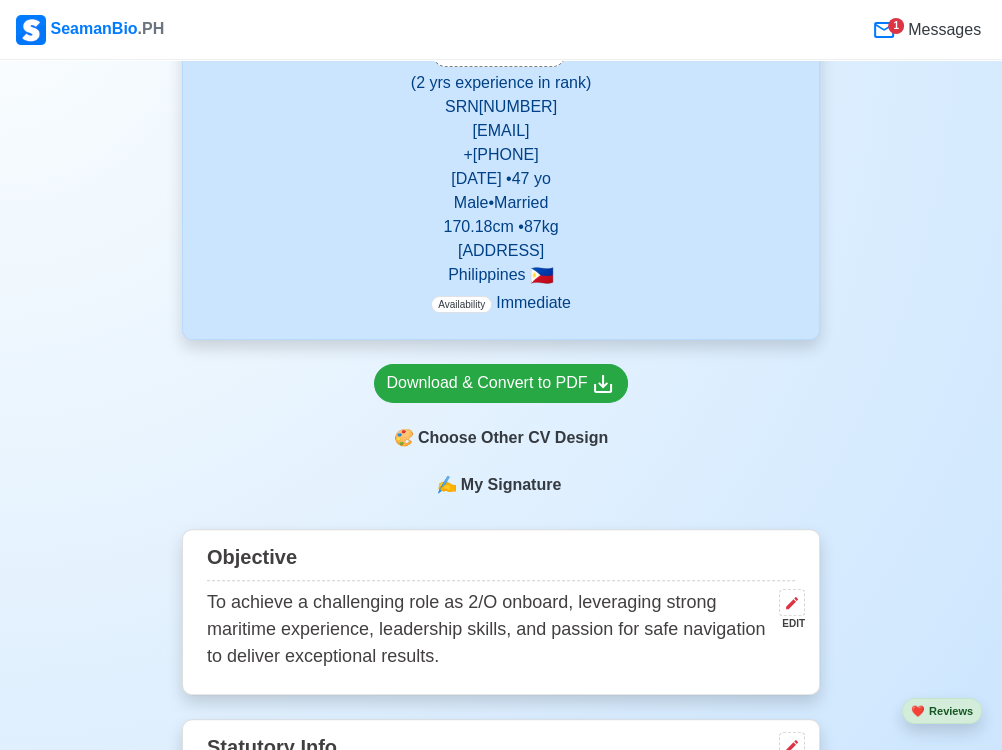 scroll, scrollTop: 387, scrollLeft: 0, axis: vertical 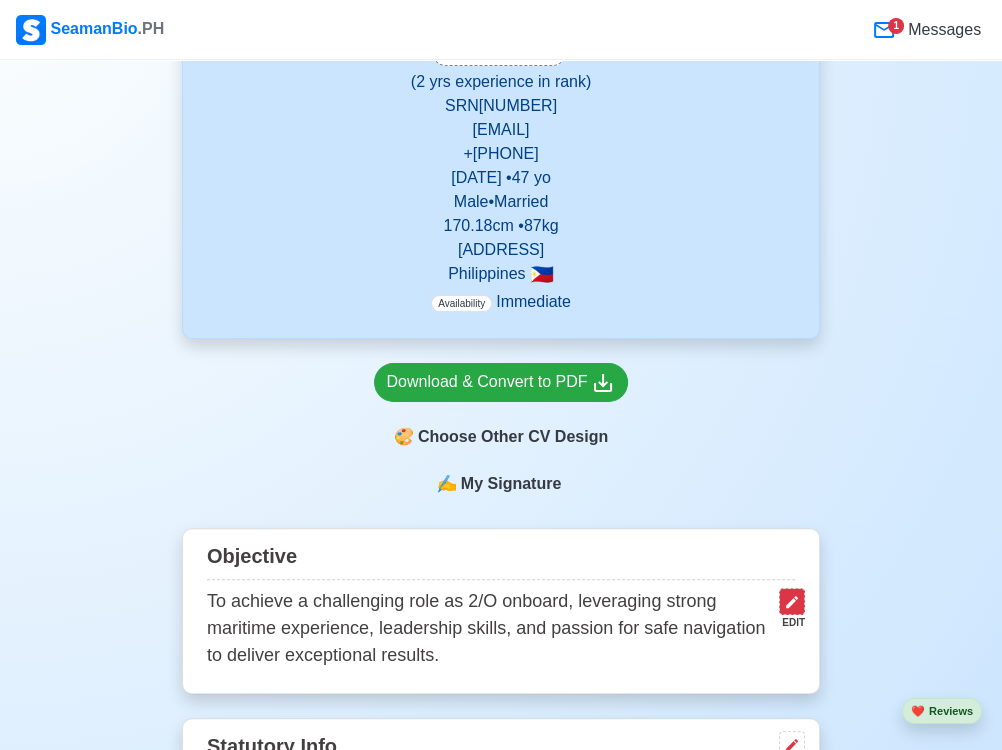 click 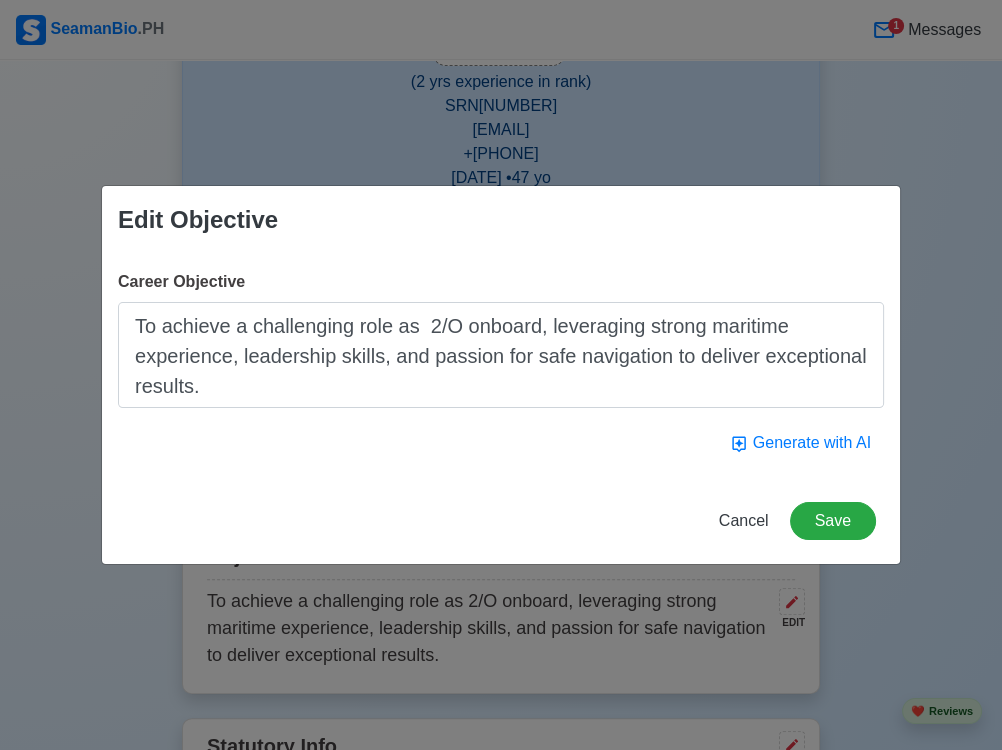 click on "To achieve a challenging role as  2/O onboard, leveraging strong maritime experience, leadership skills, and passion for safe navigation to deliver exceptional results." at bounding box center (501, 355) 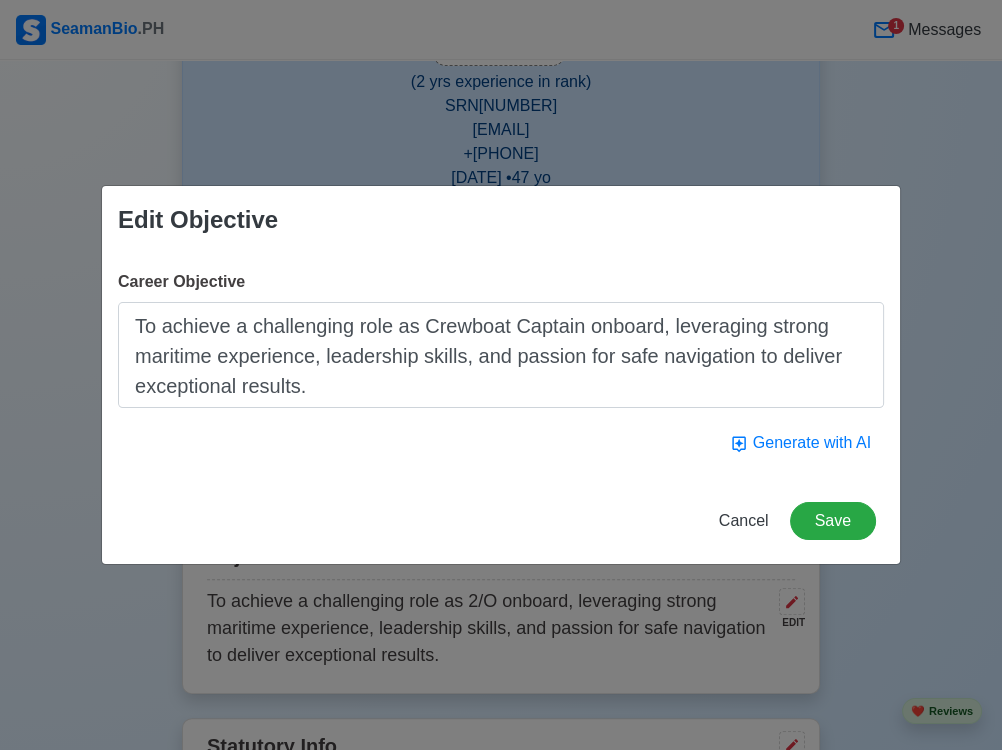 type on "To achieve a challenging role as Crewboat Captain onboard, leveraging strong maritime experience, leadership skills, and passion for safe navigation to deliver exceptional results." 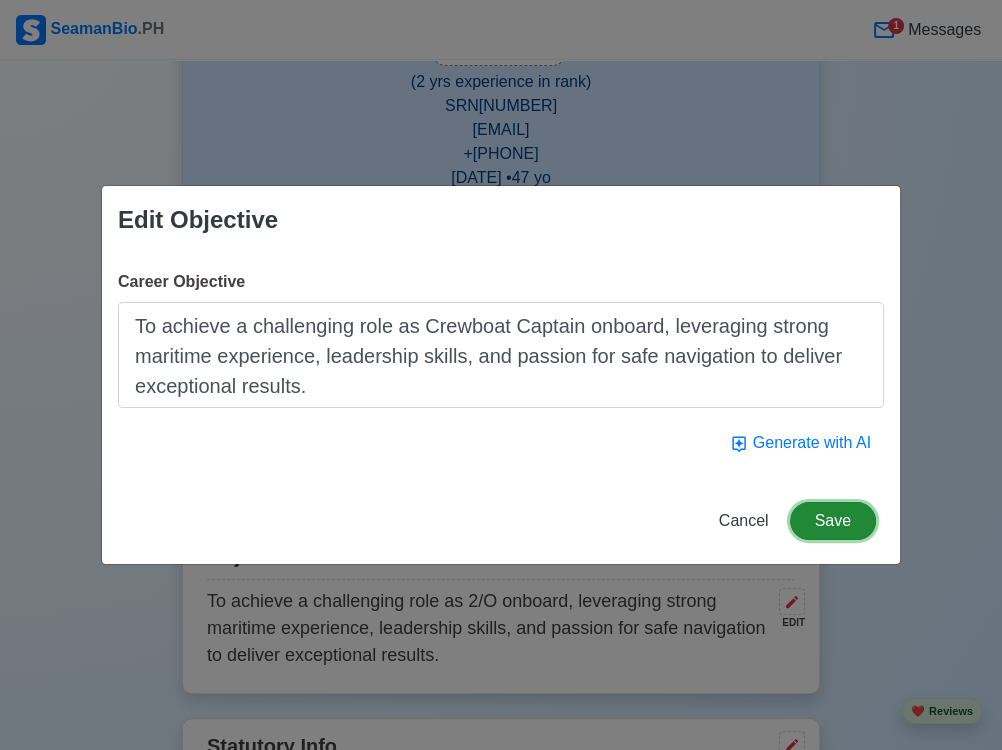 click on "Save" at bounding box center (833, 521) 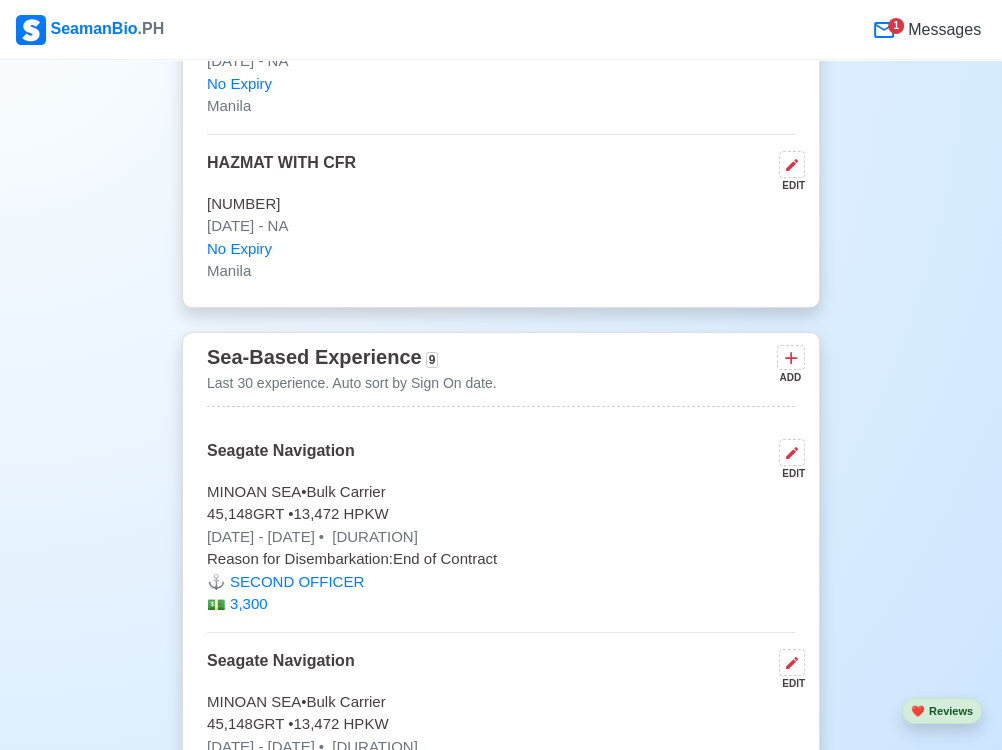scroll, scrollTop: 6662, scrollLeft: 0, axis: vertical 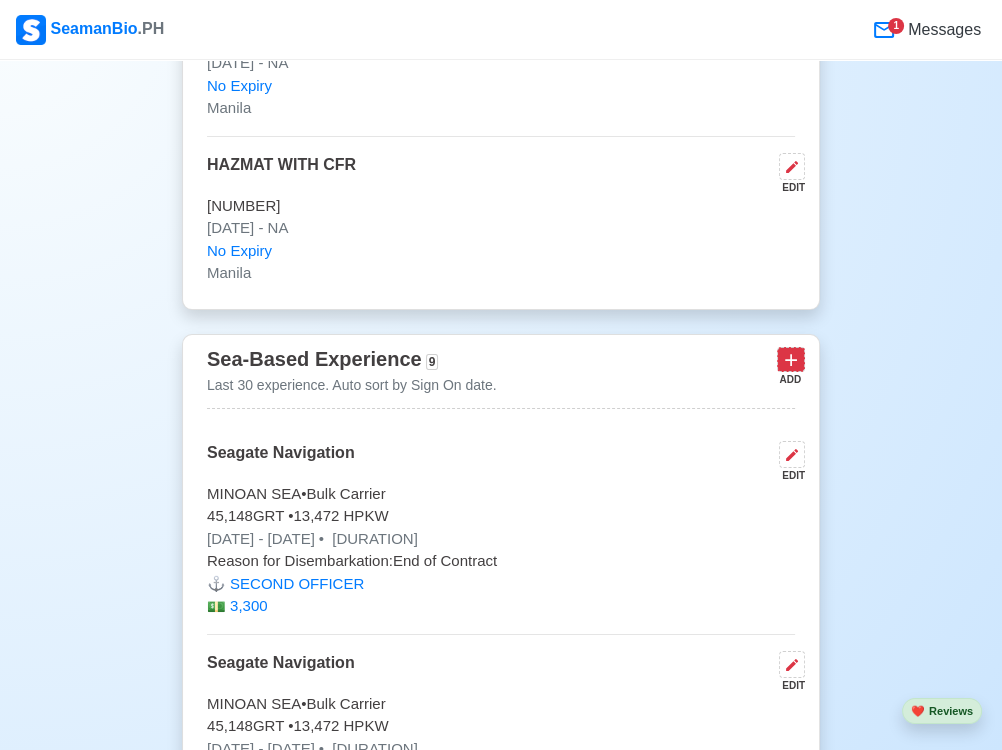 click 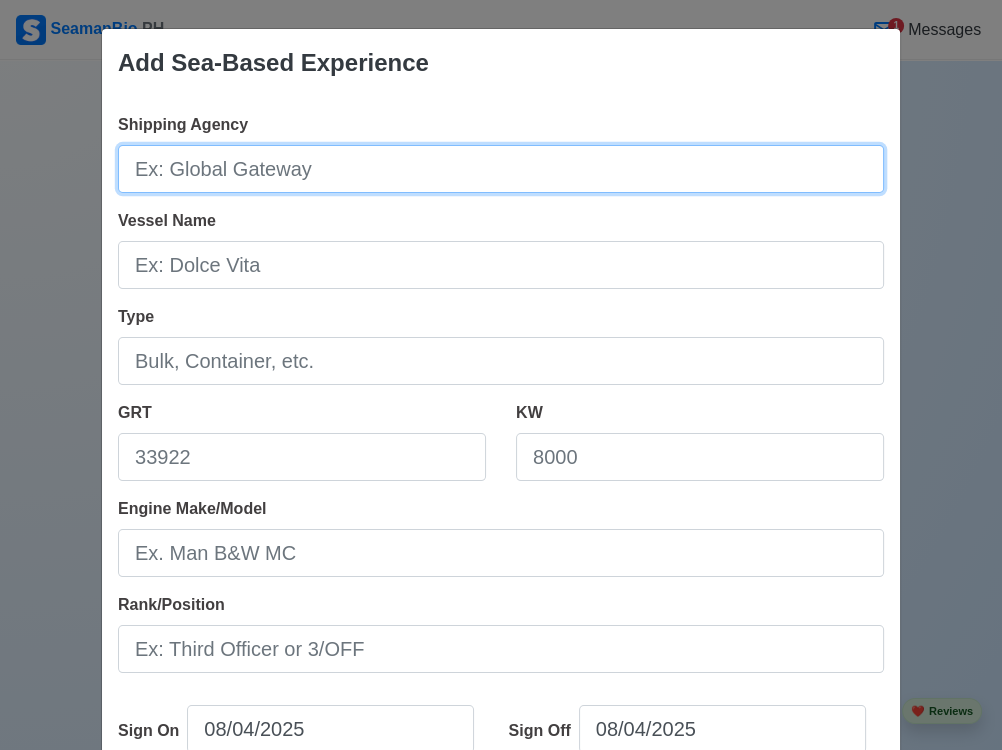 click on "Shipping Agency" at bounding box center (501, 169) 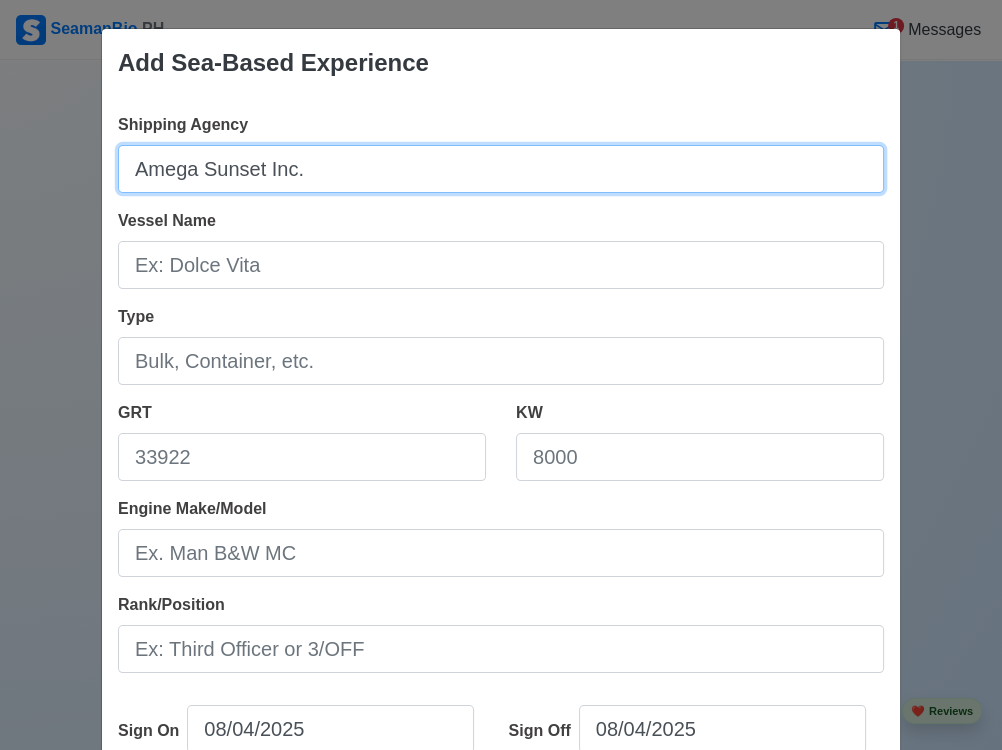 type on "Amega Sunset Inc." 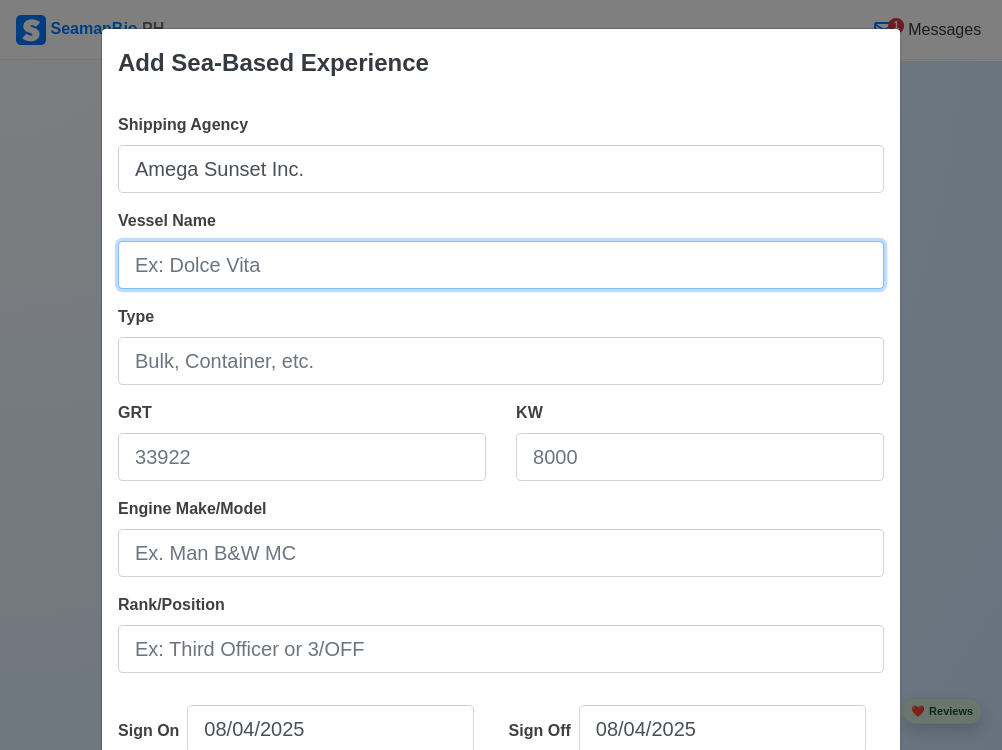 click on "Vessel Name" at bounding box center [501, 265] 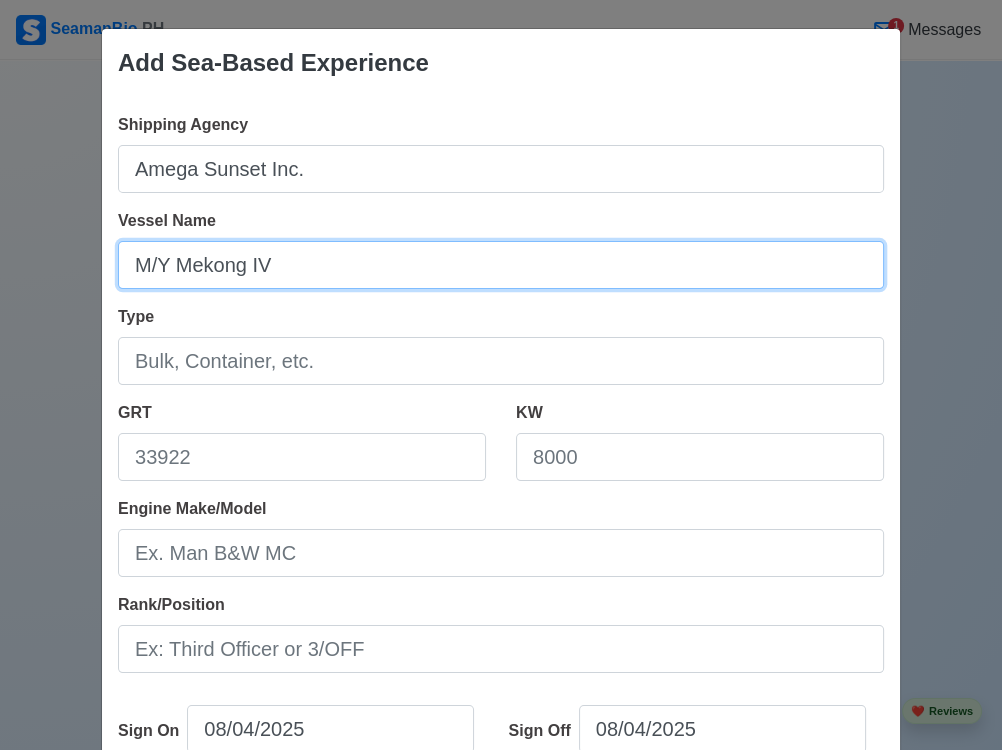 type on "M/Y Mekong IV" 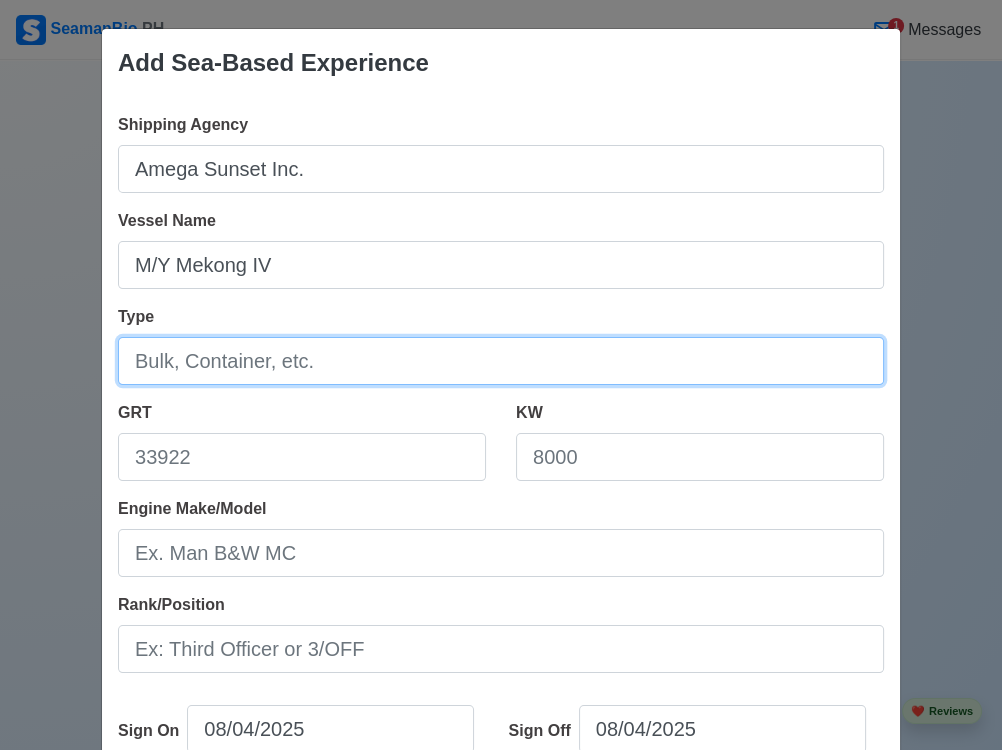 click on "Type" at bounding box center [501, 361] 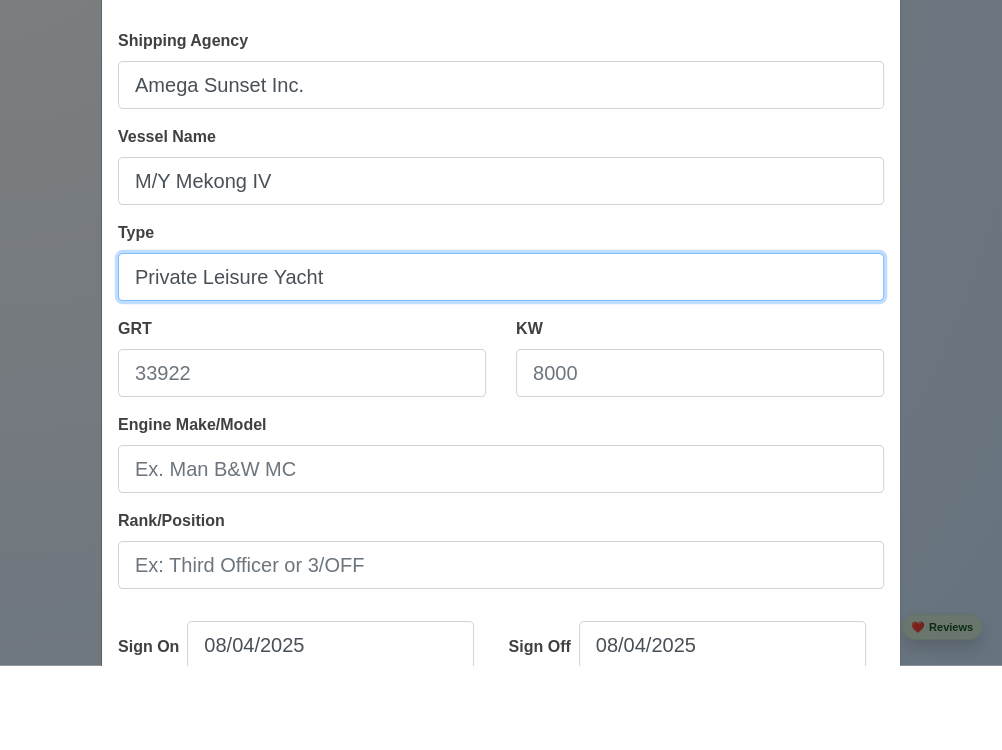 scroll, scrollTop: 6662, scrollLeft: 0, axis: vertical 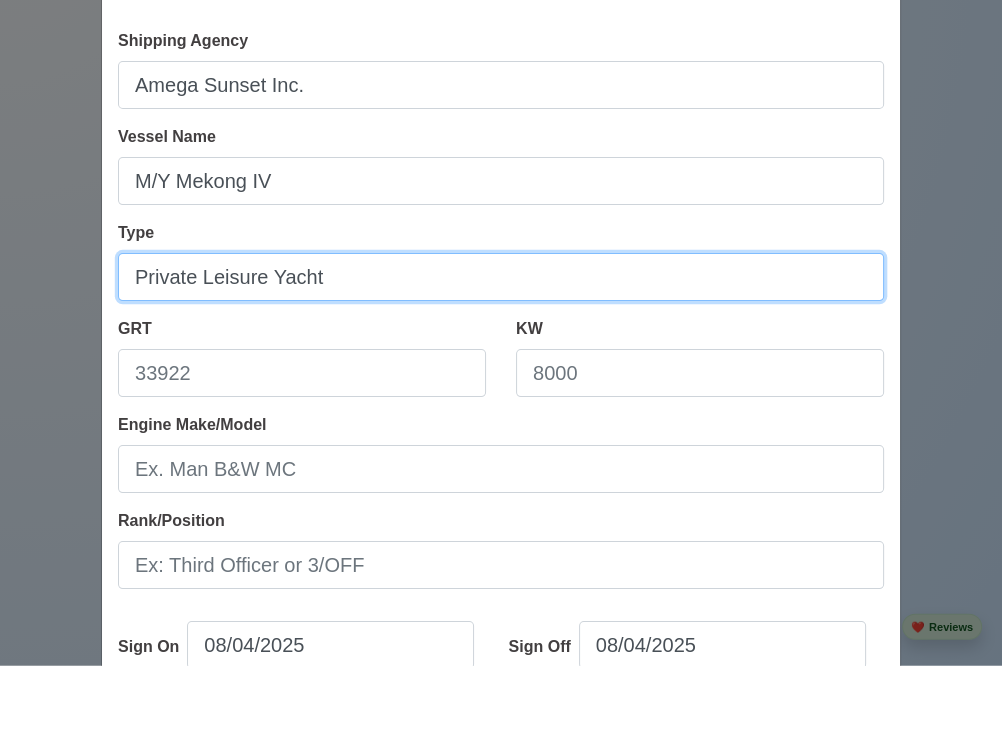 type on "Private Leisure Yacht" 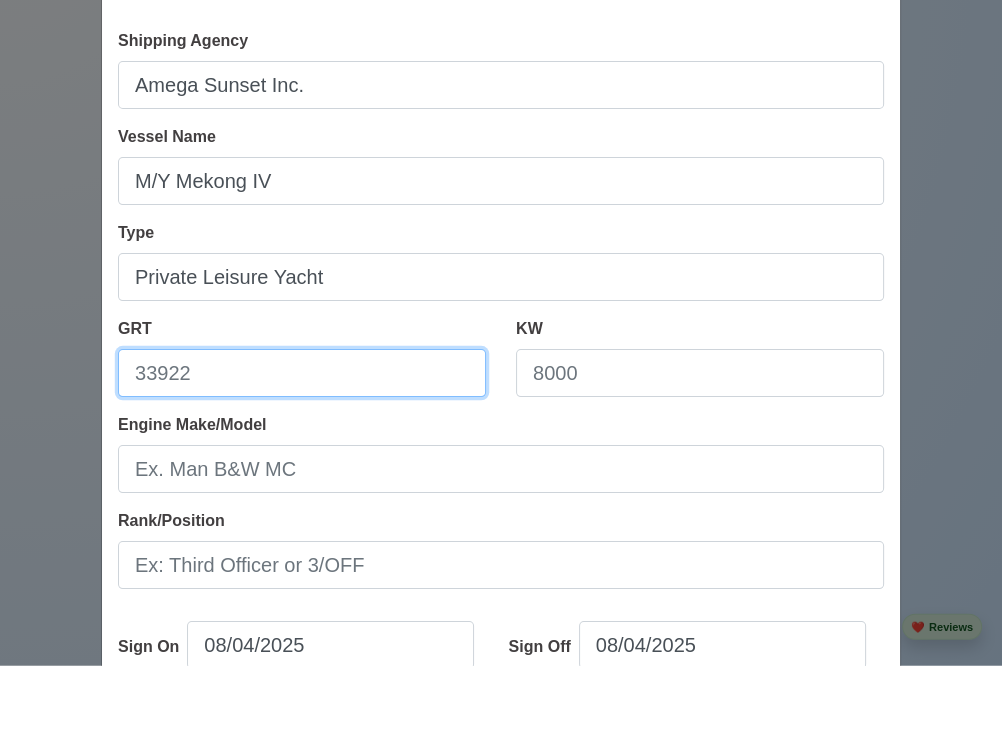 click on "GRT" at bounding box center [302, 457] 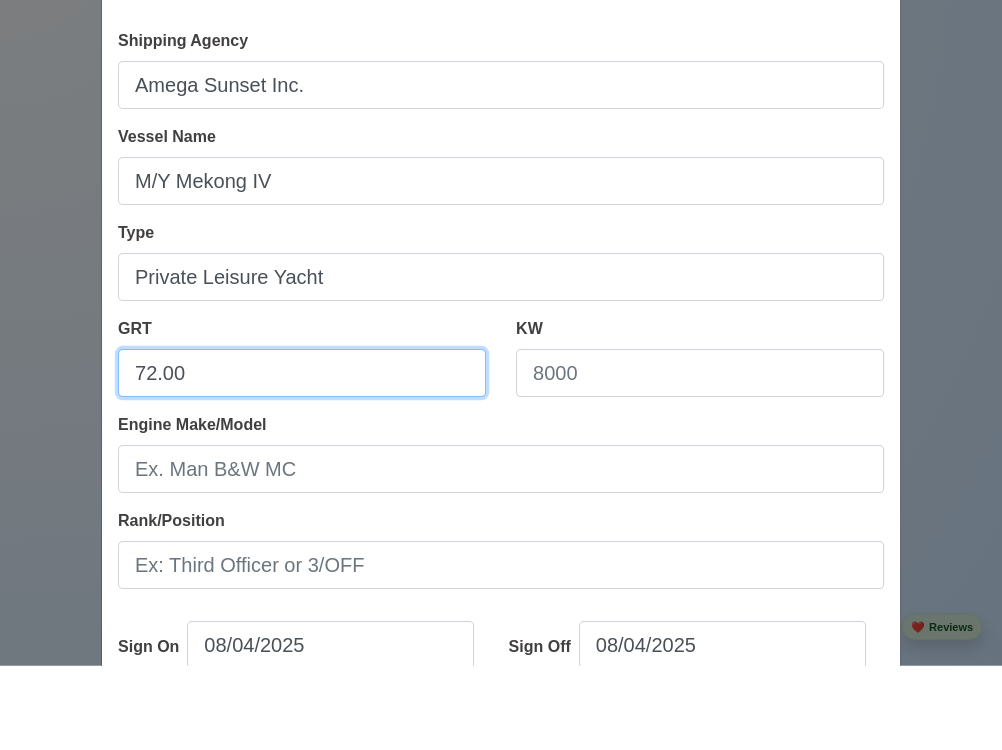 type on "72.00" 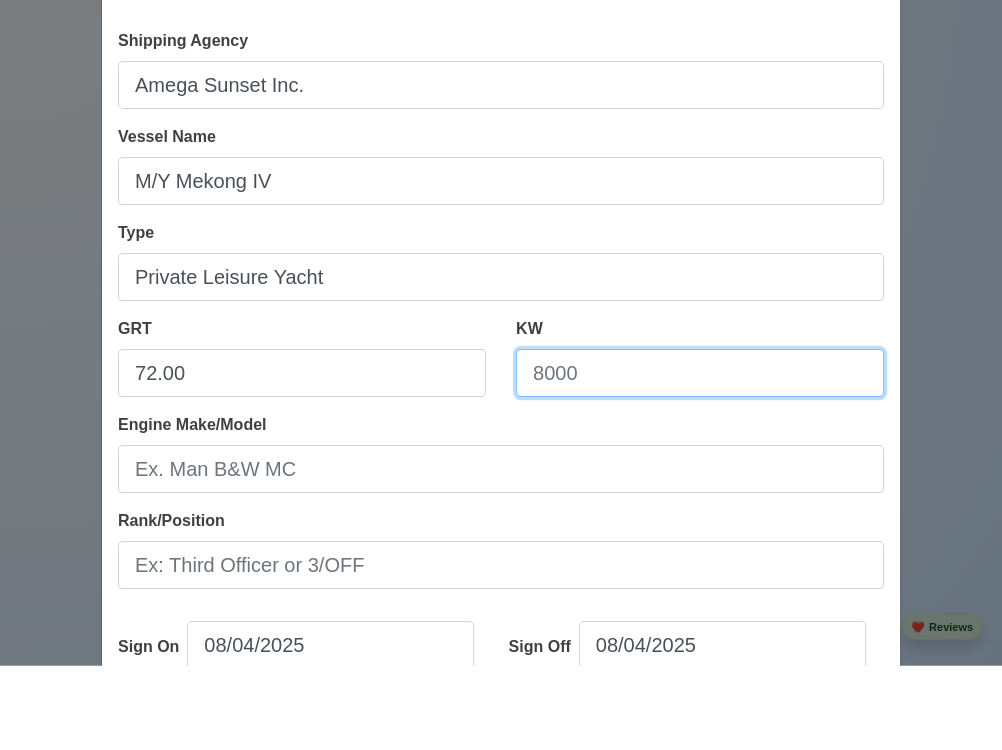 click on "KW" at bounding box center [700, 457] 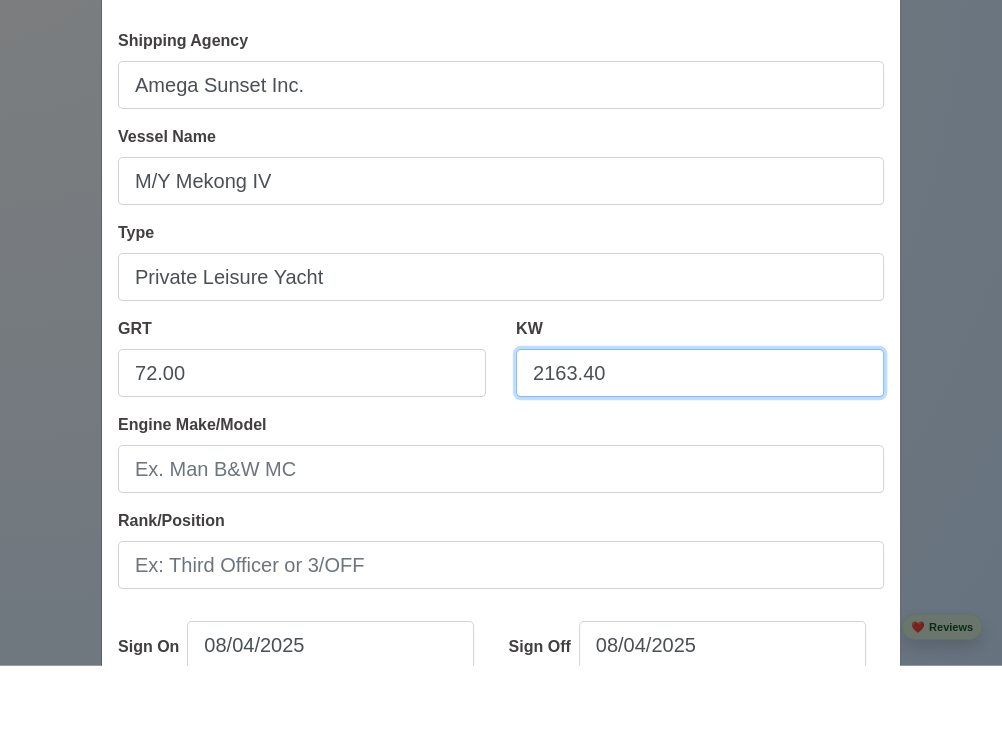 type on "2163.40" 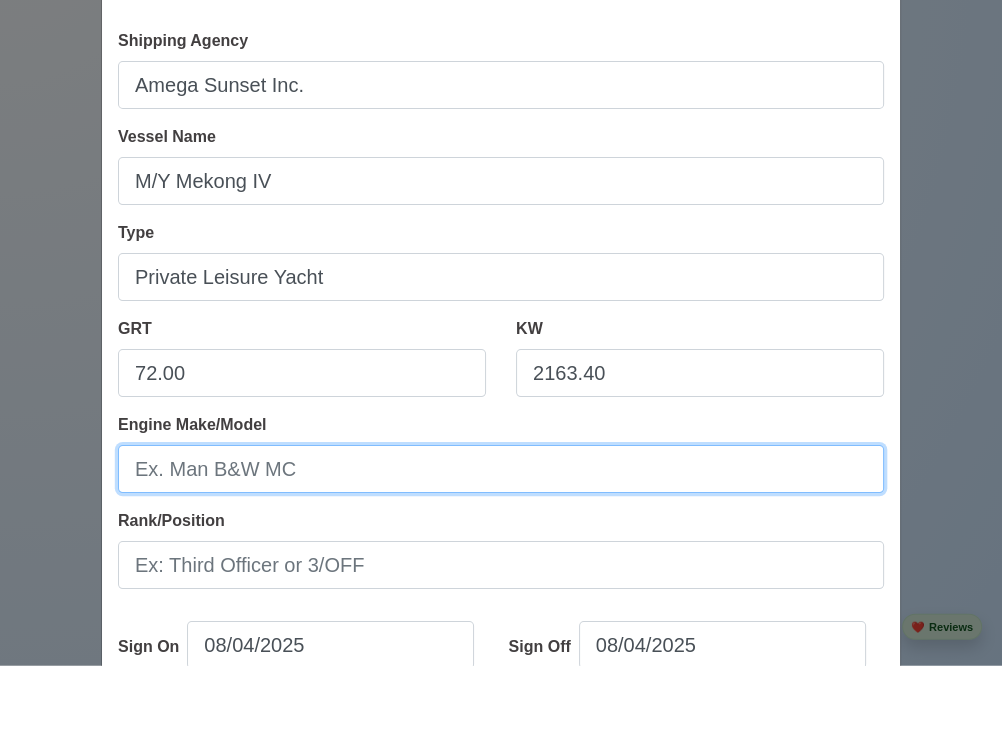 click on "Engine Make/Model" at bounding box center (501, 553) 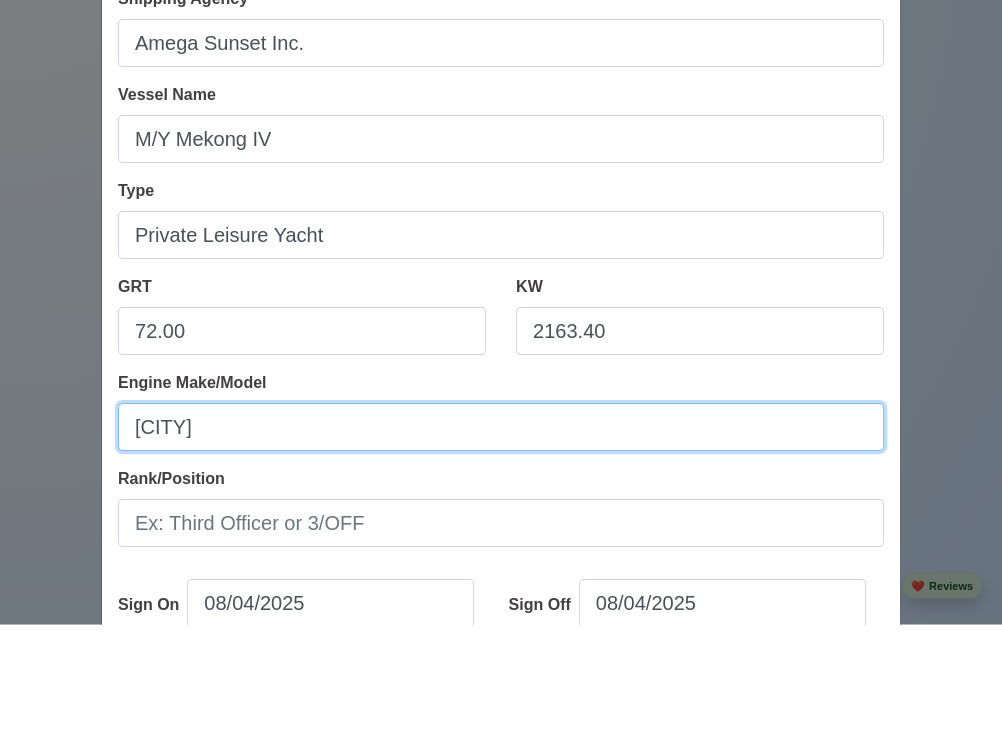 scroll, scrollTop: 6662, scrollLeft: 0, axis: vertical 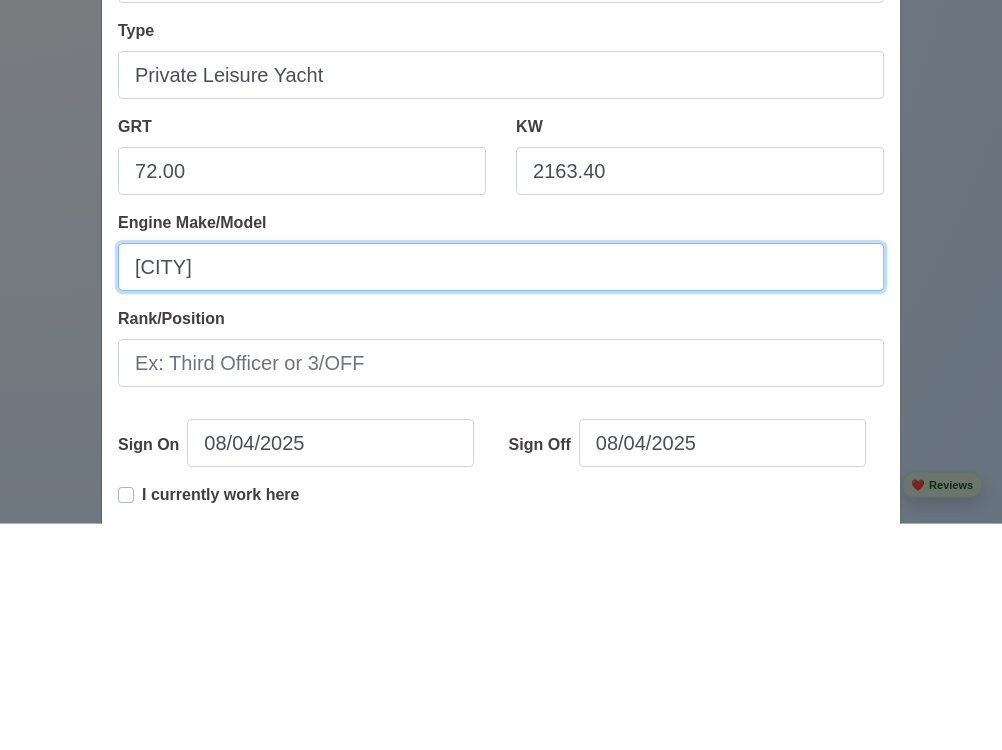 type on "[CITY]" 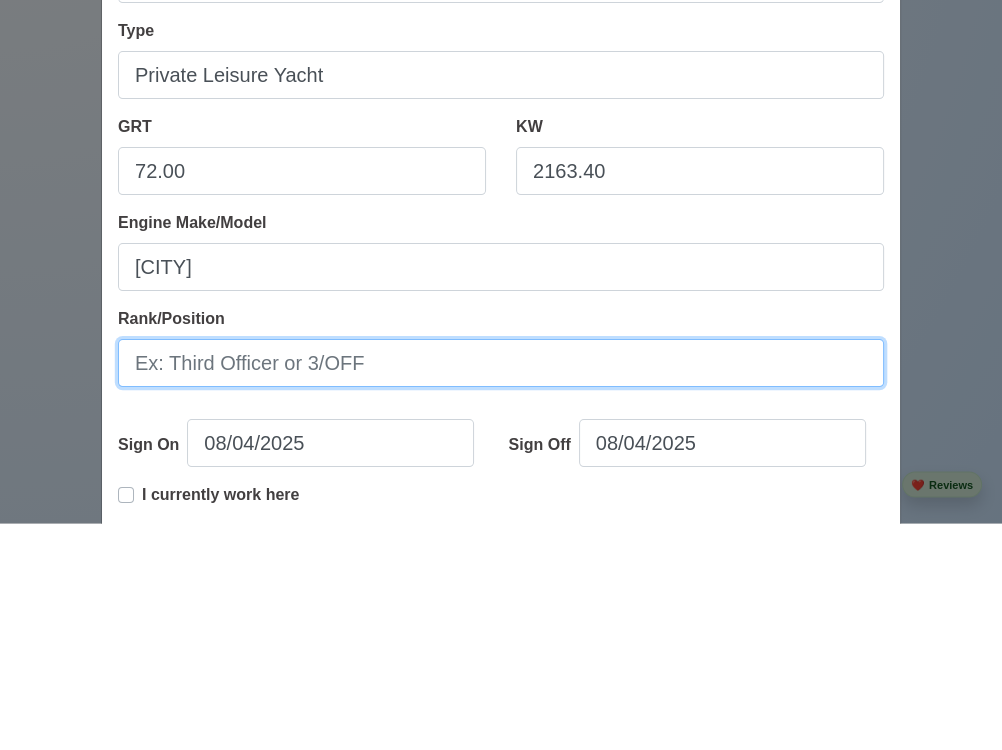 click on "Rank/Position" at bounding box center (501, 590) 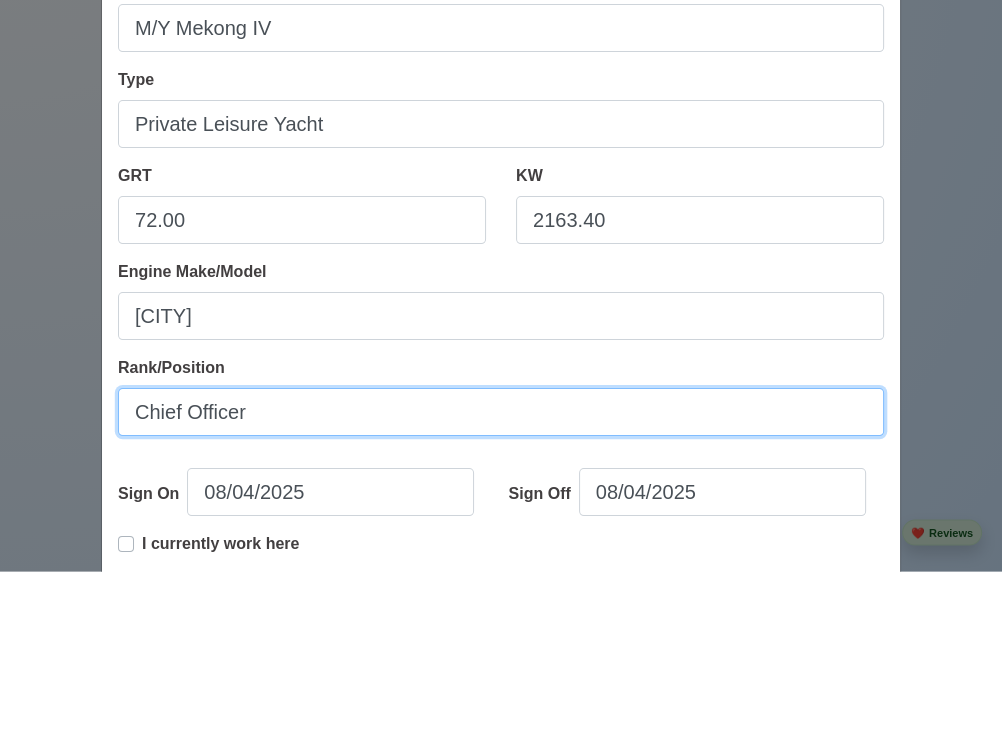 scroll, scrollTop: 6662, scrollLeft: 0, axis: vertical 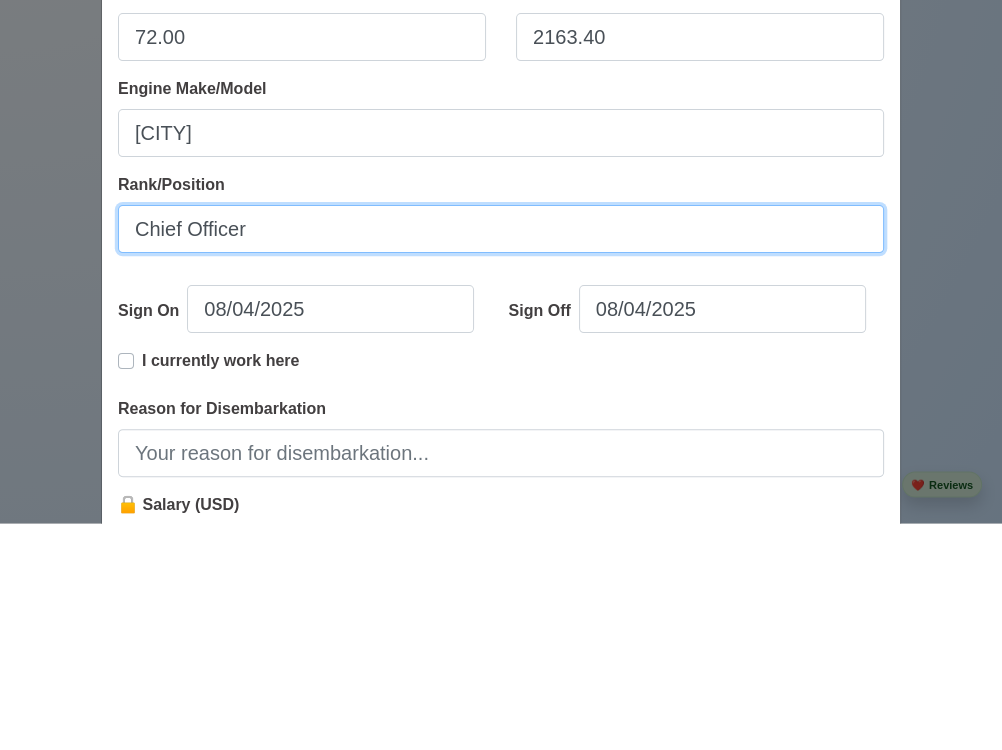 type on "Chief Officer" 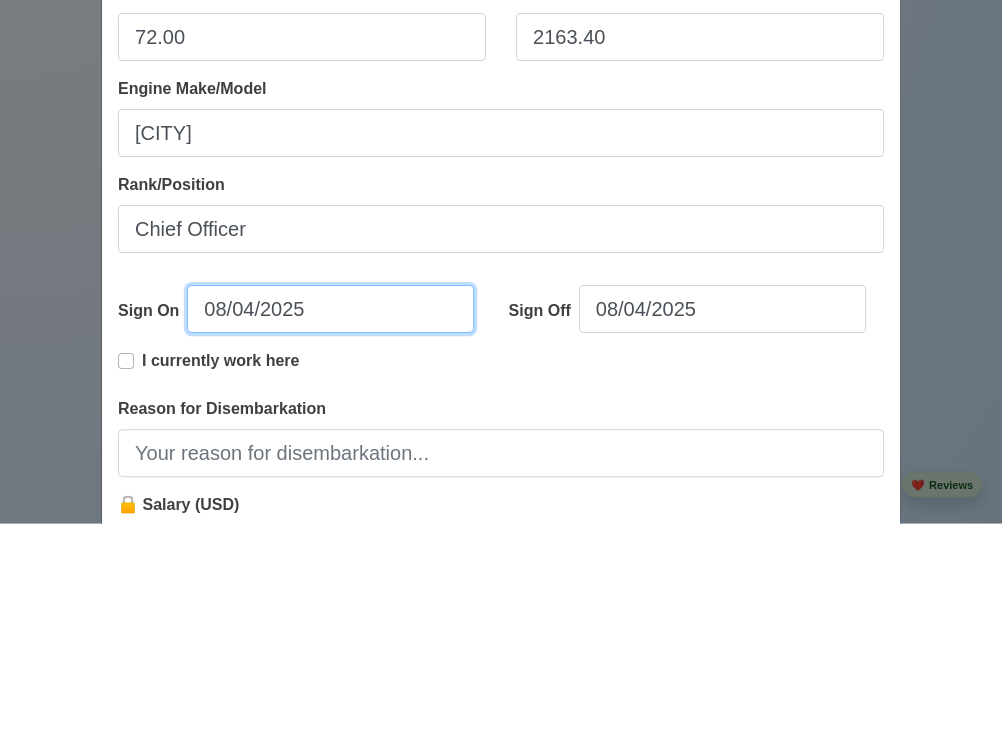 click on "08/04/2025" at bounding box center (330, 536) 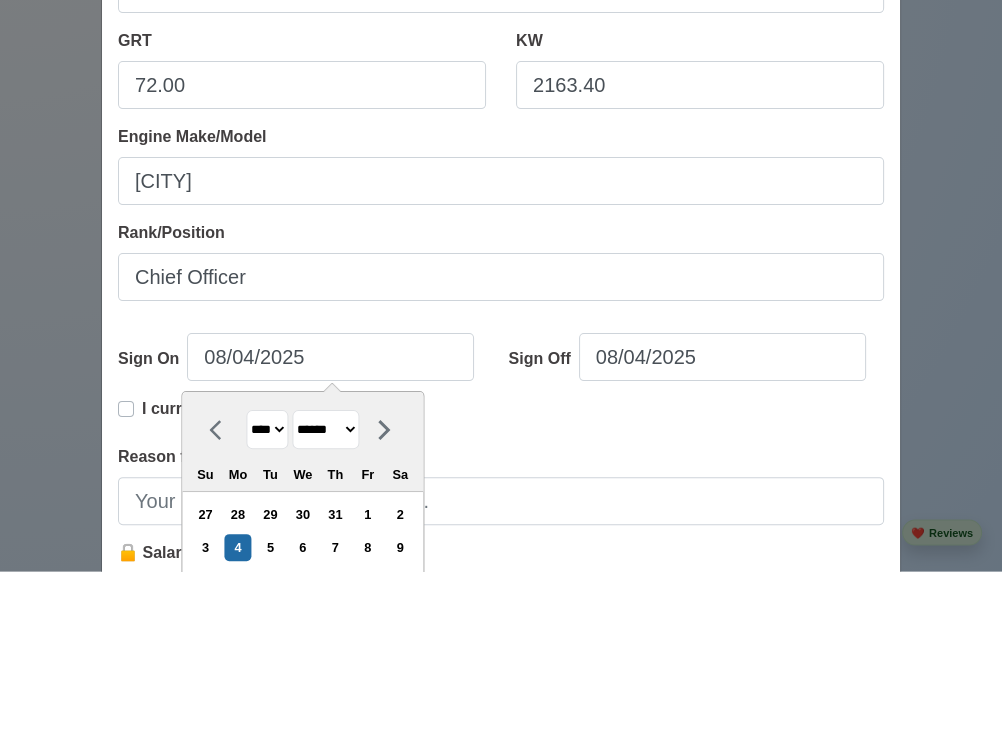 click on "******* ******** ***** ***** *** **** **** ****** ********* ******* ******** ********" at bounding box center (325, 608) 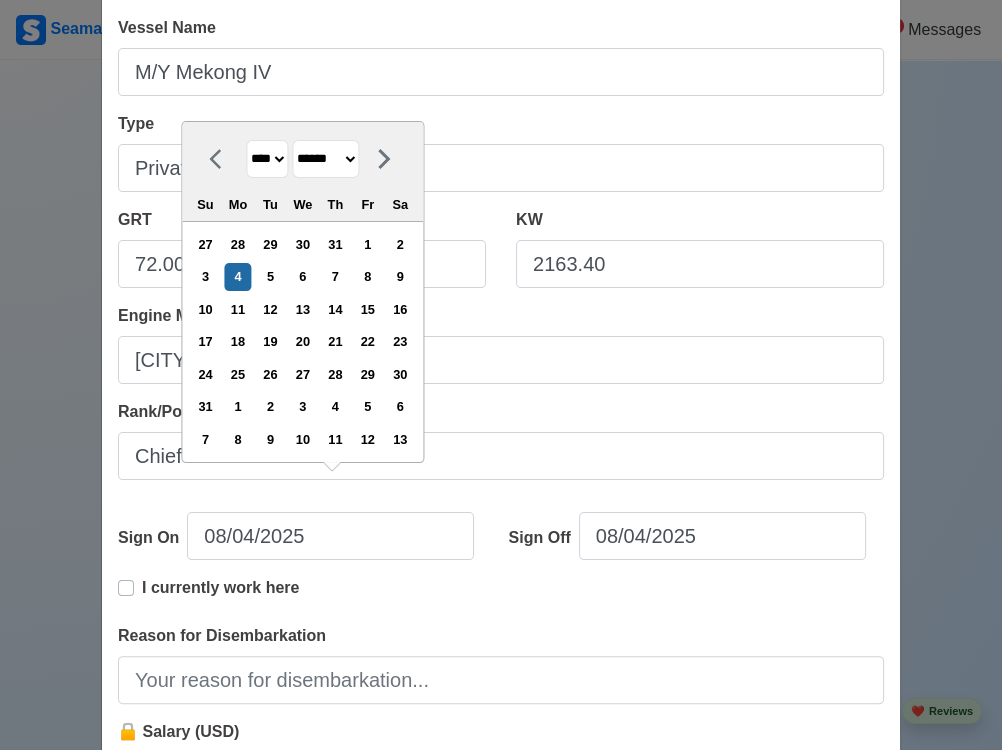 select on "*****" 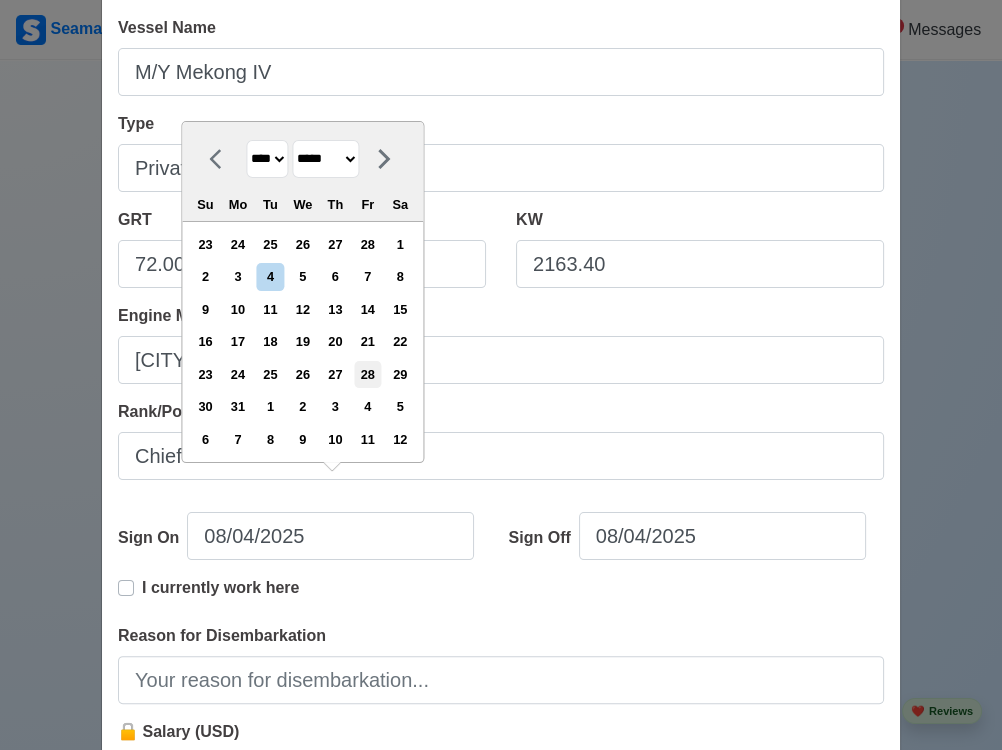 click on "28" at bounding box center (367, 374) 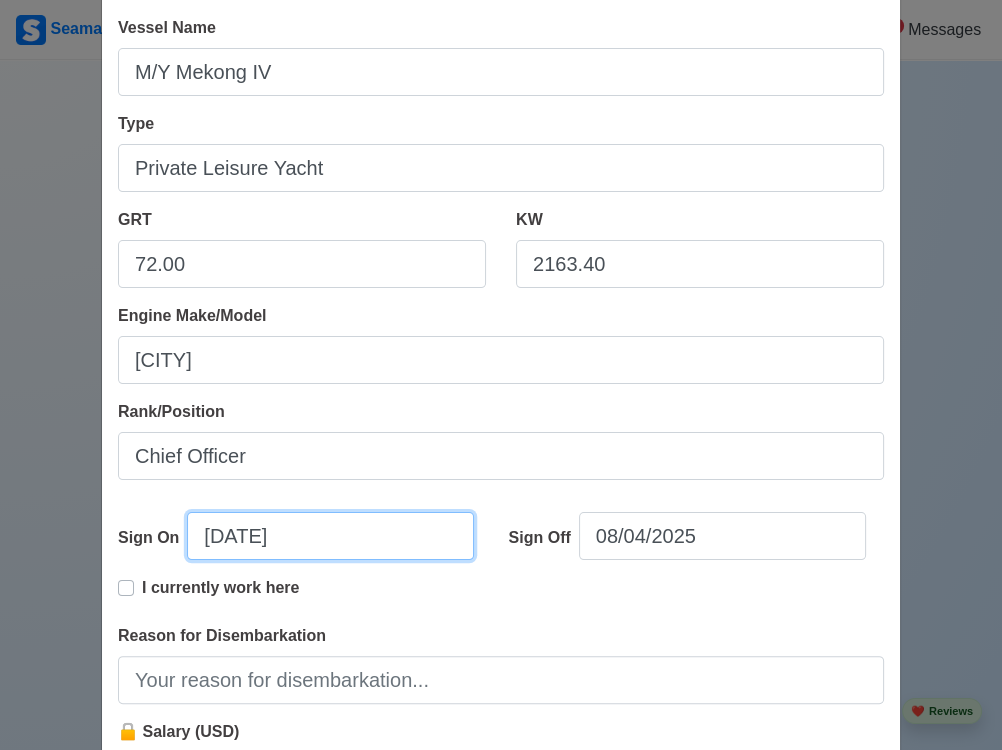 scroll, scrollTop: 6662, scrollLeft: 0, axis: vertical 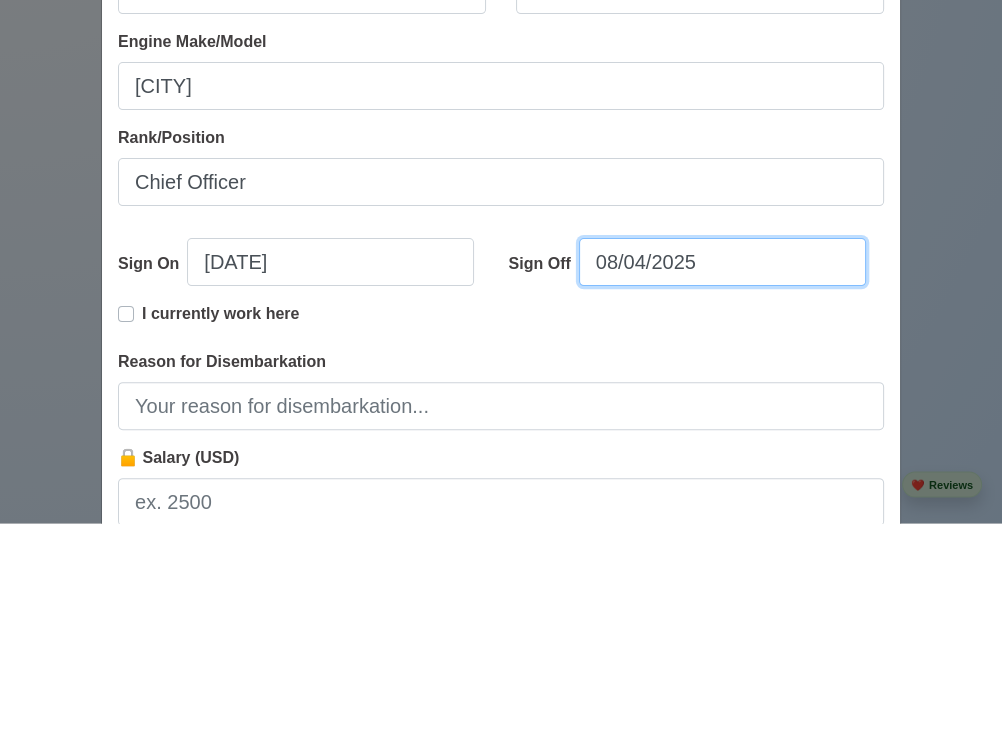 click on "08/04/2025" at bounding box center [722, 489] 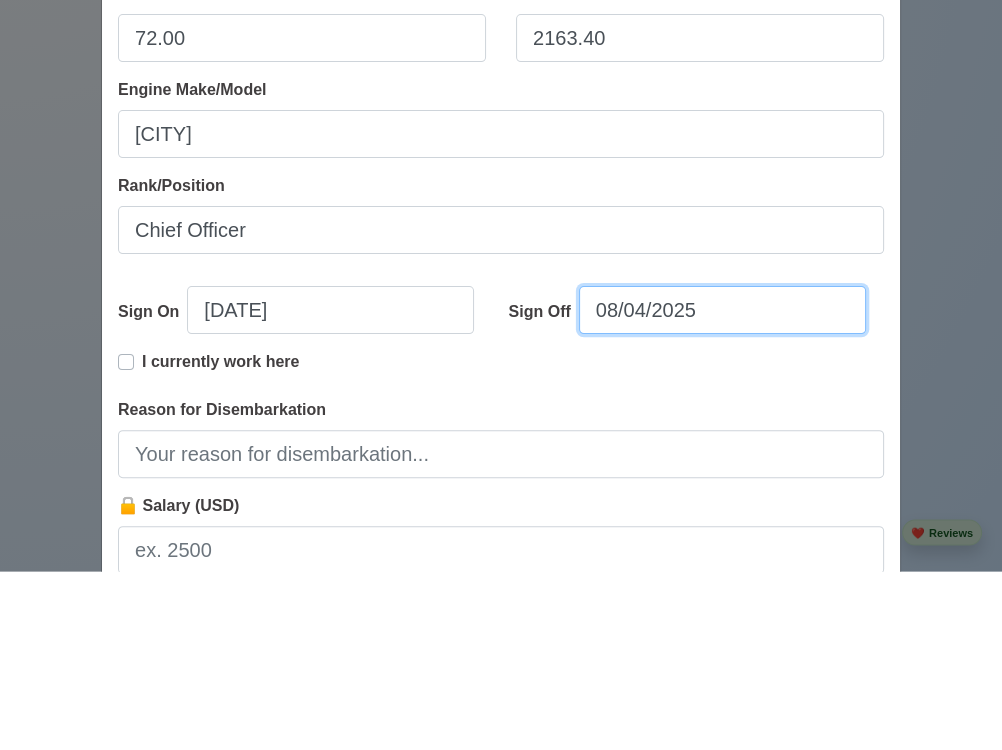 select on "****" 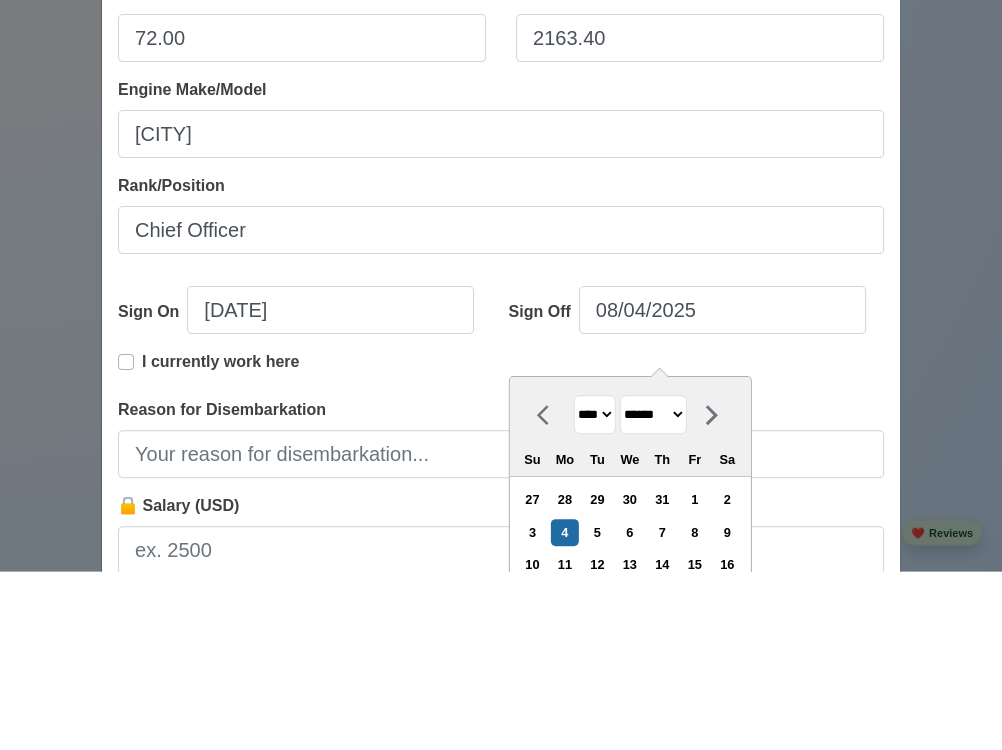 click on "******* ******** ***** ***** *** **** **** ****** ********* ******* ******** ********" at bounding box center (652, 593) 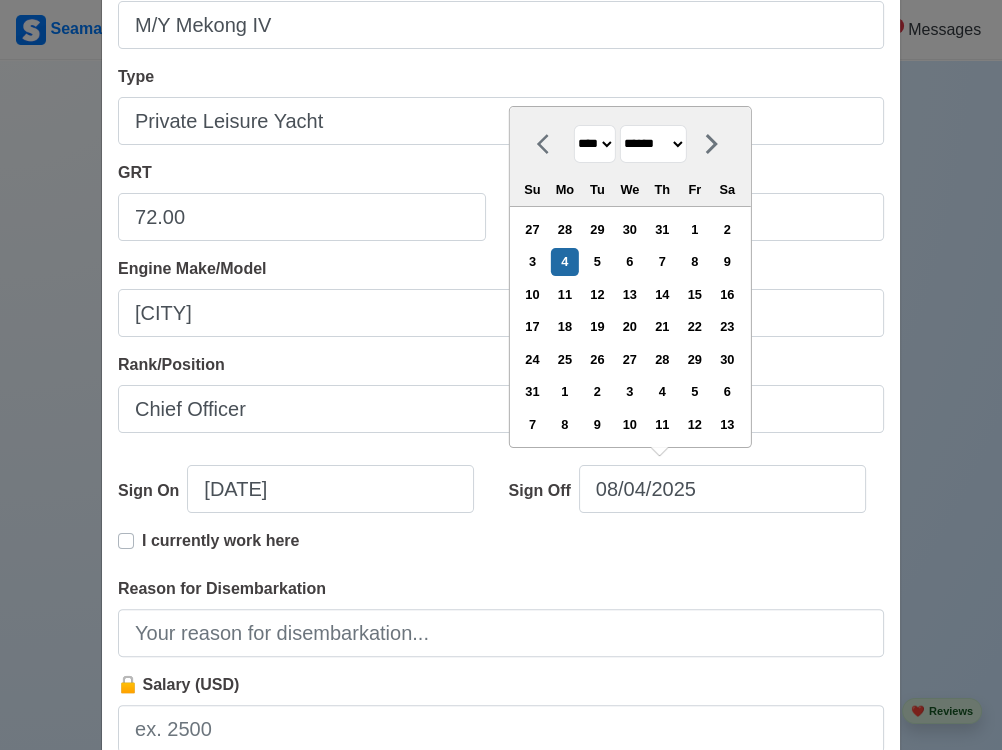 select on "****" 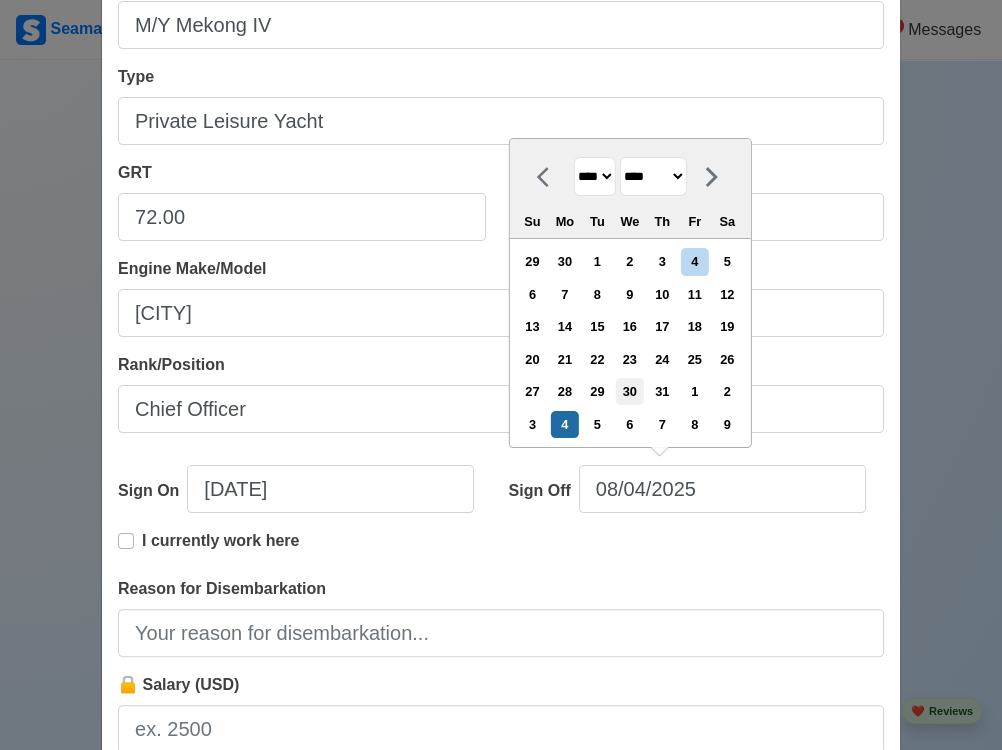 click on "30" at bounding box center [629, 391] 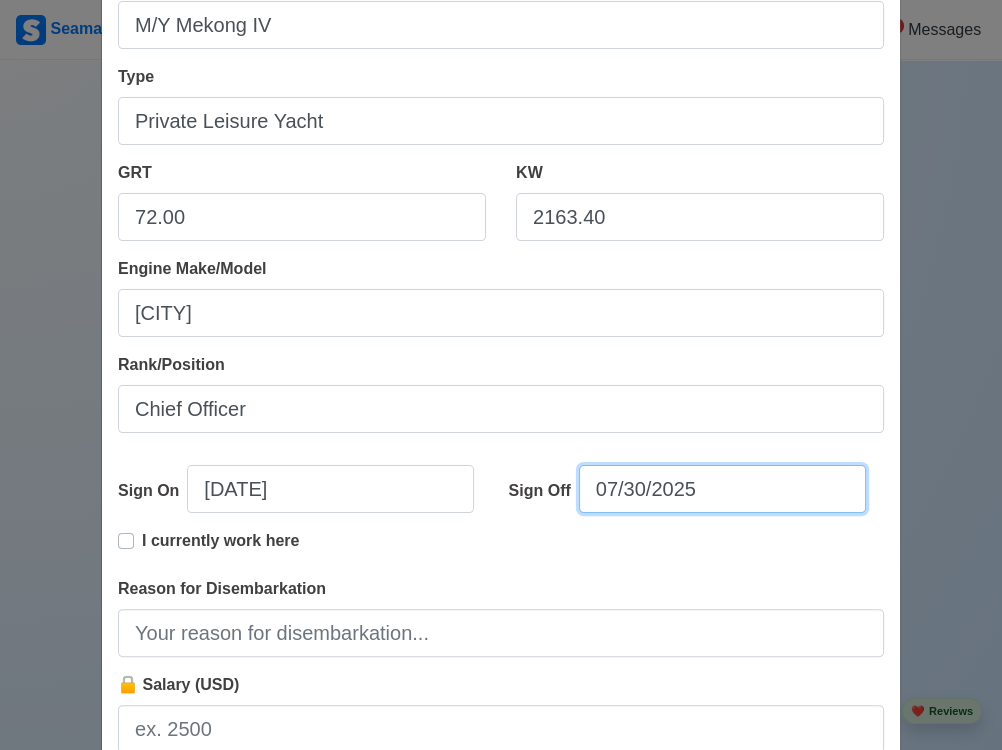 scroll, scrollTop: 6662, scrollLeft: 0, axis: vertical 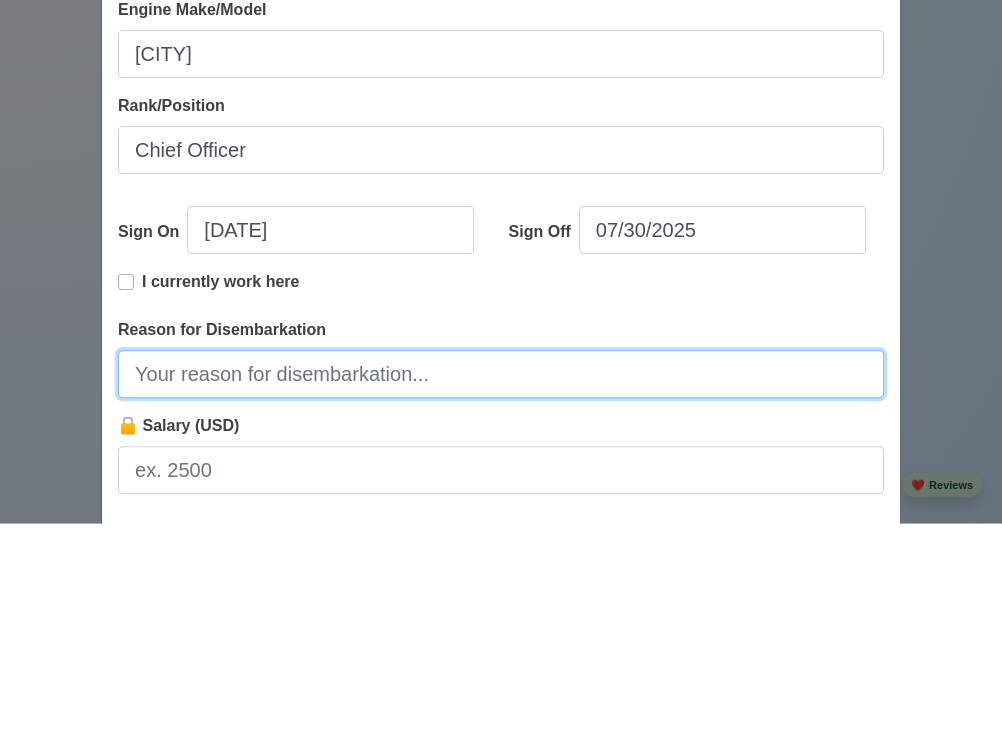 click on "Reason for Disembarkation" at bounding box center [501, 601] 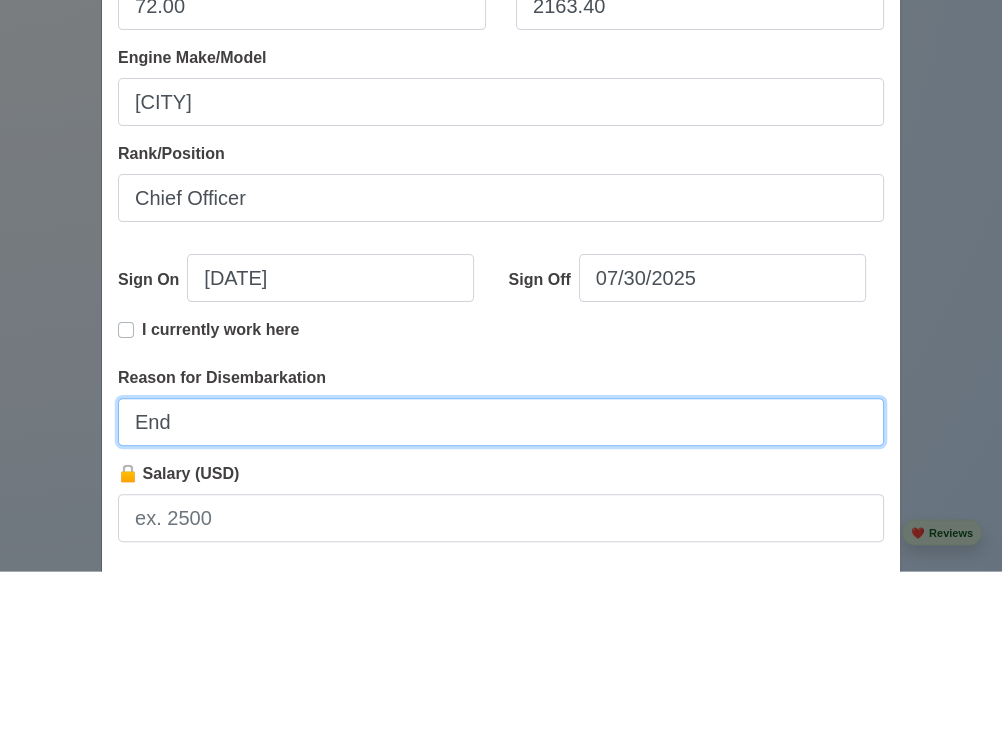 type on "End of contract" 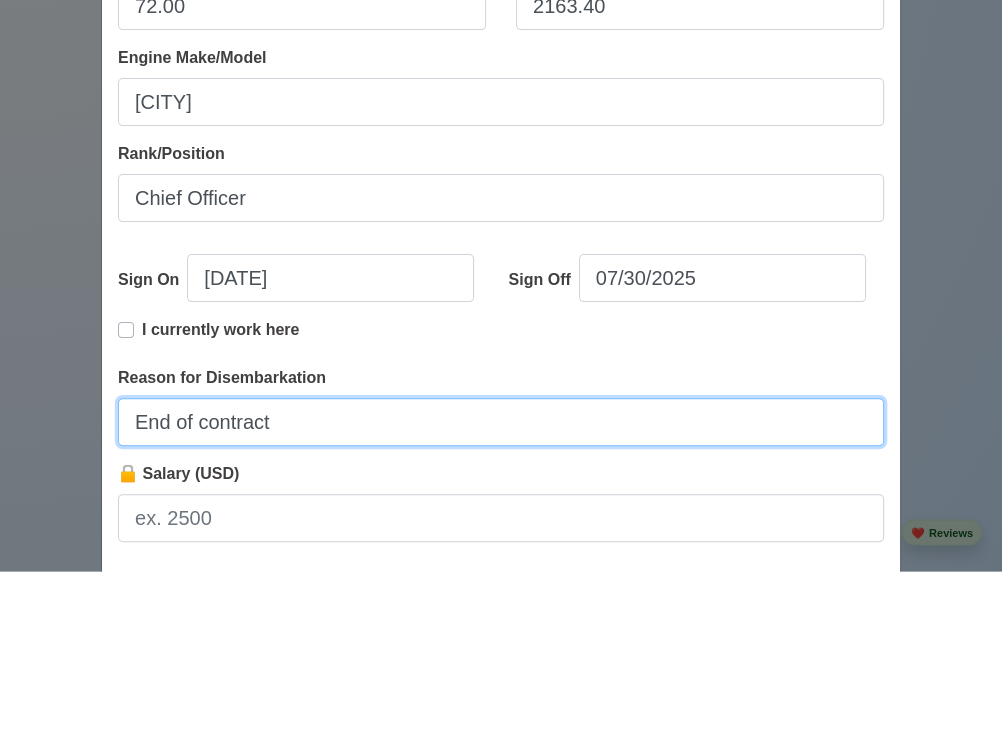 scroll, scrollTop: 6662, scrollLeft: 0, axis: vertical 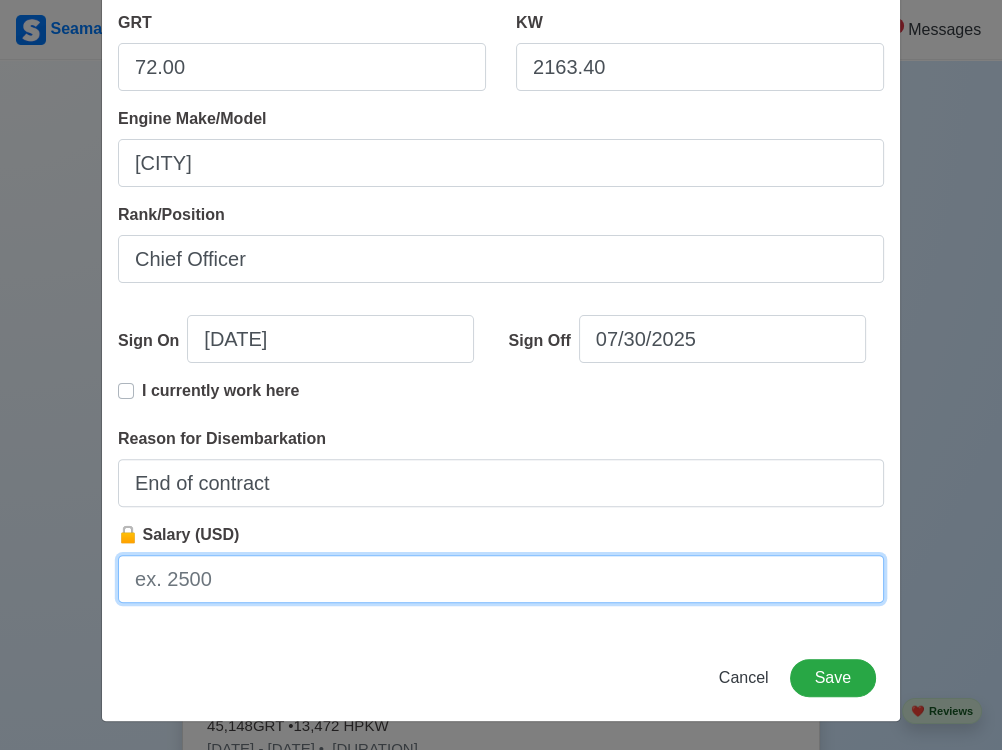 click on "🔒 Salary (USD)" at bounding box center (501, 579) 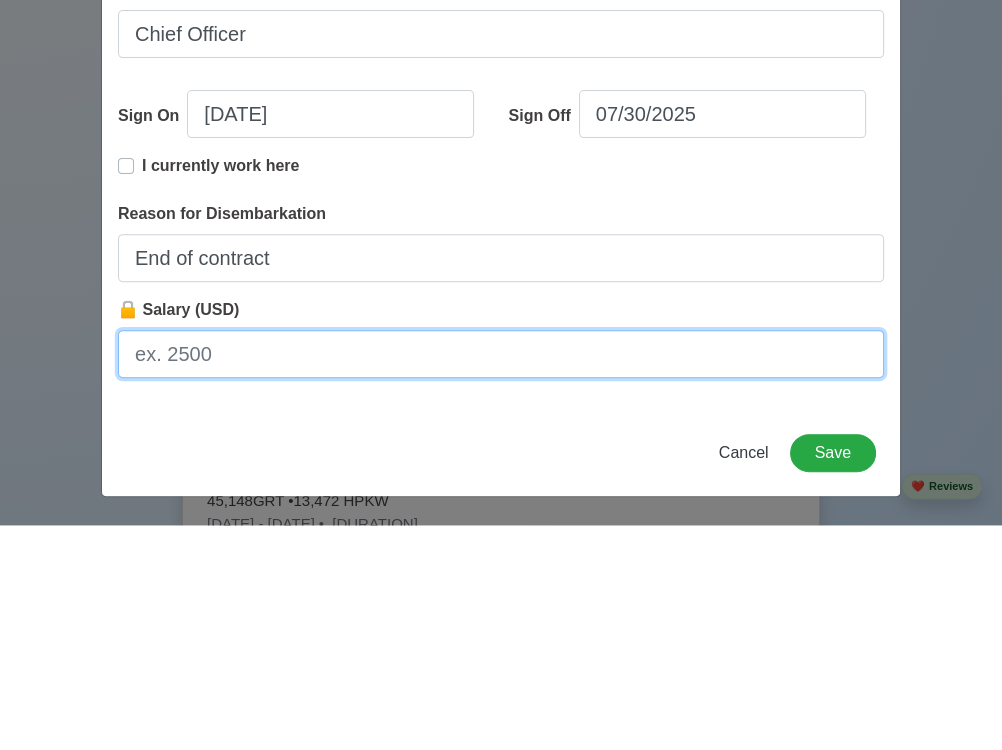scroll, scrollTop: 6662, scrollLeft: 0, axis: vertical 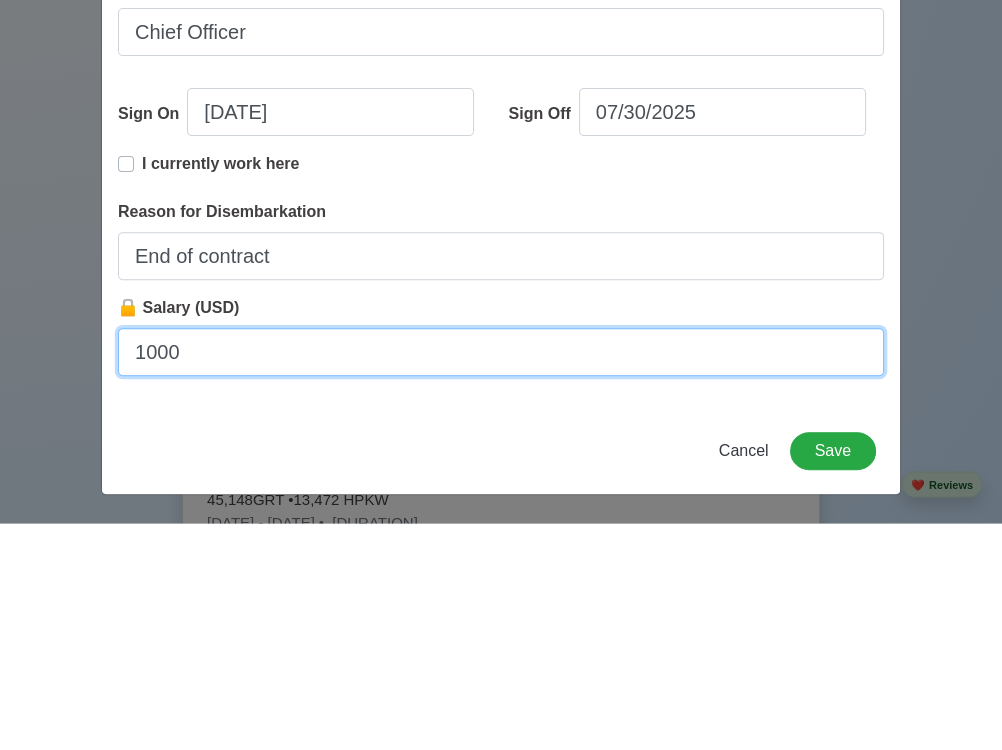 type on "1000" 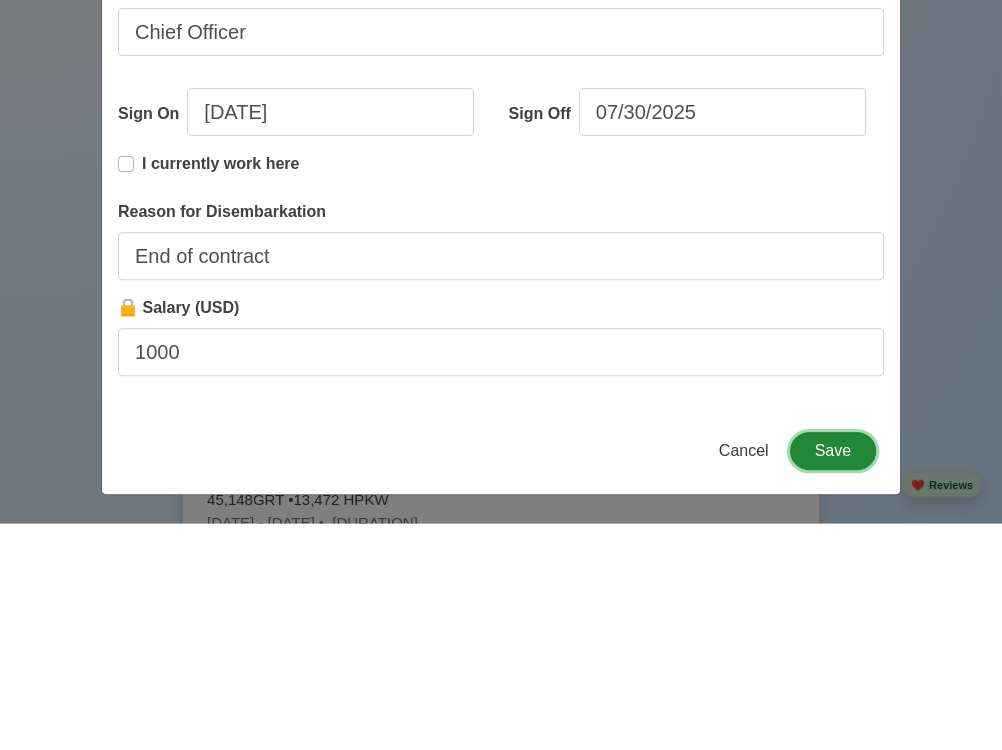 click on "Save" at bounding box center (833, 678) 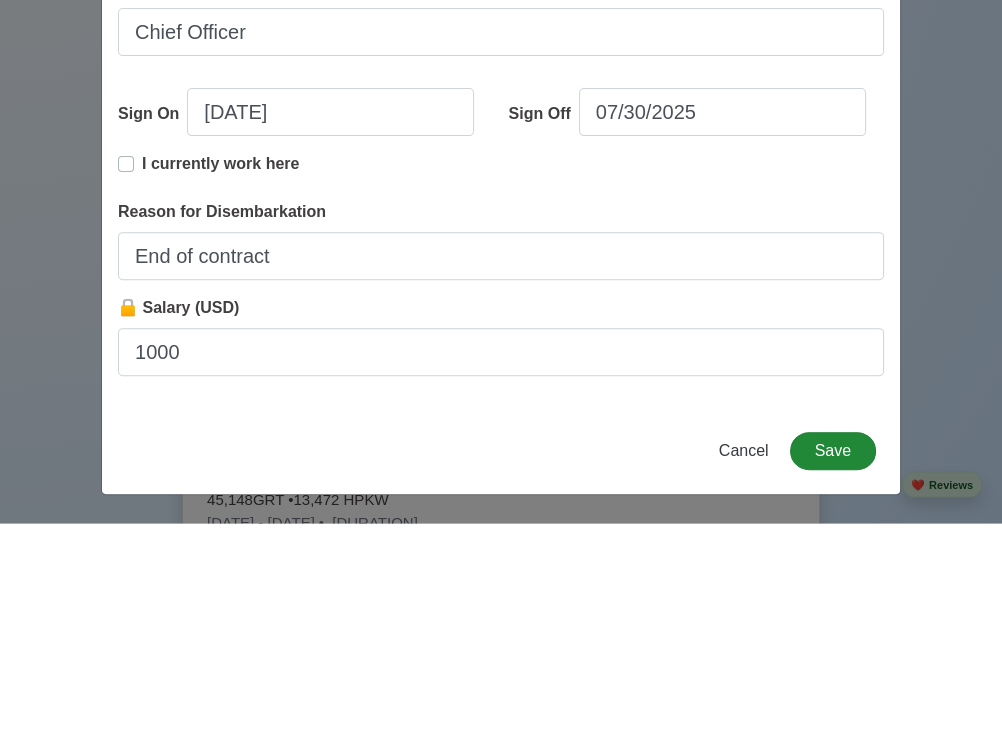 scroll, scrollTop: 6662, scrollLeft: 0, axis: vertical 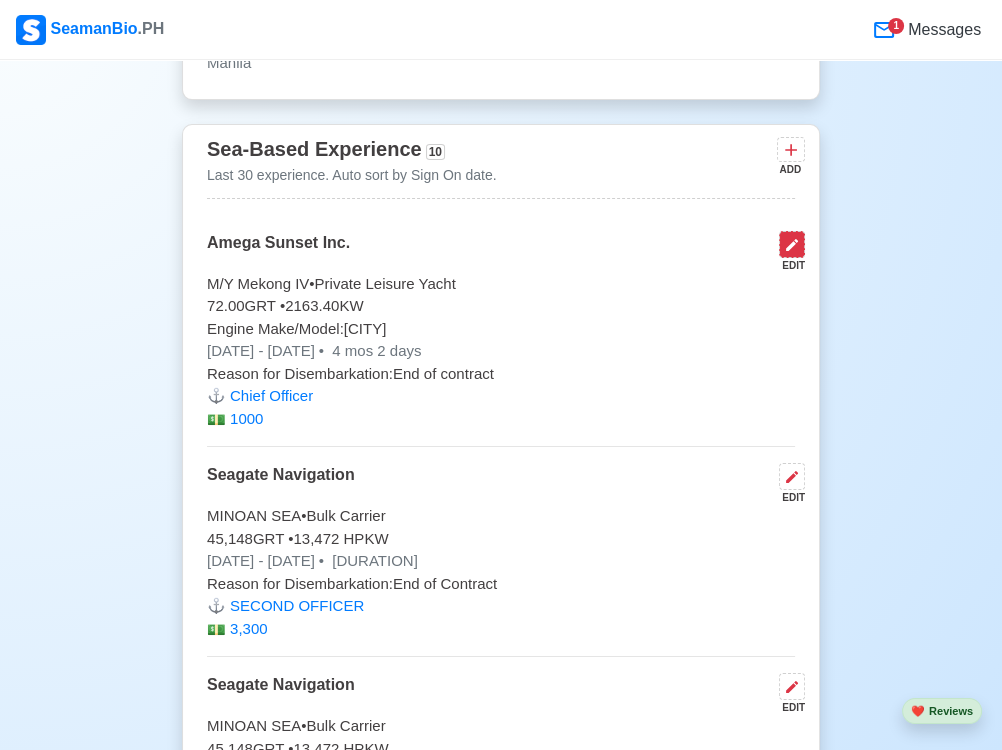 click 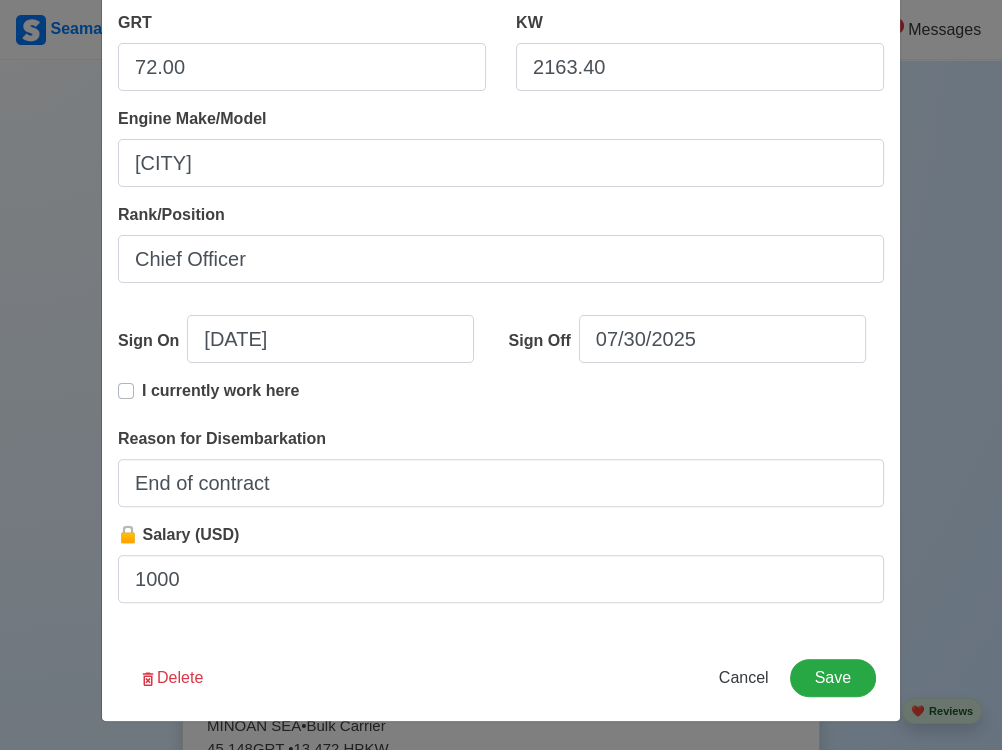 scroll, scrollTop: 420, scrollLeft: 0, axis: vertical 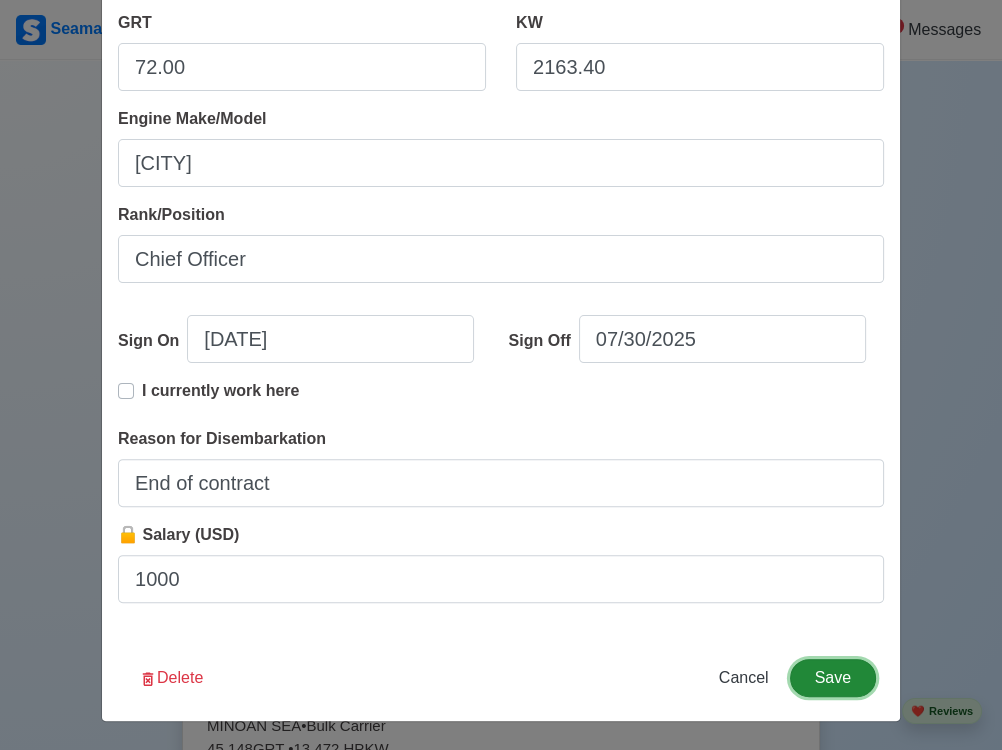 click on "Save" at bounding box center [833, 678] 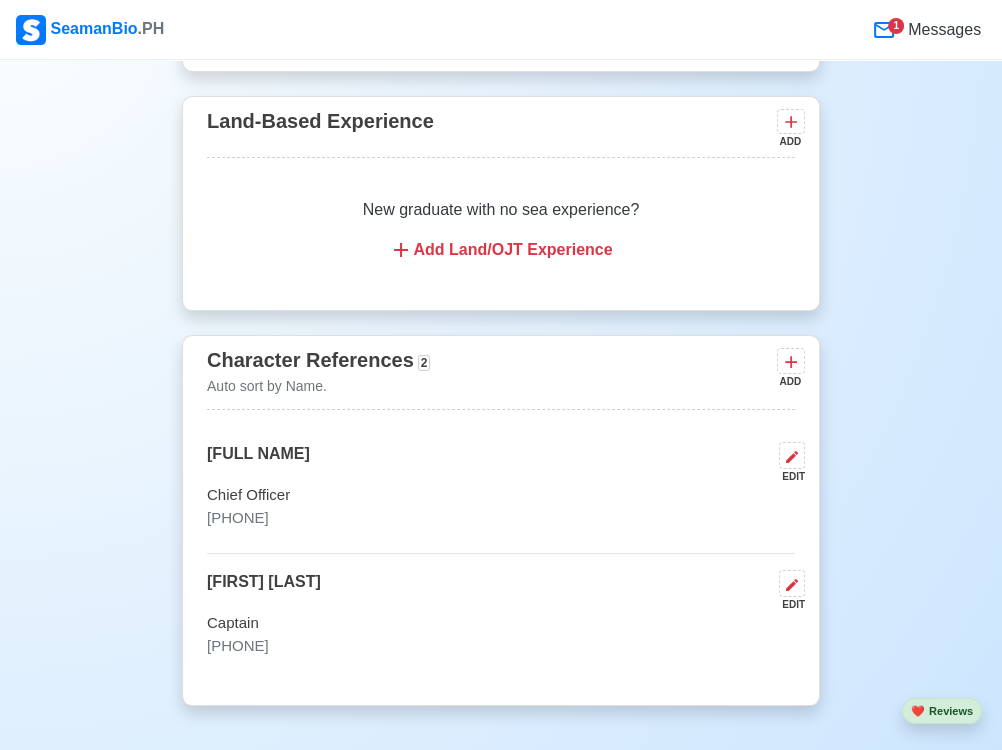 scroll, scrollTop: 9149, scrollLeft: 0, axis: vertical 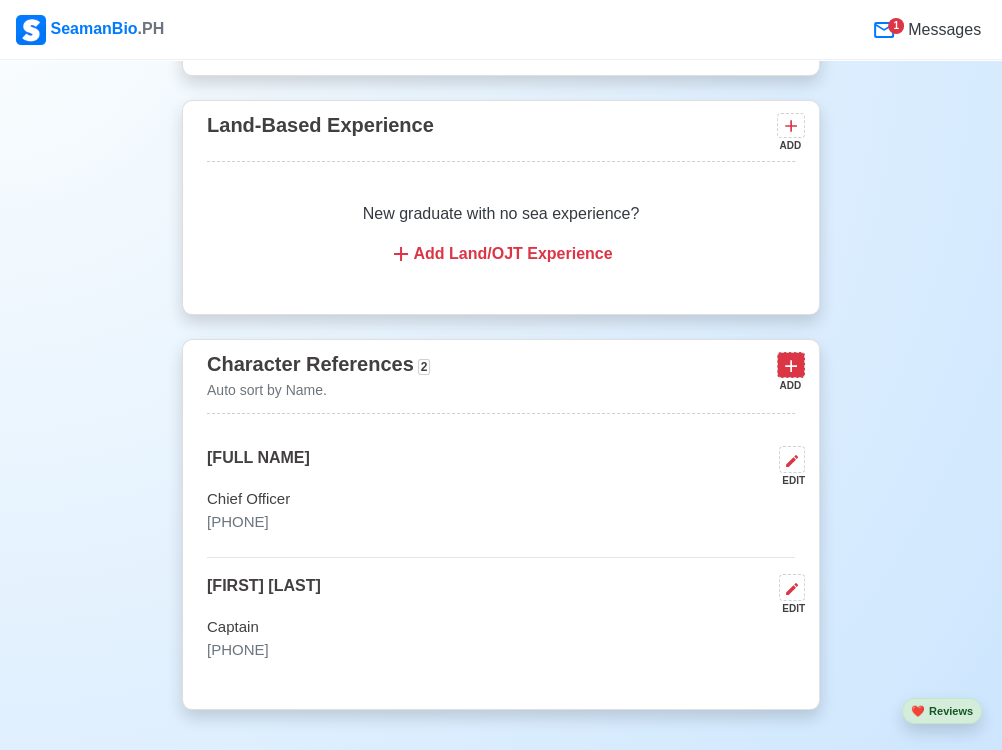 click 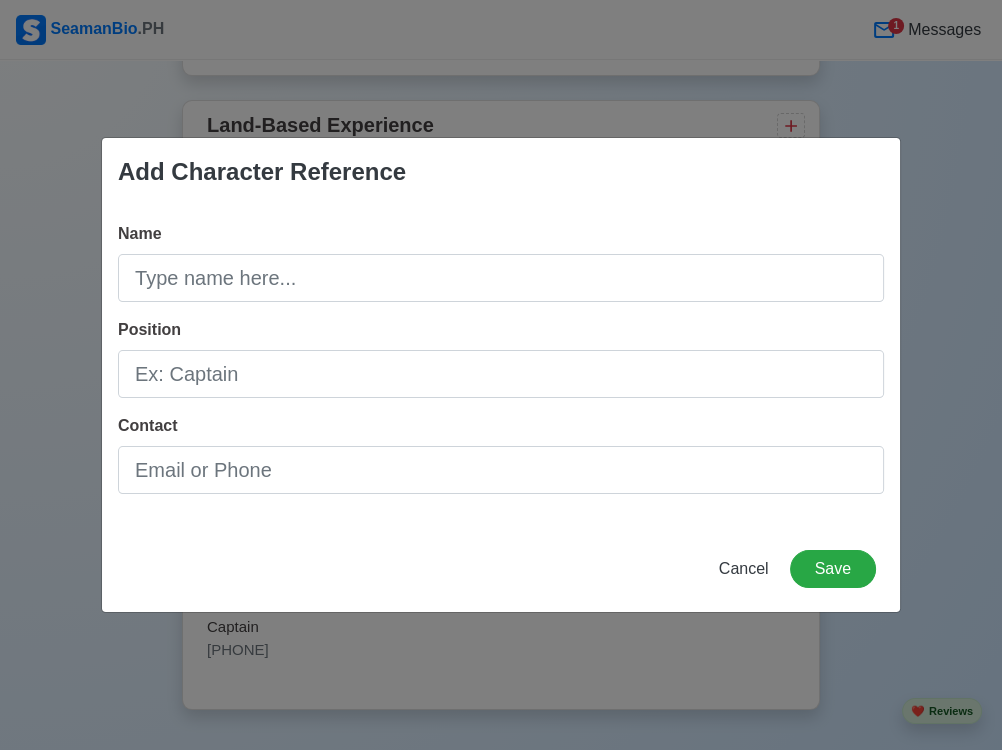 scroll, scrollTop: 9148, scrollLeft: 0, axis: vertical 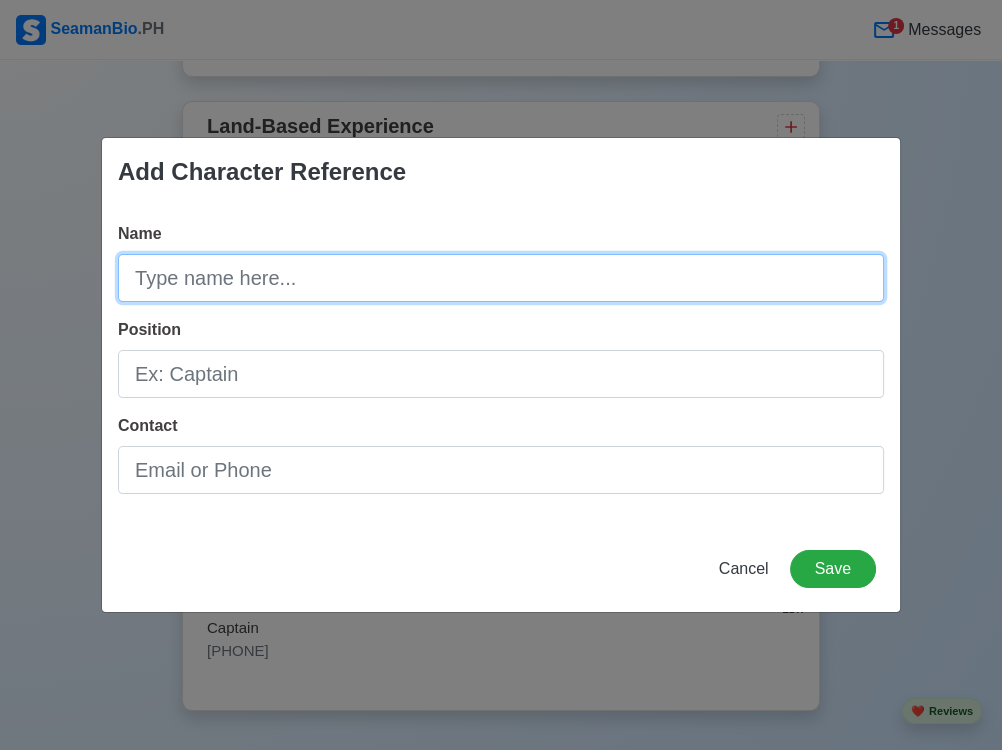 click on "Name" at bounding box center (501, 278) 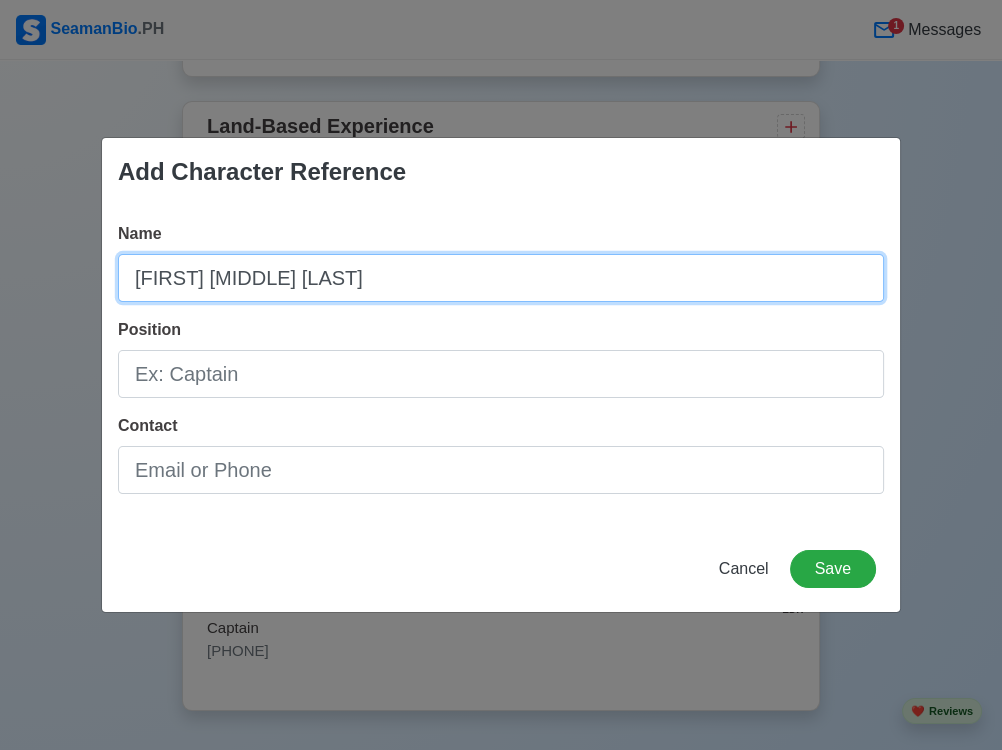 type on "[FIRST] [MIDDLE] [LAST]" 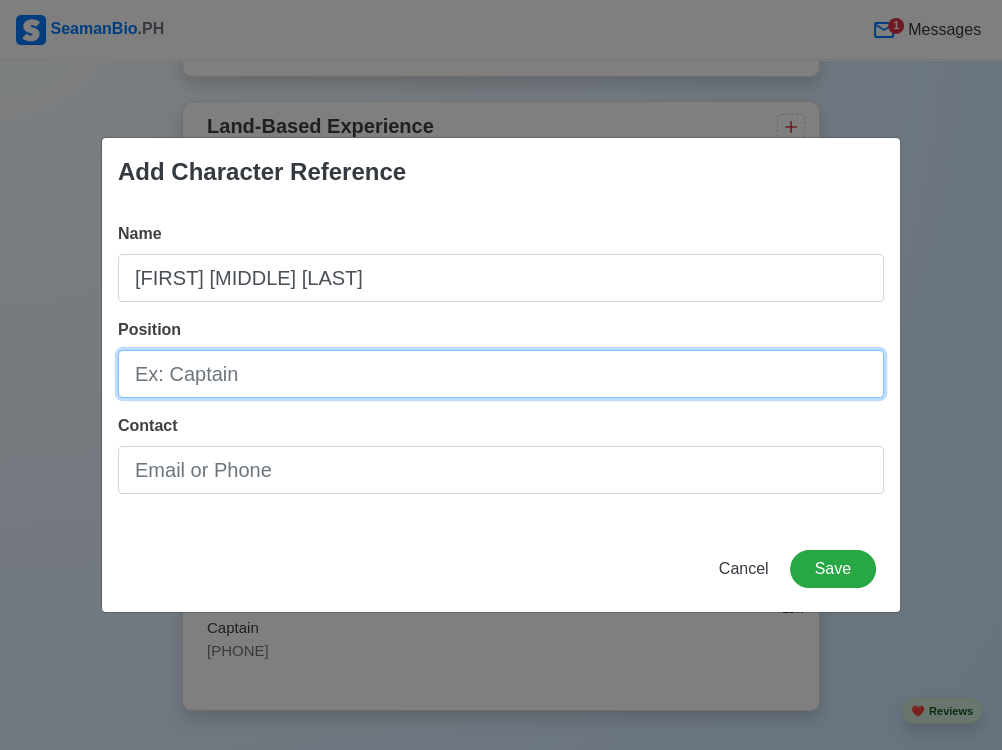 click on "Position" at bounding box center (501, 374) 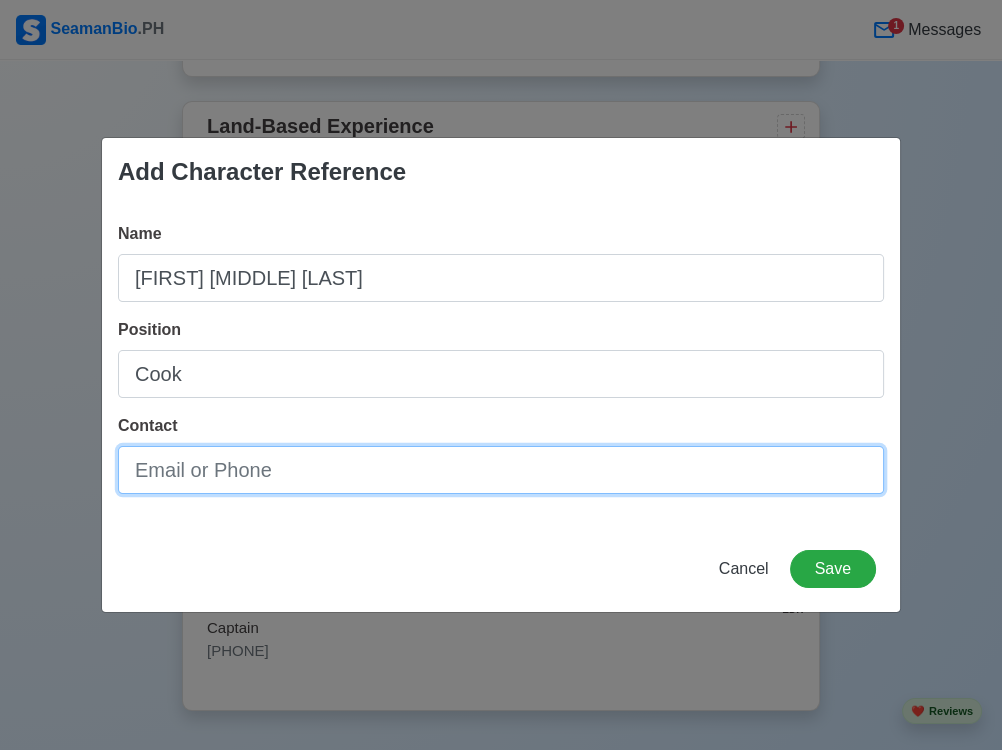 click on "Contact" at bounding box center [501, 470] 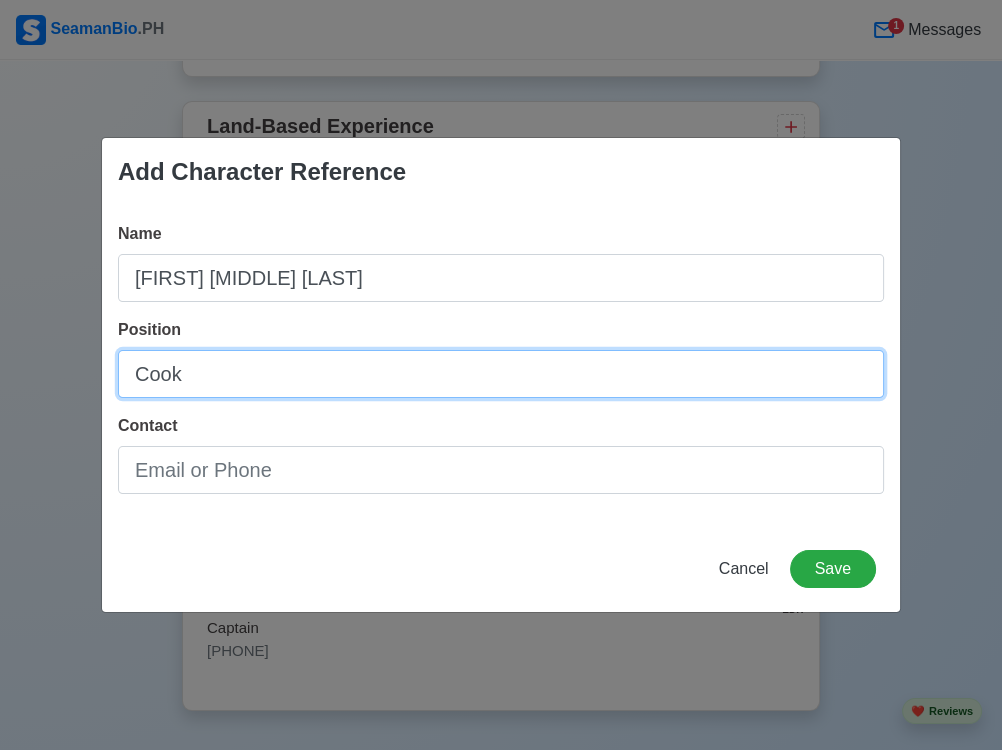 click on "Cook" at bounding box center (501, 374) 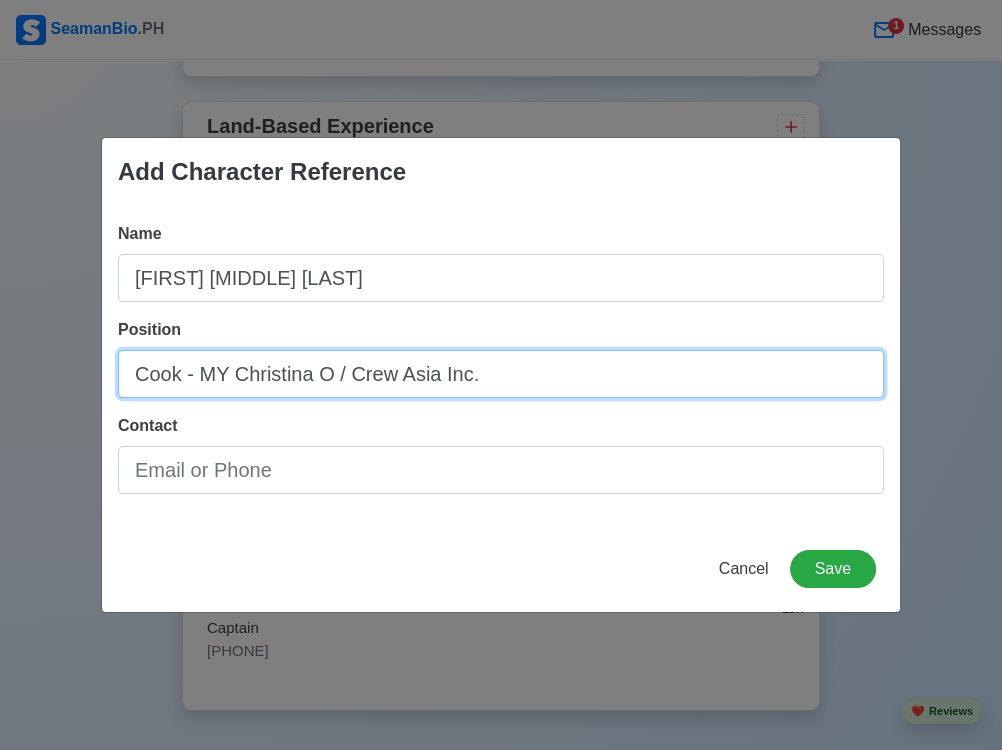 type on "Cook - MY Christina O / Crew Asia Inc." 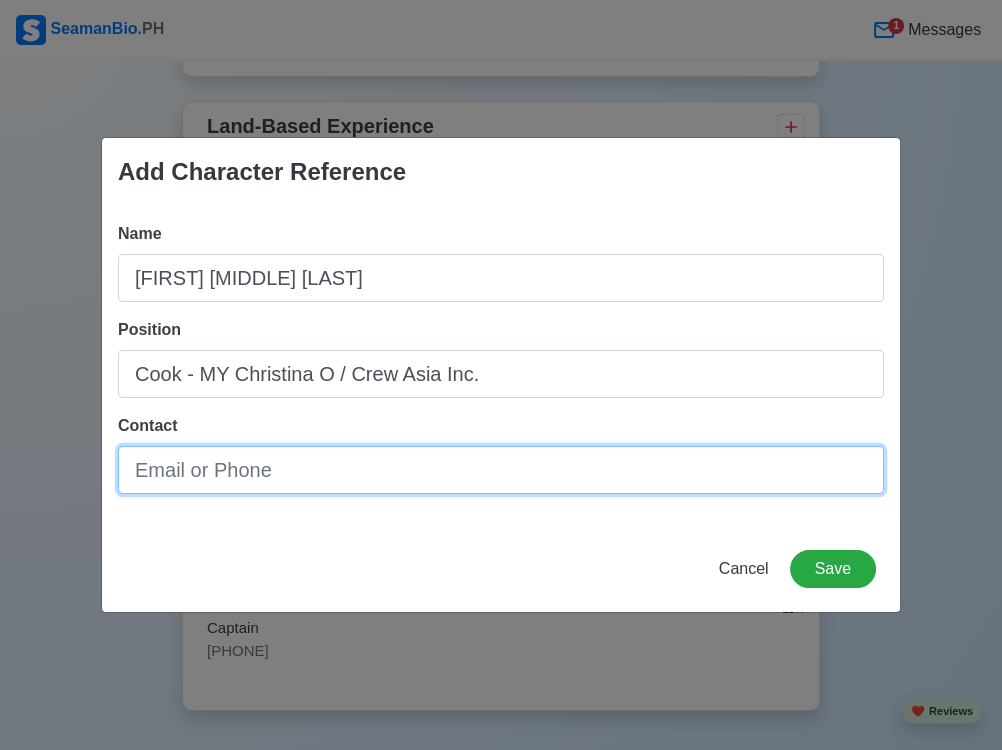 click on "Contact" at bounding box center (501, 470) 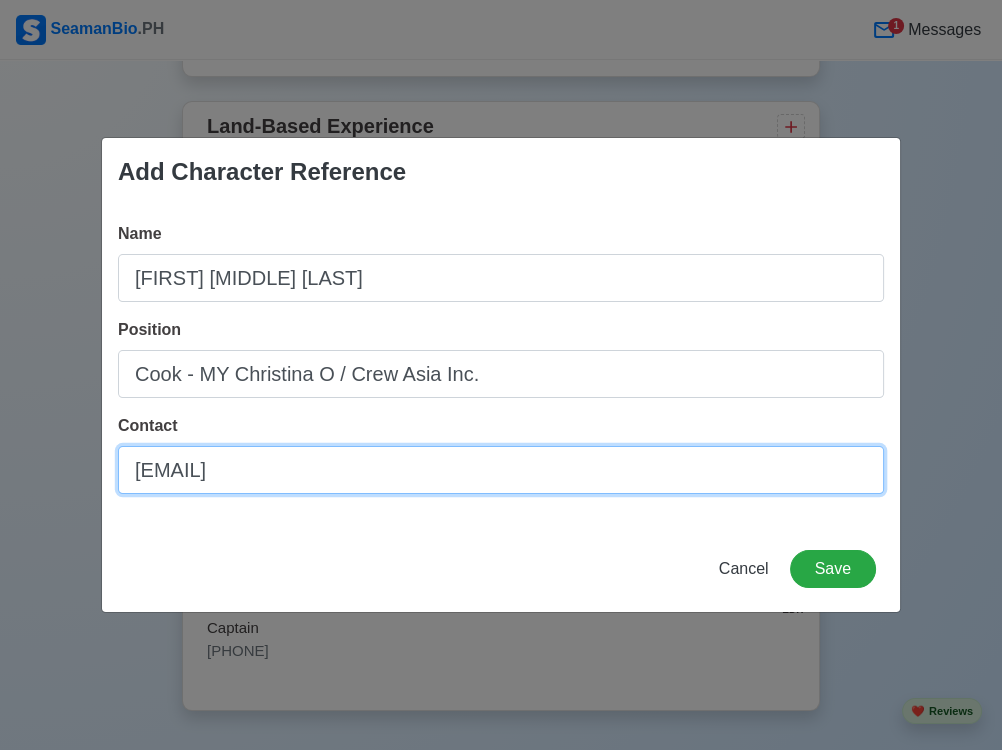 click on "[EMAIL]" at bounding box center [501, 470] 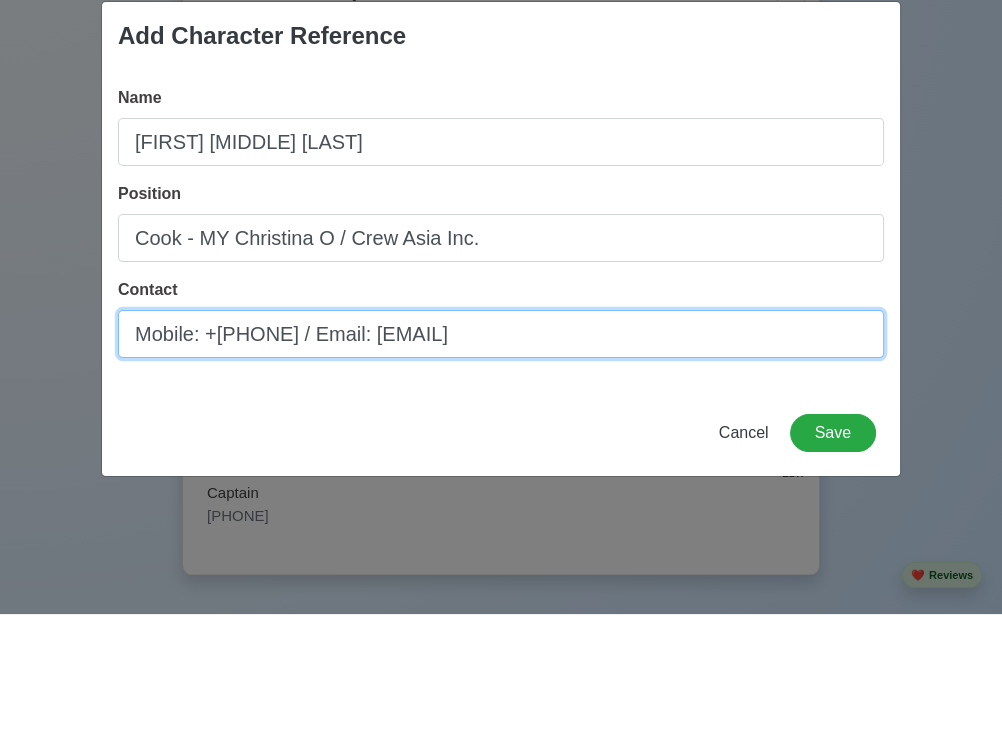 scroll, scrollTop: 9148, scrollLeft: 0, axis: vertical 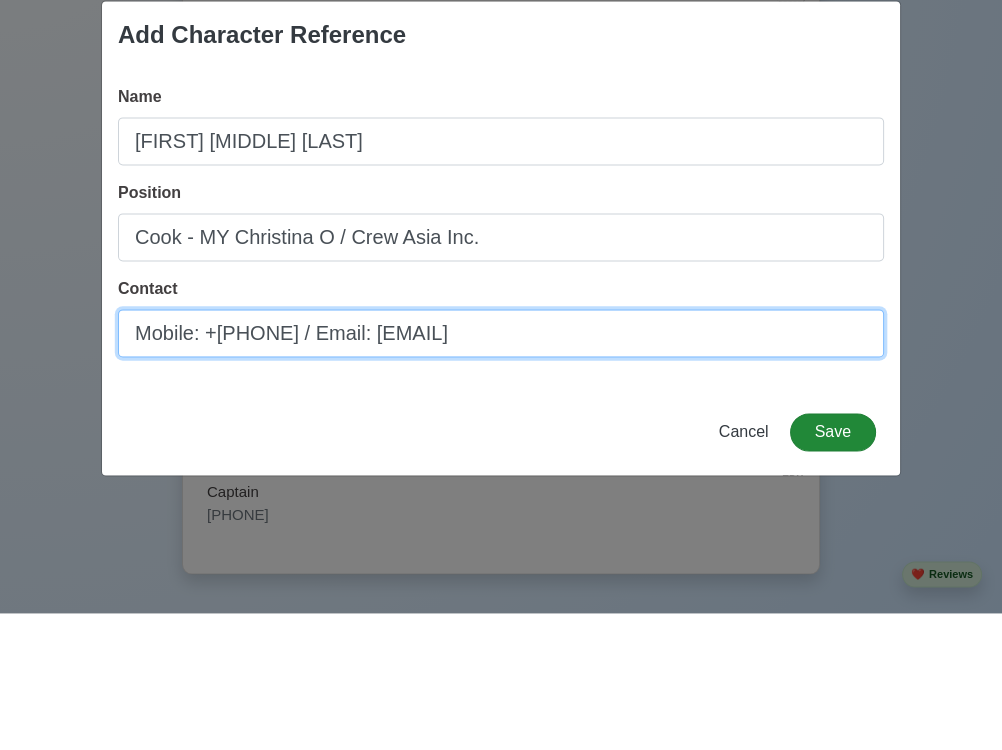 type on "Mobile: +[PHONE] / Email: [EMAIL]" 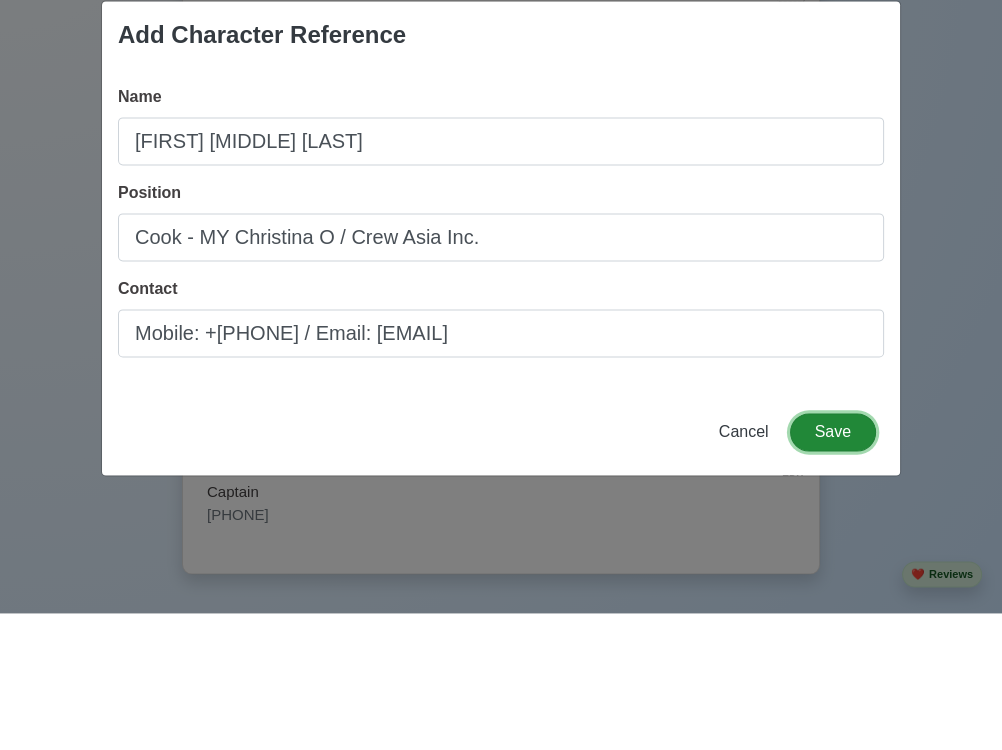 click on "Save" at bounding box center (833, 569) 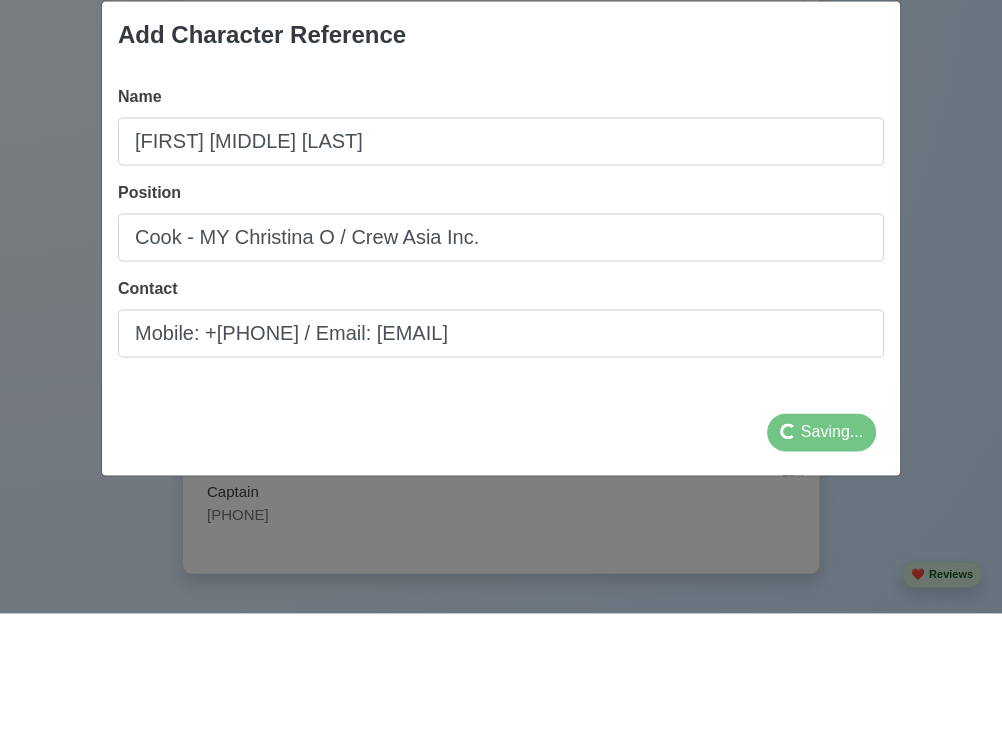 scroll, scrollTop: 9148, scrollLeft: 0, axis: vertical 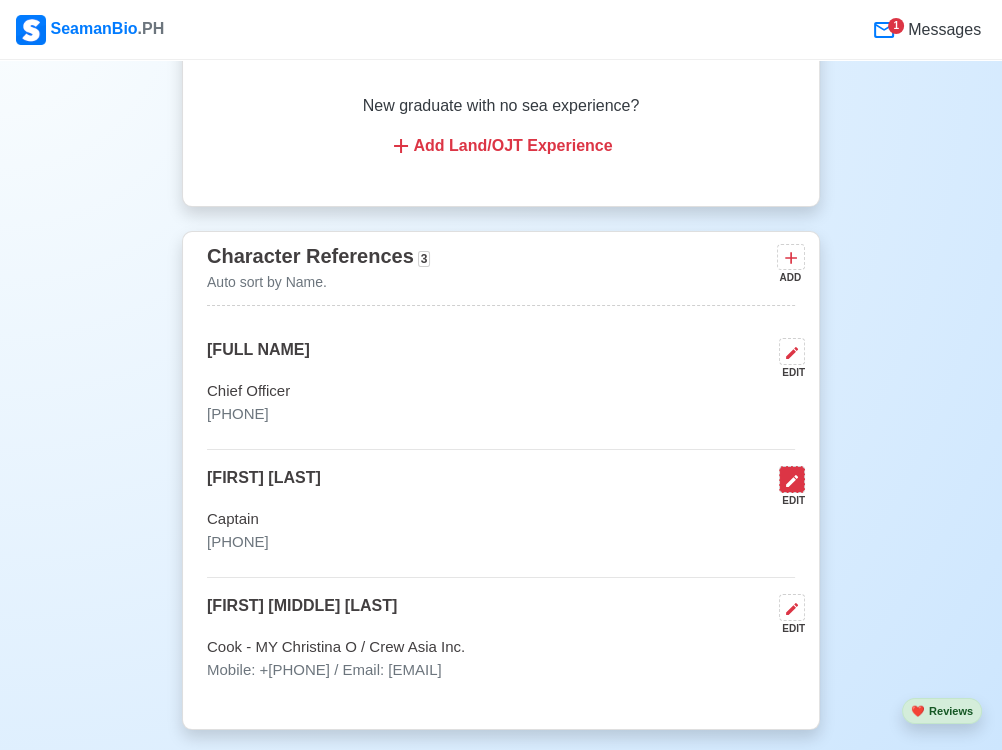 click 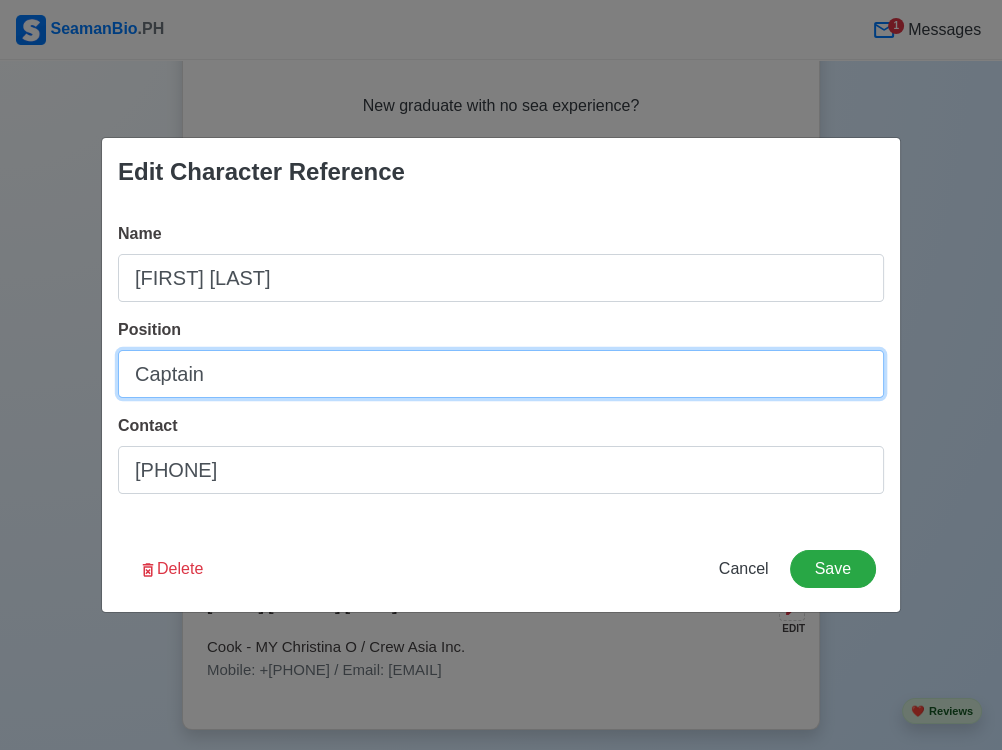 click on "Captain" at bounding box center [501, 374] 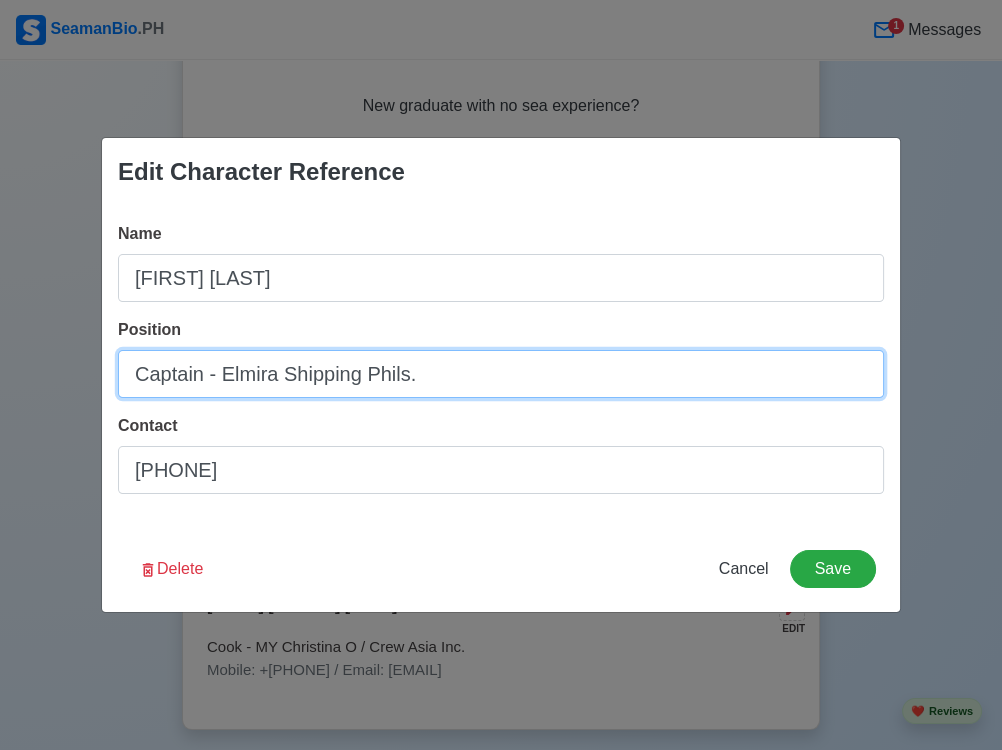 type on "Captain - Elmira Shipping Phils." 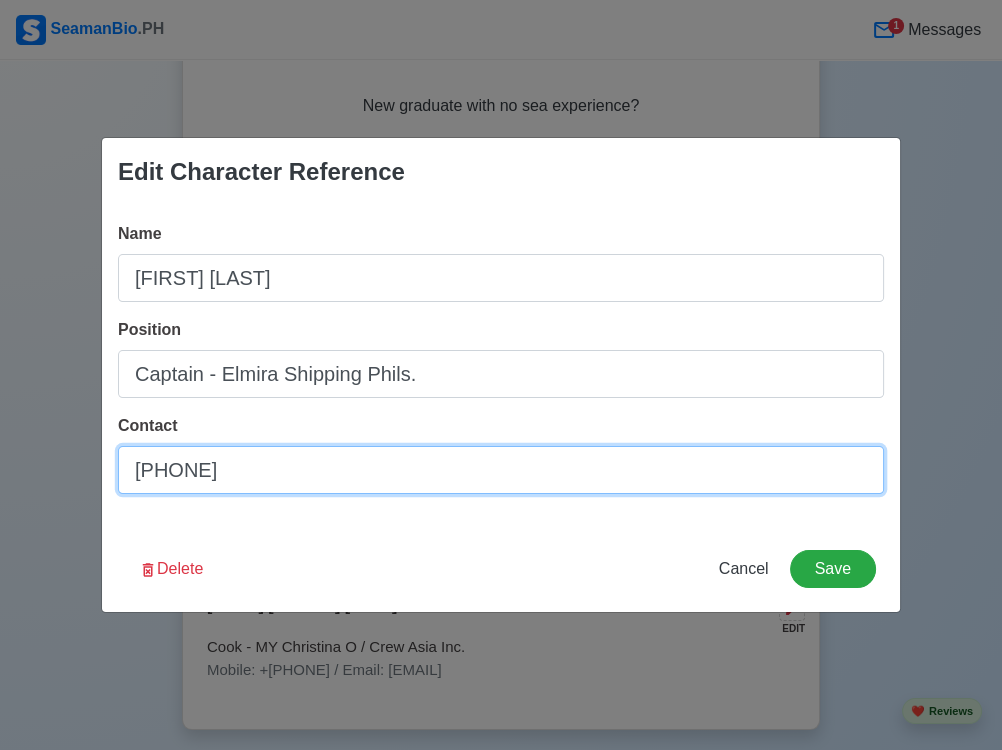 click on "[PHONE]" at bounding box center (501, 470) 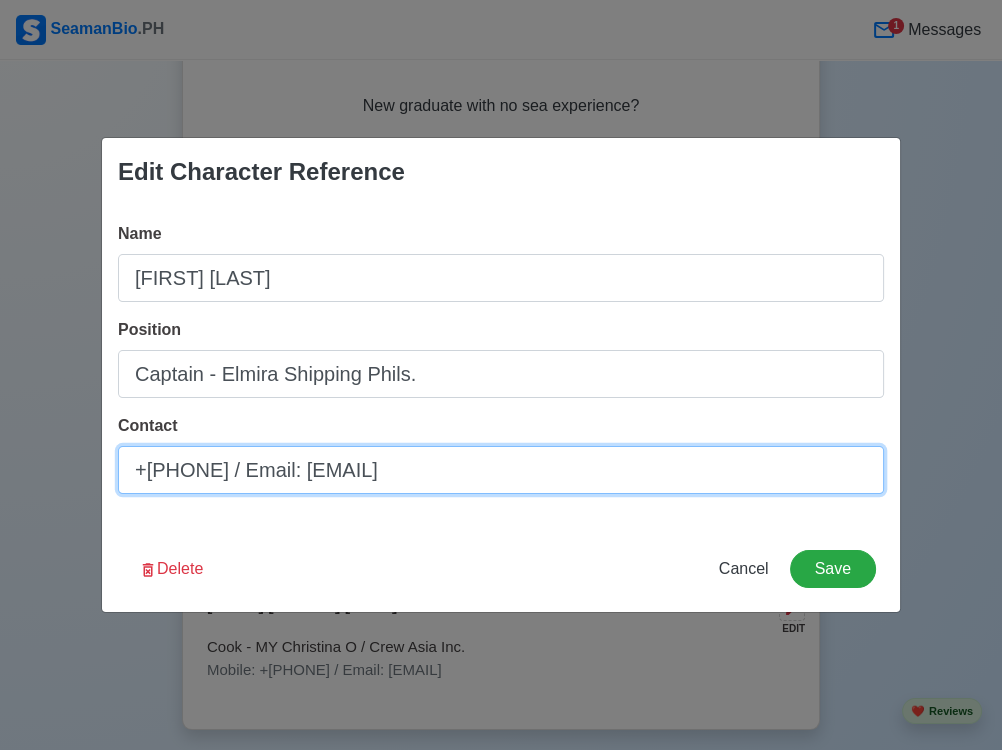 click on "+[PHONE] / Email: [EMAIL]" at bounding box center [501, 470] 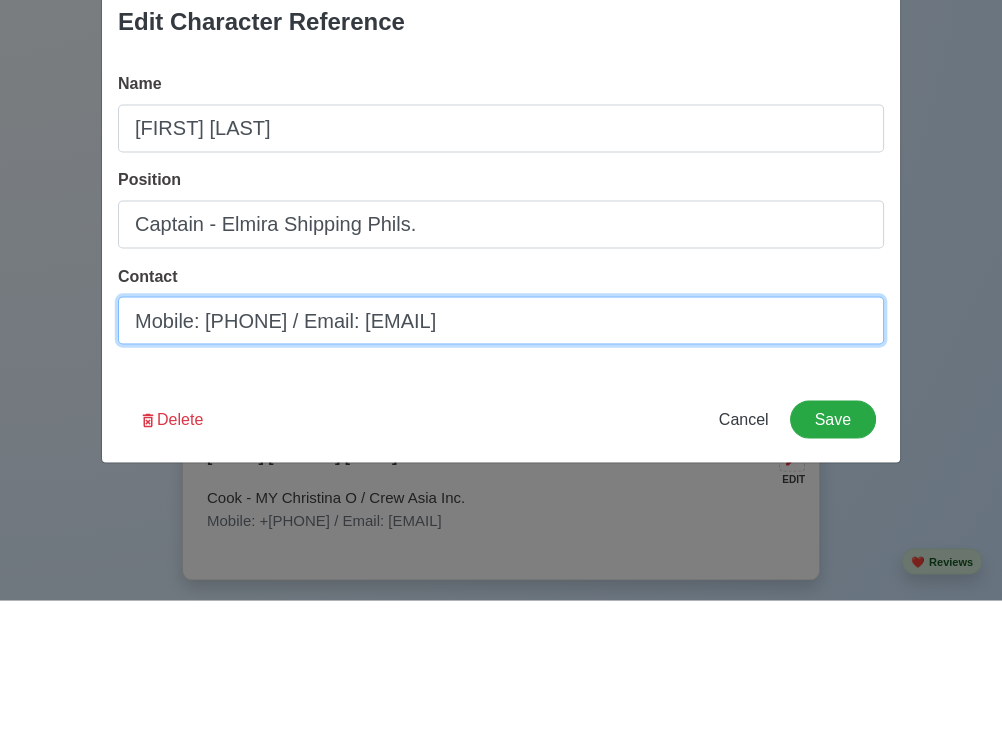 scroll, scrollTop: 9257, scrollLeft: 0, axis: vertical 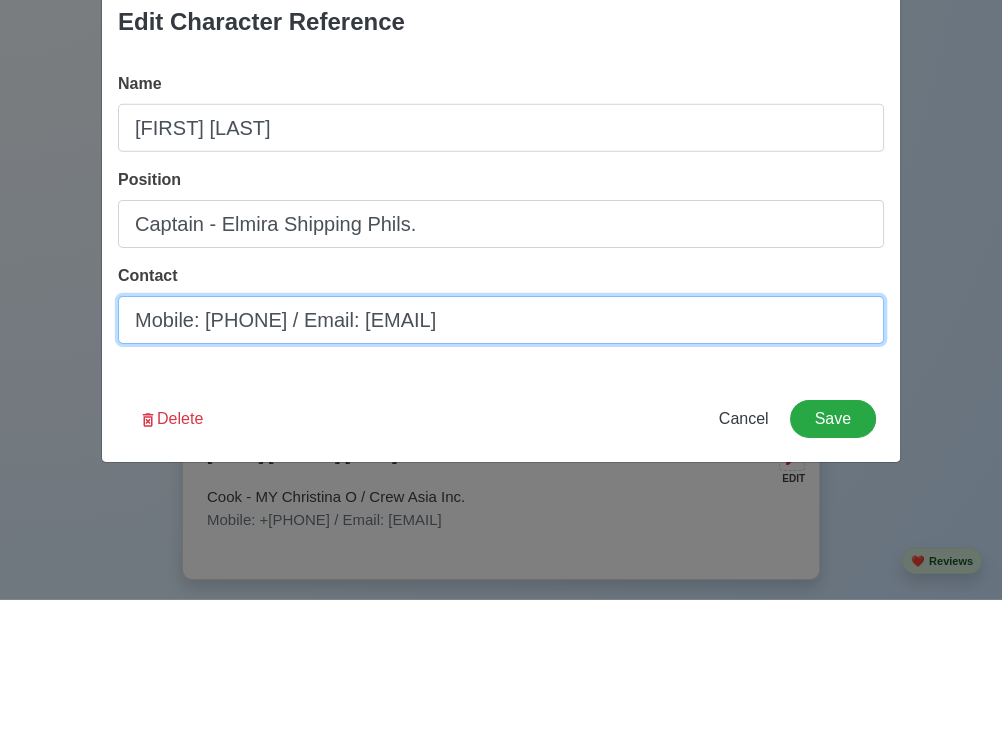 type on "Mobile: [PHONE] / Email: [EMAIL]" 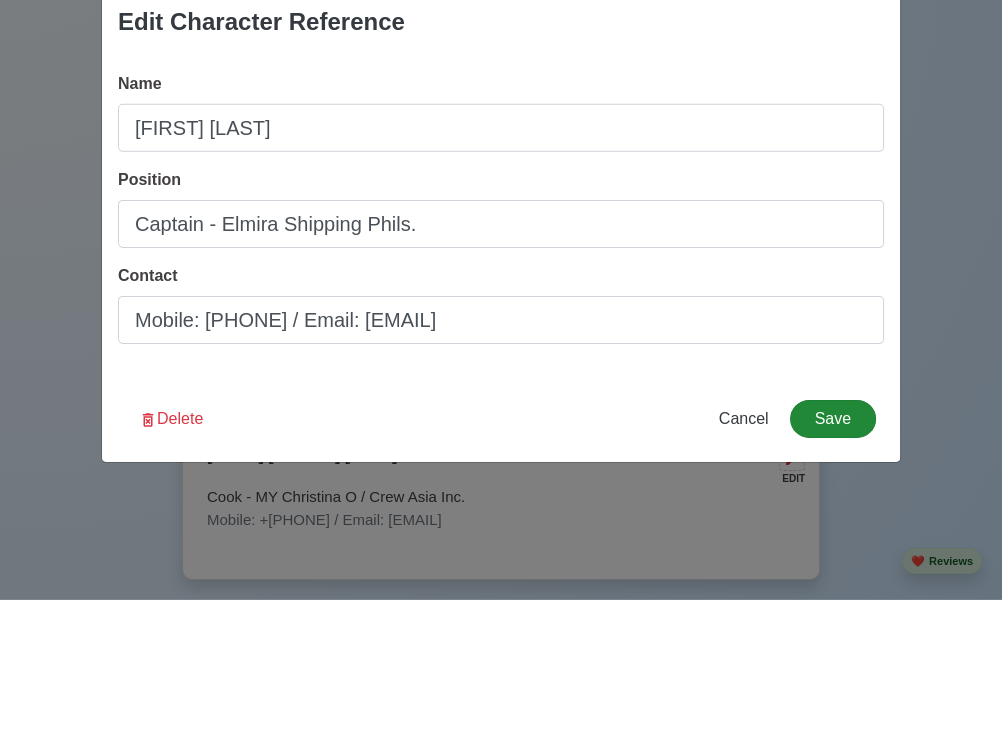 click on "Save" at bounding box center [833, 569] 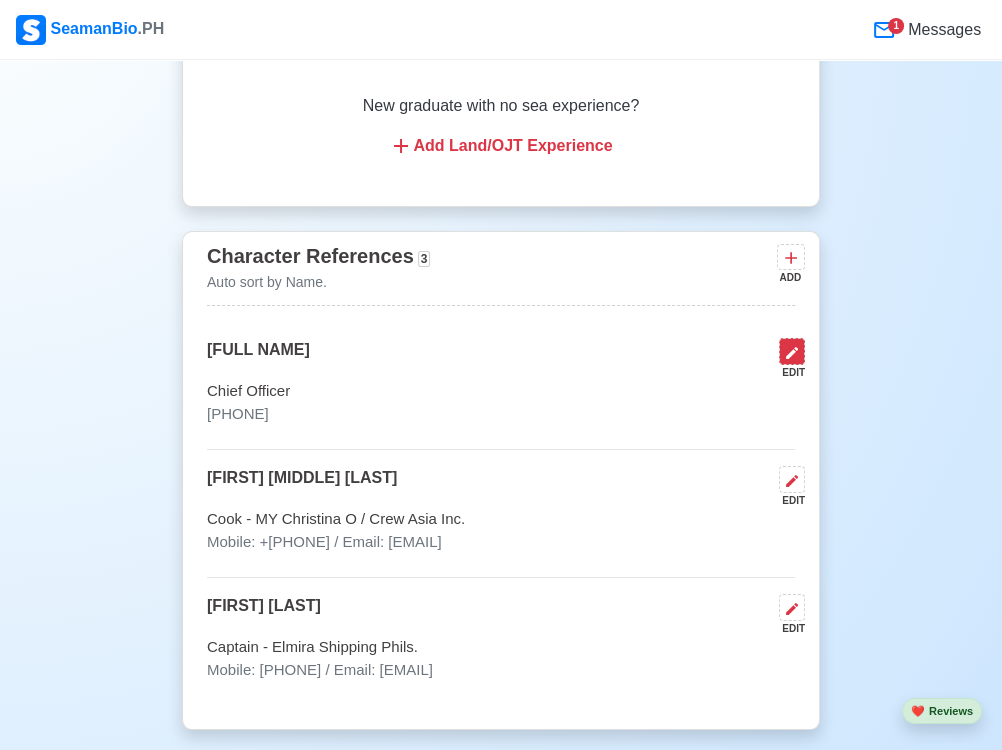 click at bounding box center [792, 351] 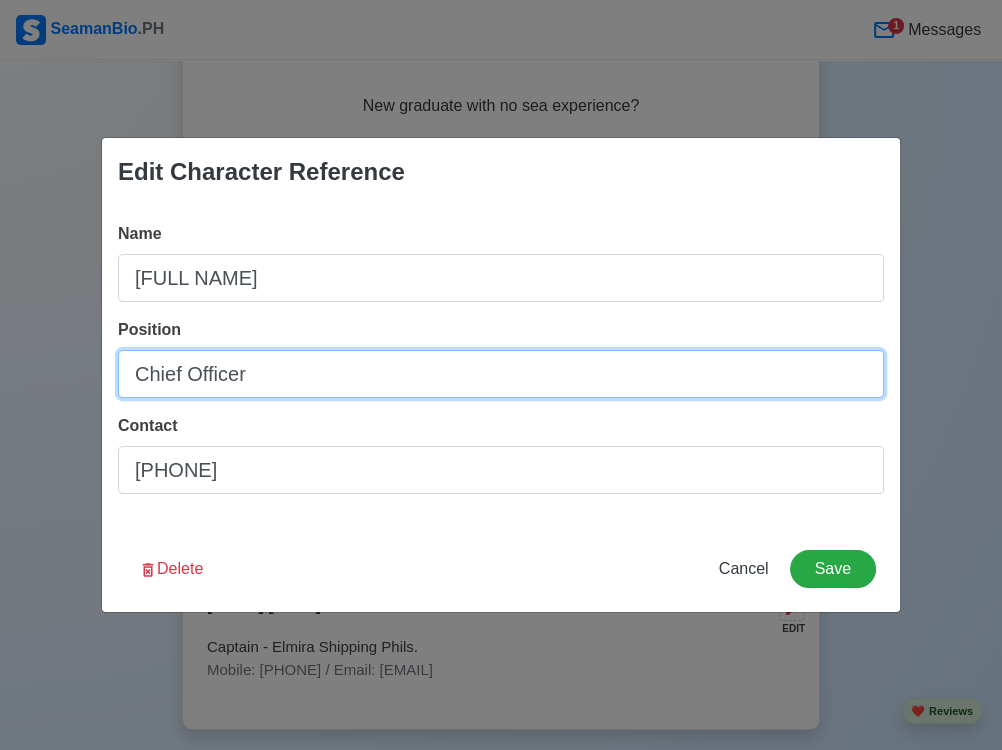 click on "Chief Officer" at bounding box center [501, 374] 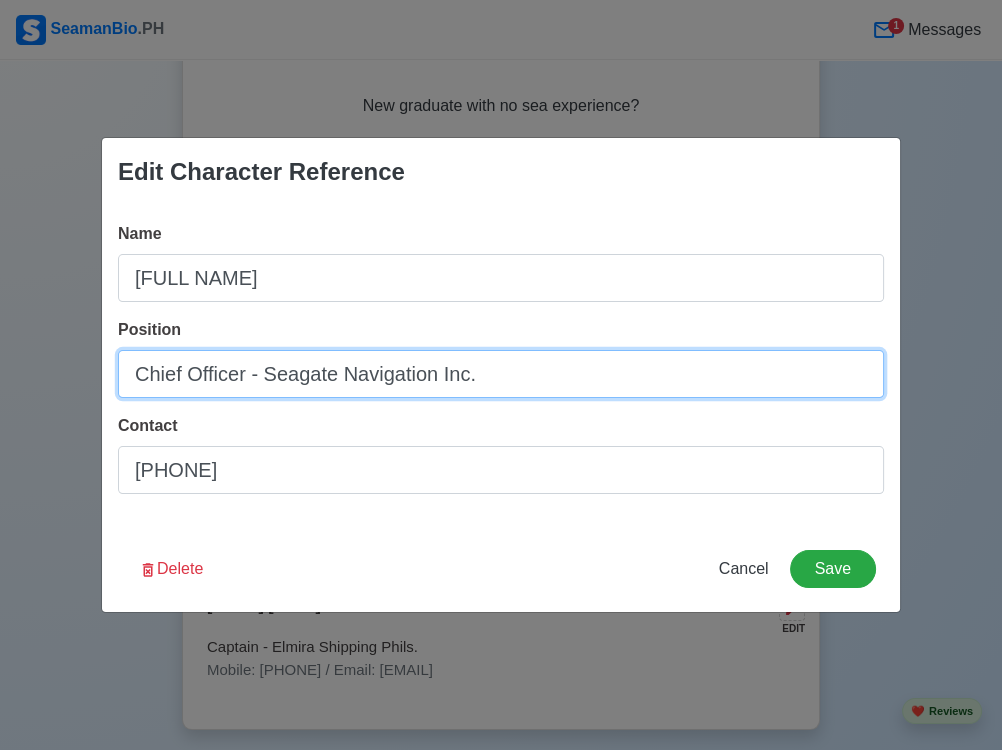 type on "Chief Officer - Seagate Navigation Inc." 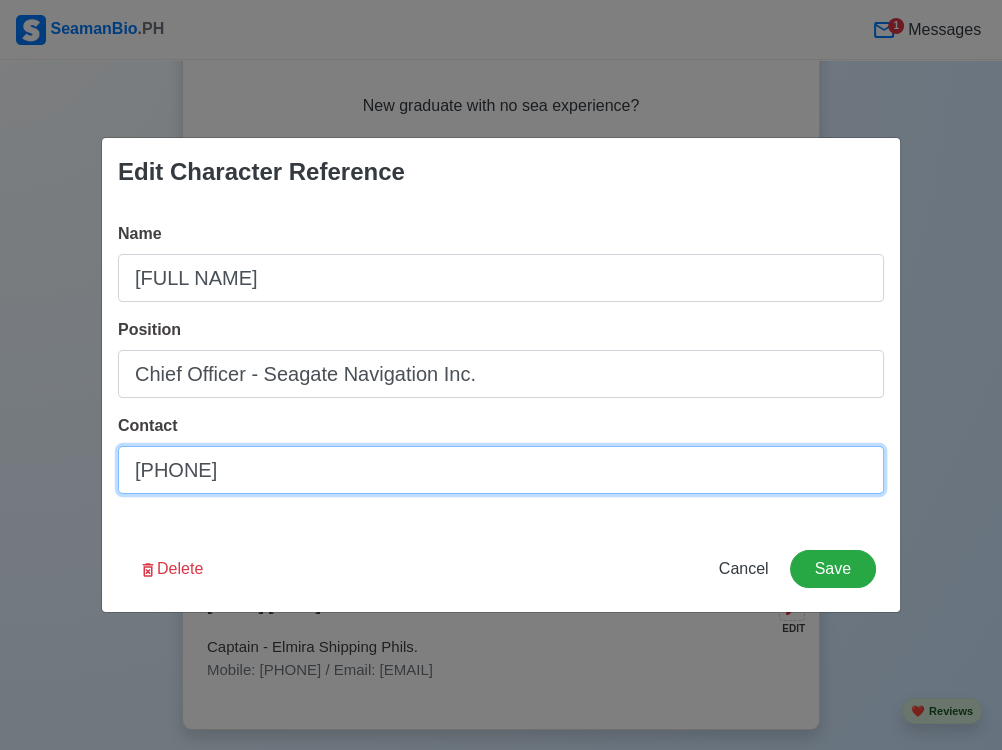 click on "[PHONE]" at bounding box center (501, 470) 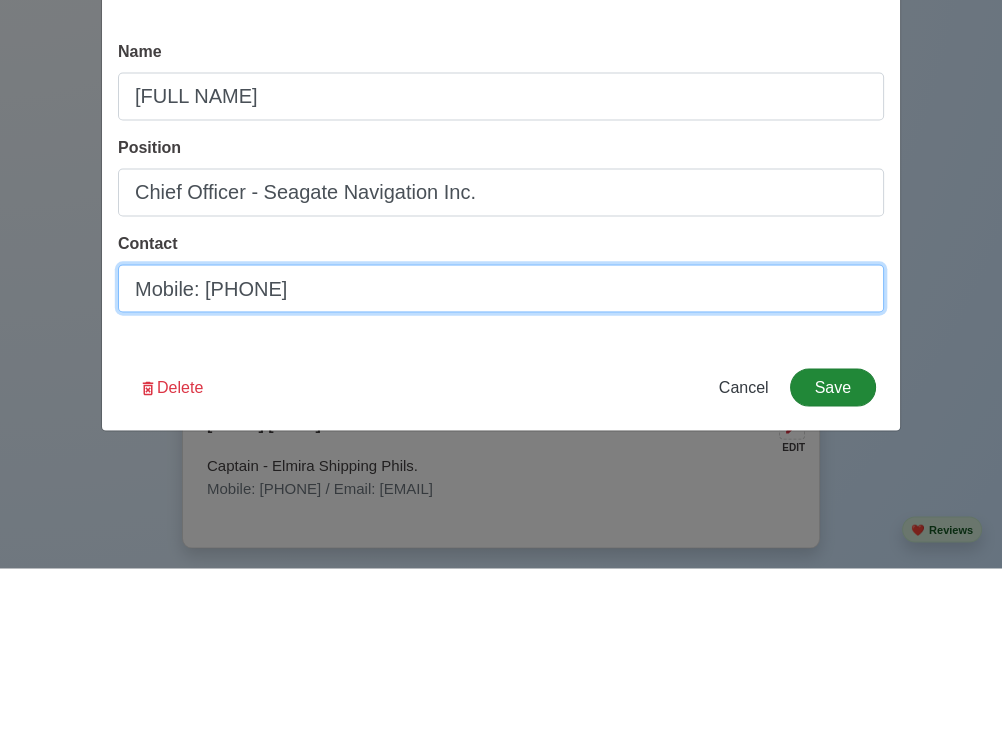 type on "Mobile: [PHONE]" 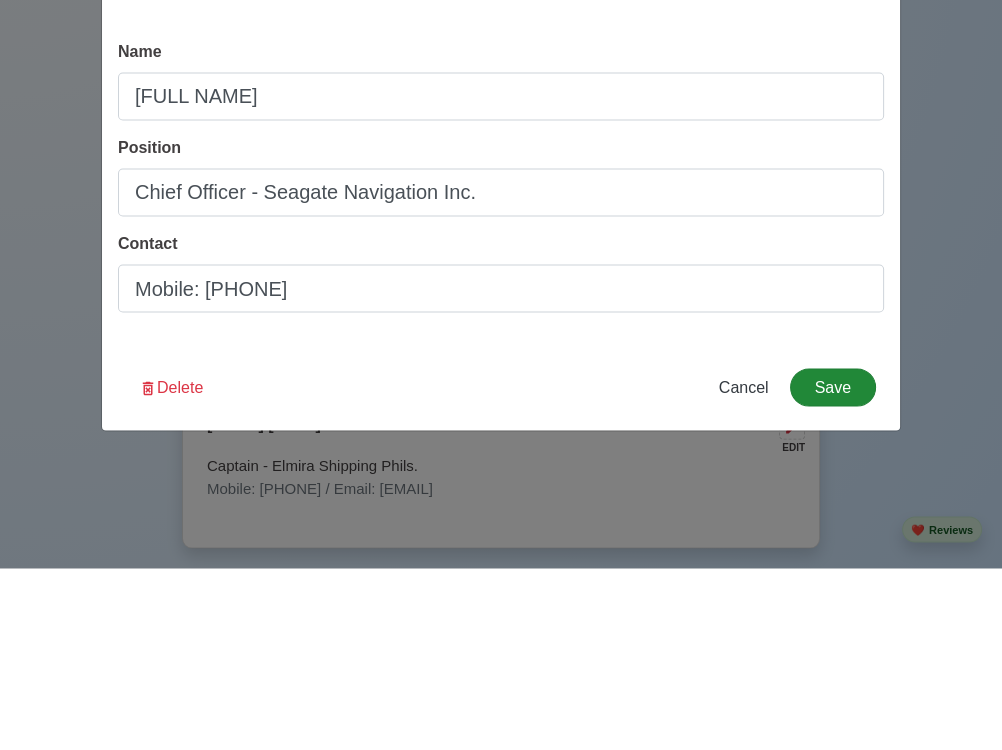 click on "Save" at bounding box center (833, 569) 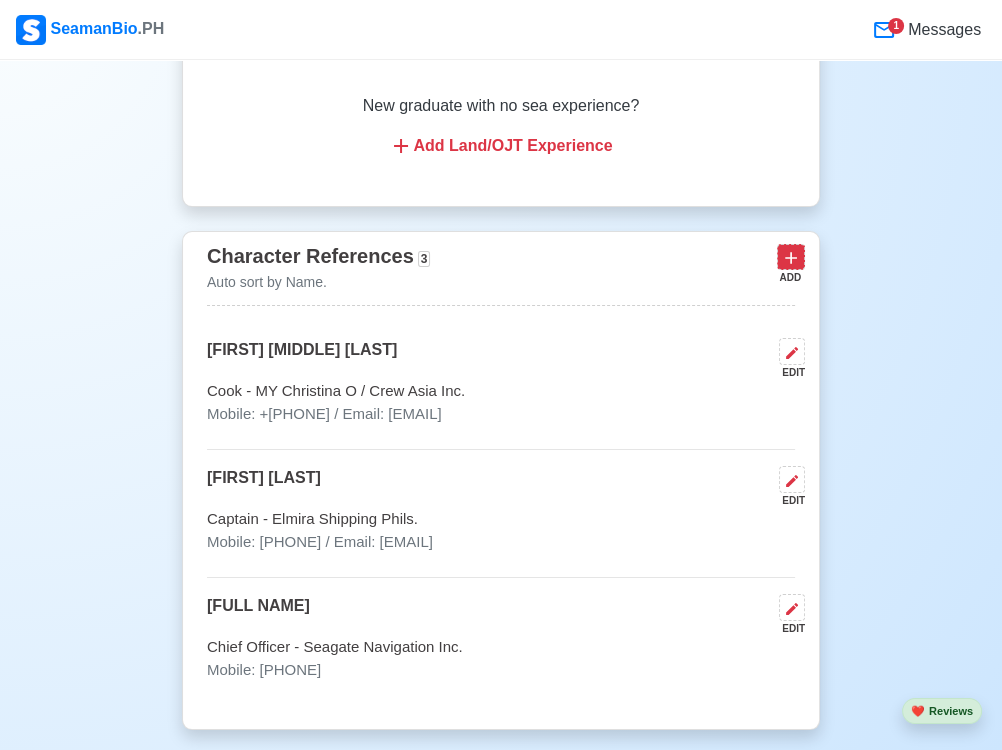 click 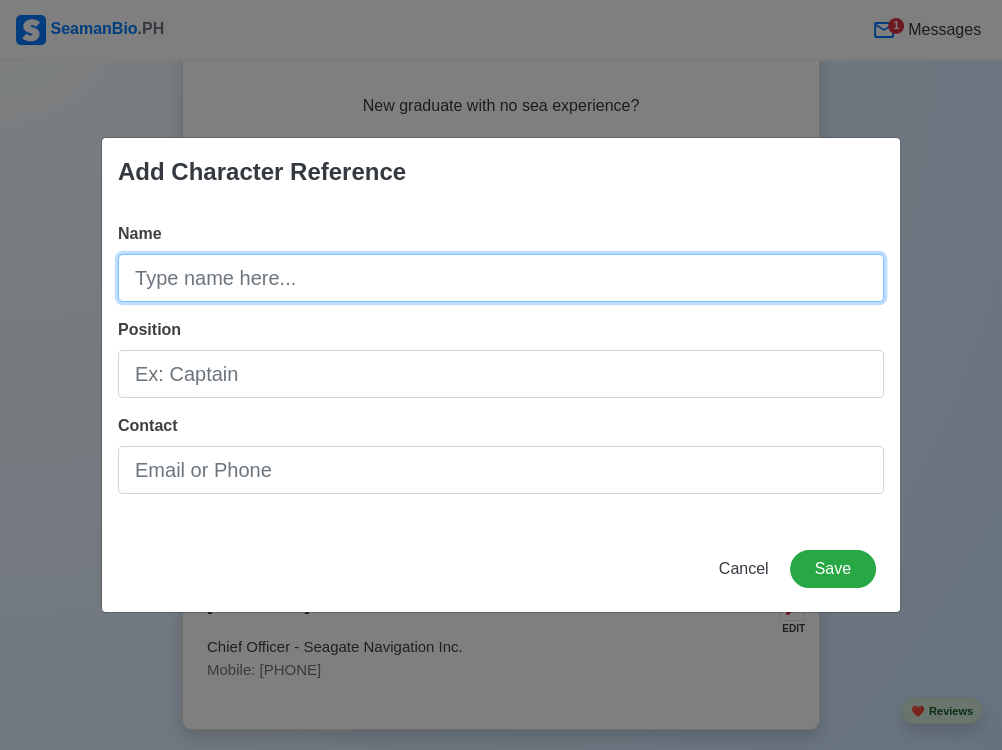 click on "Name" at bounding box center [501, 278] 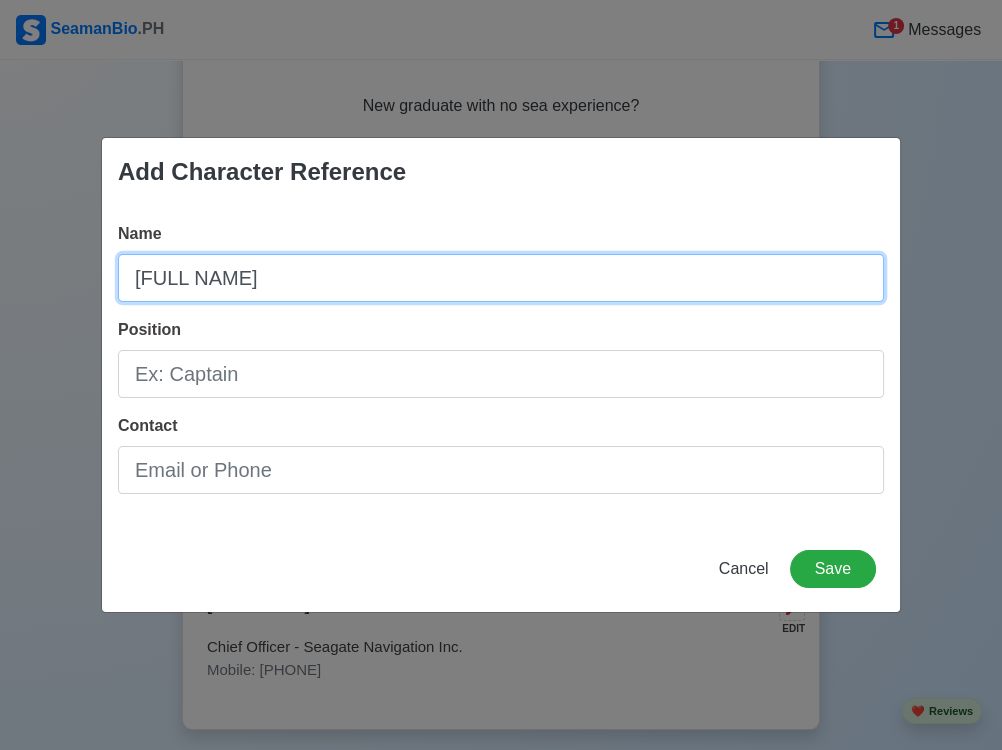 type on "[FULL NAME]" 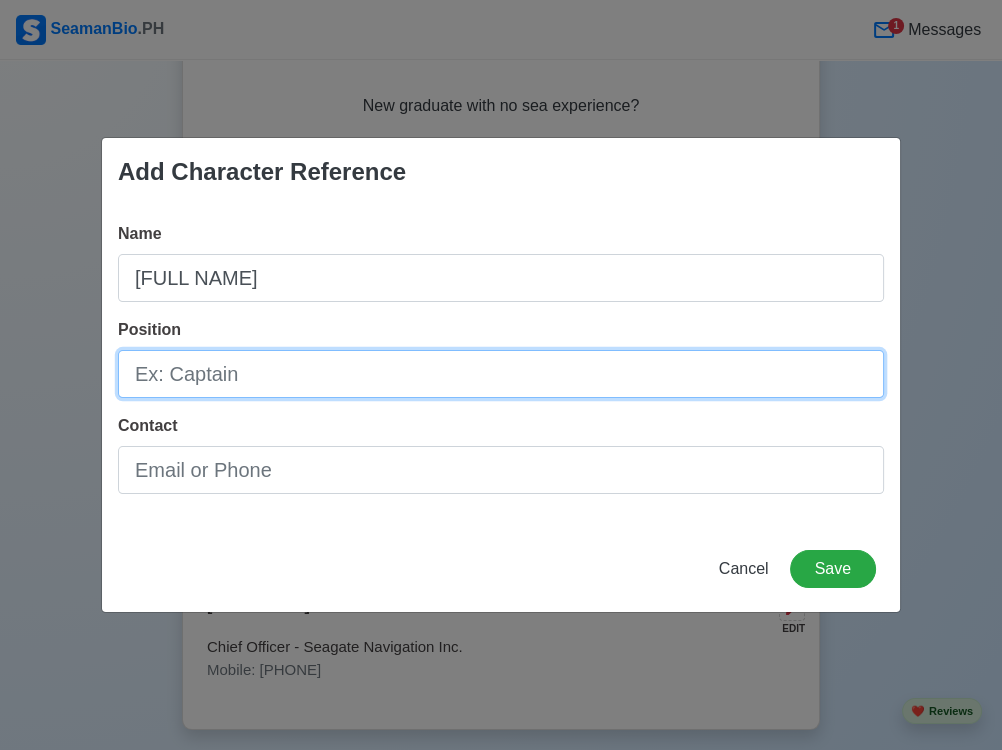 click on "Position" at bounding box center (501, 374) 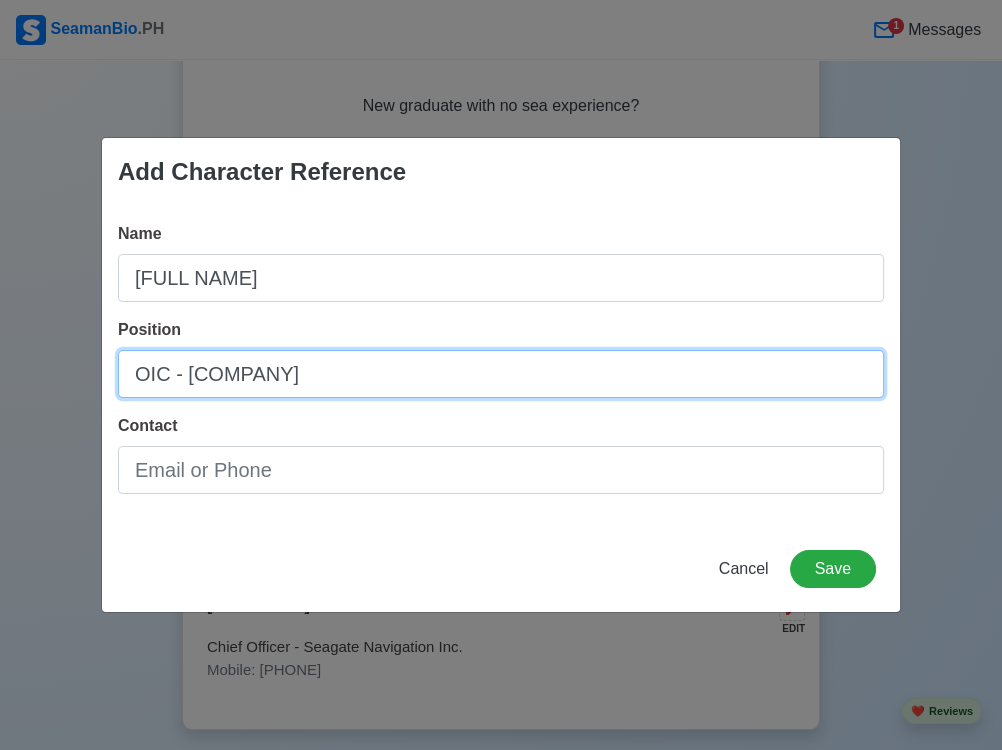 type on "OIC - [COMPANY]" 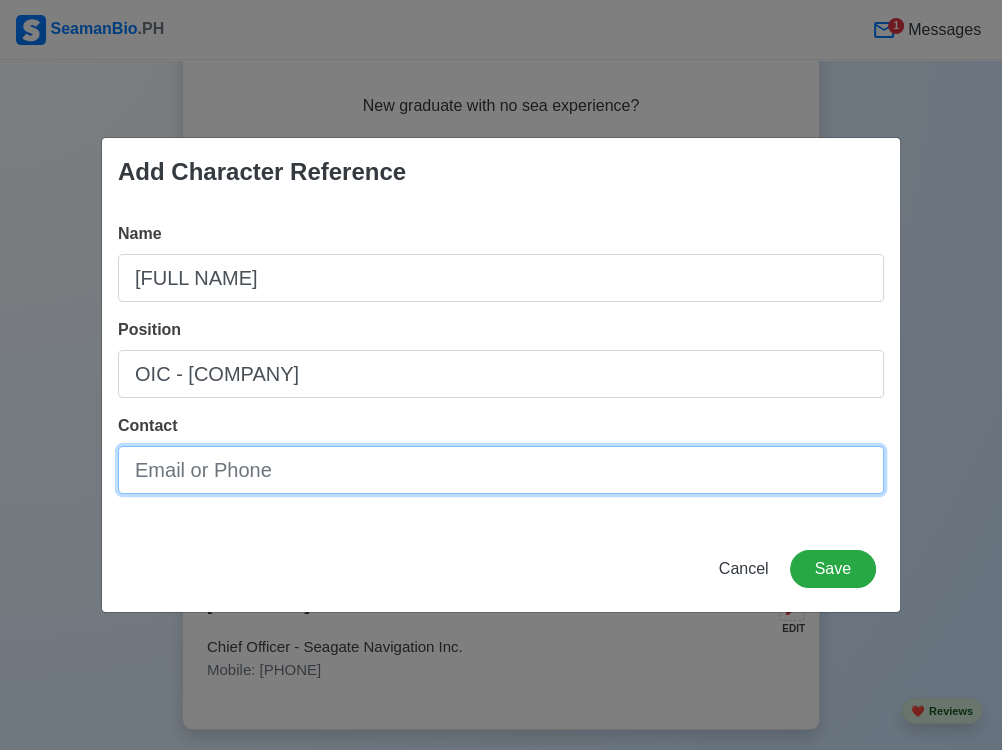 click on "Contact" at bounding box center (501, 470) 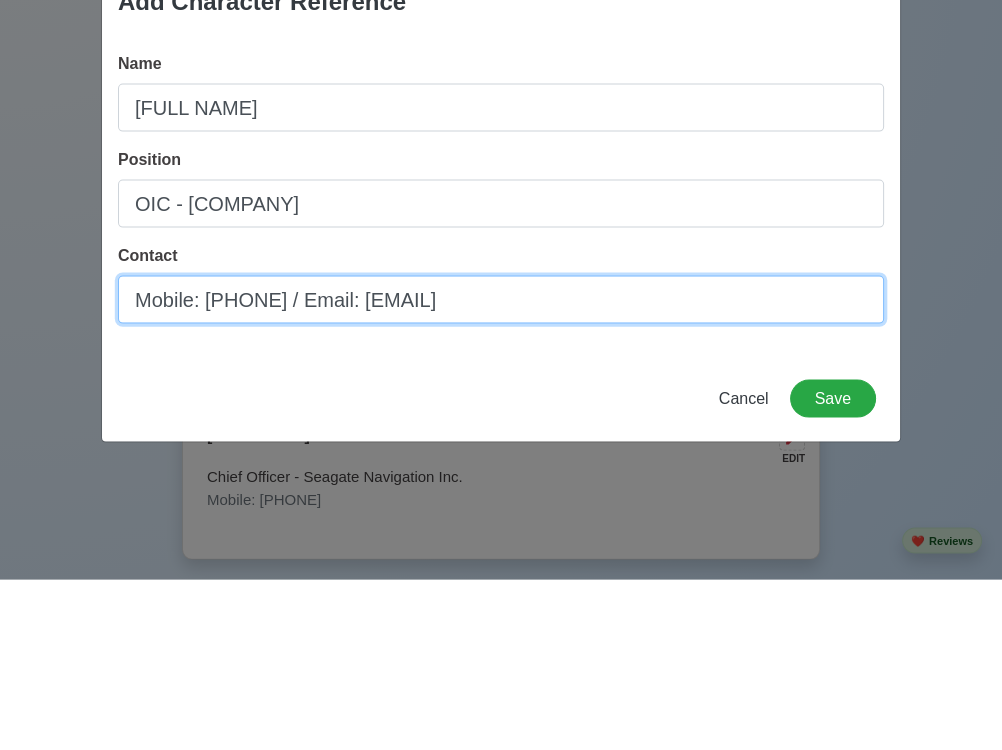 scroll, scrollTop: 9257, scrollLeft: 0, axis: vertical 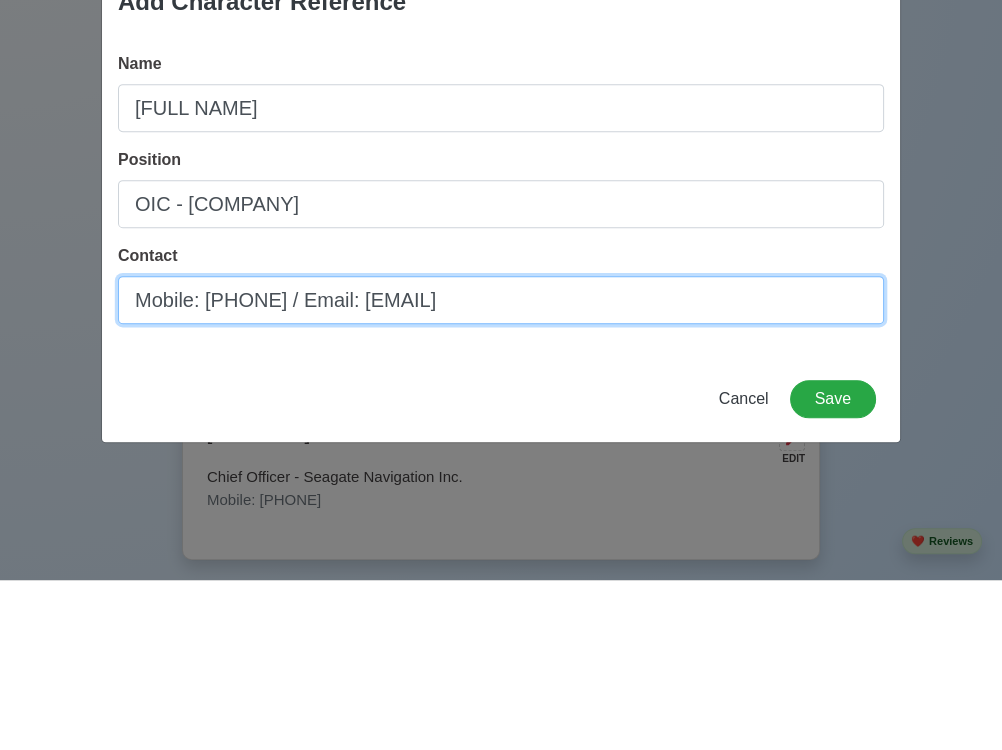 type on "Mobile: [PHONE] / Email: [EMAIL]" 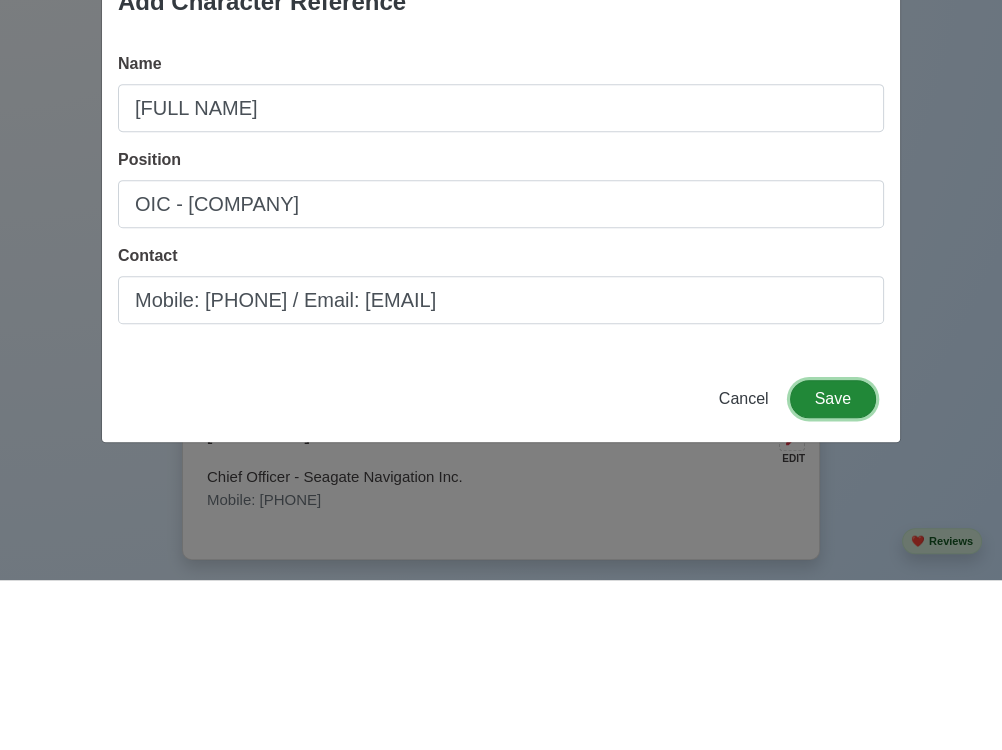 click on "Save" at bounding box center (833, 569) 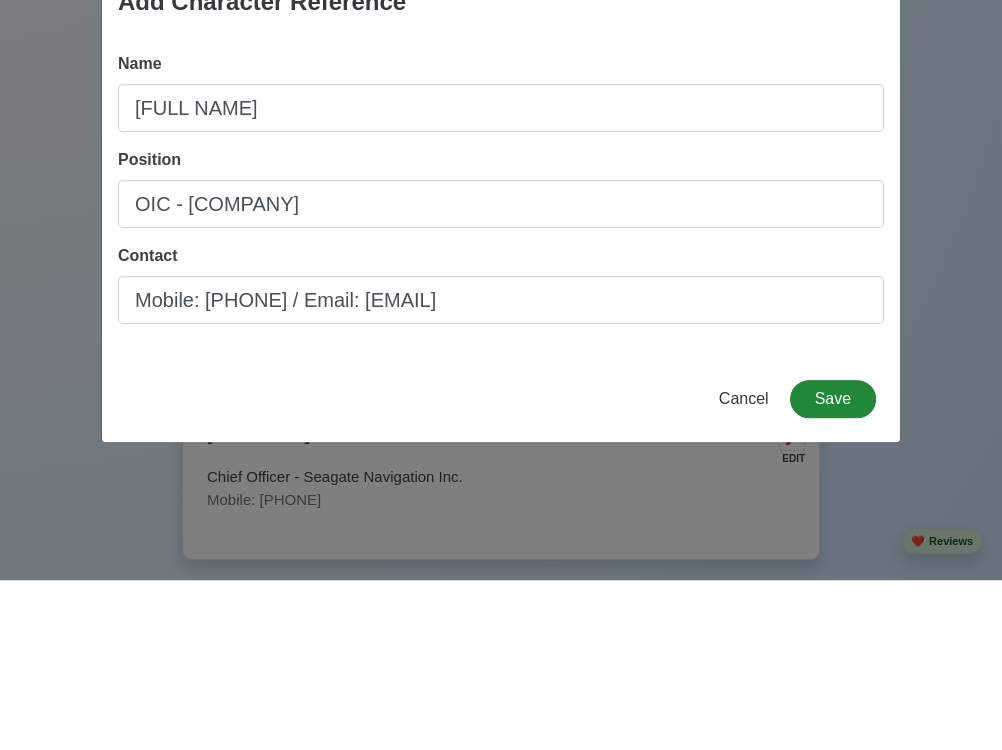 scroll, scrollTop: 9257, scrollLeft: 0, axis: vertical 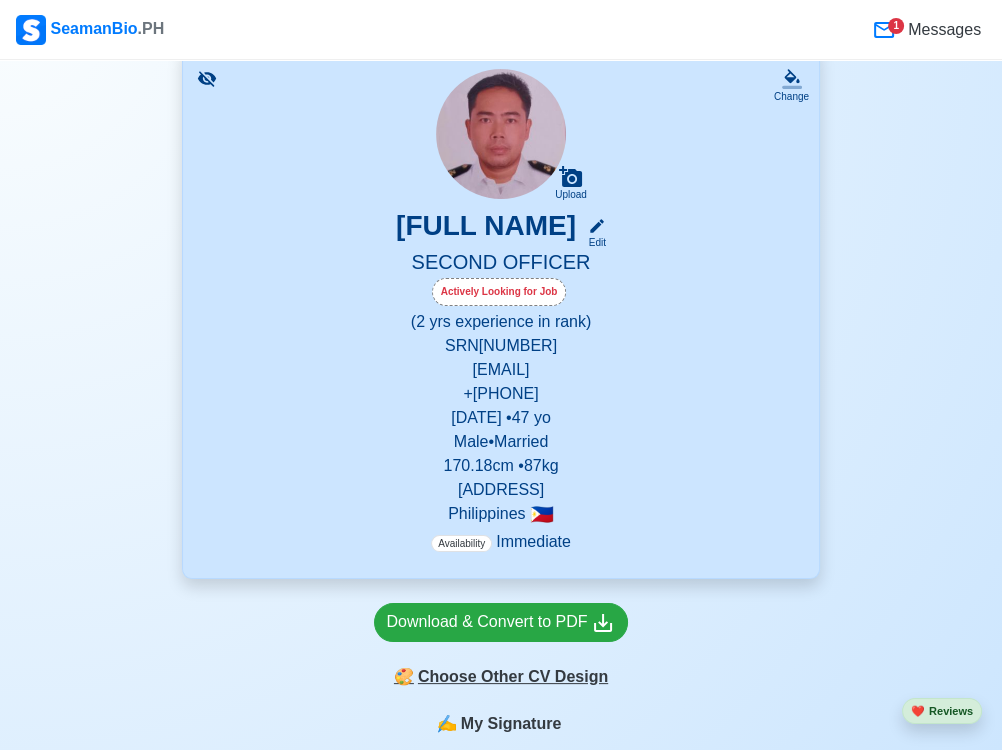 click on "🎨 Choose Other CV Design" at bounding box center (501, 677) 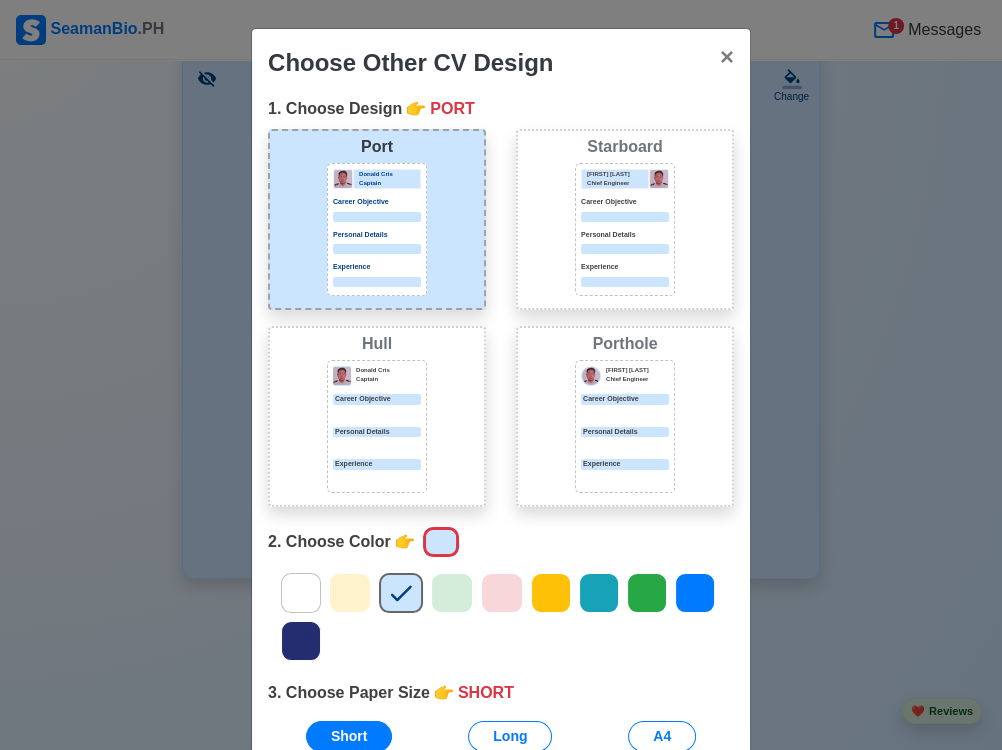 click 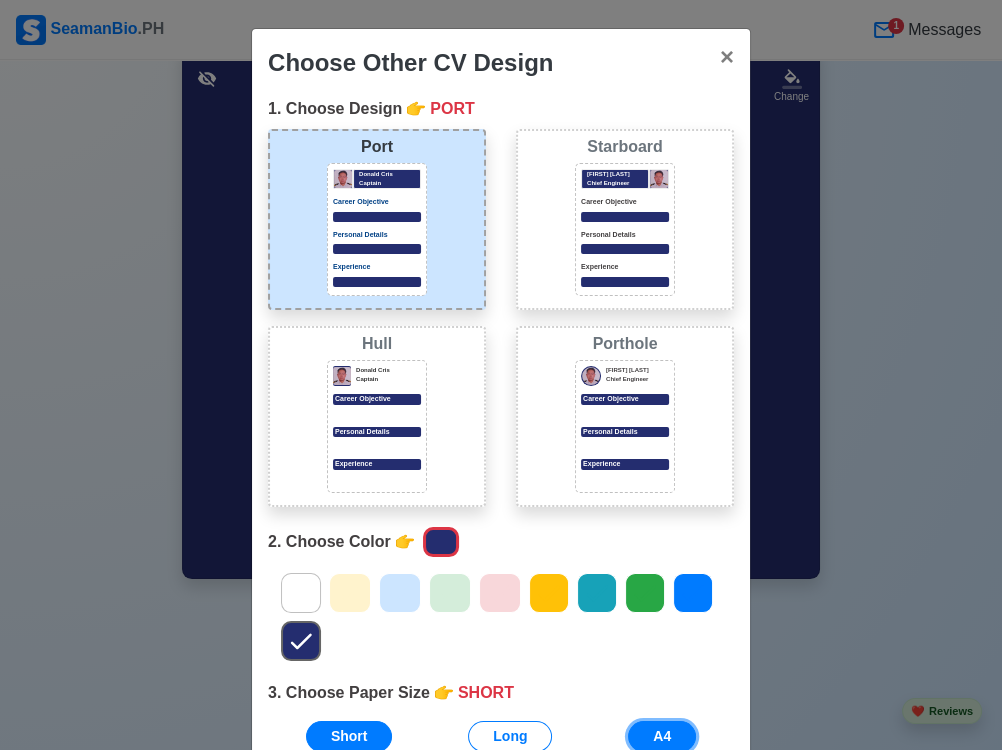 click on "A4" at bounding box center (662, 736) 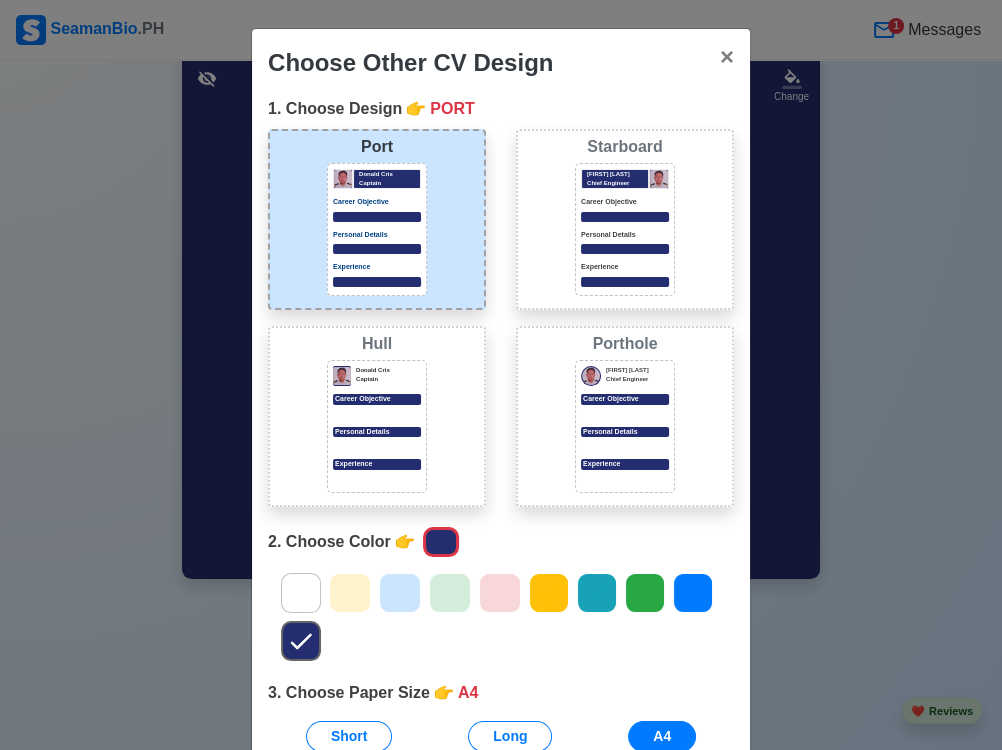 click on "Career Objective" at bounding box center (625, 399) 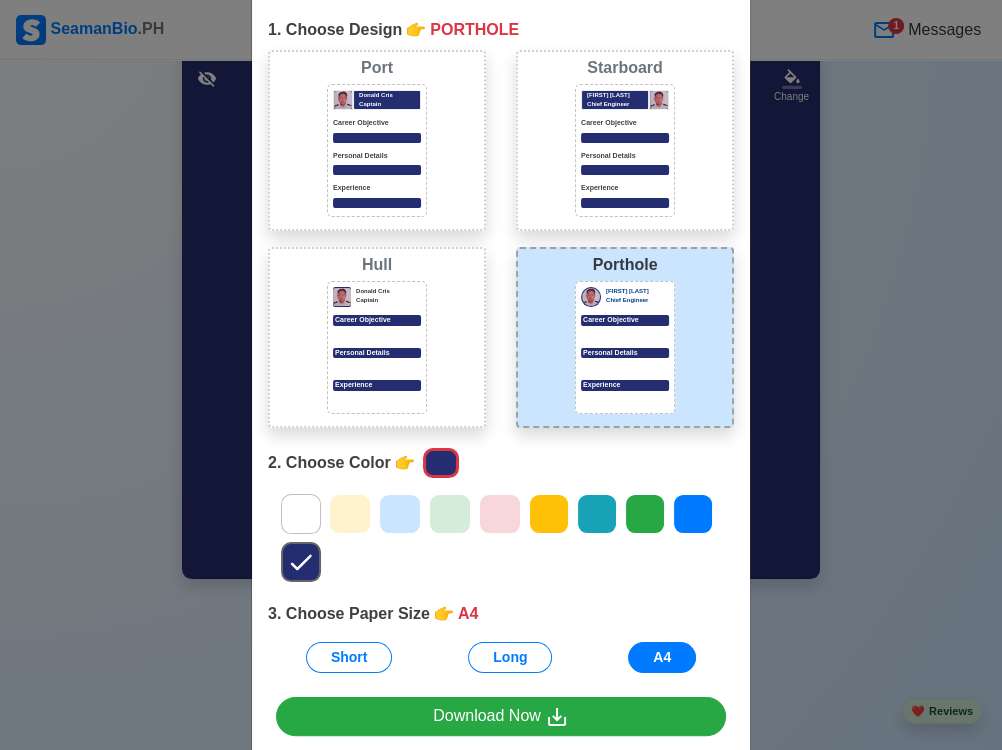 scroll, scrollTop: 167, scrollLeft: 0, axis: vertical 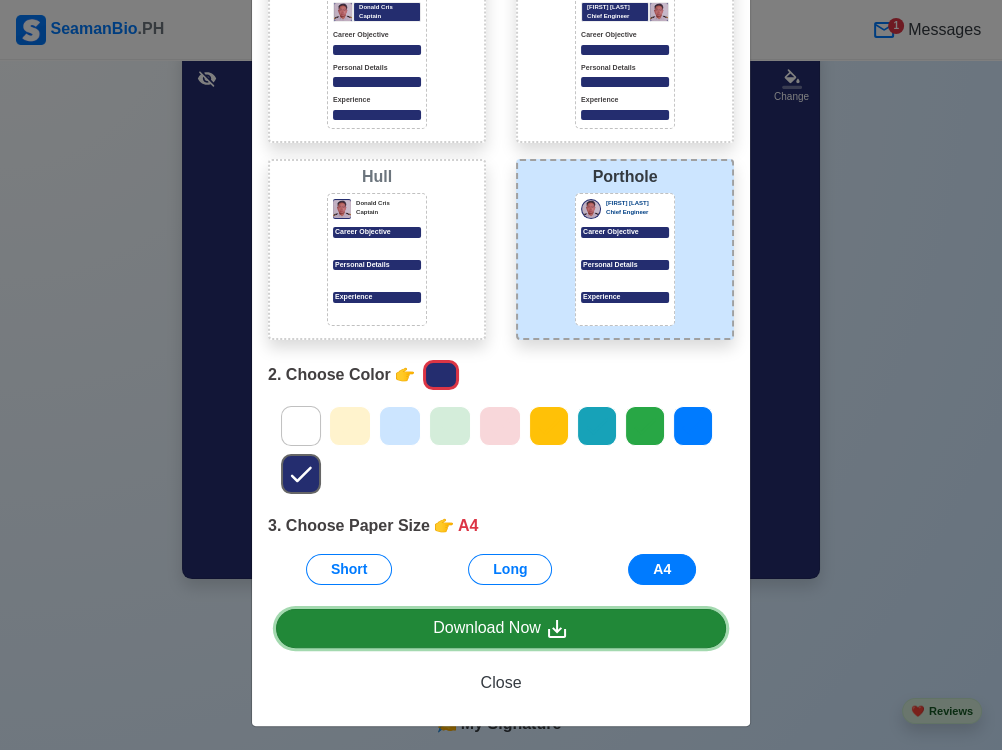 click on "Download Now" at bounding box center [501, 628] 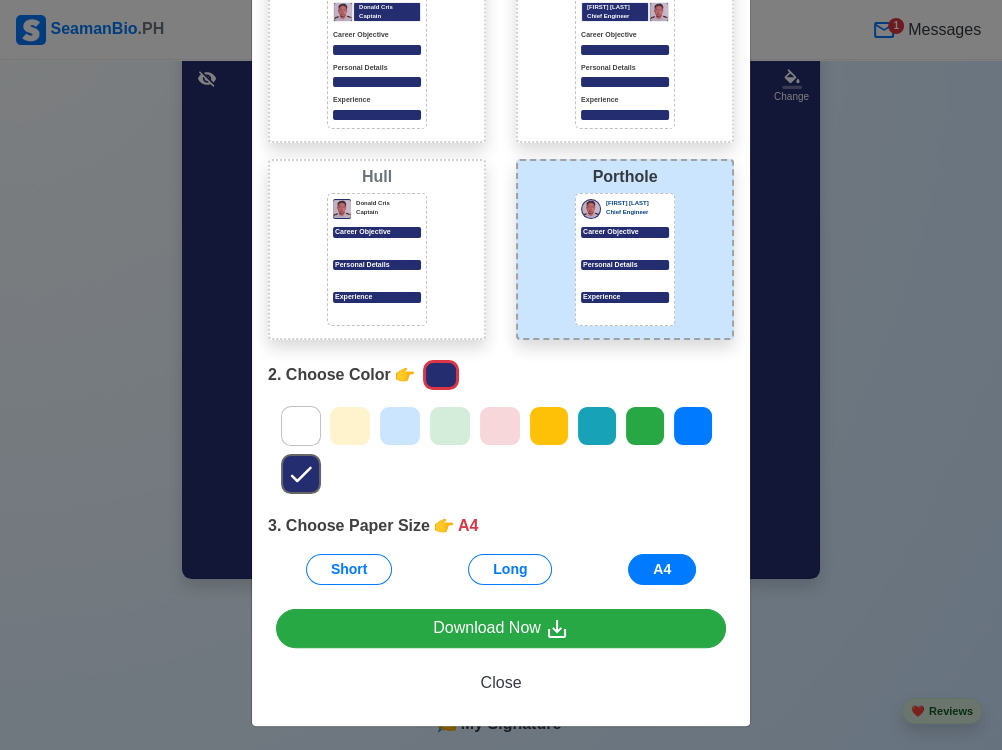 click on "Choose Other CV Design × Close 1. Choose Design 👉 PORTHOLE Port Donald Cris Captain Career Objective Personal Details Experience Starboard Jeffrey Gil Chief Engineer Career Objective Personal Details Experience Hull Donald Cris Captain Career Objective Personal Details Experience Porthole Jeffrey Gil Chief Engineer Career Objective Personal Details Experience 2. Choose Color 👉 3. Choose Paper Size 👉 A4 Short Long A4 Download Now Close" at bounding box center [501, 375] 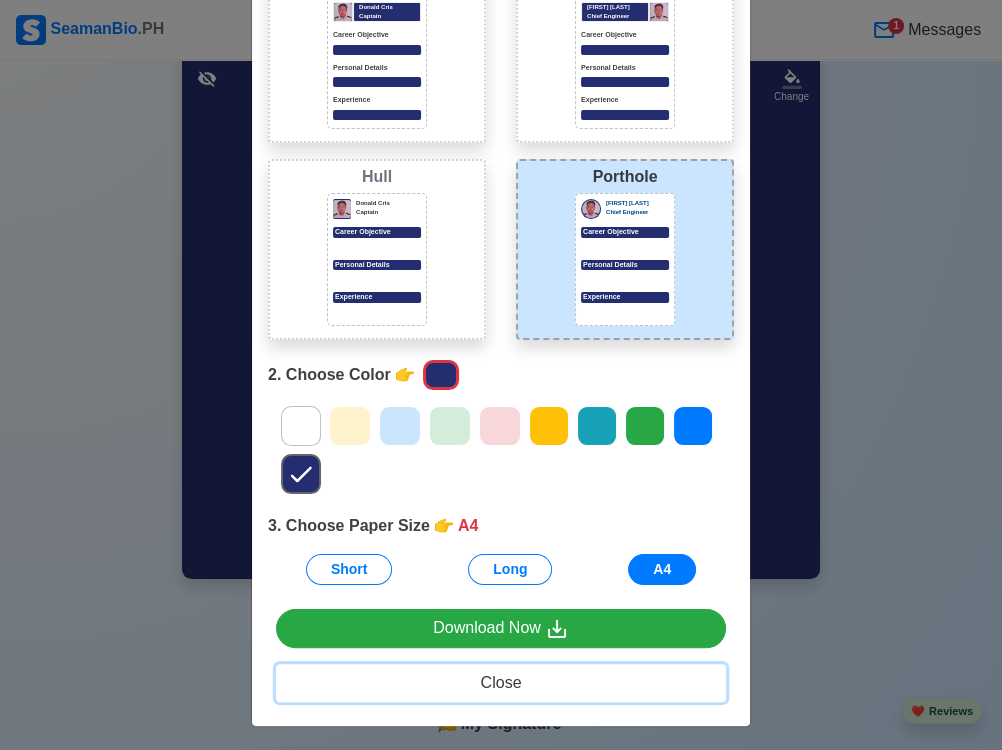 click on "Close" at bounding box center (501, 682) 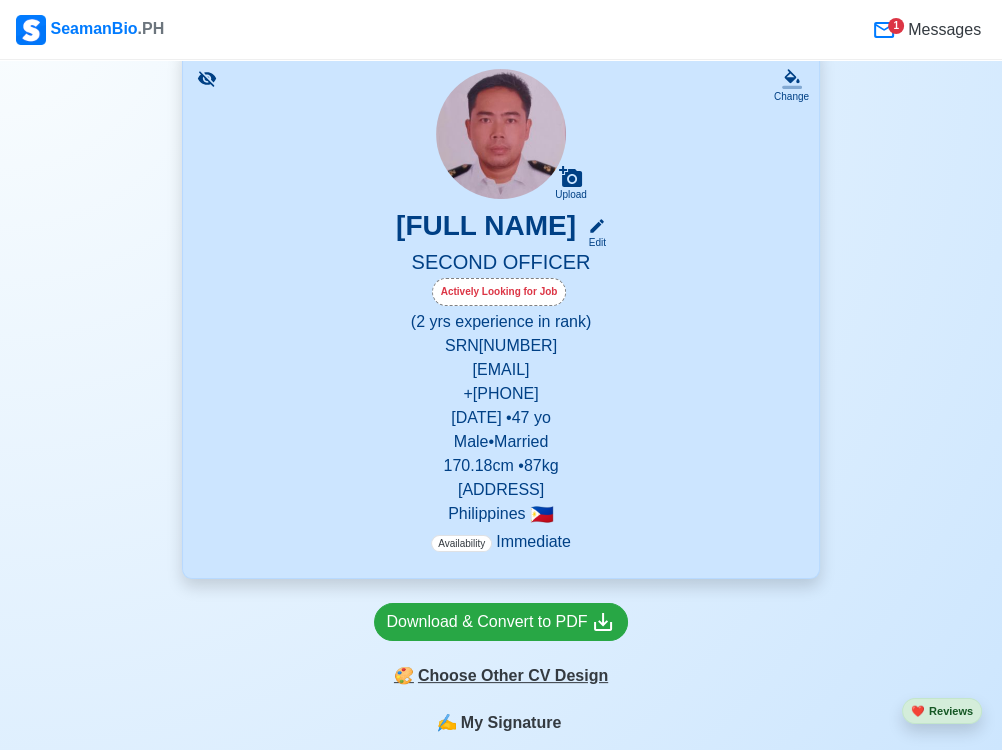 click on "🎨 Choose Other CV Design" at bounding box center [501, 676] 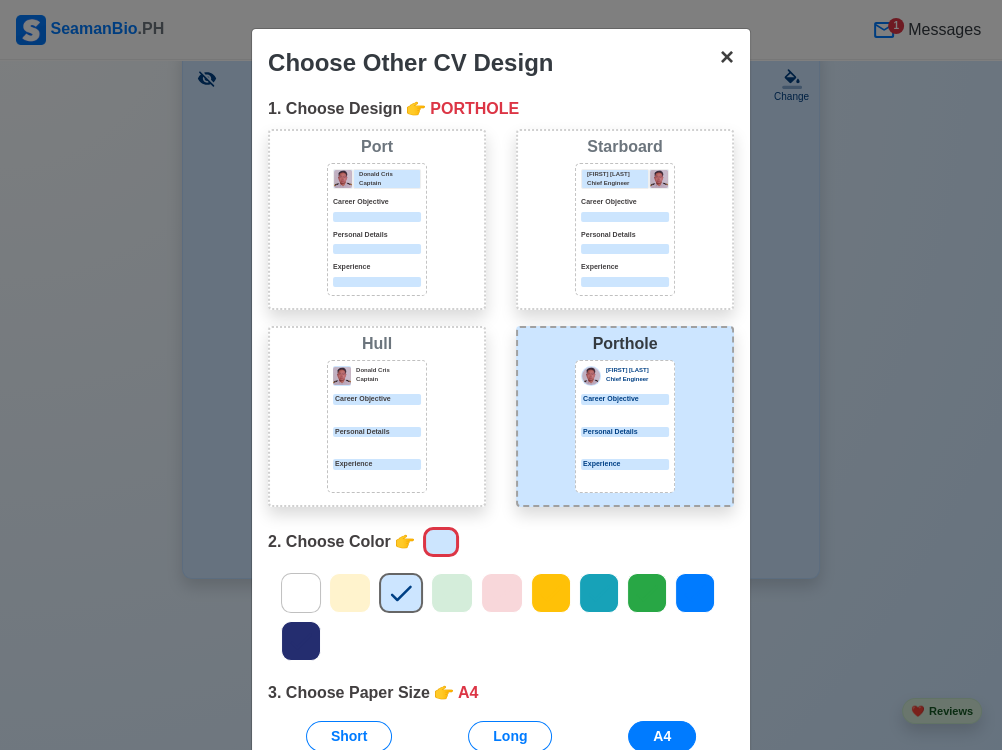 click on "×" at bounding box center [727, 56] 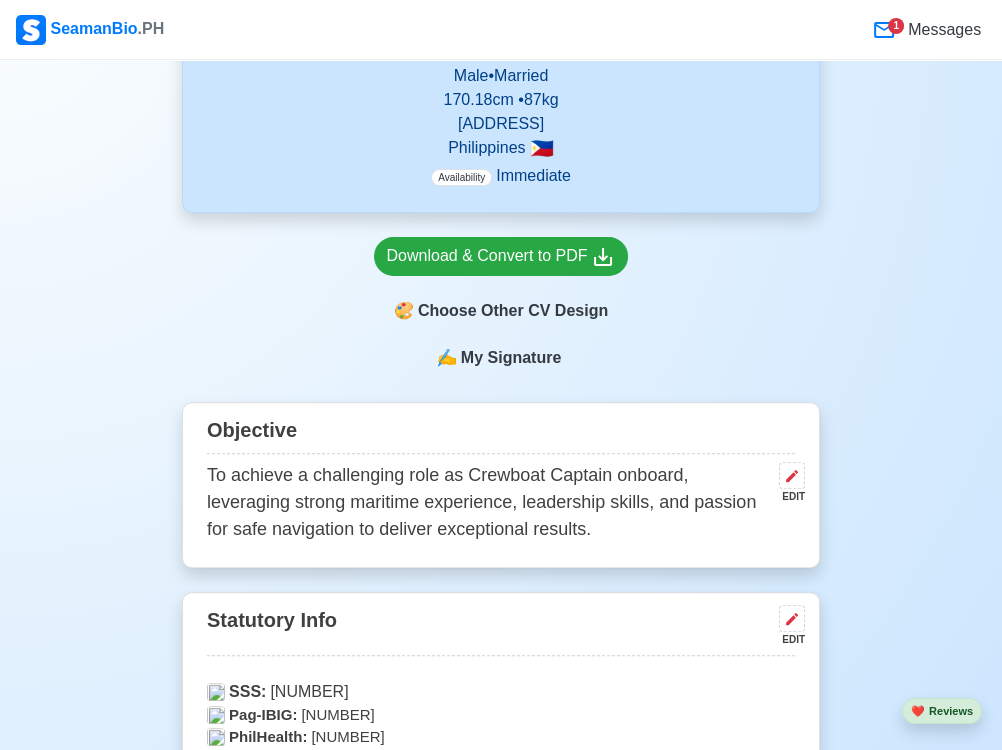 scroll, scrollTop: 516, scrollLeft: 0, axis: vertical 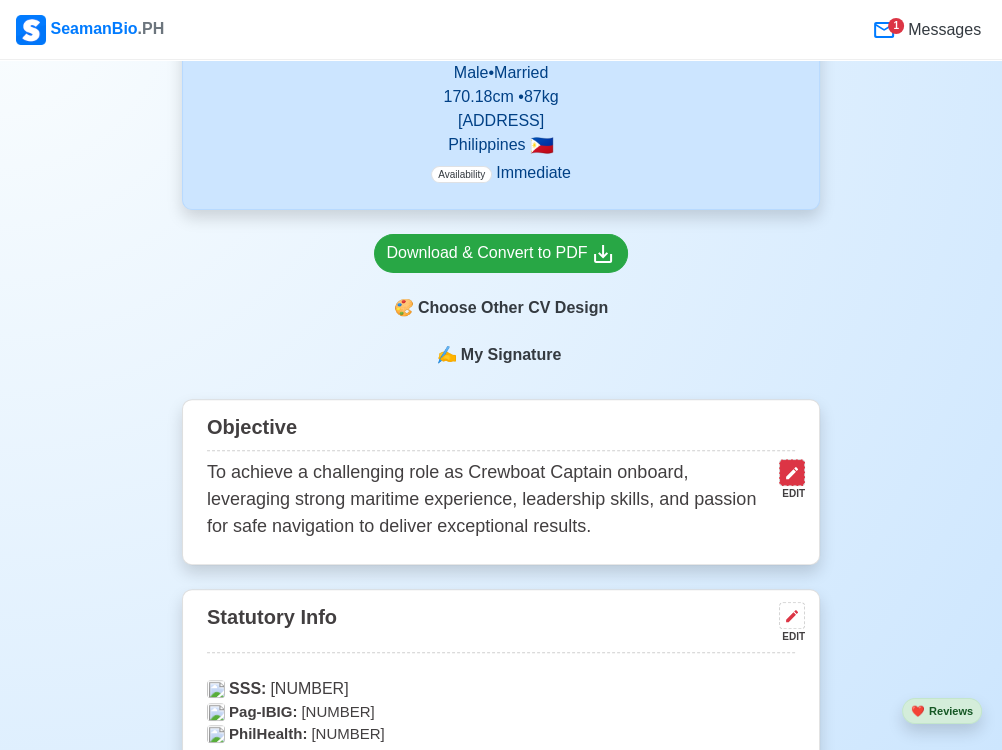 click at bounding box center (792, 472) 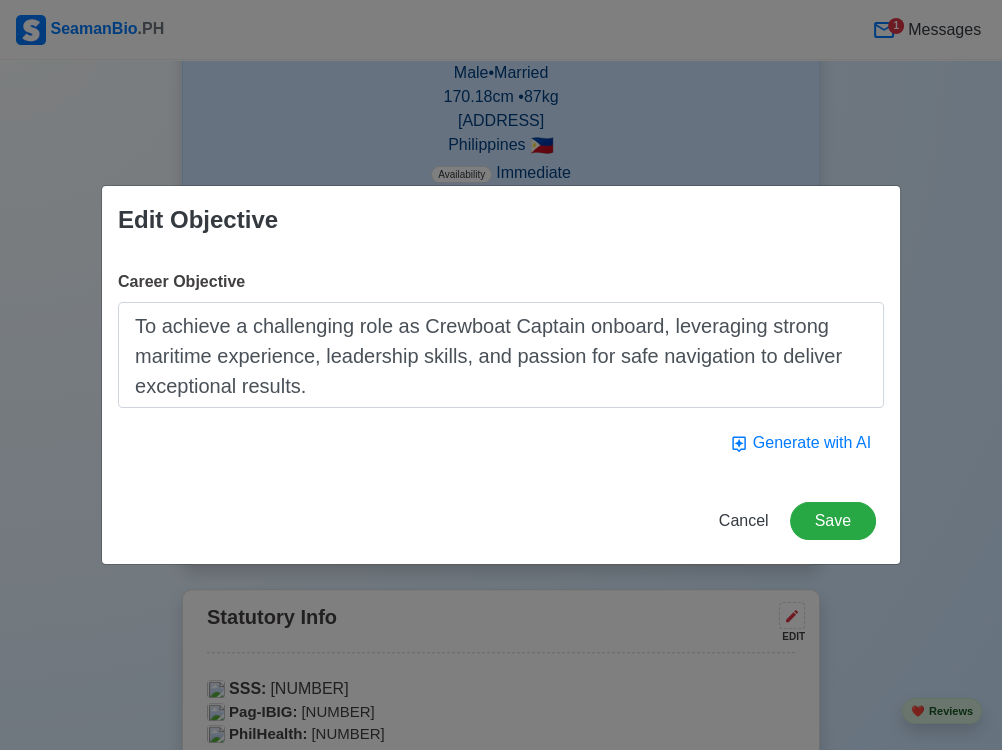 click on "To achieve a challenging role as Crewboat Captain onboard, leveraging strong maritime experience, leadership skills, and passion for safe navigation to deliver exceptional results." at bounding box center [501, 355] 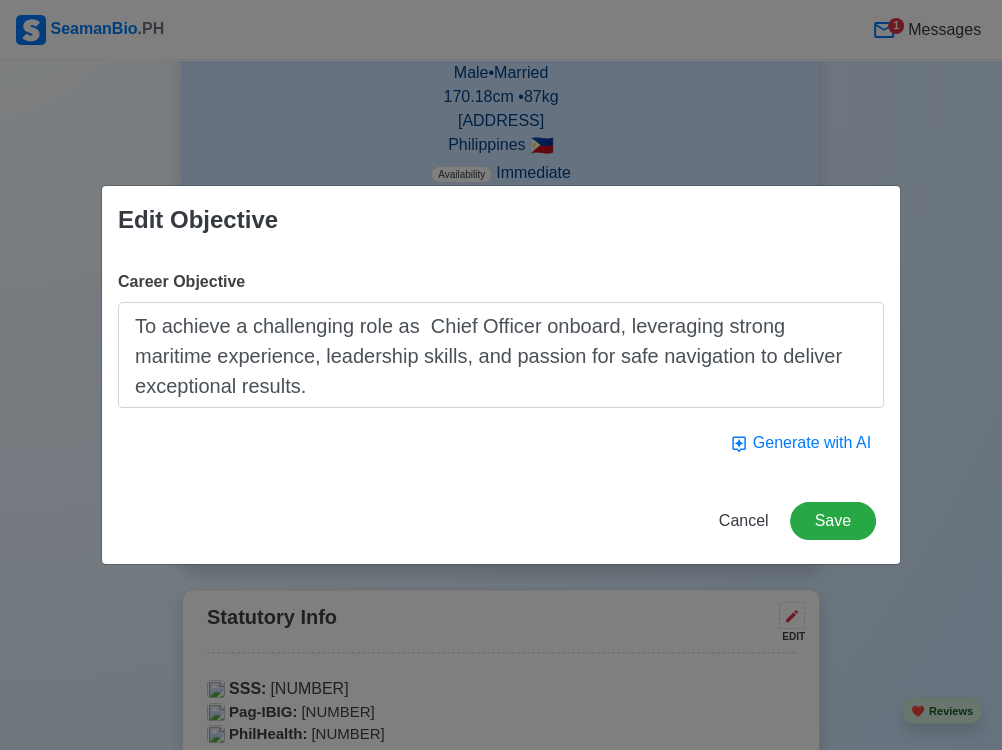 click on "To achieve a challenging role as  Chief Officer onboard, leveraging strong maritime experience, leadership skills, and passion for safe navigation to deliver exceptional results." at bounding box center [501, 355] 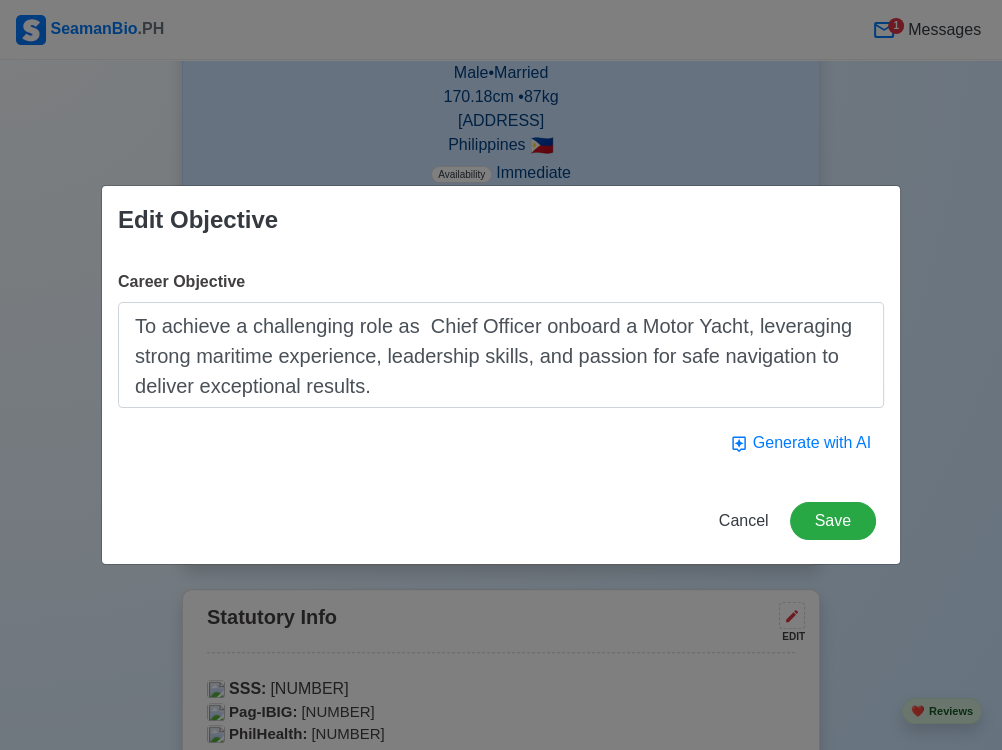 type on "To achieve a challenging role as  Chief Officer onboard a Motor Yacht, leveraging strong maritime experience, leadership skills, and passion for safe navigation to deliver exceptional results." 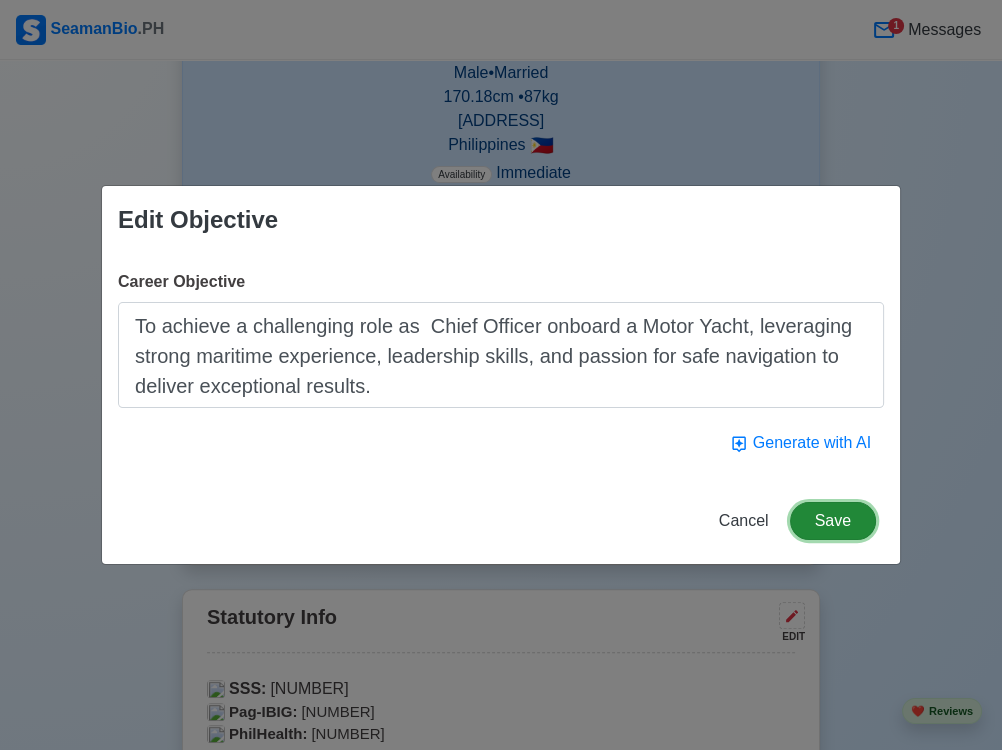 click on "Save" at bounding box center [833, 521] 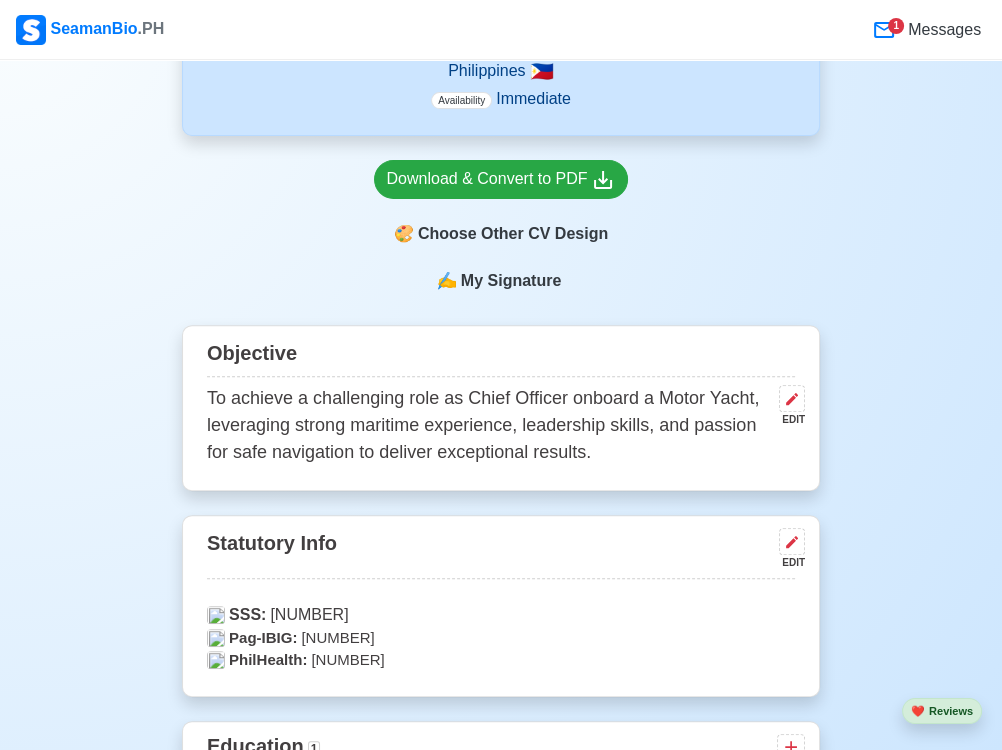scroll, scrollTop: 588, scrollLeft: 0, axis: vertical 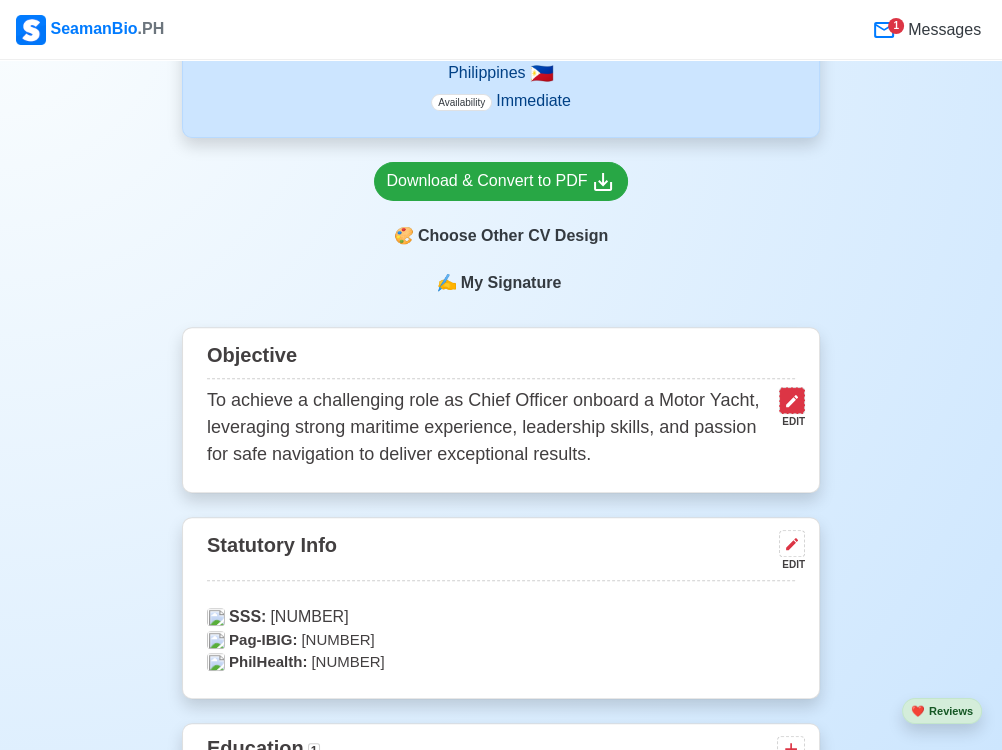 click 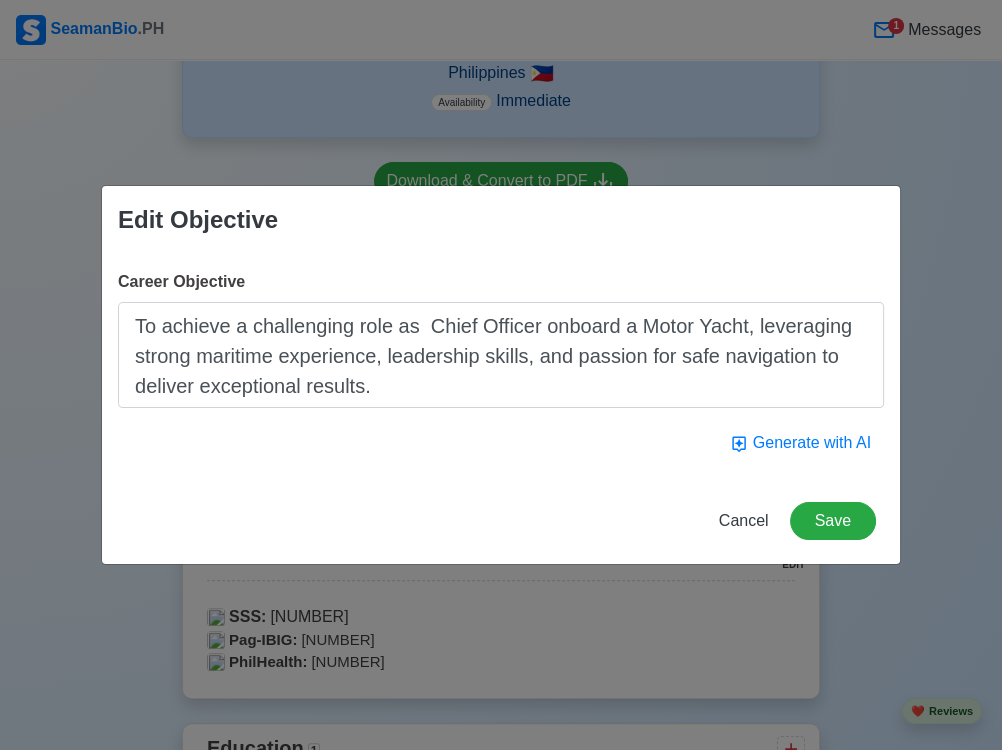 click on "To achieve a challenging role as  Chief Officer onboard a Motor Yacht, leveraging strong maritime experience, leadership skills, and passion for safe navigation to deliver exceptional results." at bounding box center (501, 355) 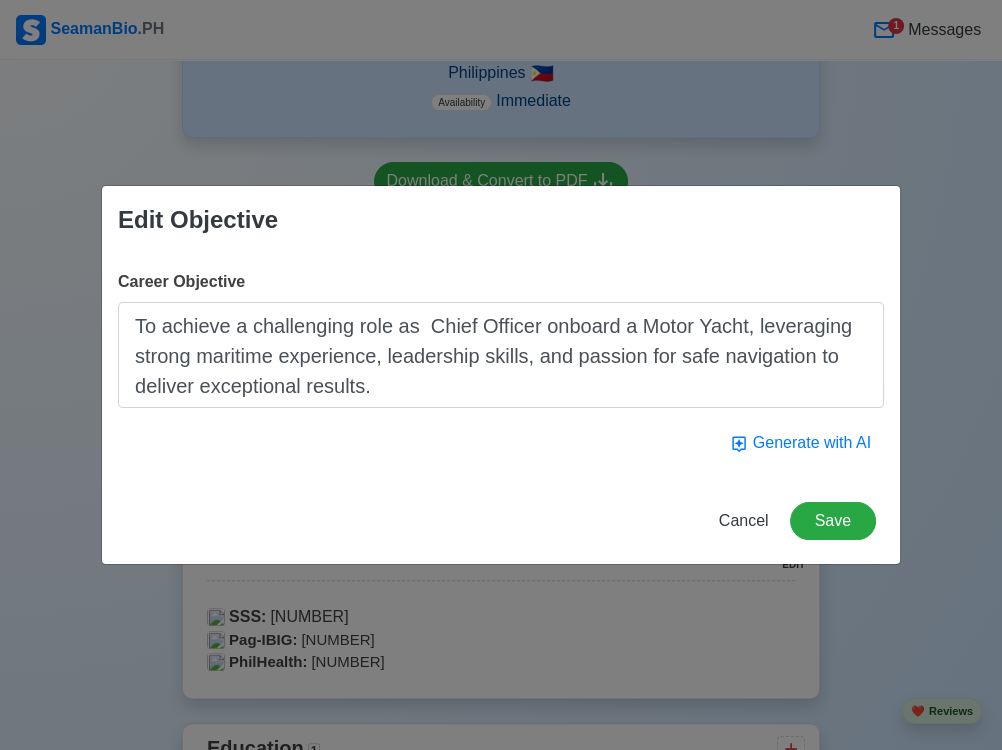 click on "To achieve a challenging role as  Chief Officer onboard a Motor Yacht, leveraging strong maritime experience, leadership skills, and passion for safe navigation to deliver exceptional results." at bounding box center (501, 355) 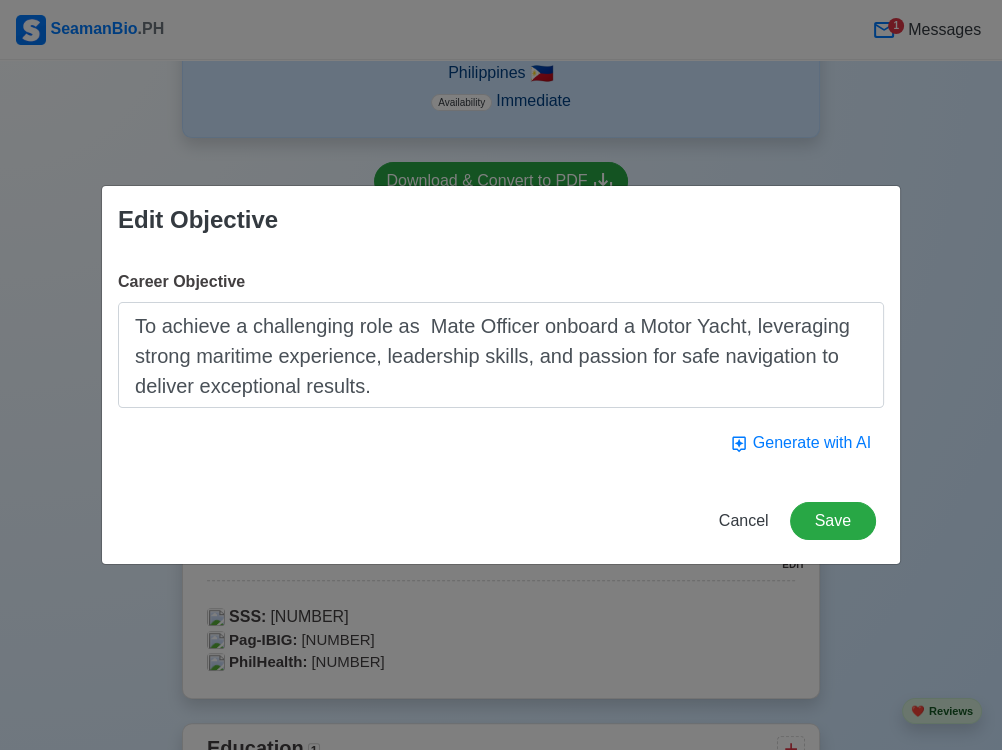 type on "To achieve a challenging role as  Mate Officer onboard a Motor Yacht, leveraging strong maritime experience, leadership skills, and passion for safe navigation to deliver exceptional results." 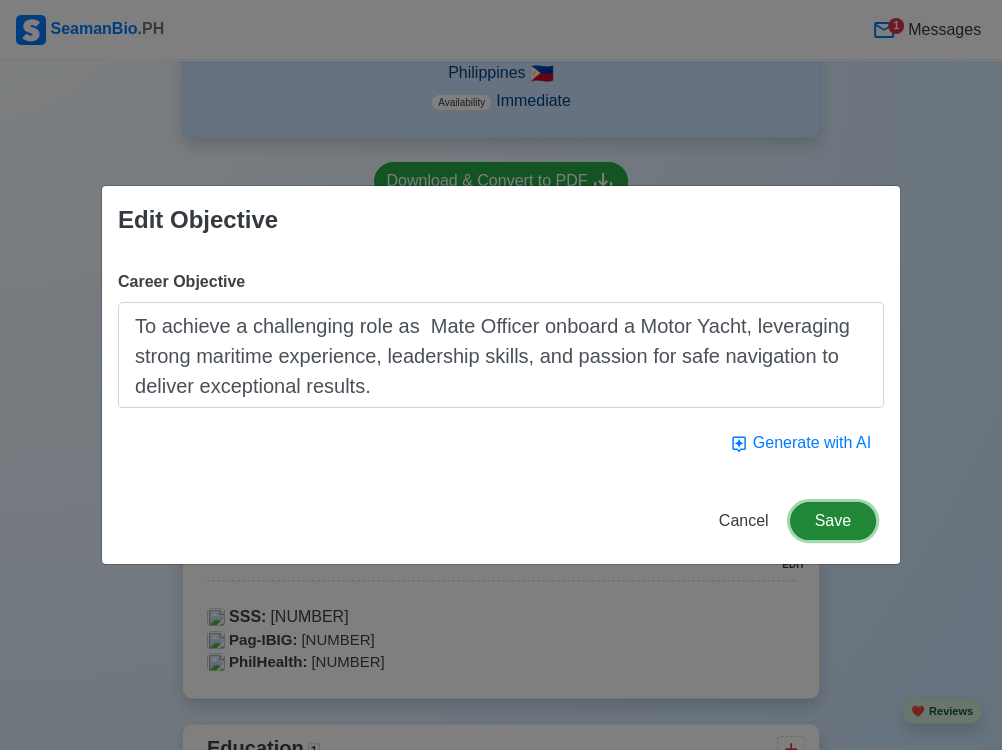 click on "Save" at bounding box center [833, 521] 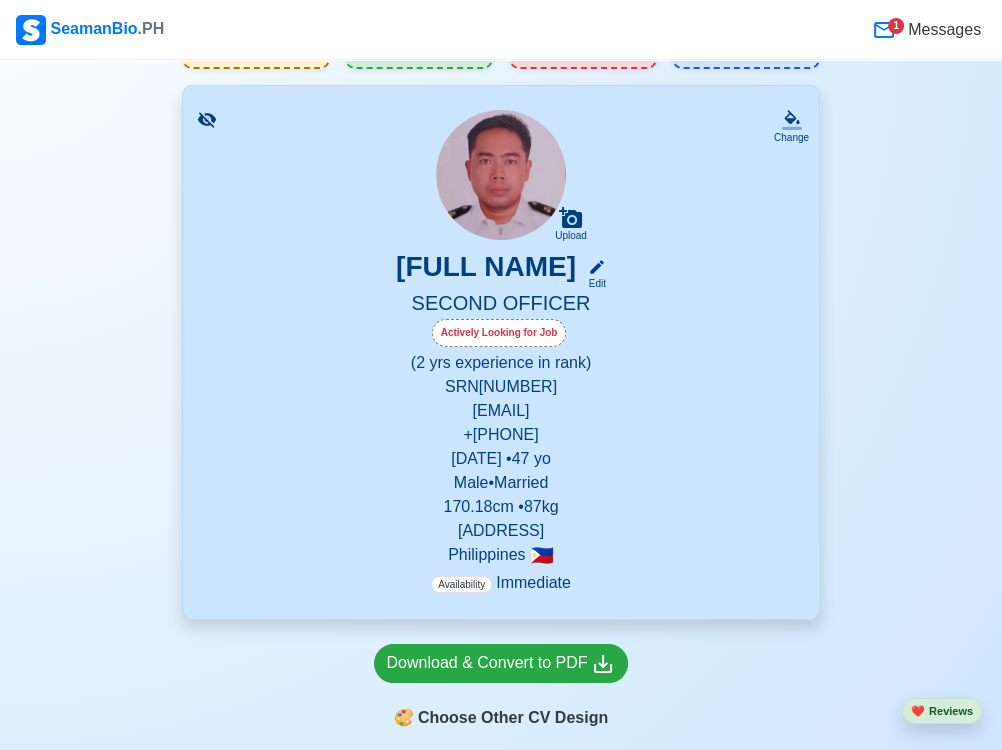 scroll, scrollTop: 102, scrollLeft: 0, axis: vertical 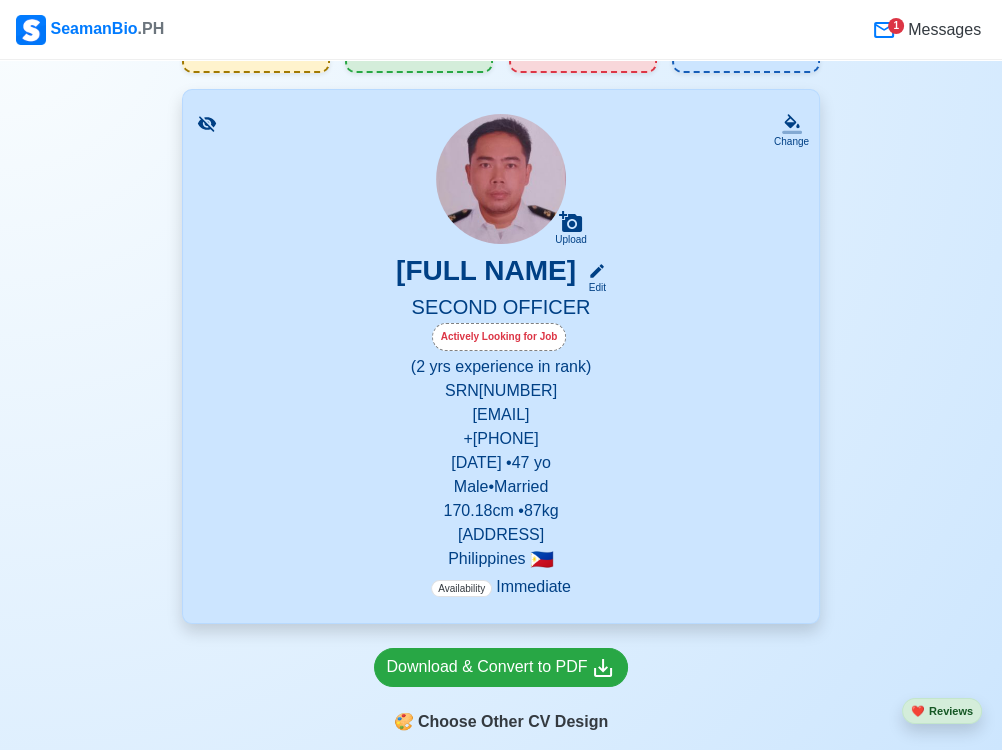 click on "Actively Looking for Job" at bounding box center (499, 337) 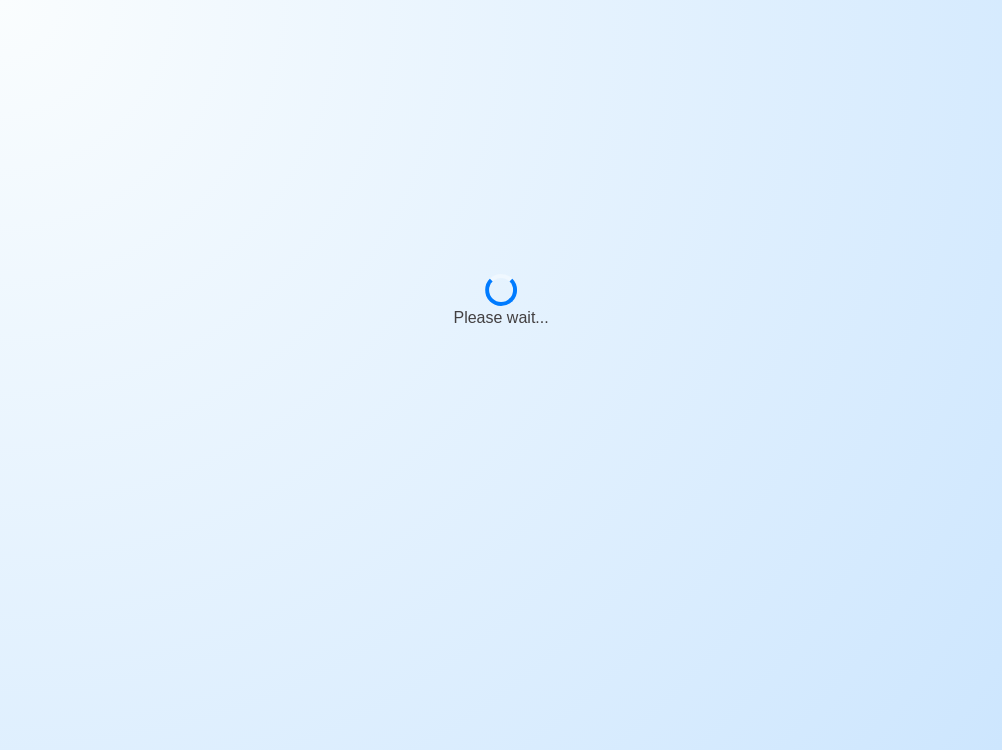 scroll, scrollTop: 0, scrollLeft: 0, axis: both 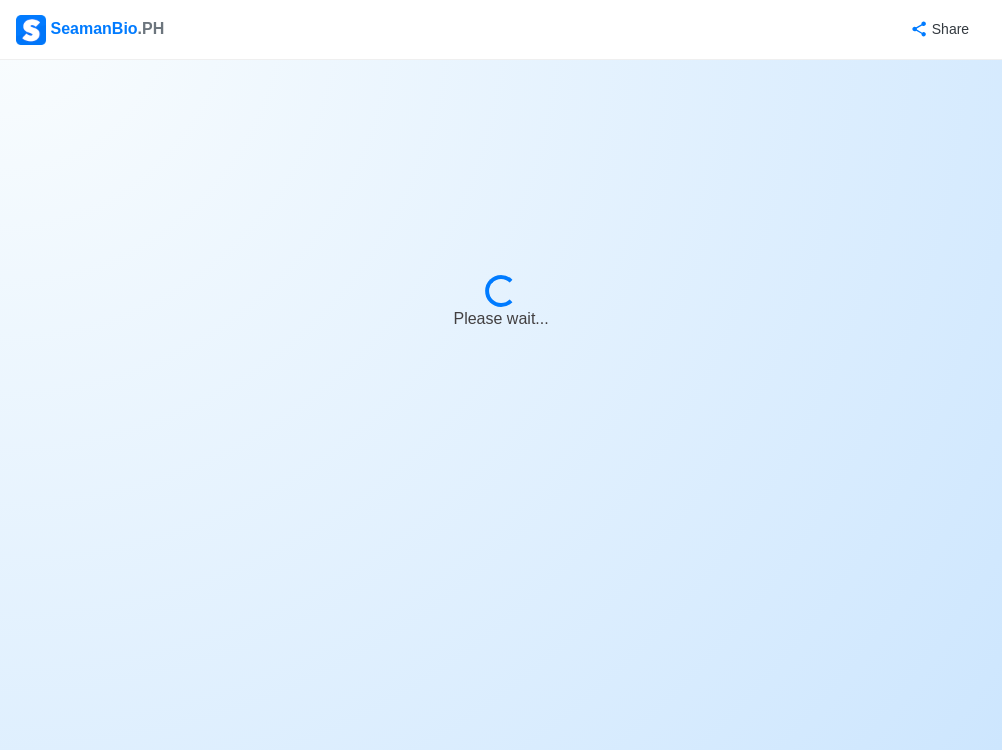 select on "Actively Looking for Job" 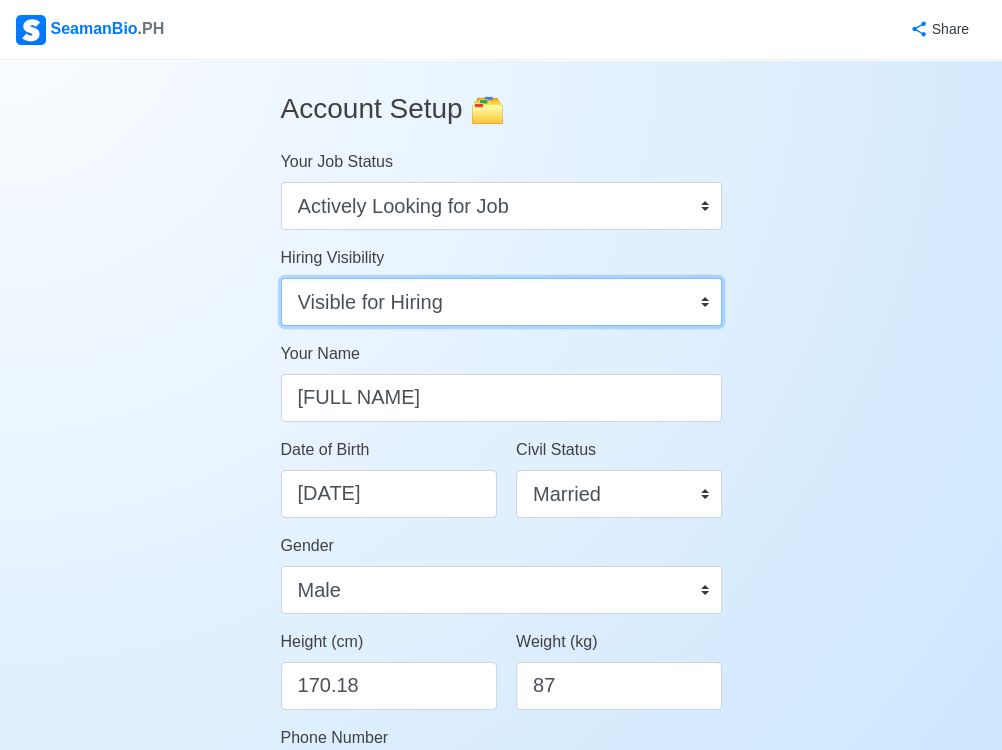 click on "Visible for Hiring Not Visible for Hiring" at bounding box center (501, 302) 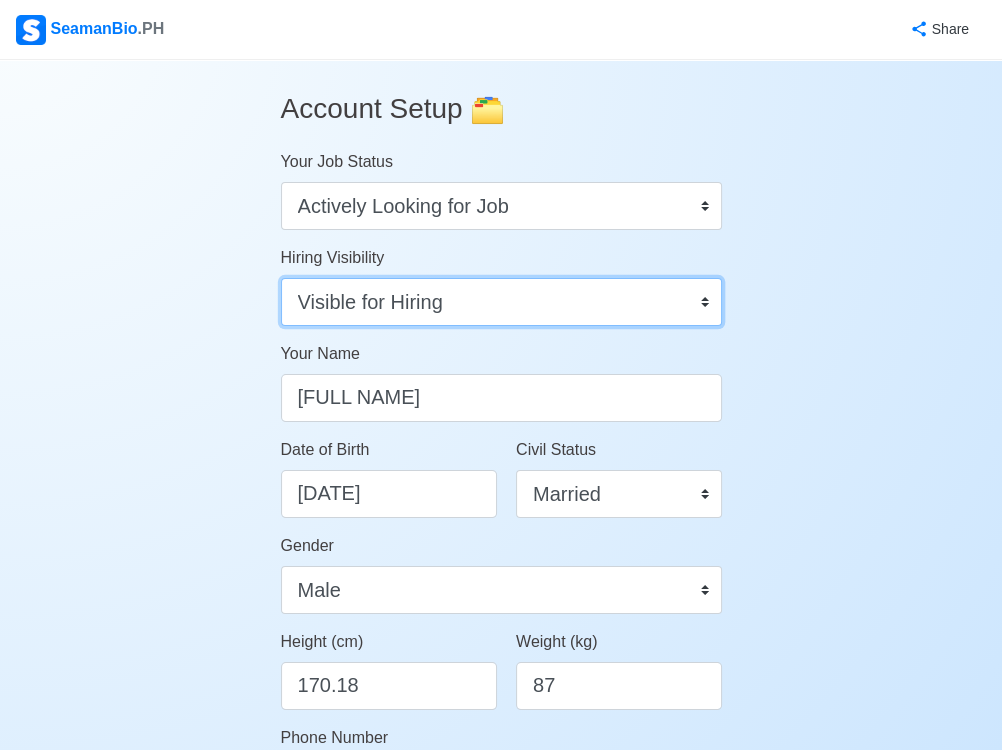 click on "Visible for Hiring Not Visible for Hiring" at bounding box center (501, 302) 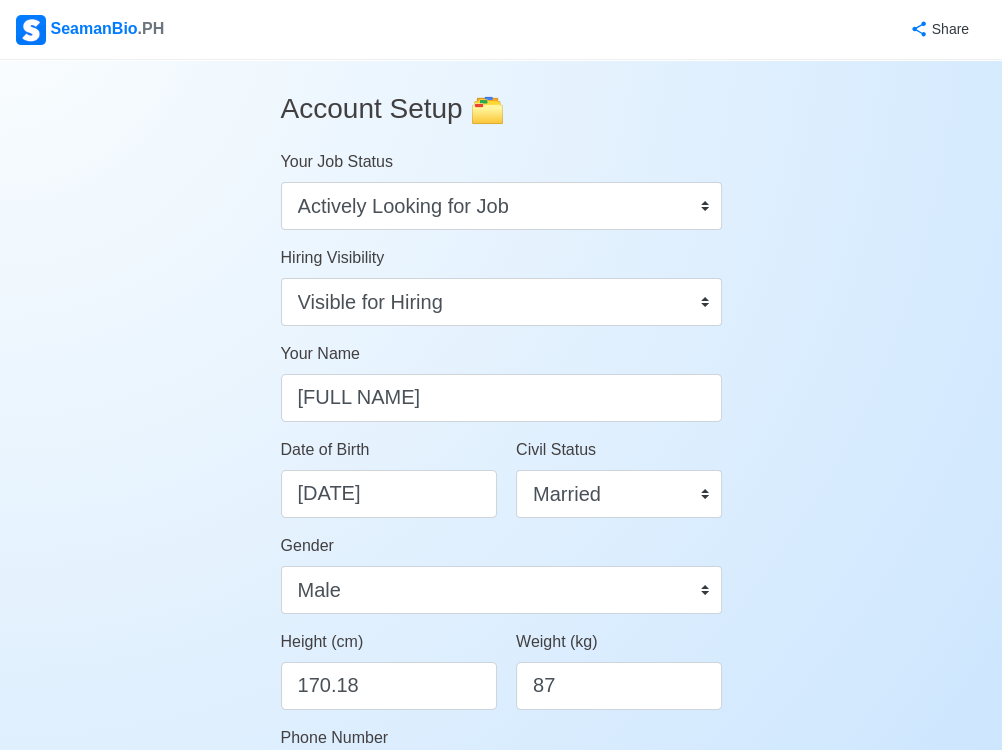 click on "Account Setup 🗂️ Your Job Status Onboard Actively Looking for Job Not Looking for Job Hiring Visibility Visible for Hiring Not Visible for Hiring Your Name [FIRST] [LAST] Date of Birth [DATE] Civil Status Single Married Widowed Separated Gender Male Female Height (cm) 170.18 Weight (kg) 87 Phone Number +[PHONE] 🔔 Make sure your phone number is contactable. When you apply &got shortlisted, agencies will contact you. Address Blk.24-Lot 5&6 Topland Ave. Goldengate Subd. Las Piñas City Country Afghanistan Åland Islands Albania Algeria American Samoa Andorra Angola Anguilla Antarctica Antigua and Barbuda Argentina Aruba Australia Austria Azerbaijan Bahamas Bahrain Bangladesh Barbados Belarus Belgium Belize Benin Bermuda Bhutan Bolivia, Plurinational State of Bonaire, Sint Eustatius and Saba Bosnia and Herzegovina Botswana Bouvet Island Brazil British Indian Ocean Territory Brunei Darussalam Bulgaria Burkina Faso Burundi Cabo Verde Cambodia Cameroon Canada Cayman Islands Chad 0" at bounding box center [501, 972] 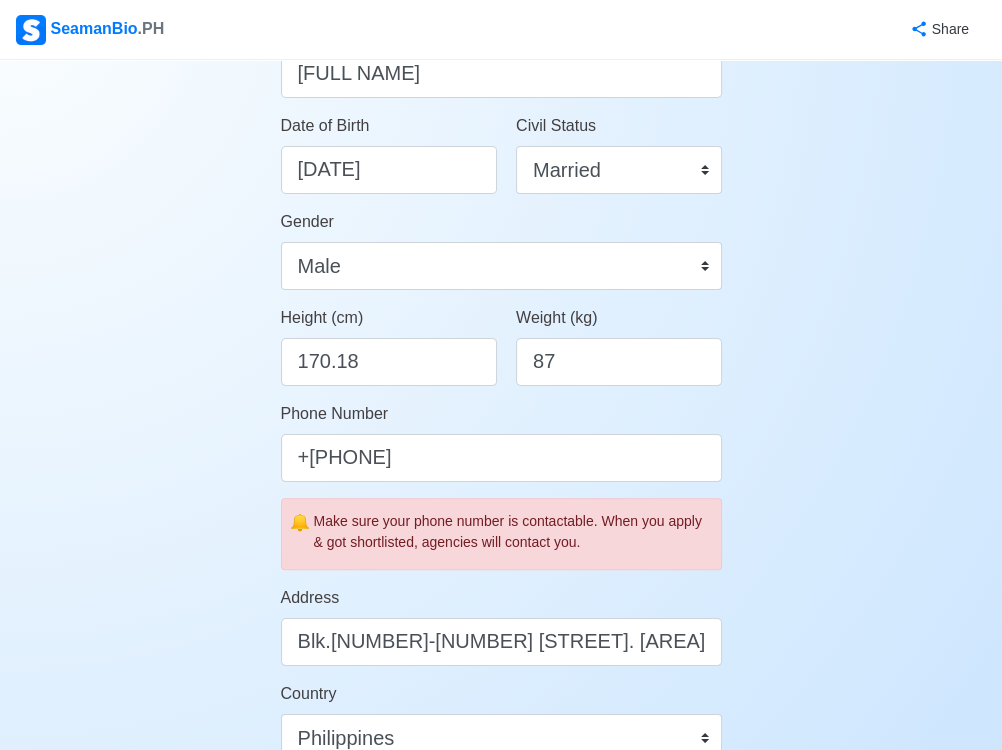 scroll, scrollTop: 0, scrollLeft: 0, axis: both 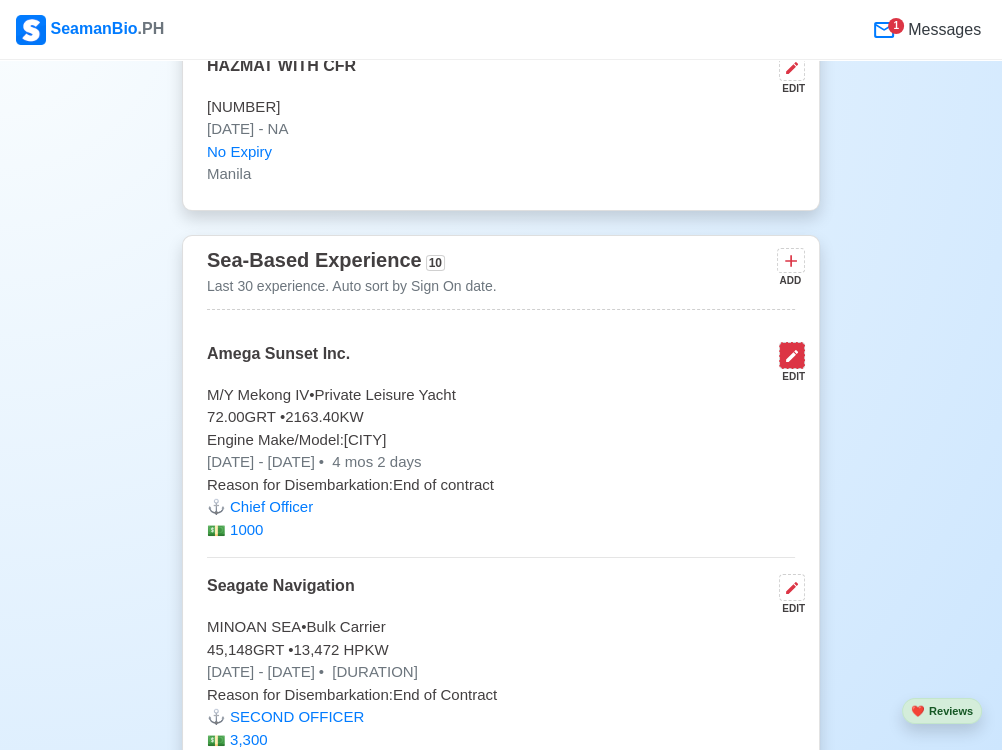 click at bounding box center [792, 355] 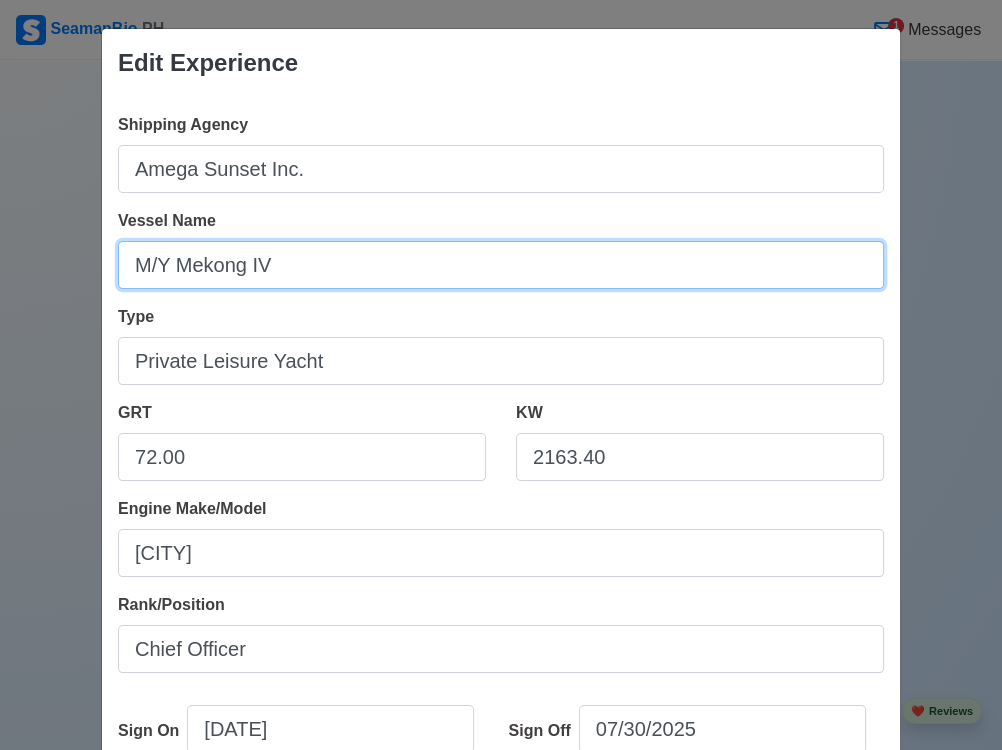 click on "M/Y Mekong IV" at bounding box center [501, 265] 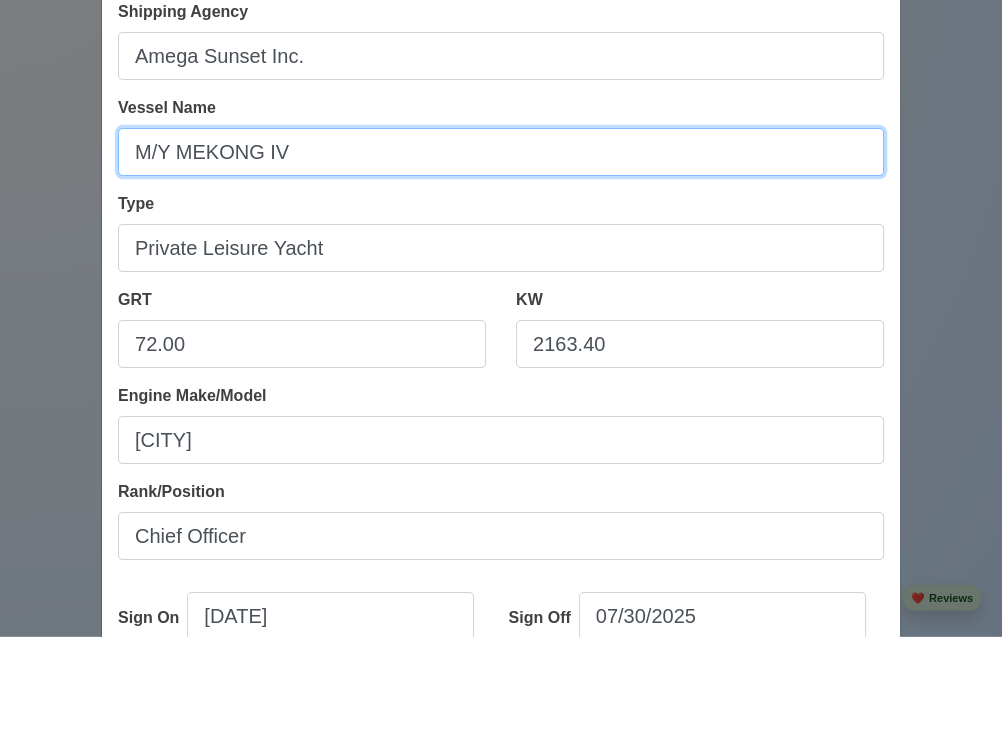 scroll, scrollTop: 6761, scrollLeft: 0, axis: vertical 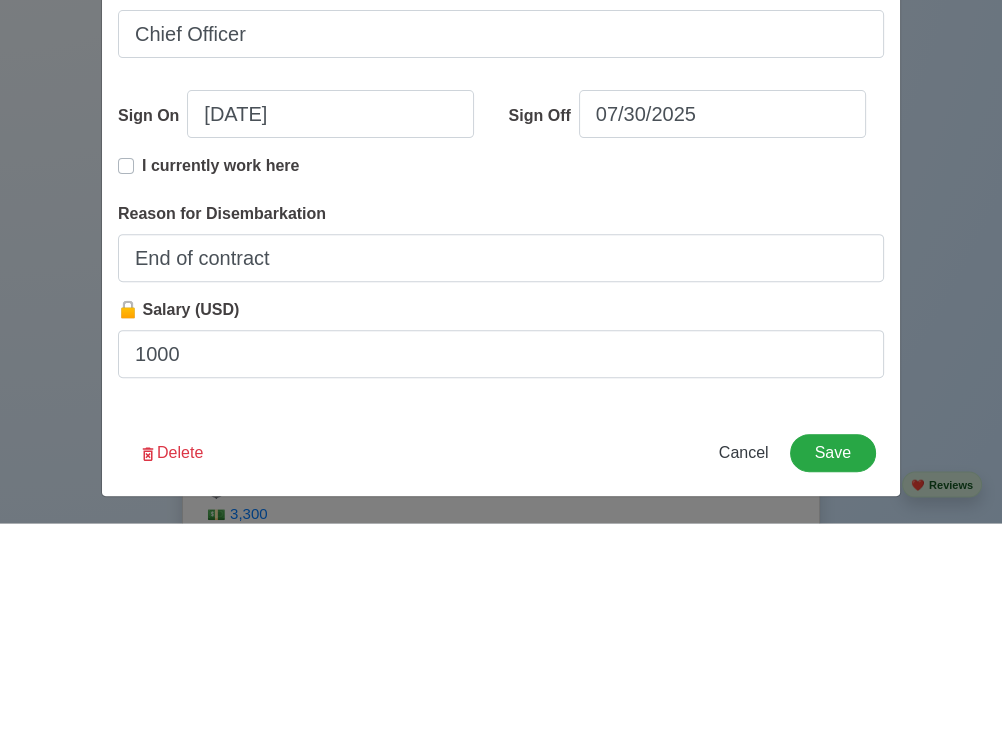 type on "M/Y MEKONG IV" 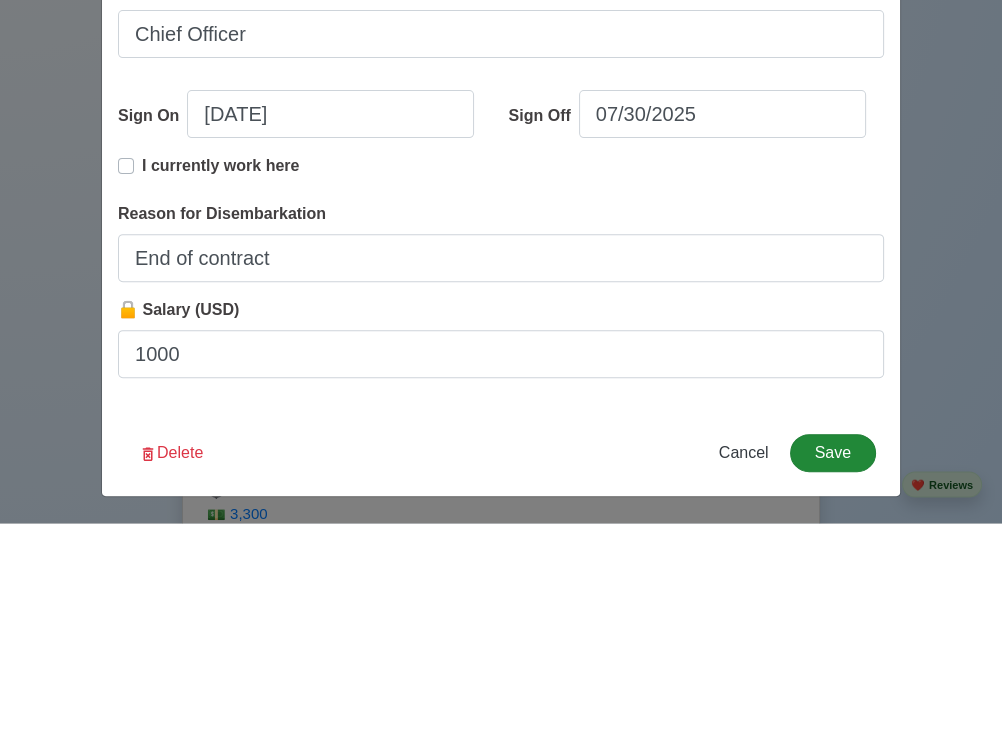 click on "Save" at bounding box center (833, 680) 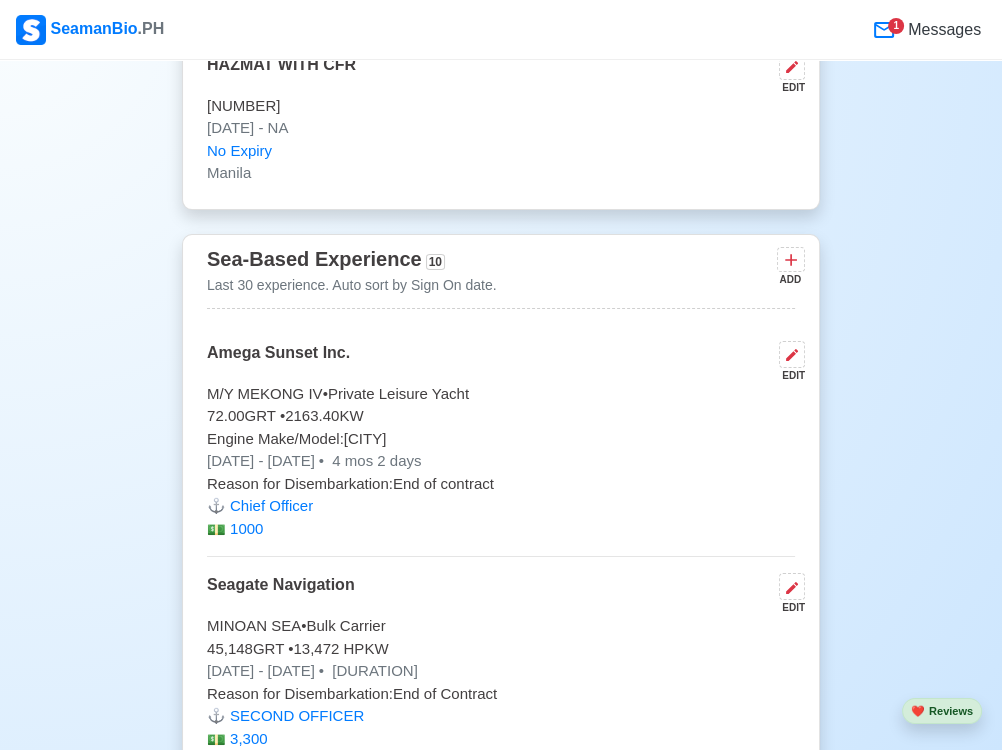 scroll, scrollTop: 6761, scrollLeft: 0, axis: vertical 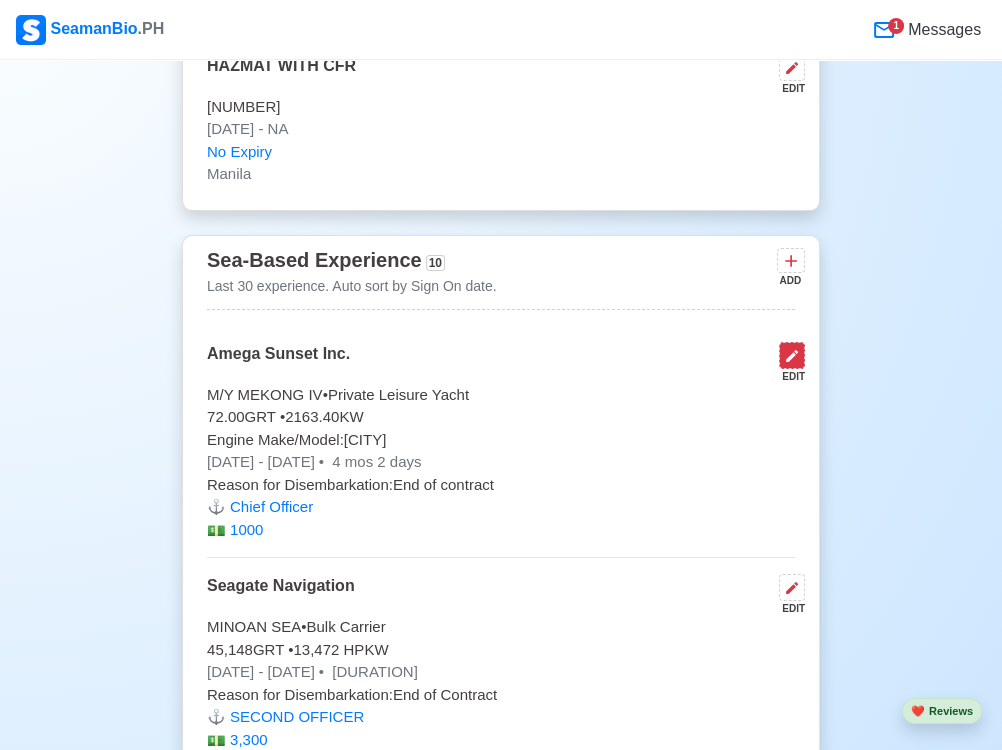 click 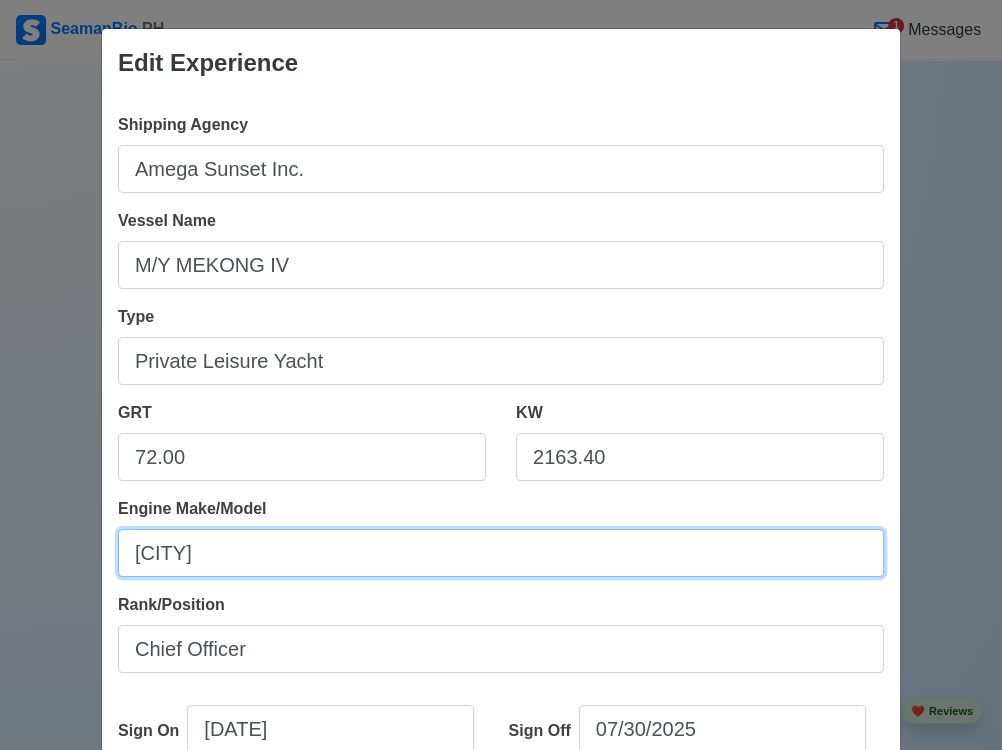click on "[CITY]" at bounding box center [501, 553] 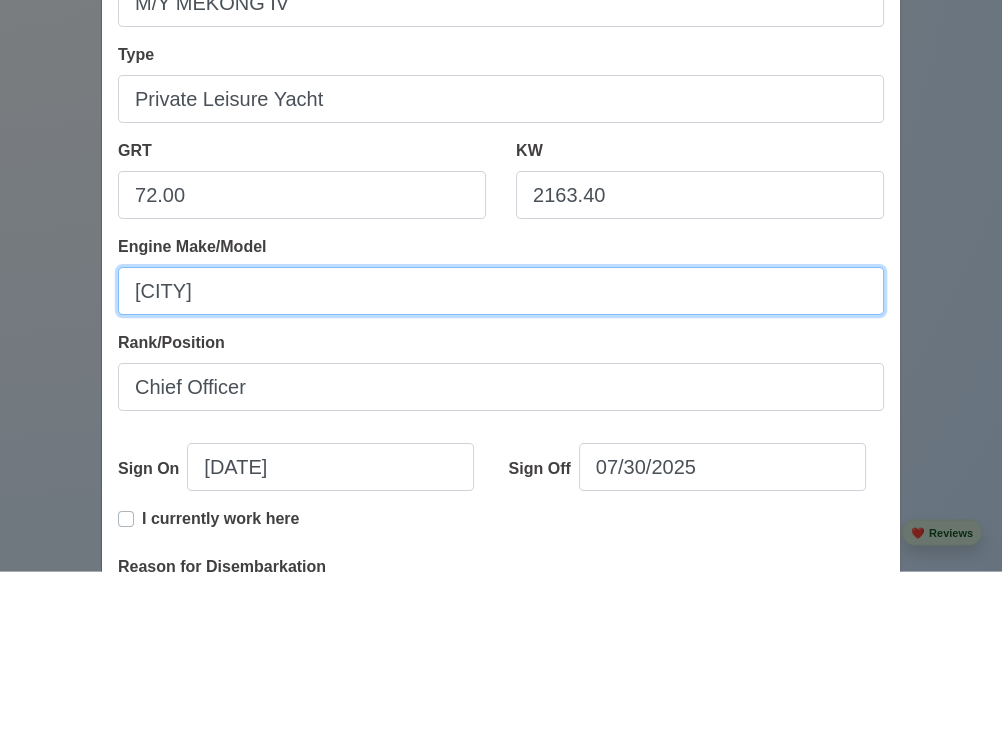 scroll, scrollTop: 88, scrollLeft: 0, axis: vertical 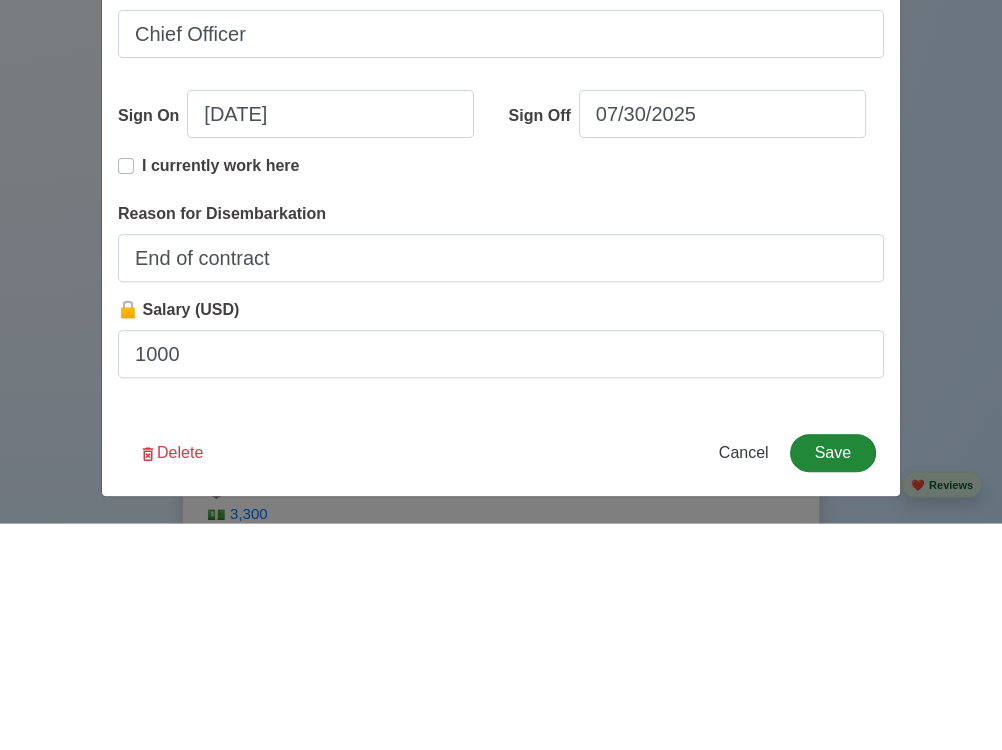 type on "Detroit / Mangusta" 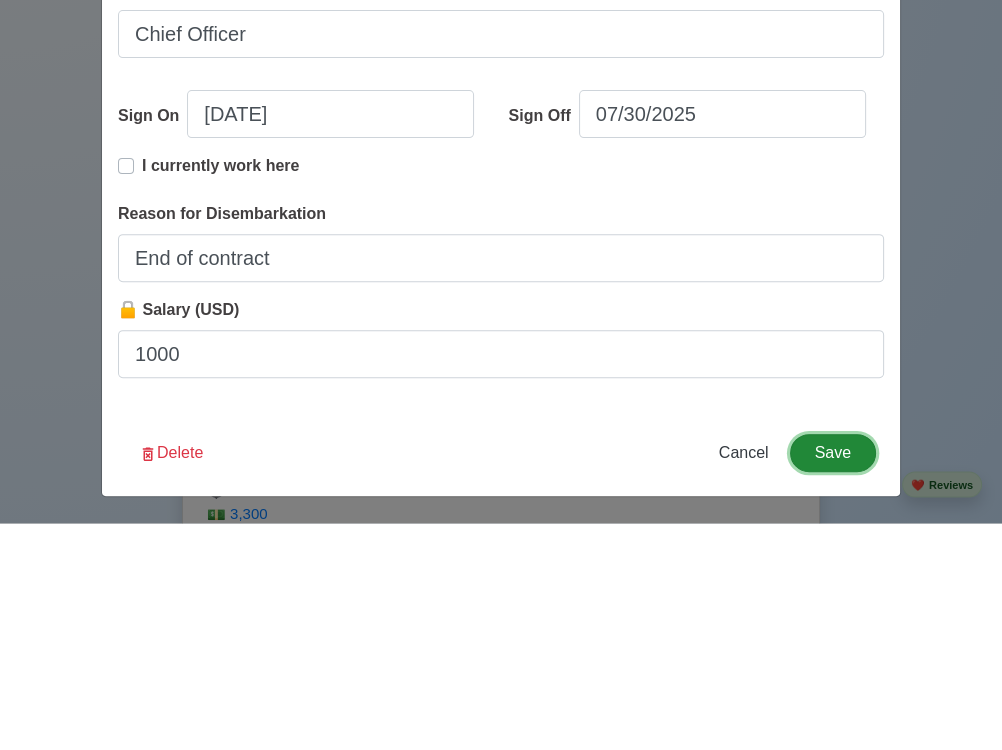 click on "Save" at bounding box center [833, 680] 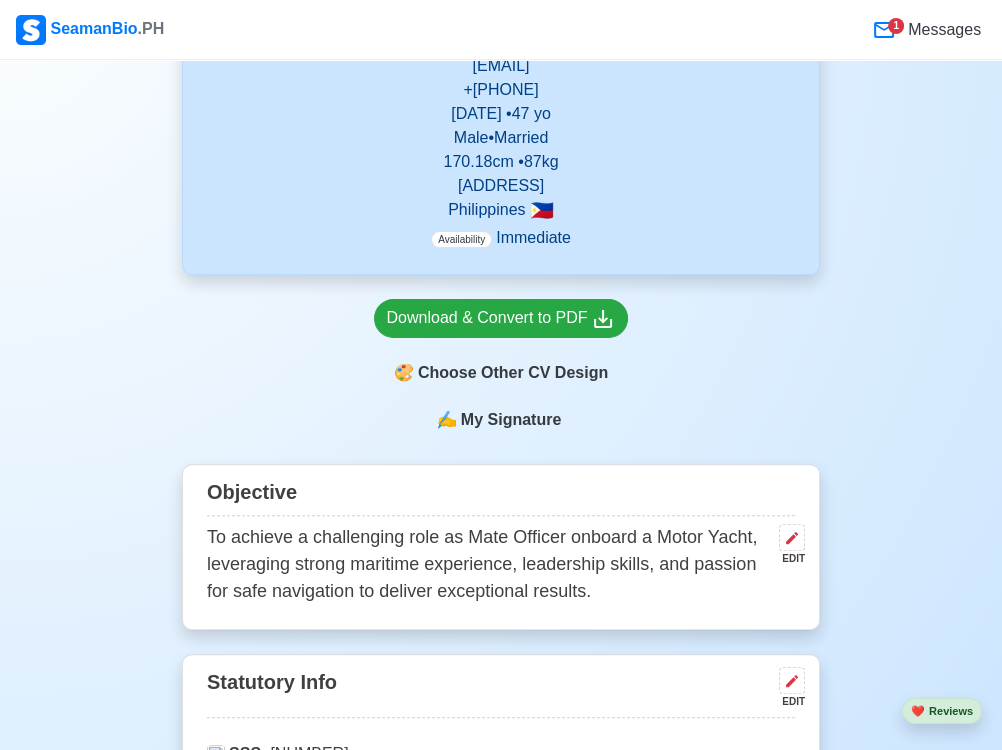 scroll, scrollTop: 452, scrollLeft: 0, axis: vertical 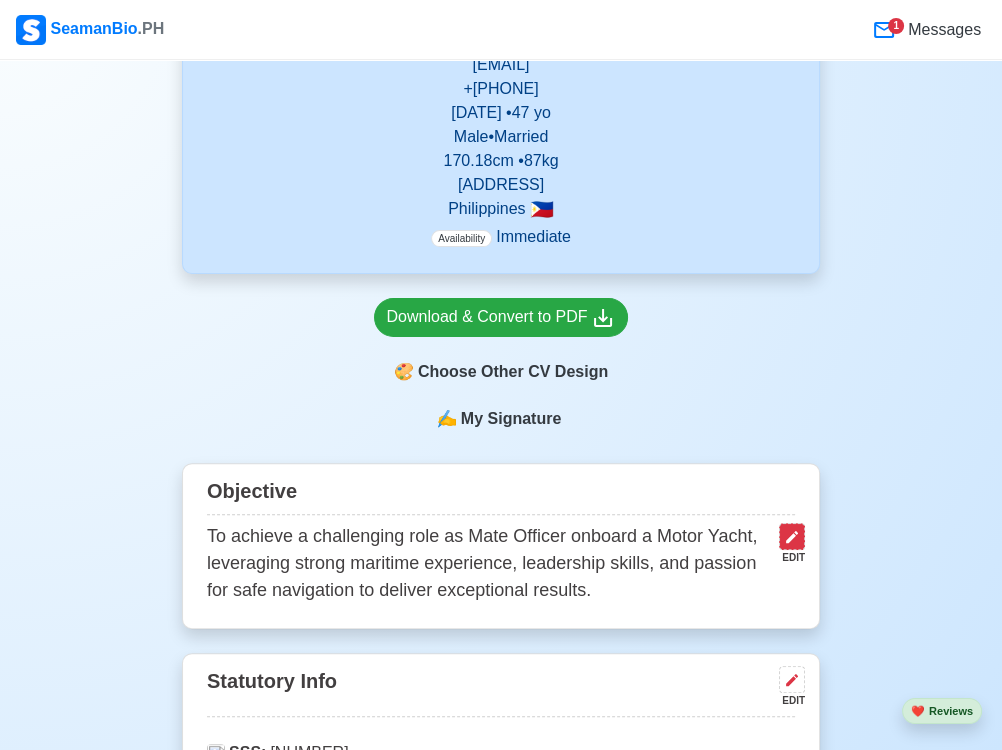 click 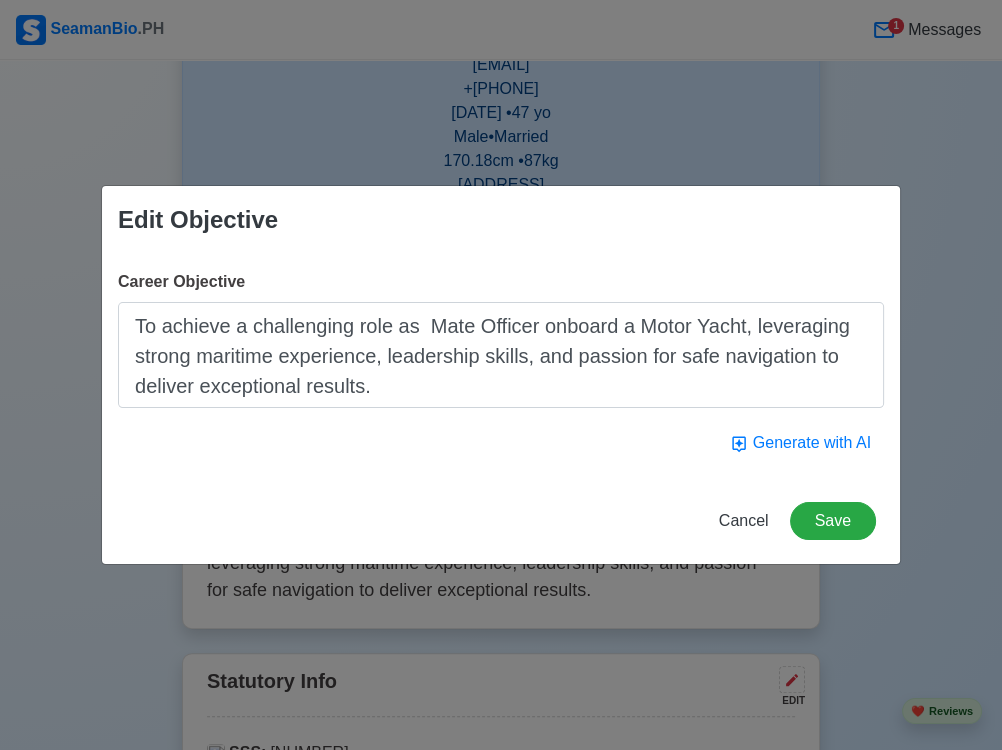 click on "To achieve a challenging role as  Mate Officer onboard a Motor Yacht, leveraging strong maritime experience, leadership skills, and passion for safe navigation to deliver exceptional results." at bounding box center (501, 355) 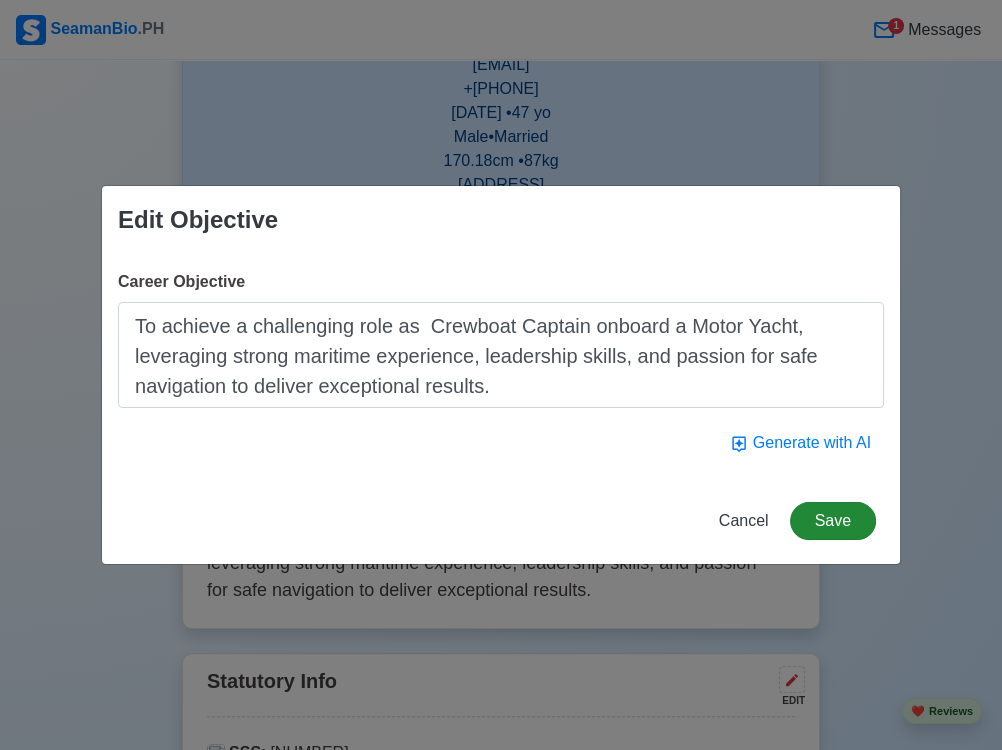 type on "To achieve a challenging role as  Crewboat Captain onboard a Motor Yacht, leveraging strong maritime experience, leadership skills, and passion for safe navigation to deliver exceptional results." 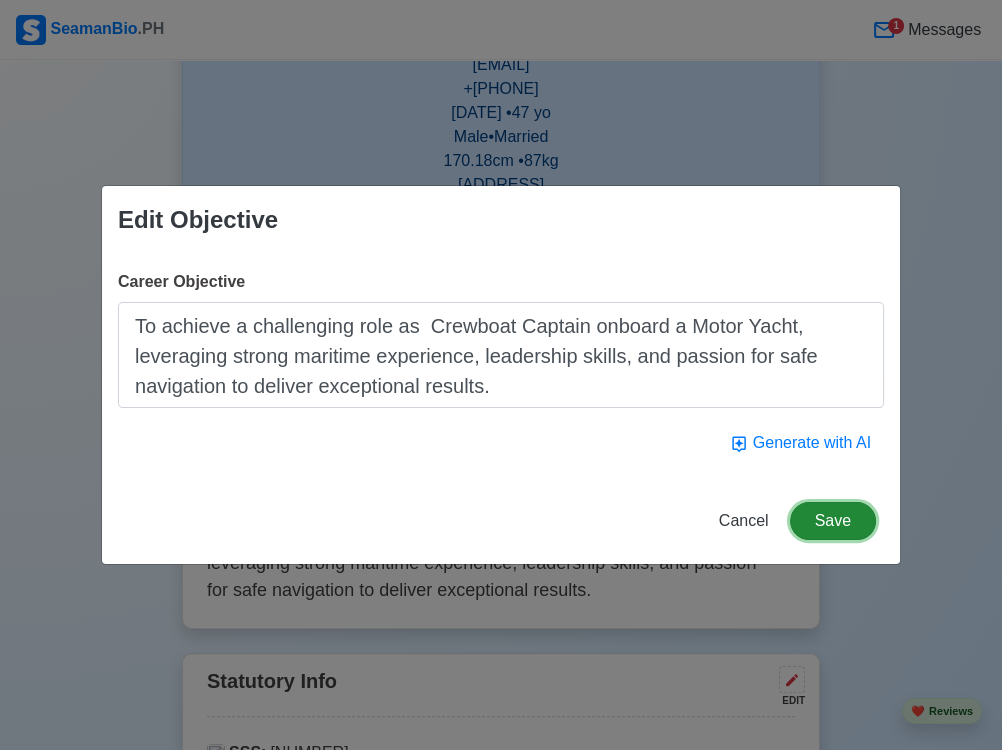 click on "Save" at bounding box center [833, 521] 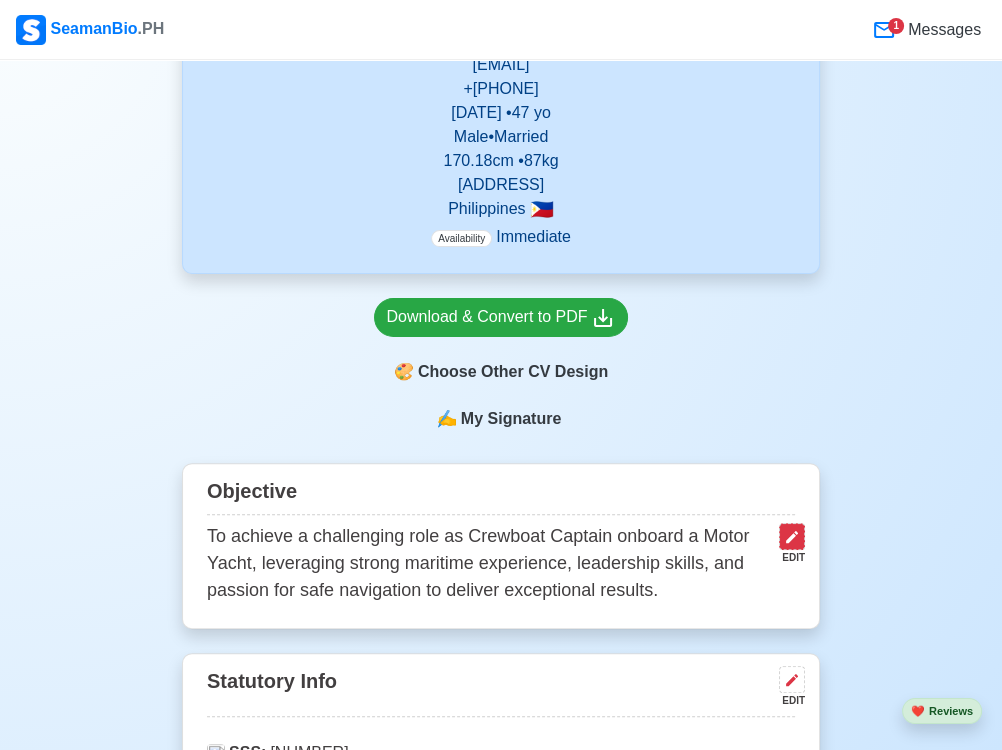 click 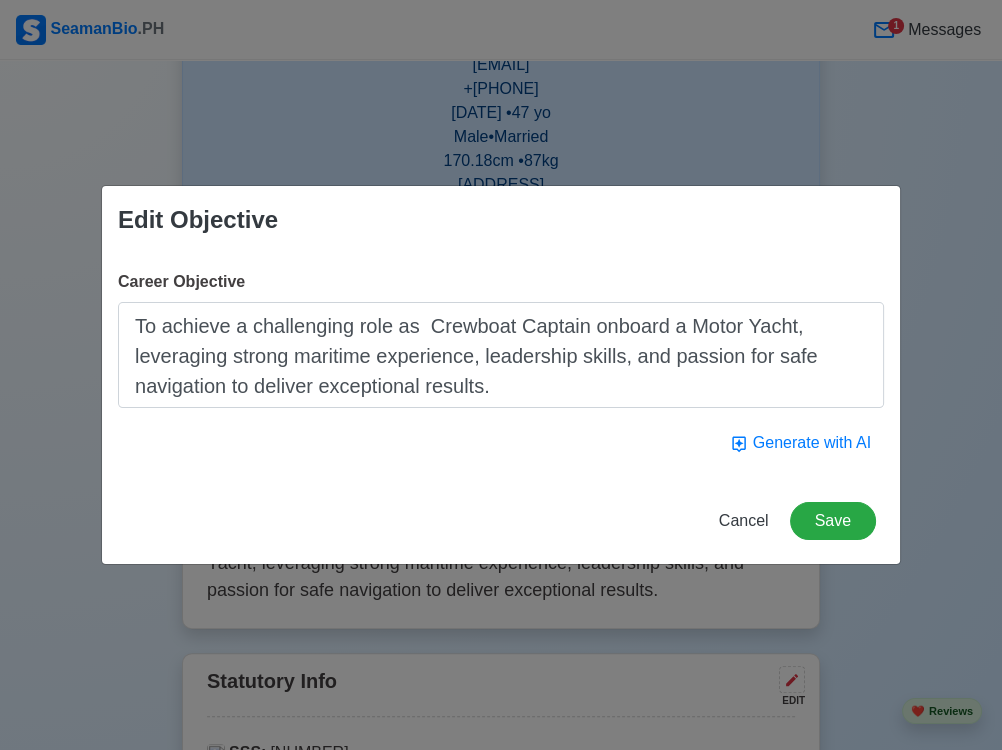click on "To achieve a challenging role as  Crewboat Captain onboard a Motor Yacht, leveraging strong maritime experience, leadership skills, and passion for safe navigation to deliver exceptional results." at bounding box center (501, 355) 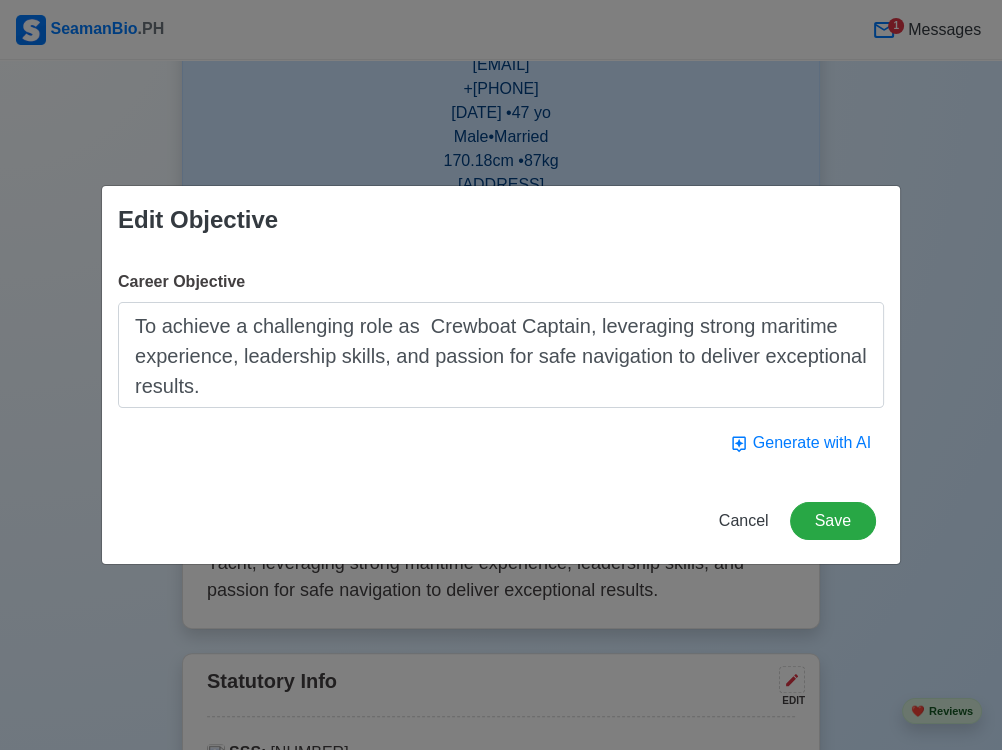 type on "To achieve a challenging role as  Crewboat Captain, leveraging strong maritime experience, leadership skills, and passion for safe navigation to deliver exceptional results." 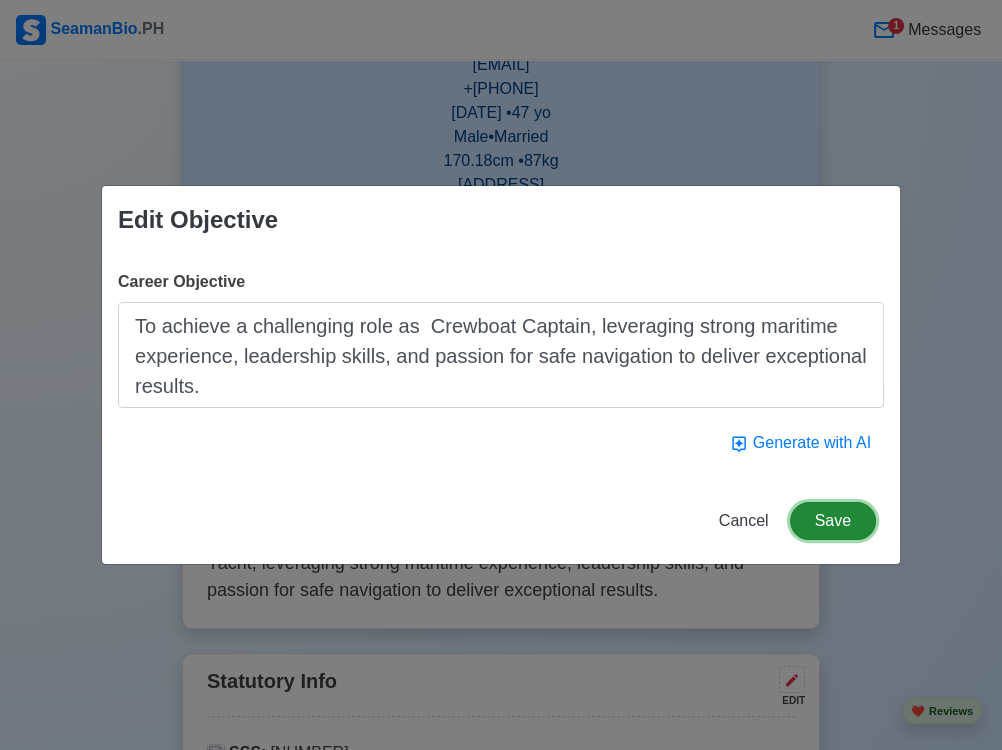 click on "Save" at bounding box center [833, 521] 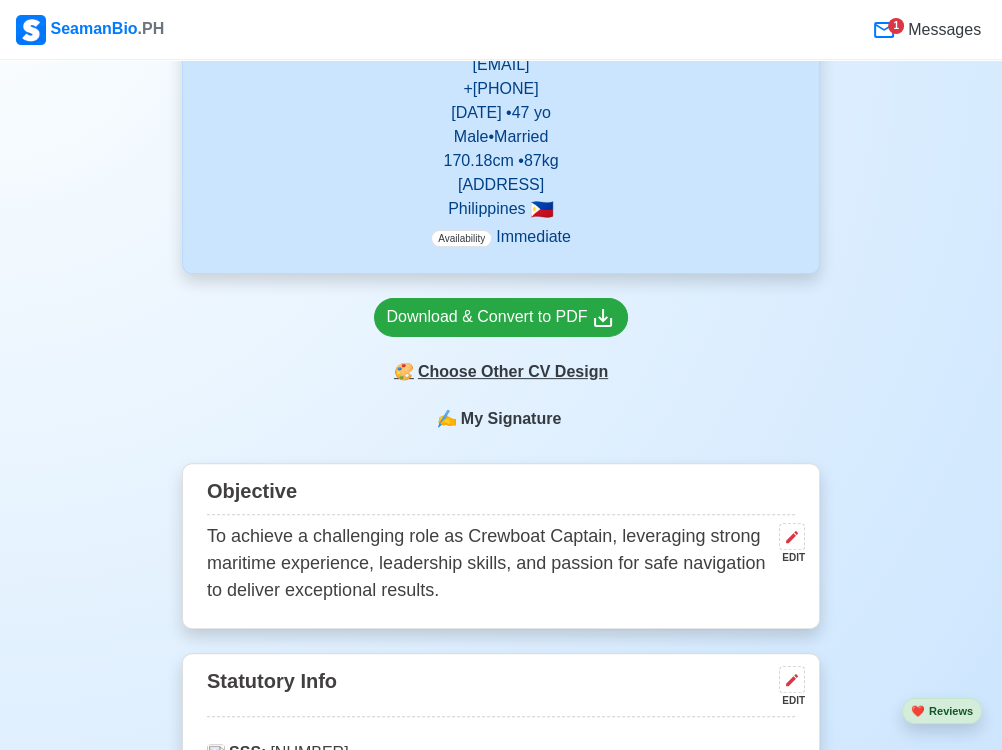 click on "🎨 Choose Other CV Design" at bounding box center (501, 372) 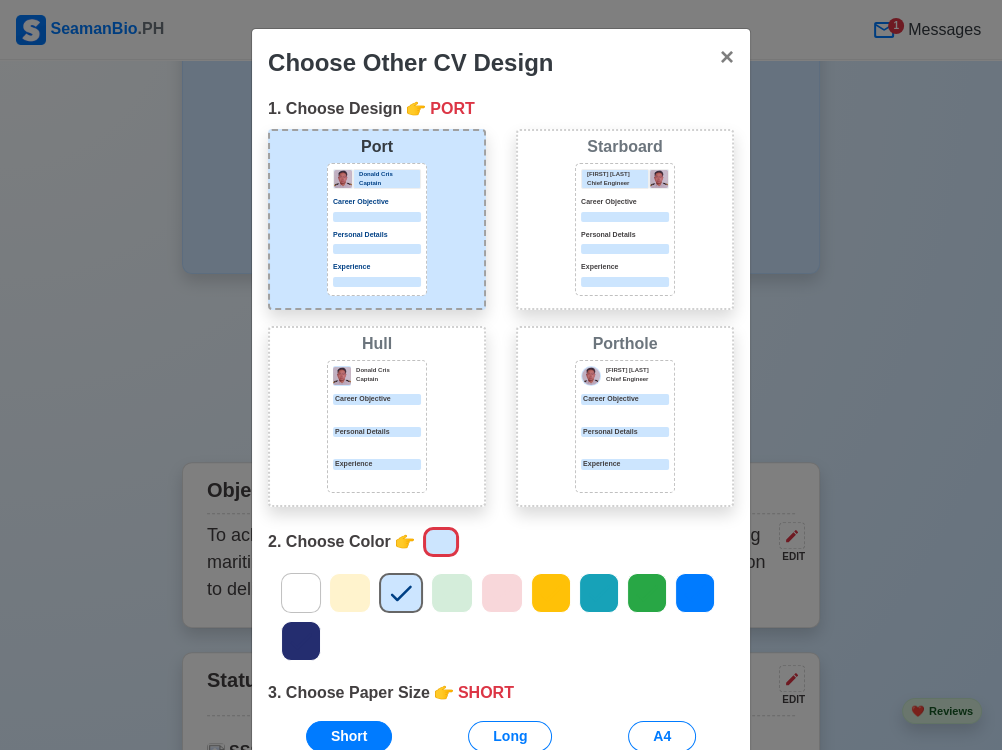 click 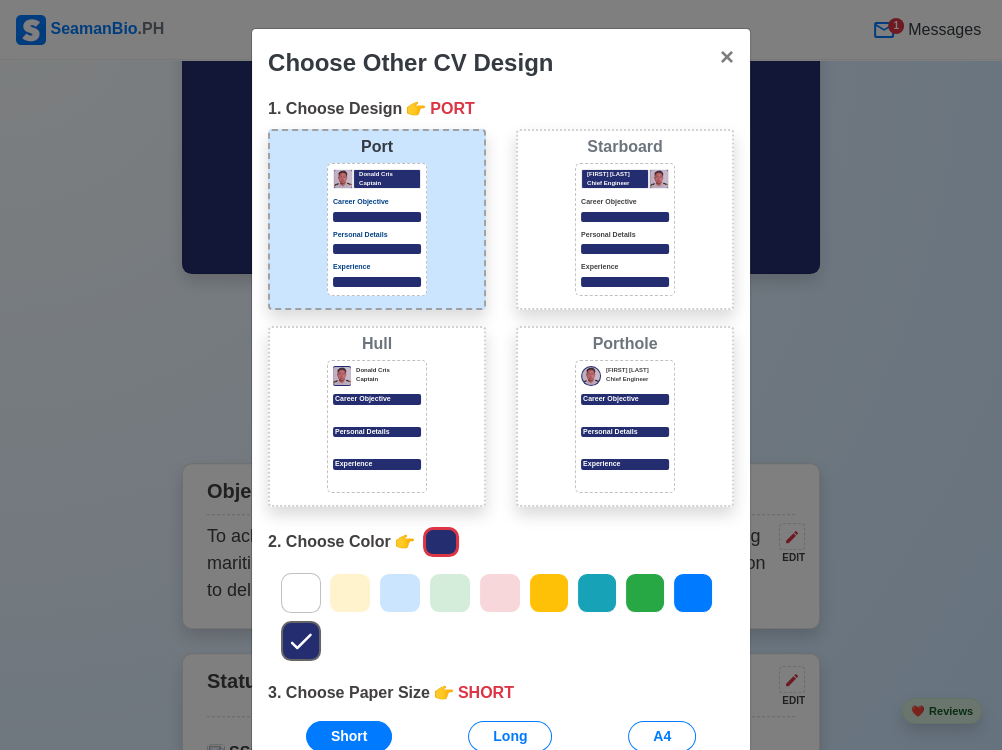 click at bounding box center [625, 414] 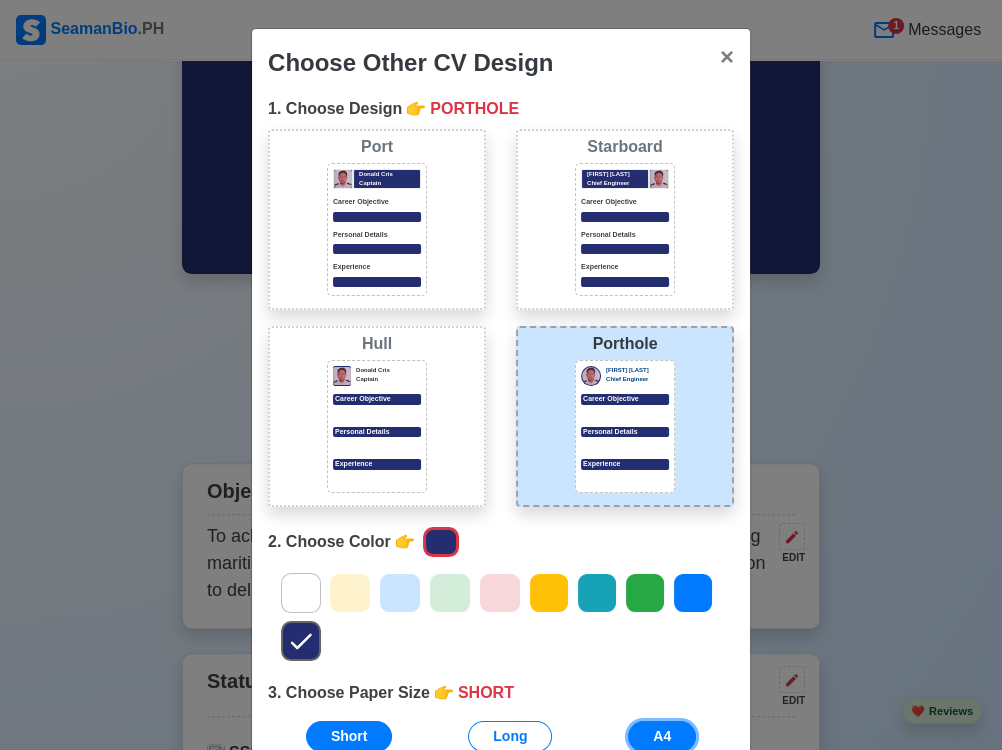 click on "A4" at bounding box center [662, 736] 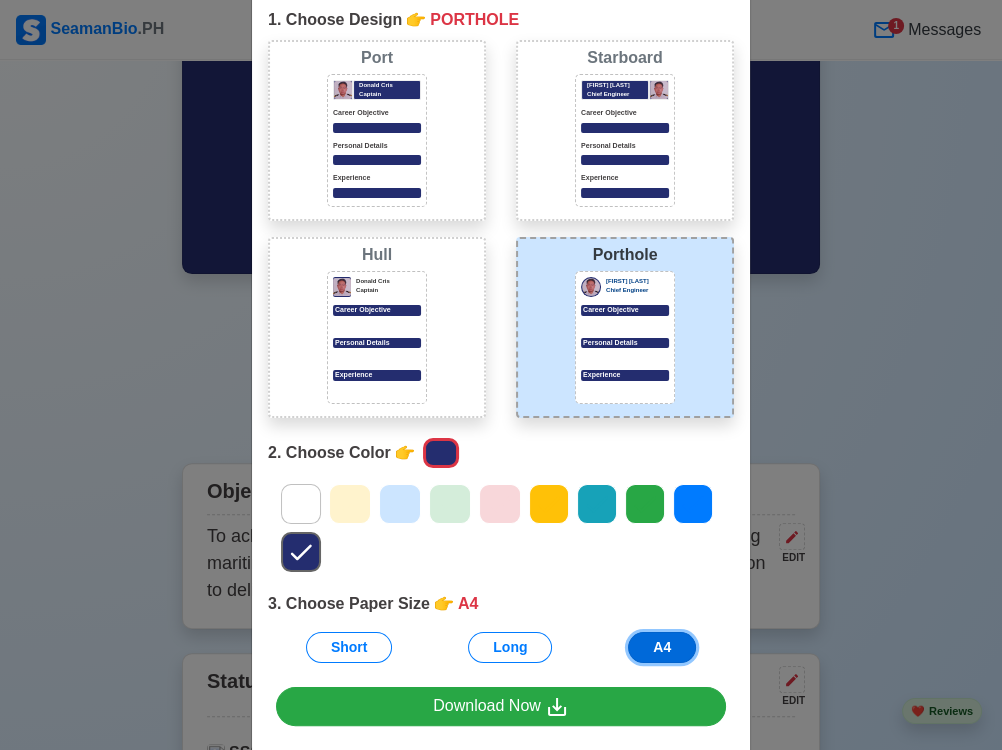 scroll, scrollTop: 167, scrollLeft: 0, axis: vertical 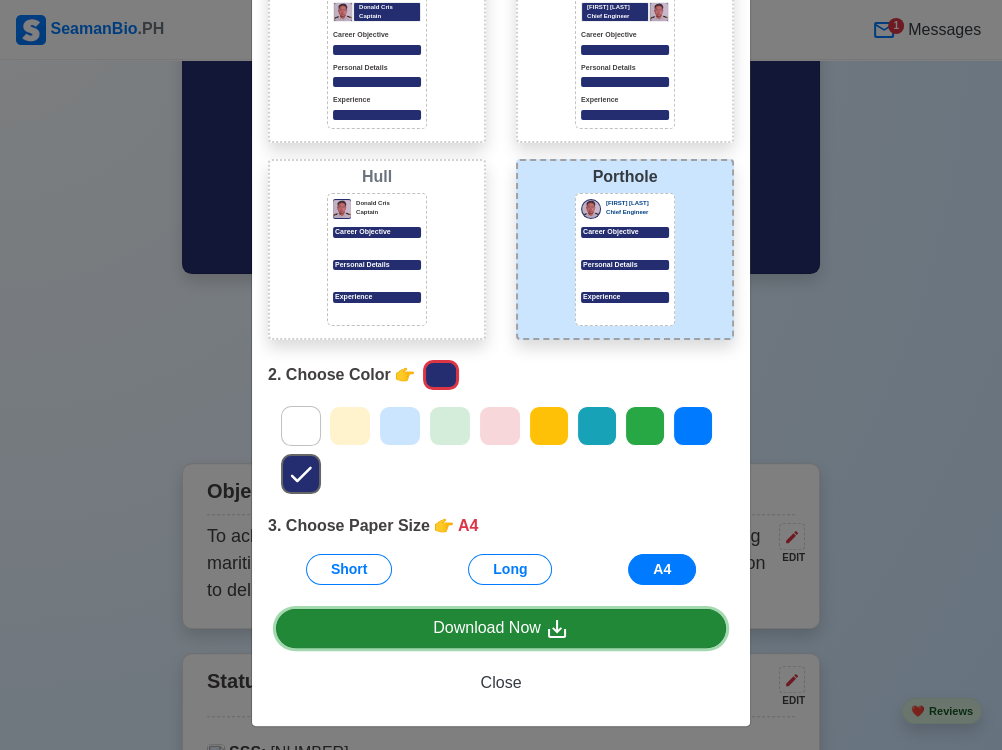 click 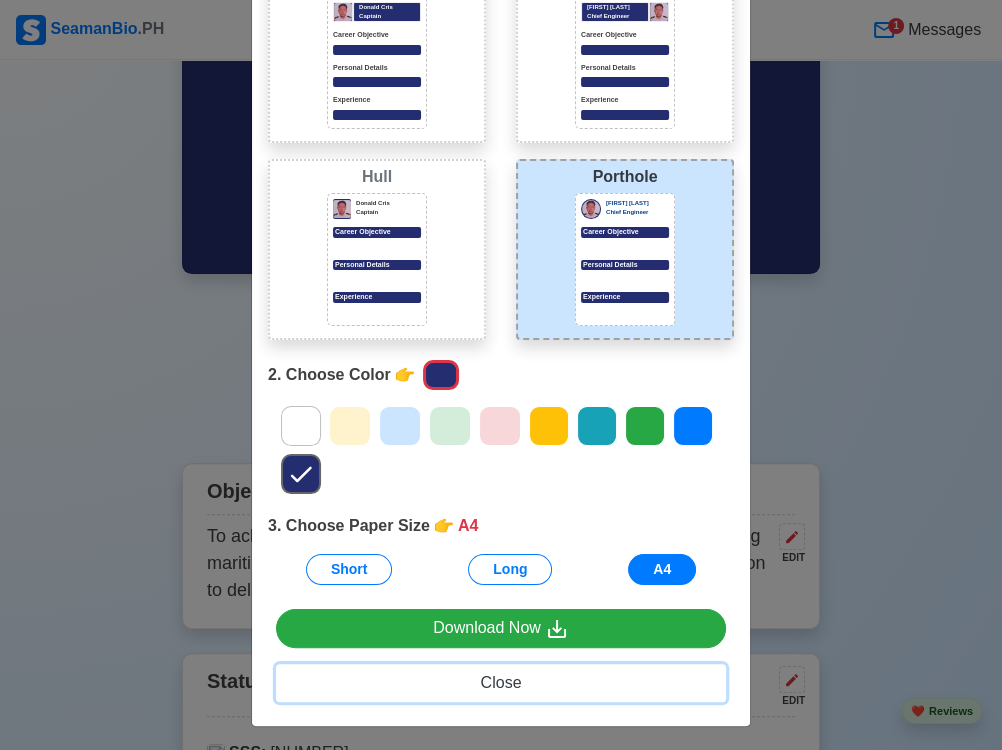 click on "Close" at bounding box center [501, 682] 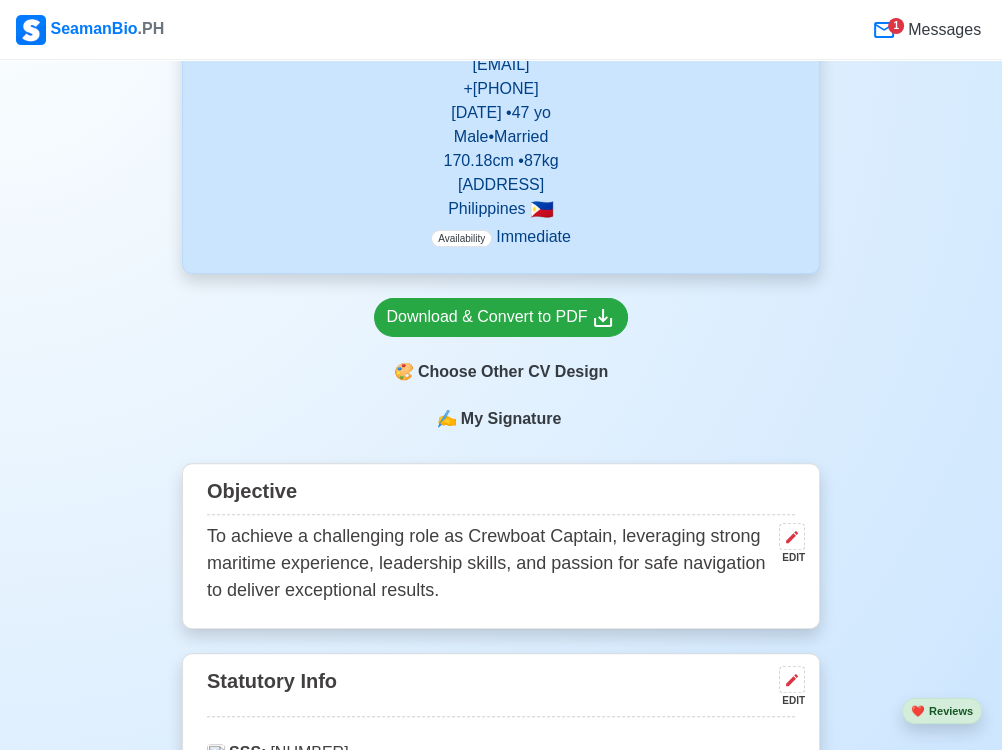 click on "To achieve a challenging role as  Crewboat Captain, leveraging strong maritime experience, leadership skills, and passion for safe navigation to deliver exceptional results." at bounding box center (489, 563) 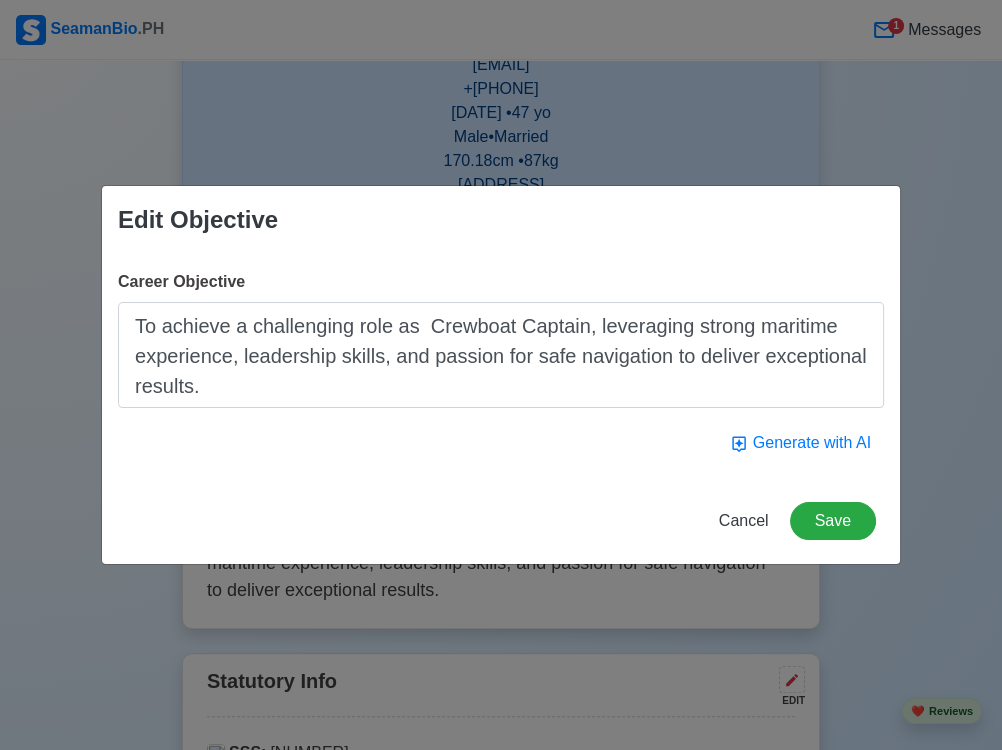 click on "To achieve a challenging role as  Crewboat Captain, leveraging strong maritime experience, leadership skills, and passion for safe navigation to deliver exceptional results." at bounding box center [501, 355] 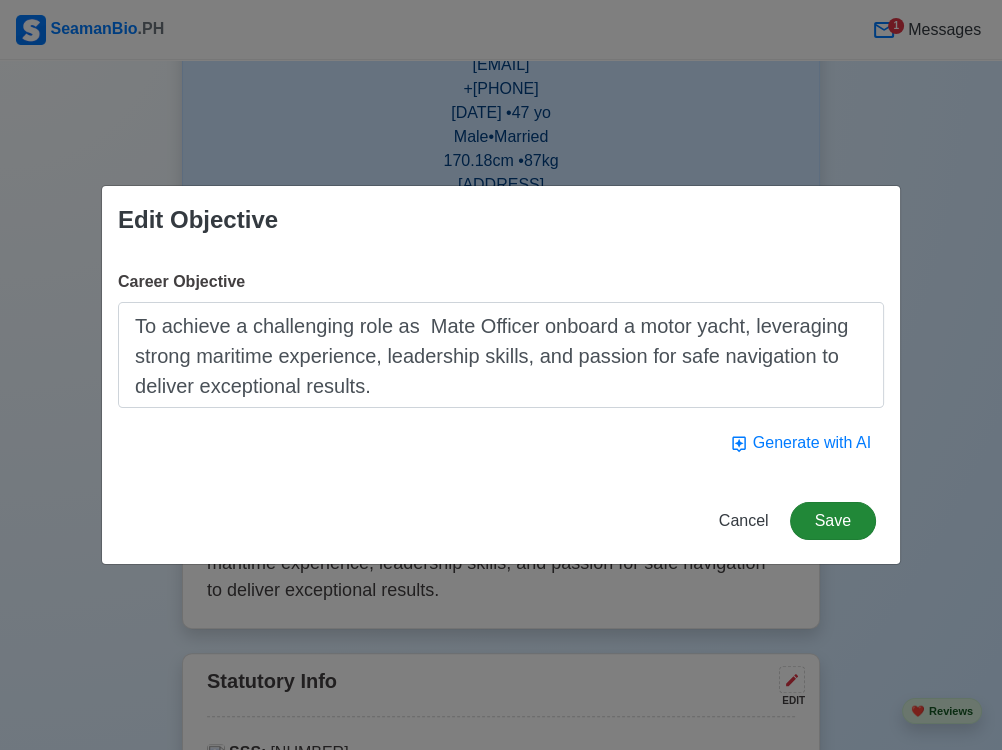 type on "To achieve a challenging role as  Mate Officer onboard a motor yacht, leveraging strong maritime experience, leadership skills, and passion for safe navigation to deliver exceptional results." 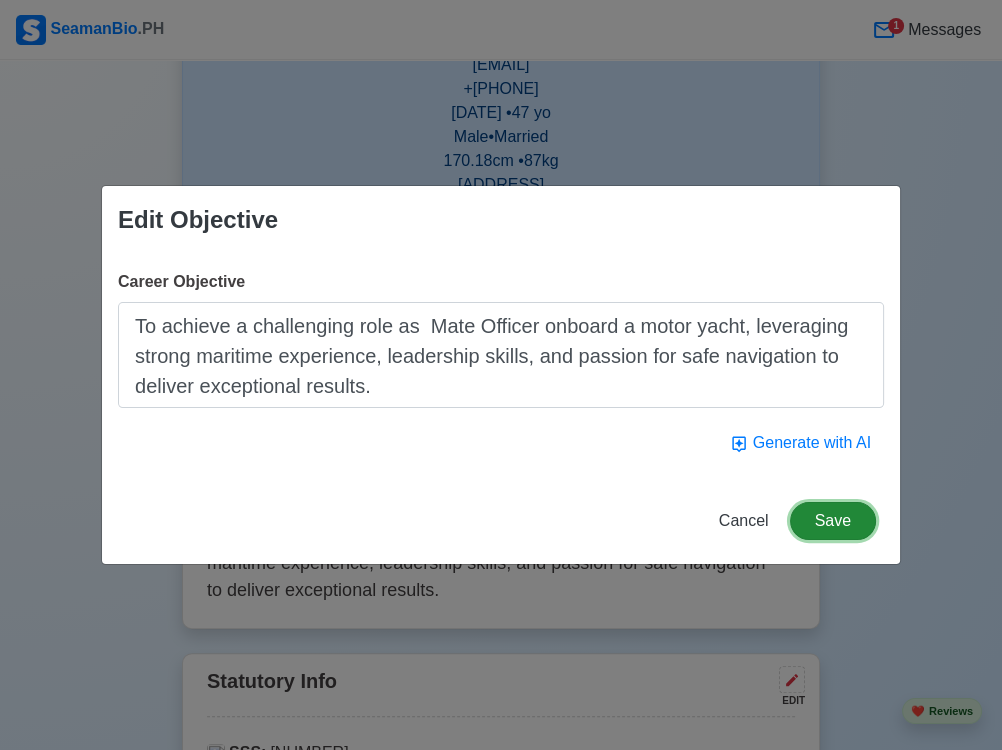 click on "Save" at bounding box center (833, 521) 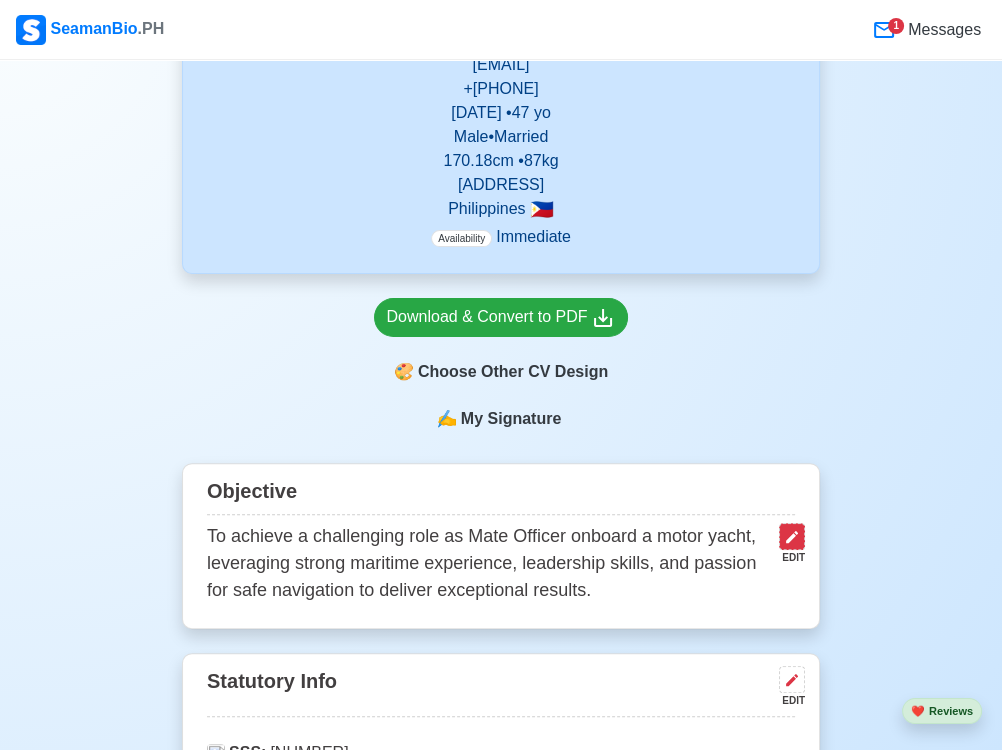 click 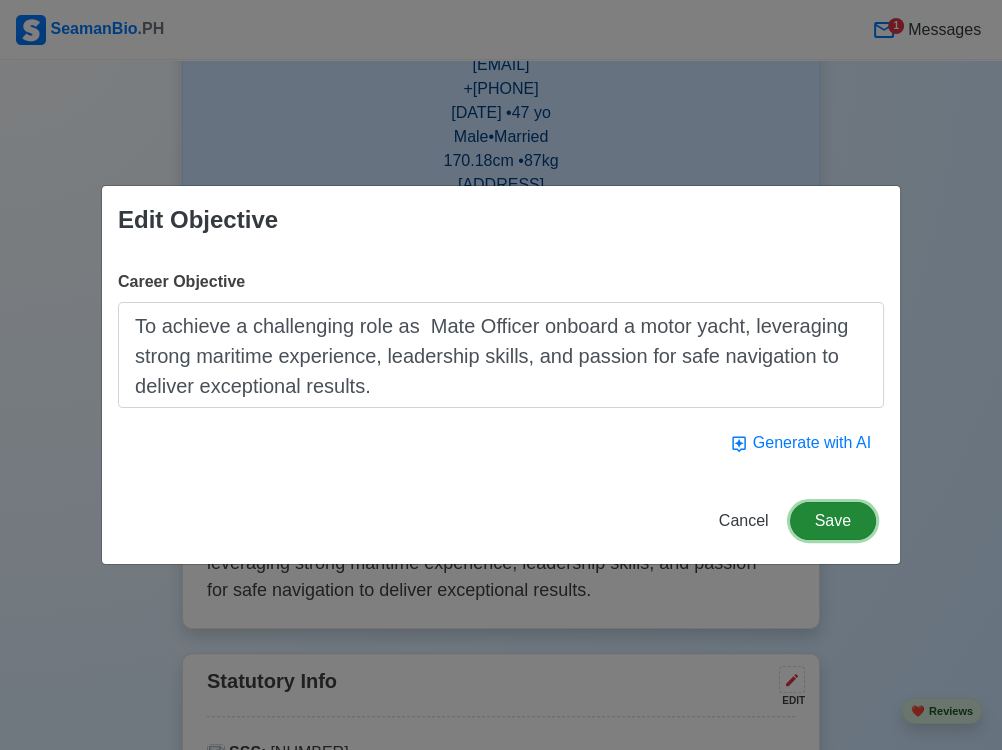 click on "Save" at bounding box center (833, 521) 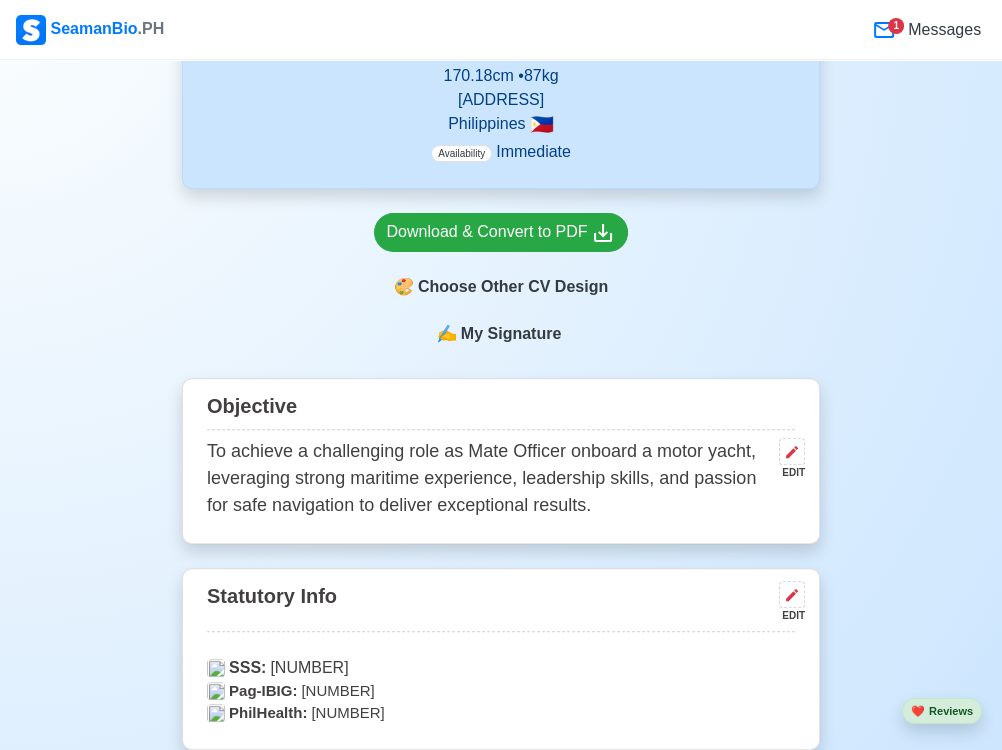 scroll, scrollTop: 523, scrollLeft: 0, axis: vertical 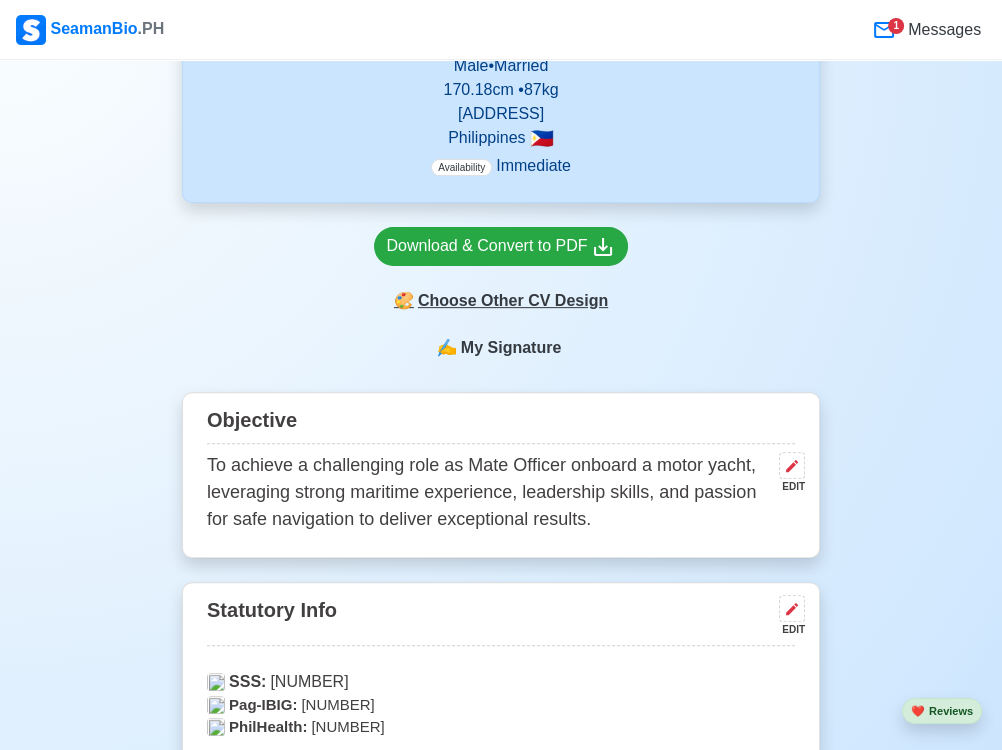 click on "🎨 Choose Other CV Design" at bounding box center [501, 301] 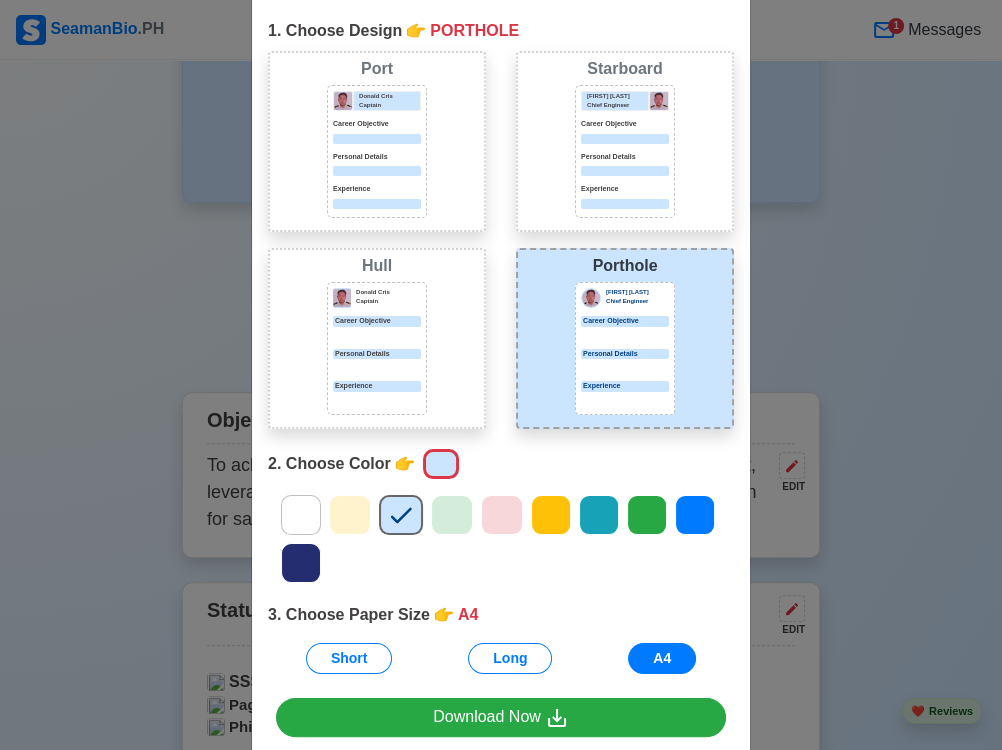 scroll, scrollTop: 90, scrollLeft: 0, axis: vertical 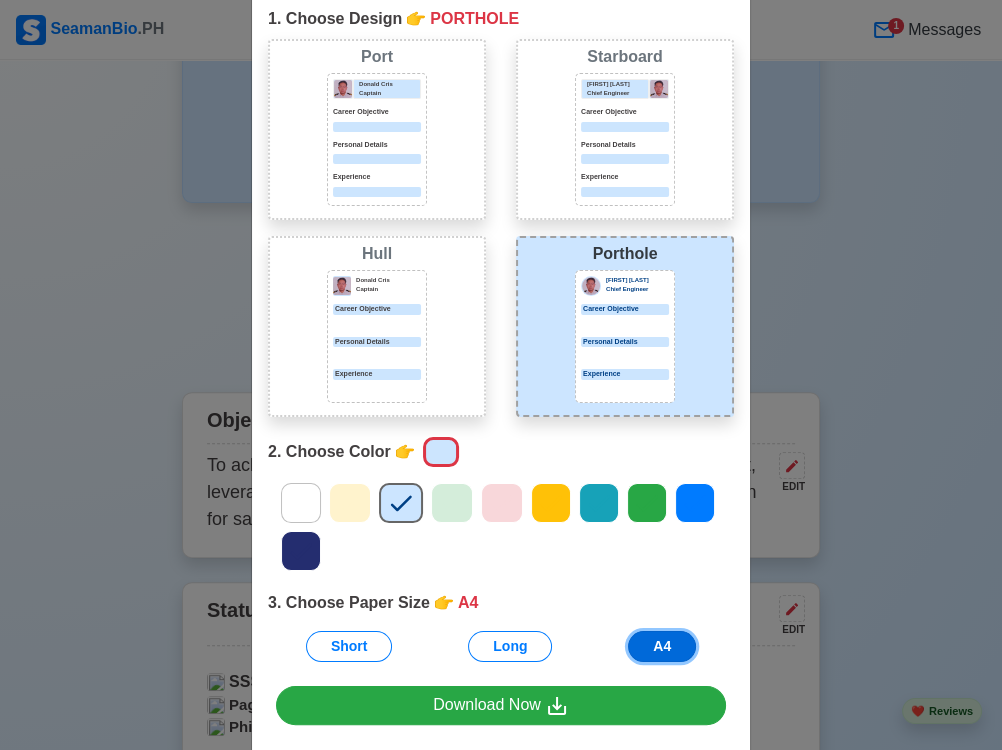 click on "A4" at bounding box center (662, 646) 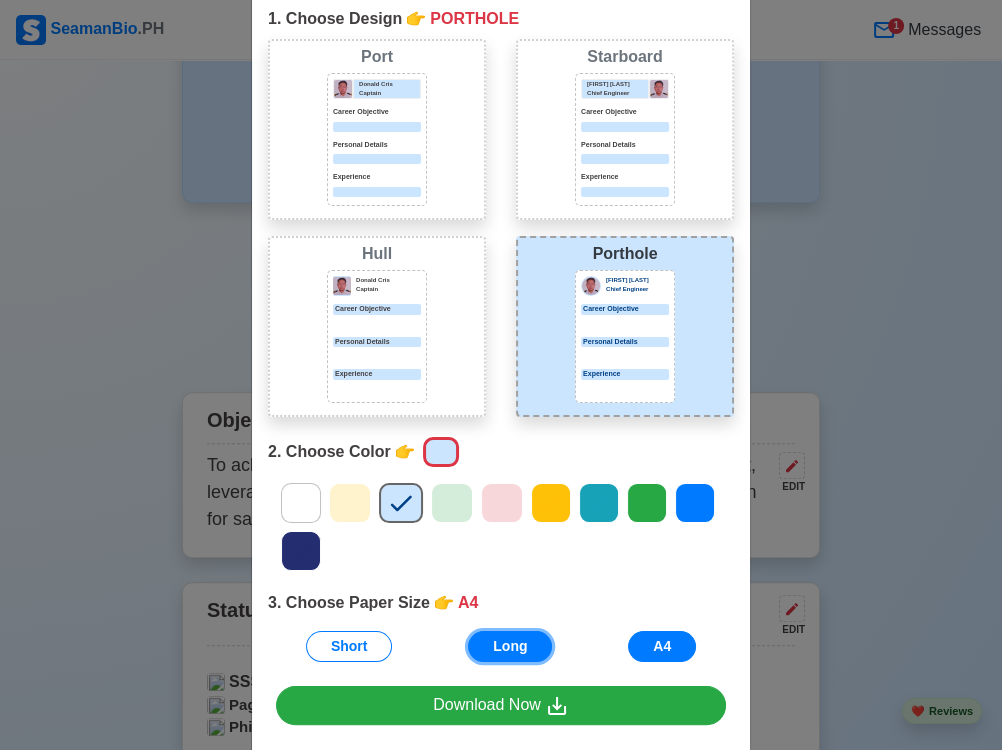 click on "Long" at bounding box center (510, 646) 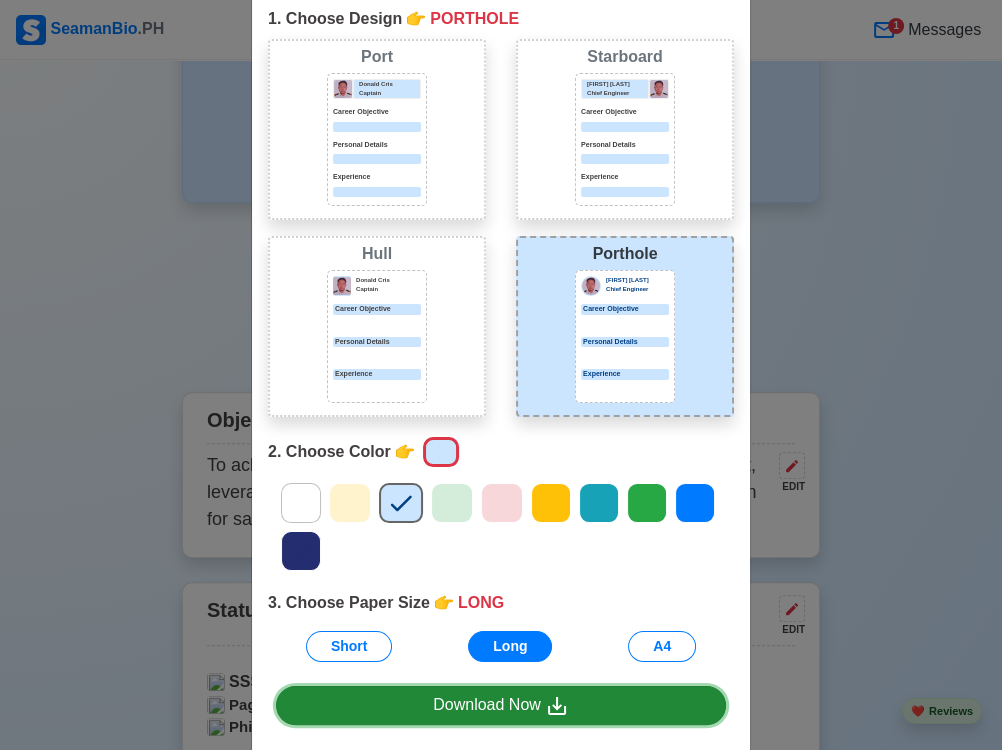 click 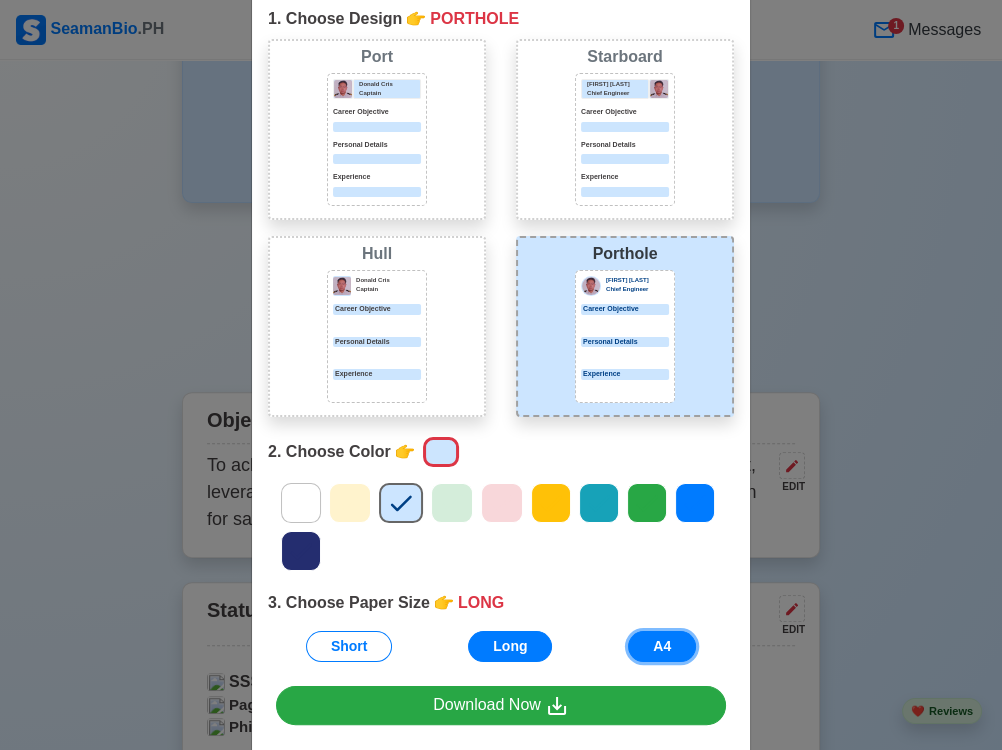 click on "A4" at bounding box center [662, 646] 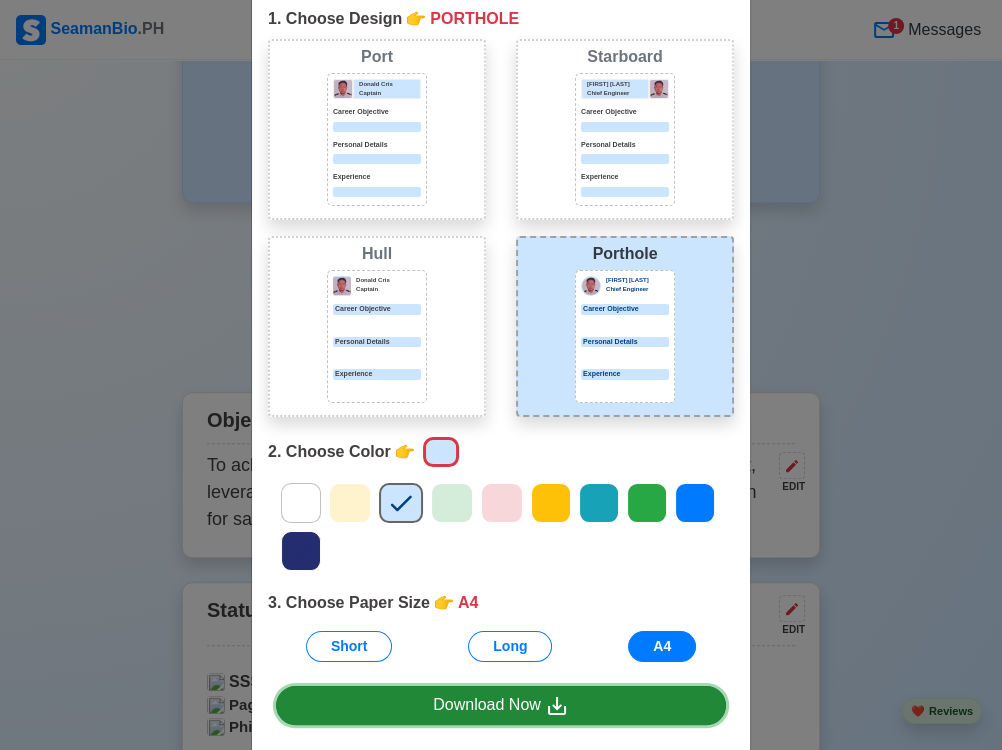 click on "Download Now" at bounding box center [501, 705] 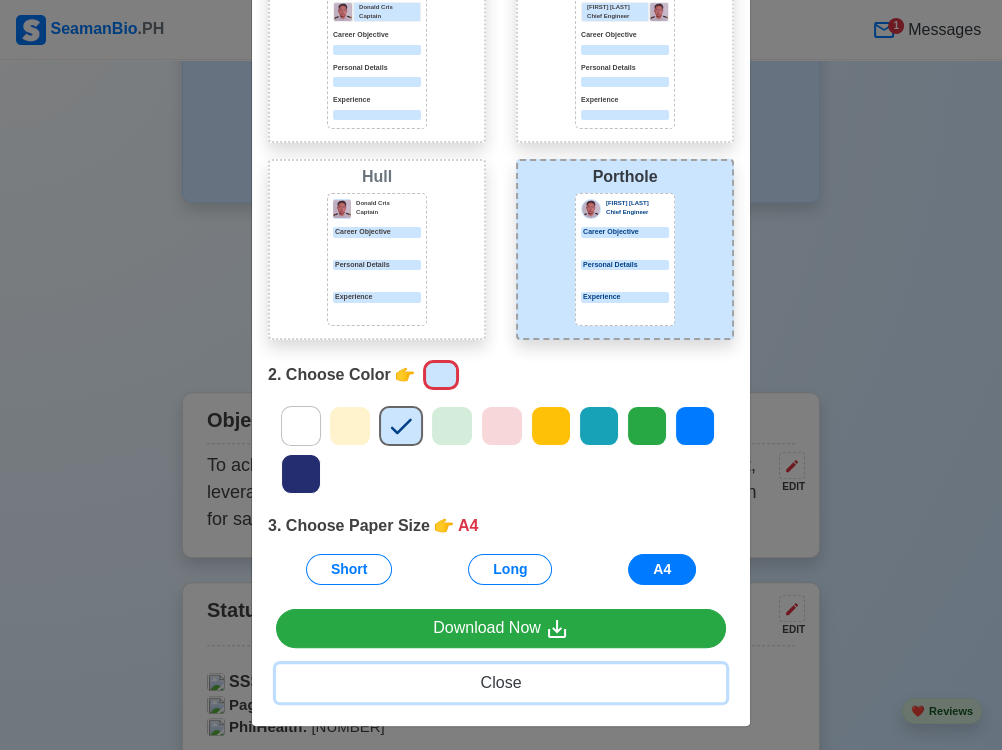 click on "Close" at bounding box center (501, 682) 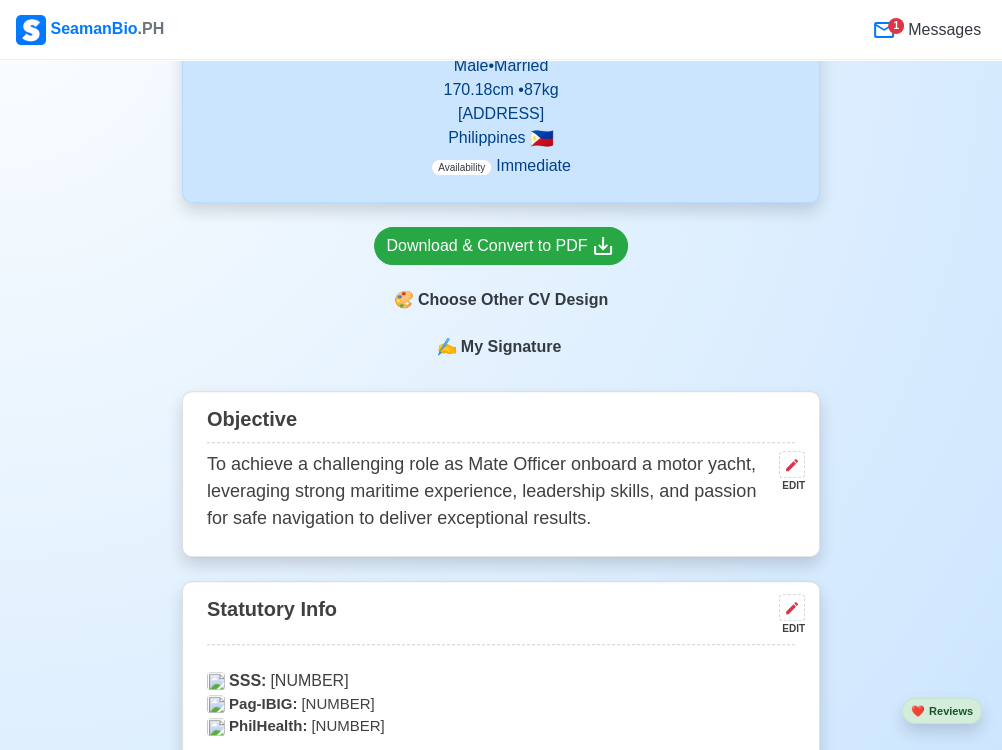 click on "SSS: [NUMBER]" at bounding box center (501, 681) 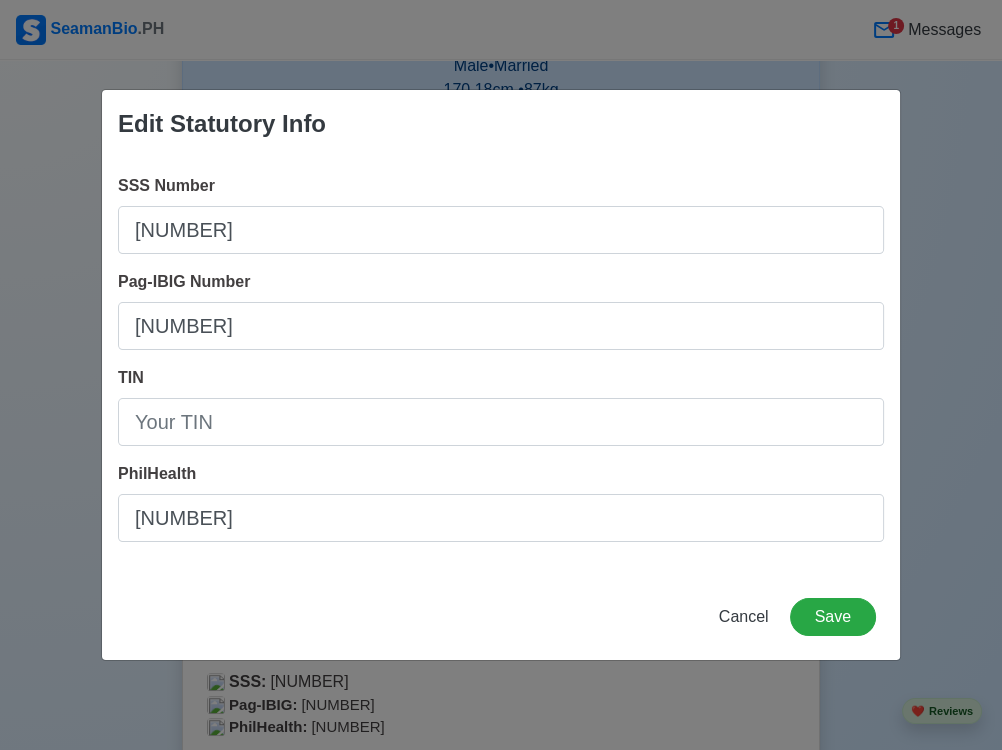click on "Edit Statutory Info SSS Number [NUMBER] Pag-IBIG Number [NUMBER] TIN PhilHealth [NUMBER] Cancel Save" at bounding box center (501, 375) 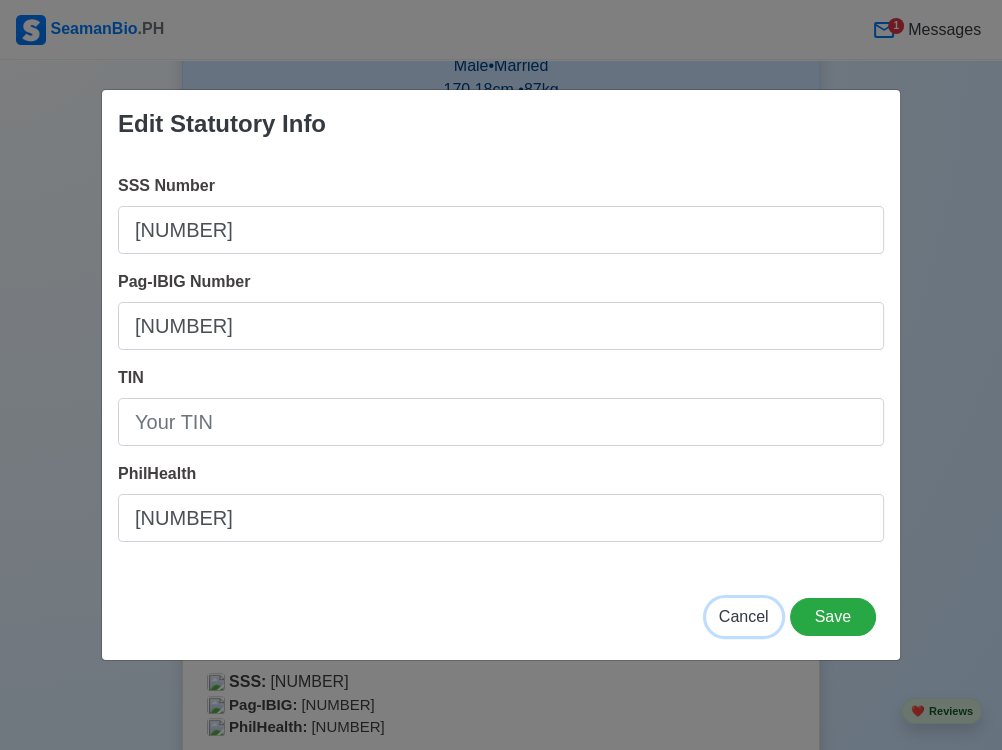 click on "Cancel" at bounding box center (744, 616) 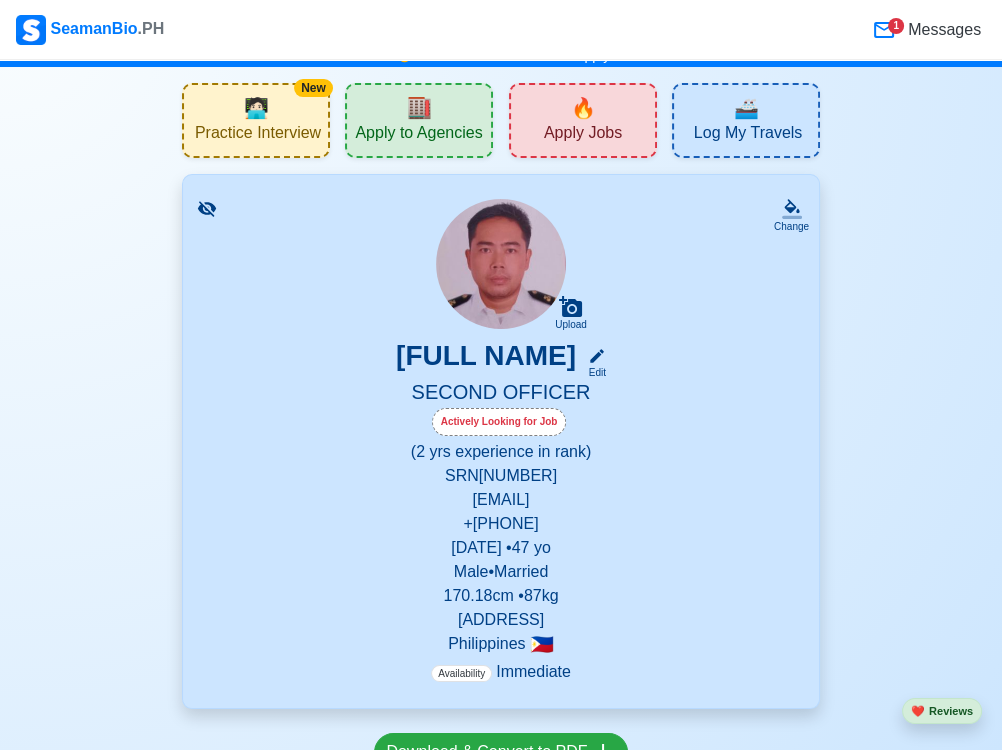 scroll, scrollTop: 0, scrollLeft: 0, axis: both 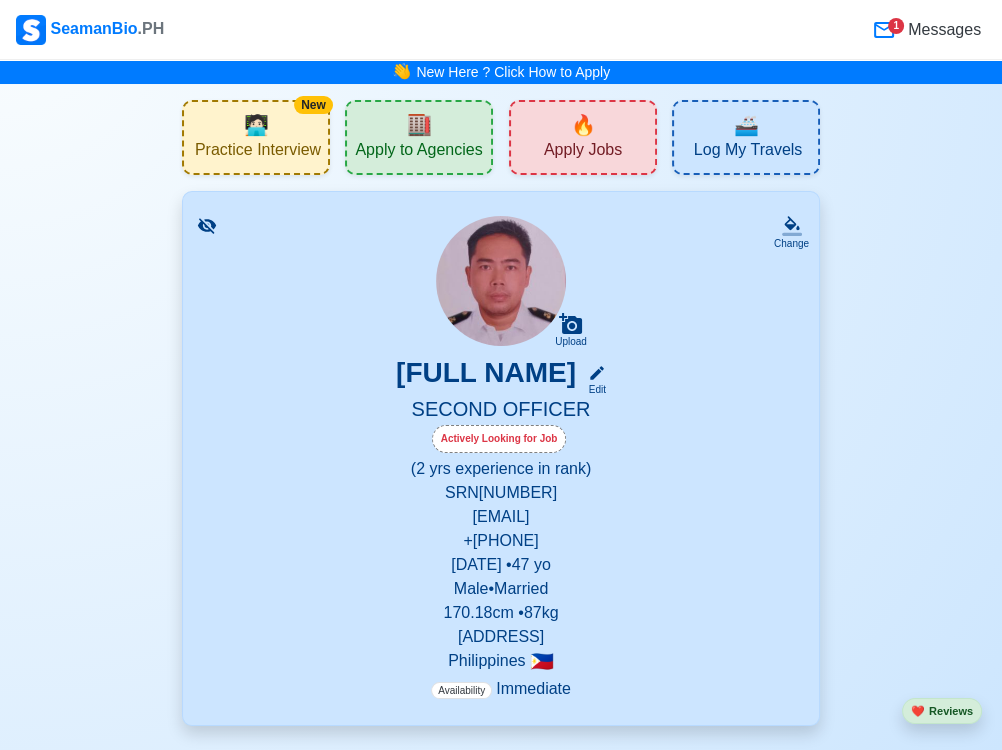 click on "🚢   Log My Travels" at bounding box center [746, 137] 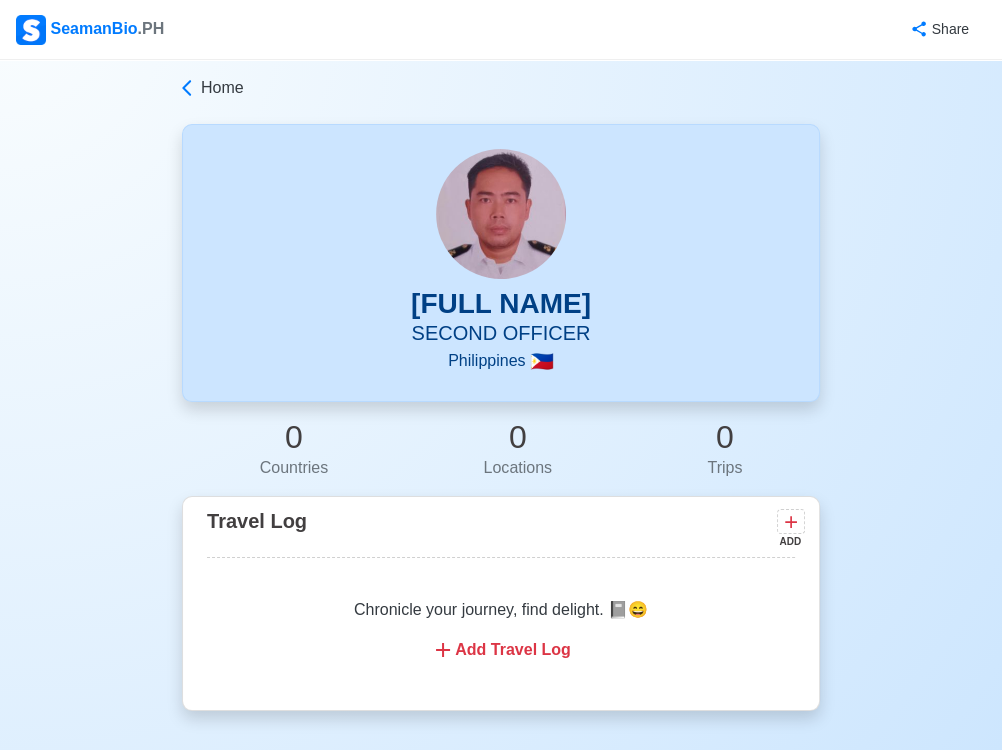 click on "Add Travel Log" at bounding box center (501, 650) 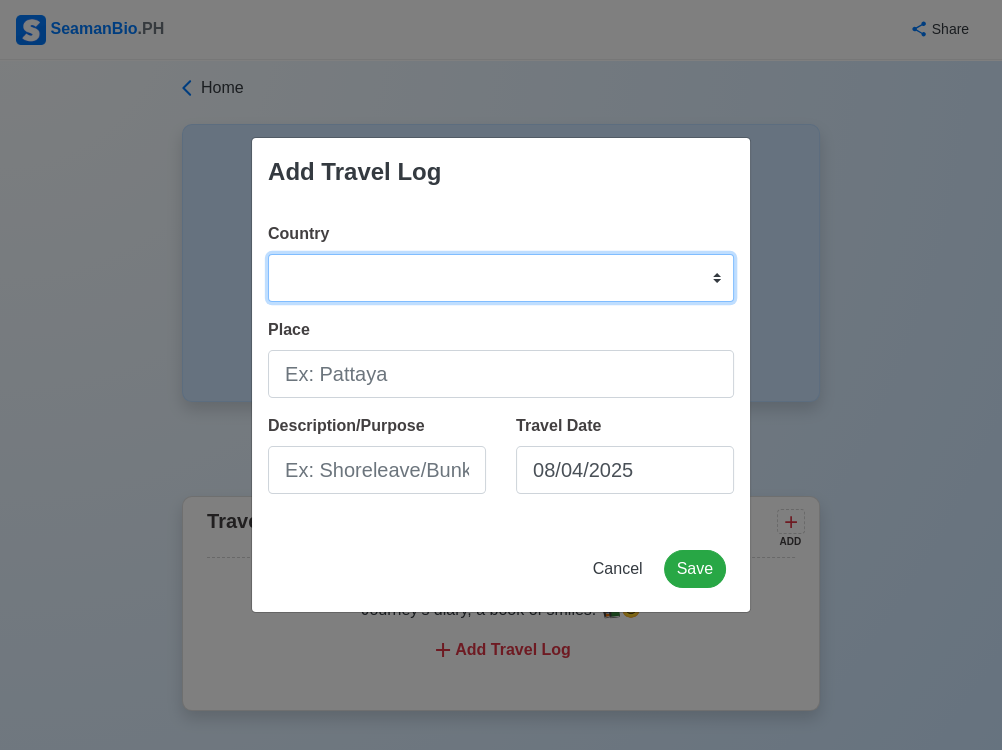 click on "Afghanistan Åland Islands Albania Algeria American Samoa Andorra Angola Anguilla Antarctica Antigua and Barbuda Argentina Armenia Aruba Australia Austria Azerbaijan Bahamas Bahrain Bangladesh Barbados Belarus Belgium Belize Benin Bermuda Bhutan Bolivia, Plurinational State of Bonaire, Sint Eustatius and Saba Bosnia and Herzegovina Botswana Bouvet Island Brazil British Indian Ocean Territory Brunei Darussalam Bulgaria Burkina Faso Burundi Cabo Verde Cambodia Cameroon Canada Cayman Islands Central African Republic Chad Chile China Christmas Island Cocos (Keeling) Islands Colombia Comoros Congo Congo, Democratic Republic of the Cook Islands Costa Rica Croatia Cuba Curaçao Cyprus Czechia Côte d'Ivoire Denmark Djibouti Dominica Dominican Republic Ecuador Egypt El Salvador Equatorial Guinea Eritrea Estonia Eswatini Ethiopia Falkland Islands (Malvinas) Faroe Islands Fiji Finland France French Guiana French Polynesia French Southern Territories Gabon Gambia Georgia Germany Ghana Gibraltar Greece Greenland Grenada" at bounding box center [501, 278] 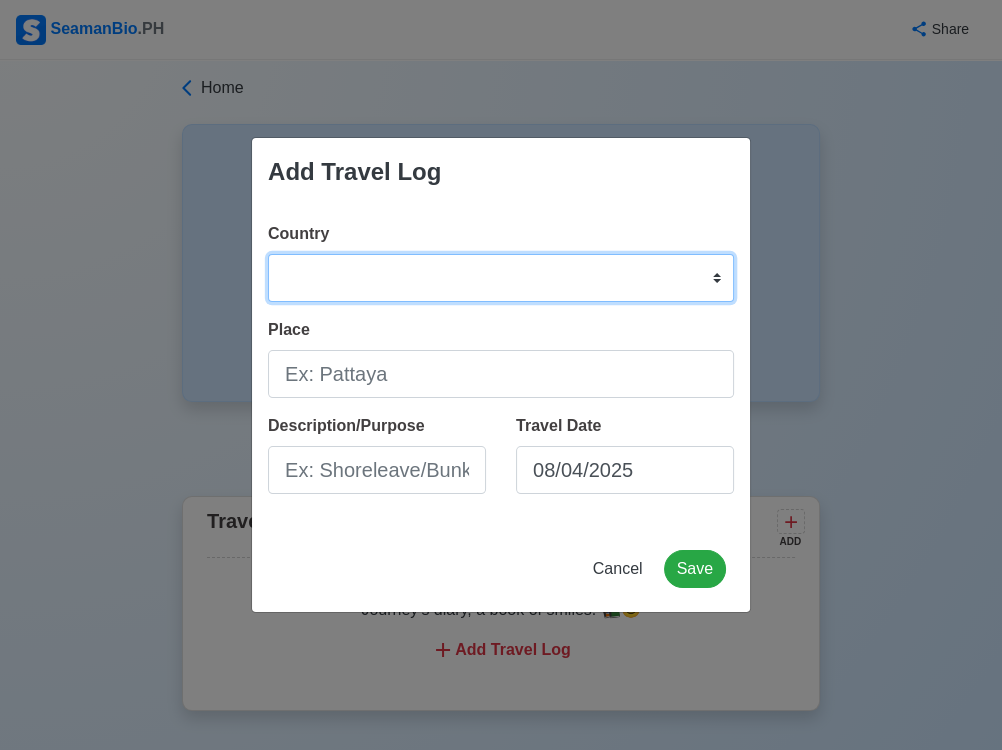click on "Afghanistan Åland Islands Albania Algeria American Samoa Andorra Angola Anguilla Antarctica Antigua and Barbuda Argentina Armenia Aruba Australia Austria Azerbaijan Bahamas Bahrain Bangladesh Barbados Belarus Belgium Belize Benin Bermuda Bhutan Bolivia, Plurinational State of Bonaire, Sint Eustatius and Saba Bosnia and Herzegovina Botswana Bouvet Island Brazil British Indian Ocean Territory Brunei Darussalam Bulgaria Burkina Faso Burundi Cabo Verde Cambodia Cameroon Canada Cayman Islands Central African Republic Chad Chile China Christmas Island Cocos (Keeling) Islands Colombia Comoros Congo Congo, Democratic Republic of the Cook Islands Costa Rica Croatia Cuba Curaçao Cyprus Czechia Côte d'Ivoire Denmark Djibouti Dominica Dominican Republic Ecuador Egypt El Salvador Equatorial Guinea Eritrea Estonia Eswatini Ethiopia Falkland Islands (Malvinas) Faroe Islands Fiji Finland France French Guiana French Polynesia French Southern Territories Gabon Gambia Georgia Germany Ghana Gibraltar Greece Greenland Grenada" at bounding box center (501, 278) 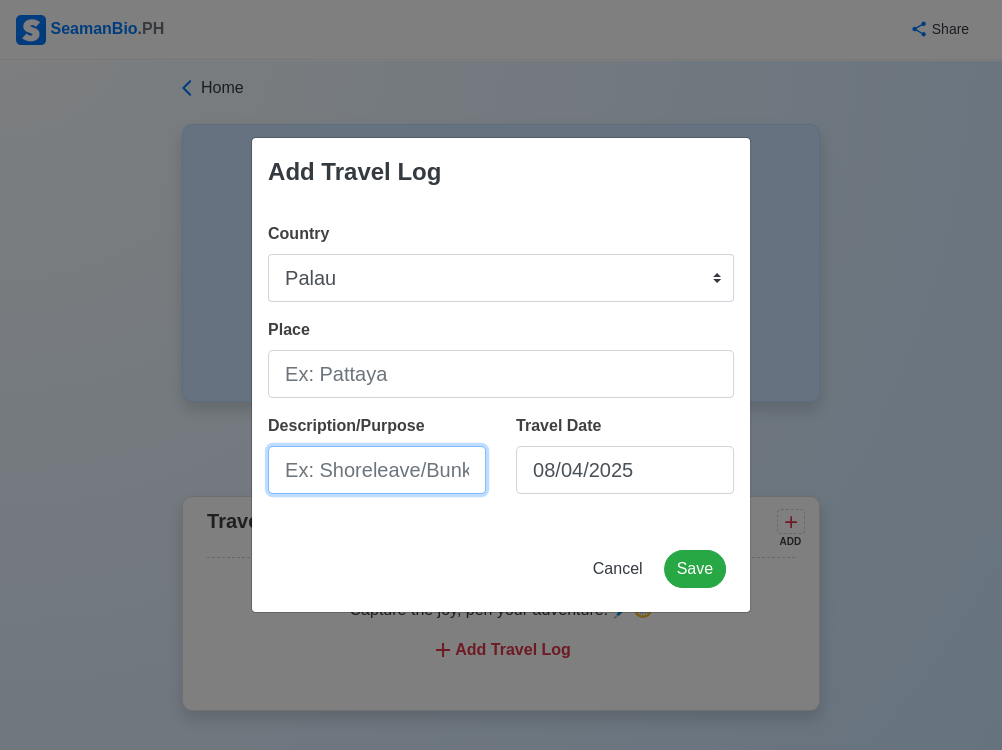 click on "Description/Purpose" at bounding box center [377, 470] 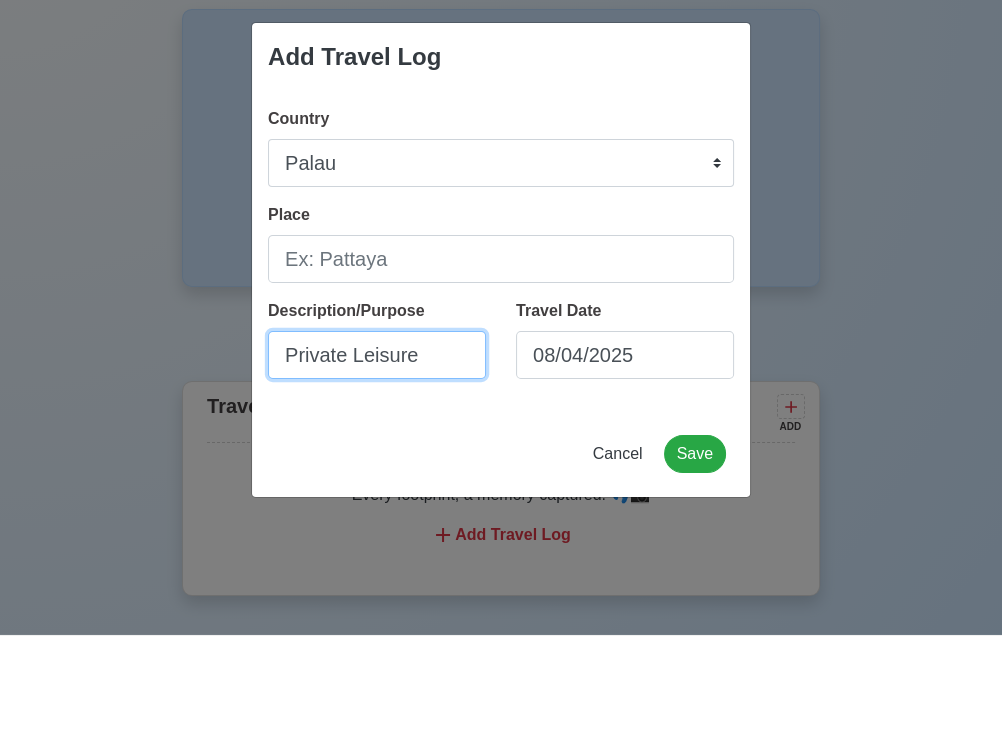 type on "Private Leisure" 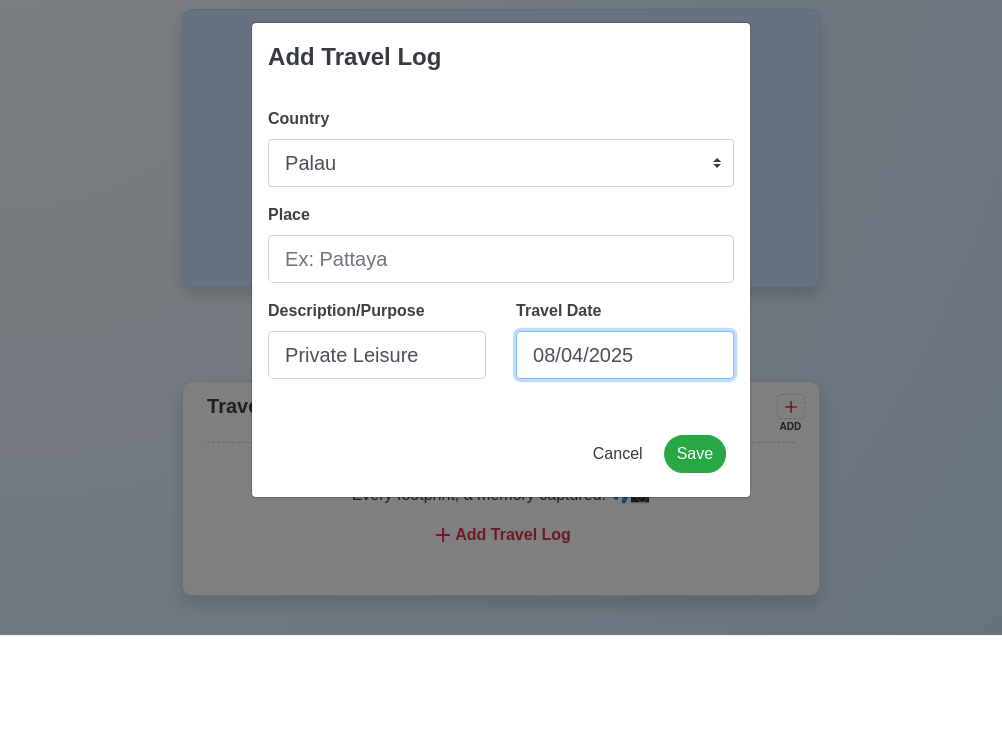 click on "08/04/2025" at bounding box center [625, 470] 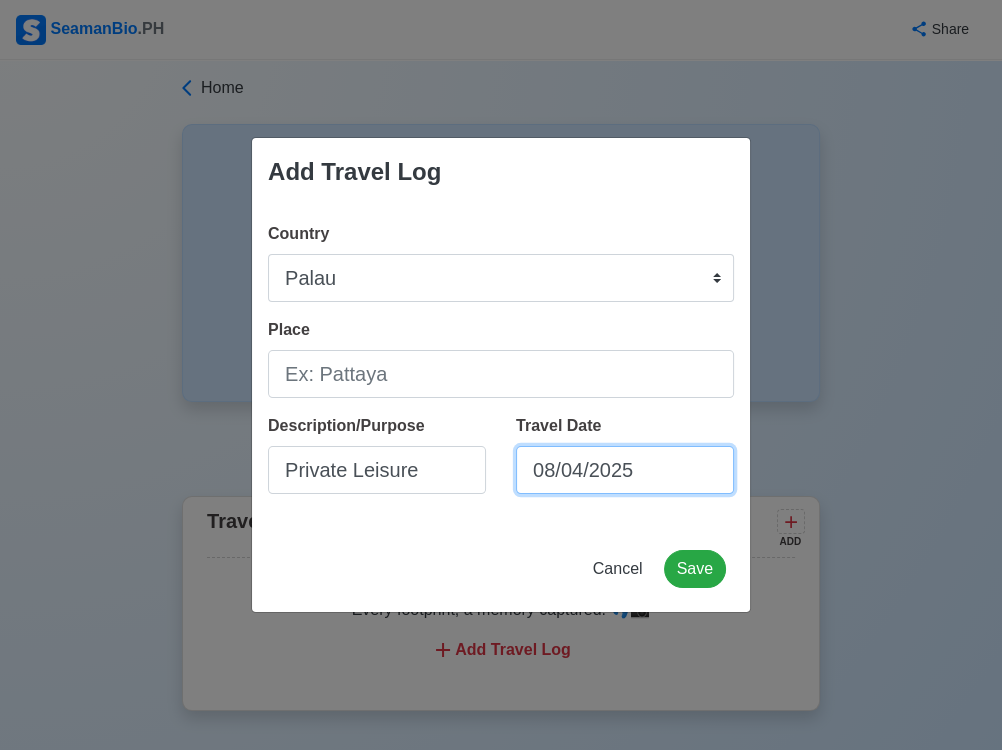 click on "08/04/2025" at bounding box center (625, 470) 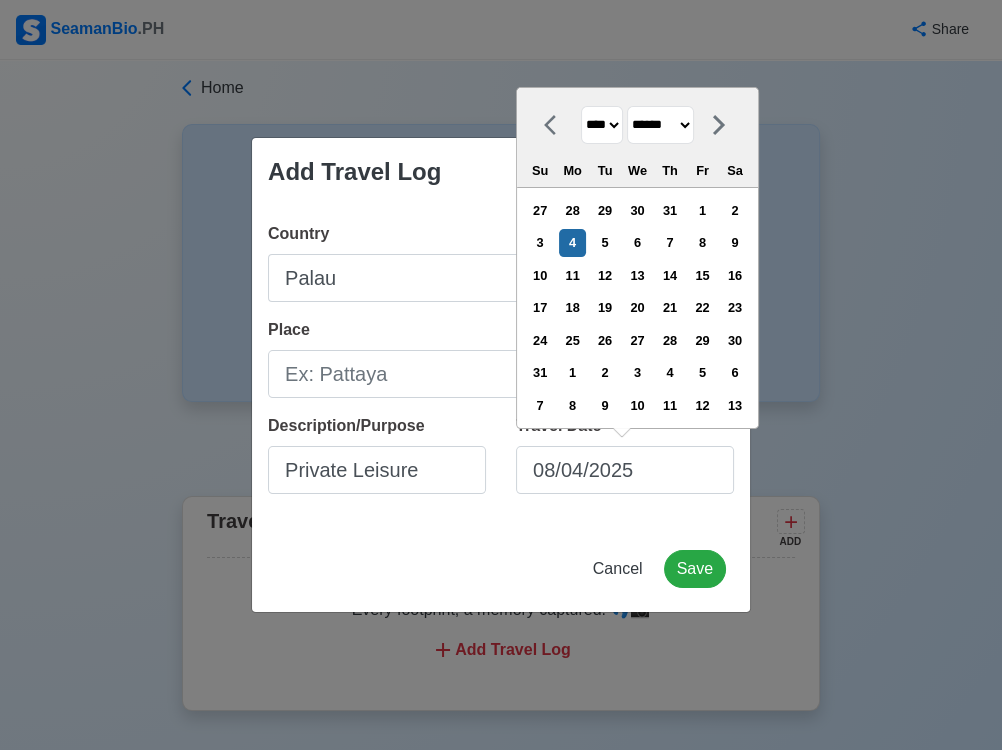 click on "Add Travel Log Country Afghanistan Åland Islands Albania Algeria American Samoa Andorra Angola Anguilla Antarctica Antigua and Barbuda Argentina Armenia Aruba Australia Austria Azerbaijan Bahamas Bahrain Bangladesh Barbados Belarus Belgium Belize Benin Bermuda Bhutan Bolivia, Plurinational State of Bonaire, Sint Eustatius and Saba Bosnia and Herzegovina Botswana Bouvet Island Brazil British Indian Ocean Territory Brunei Darussalam Bulgaria Burkina Faso Burundi Cabo Verde Cambodia Cameroon Canada Cayman Islands Central African Republic Chad Chile China Christmas Island Cocos (Keeling) Islands Colombia Comoros Congo Congo, Democratic Republic of the Cook Islands Costa Rica Croatia Cuba Curaçao Cyprus Czechia Côte d'Ivoire Denmark Djibouti Dominica Dominican Republic Ecuador Egypt El Salvador Equatorial Guinea Eritrea Estonia Eswatini Ethiopia Falkland Islands (Malvinas) Faroe Islands Fiji Finland France French Guiana French Polynesia French Southern Territories Gabon Gambia Georgia Germany Ghana Gibraltar Su" at bounding box center [501, 375] 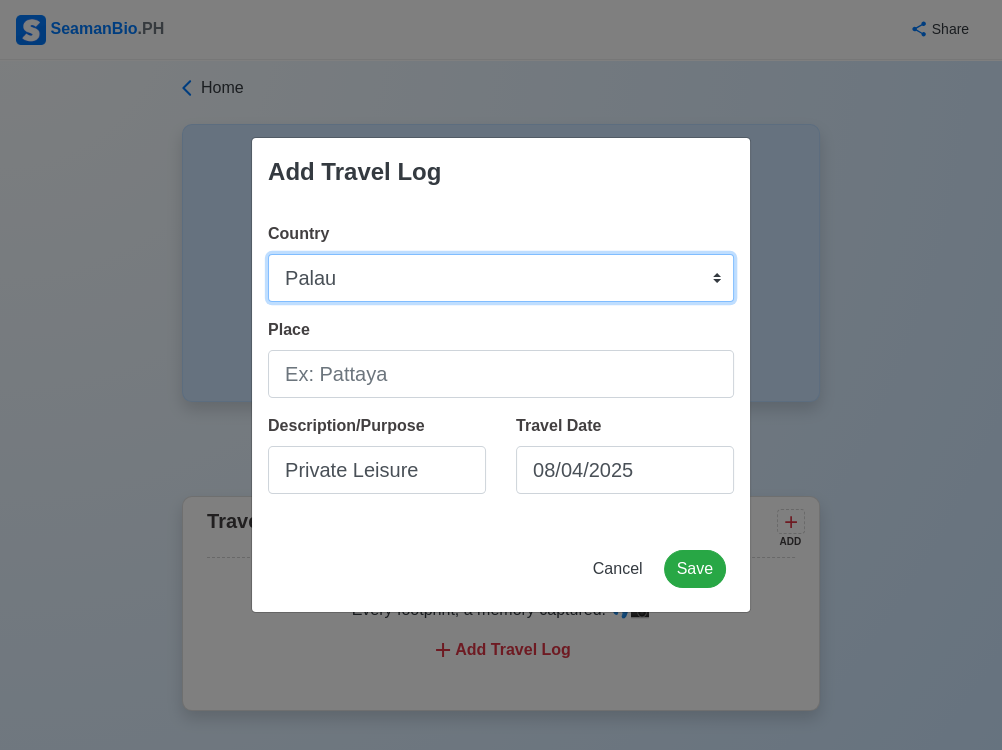 click on "Afghanistan Åland Islands Albania Algeria American Samoa Andorra Angola Anguilla Antarctica Antigua and Barbuda Argentina Armenia Aruba Australia Austria Azerbaijan Bahamas Bahrain Bangladesh Barbados Belarus Belgium Belize Benin Bermuda Bhutan Bolivia, Plurinational State of Bonaire, Sint Eustatius and Saba Bosnia and Herzegovina Botswana Bouvet Island Brazil British Indian Ocean Territory Brunei Darussalam Bulgaria Burkina Faso Burundi Cabo Verde Cambodia Cameroon Canada Cayman Islands Central African Republic Chad Chile China Christmas Island Cocos (Keeling) Islands Colombia Comoros Congo Congo, Democratic Republic of the Cook Islands Costa Rica Croatia Cuba Curaçao Cyprus Czechia Côte d'Ivoire Denmark Djibouti Dominica Dominican Republic Ecuador Egypt El Salvador Equatorial Guinea Eritrea Estonia Eswatini Ethiopia Falkland Islands (Malvinas) Faroe Islands Fiji Finland France French Guiana French Polynesia French Southern Territories Gabon Gambia Georgia Germany Ghana Gibraltar Greece Greenland Grenada" at bounding box center [501, 278] 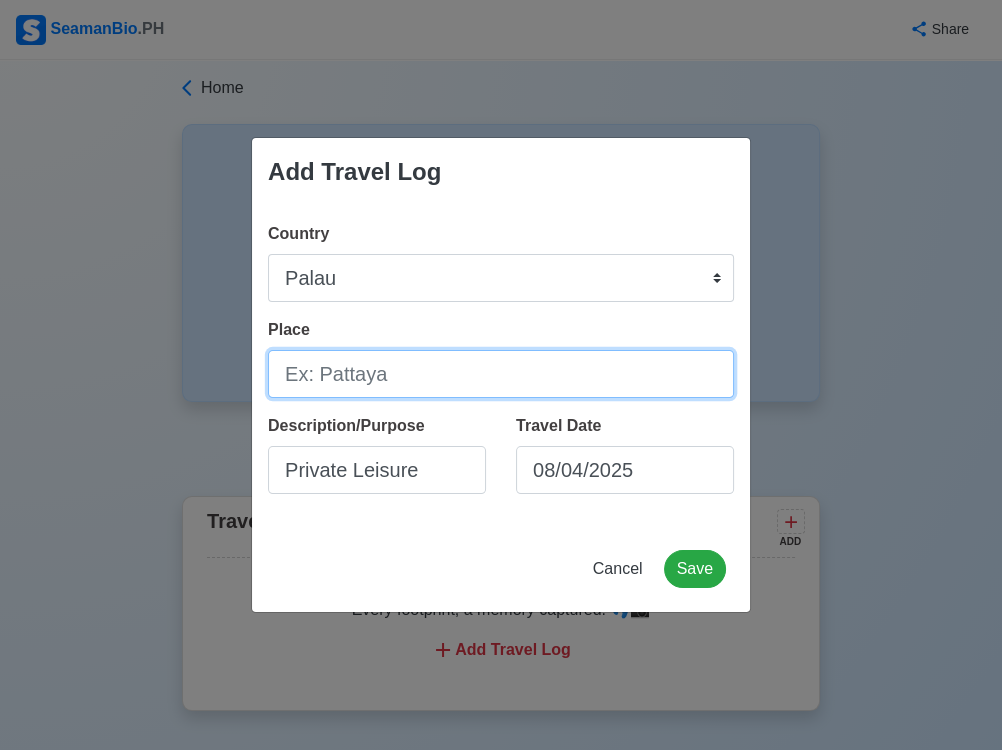 click on "Place" at bounding box center [501, 374] 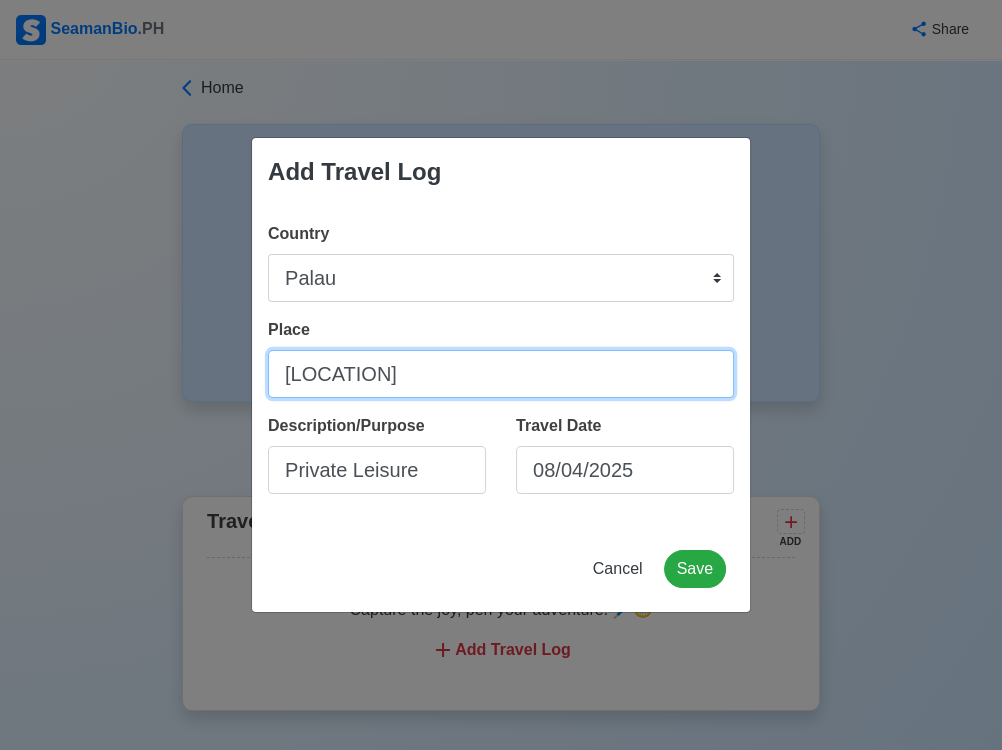 type on "[LOCATION]" 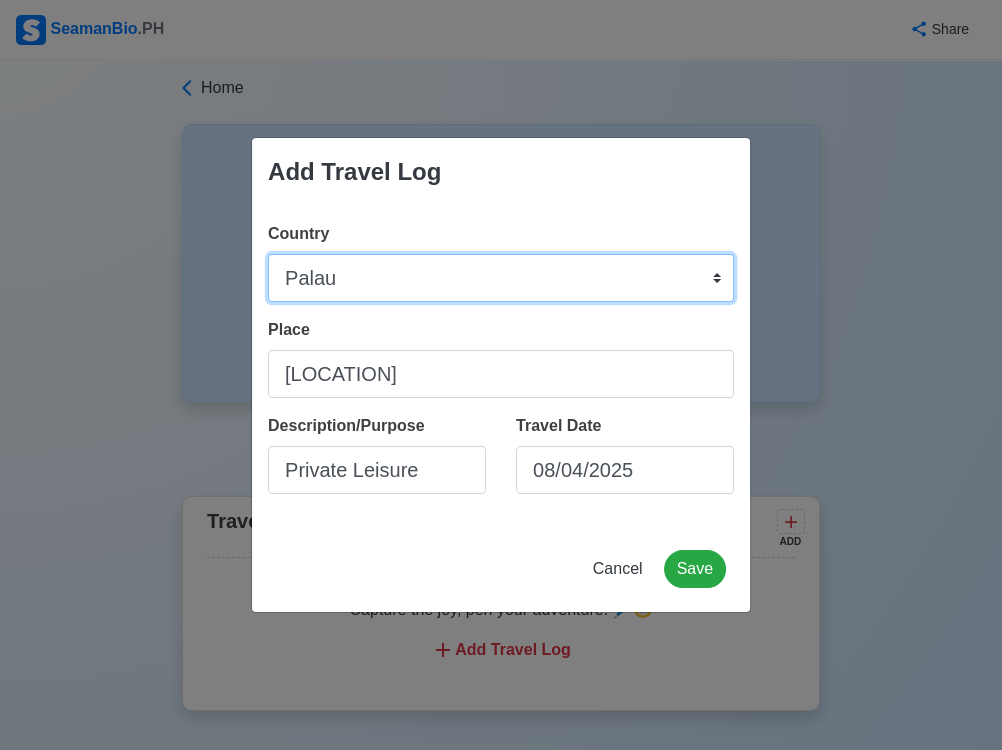 click on "Afghanistan Åland Islands Albania Algeria American Samoa Andorra Angola Anguilla Antarctica Antigua and Barbuda Argentina Armenia Aruba Australia Austria Azerbaijan Bahamas Bahrain Bangladesh Barbados Belarus Belgium Belize Benin Bermuda Bhutan Bolivia, Plurinational State of Bonaire, Sint Eustatius and Saba Bosnia and Herzegovina Botswana Bouvet Island Brazil British Indian Ocean Territory Brunei Darussalam Bulgaria Burkina Faso Burundi Cabo Verde Cambodia Cameroon Canada Cayman Islands Central African Republic Chad Chile China Christmas Island Cocos (Keeling) Islands Colombia Comoros Congo Congo, Democratic Republic of the Cook Islands Costa Rica Croatia Cuba Curaçao Cyprus Czechia Côte d'Ivoire Denmark Djibouti Dominica Dominican Republic Ecuador Egypt El Salvador Equatorial Guinea Eritrea Estonia Eswatini Ethiopia Falkland Islands (Malvinas) Faroe Islands Fiji Finland France French Guiana French Polynesia French Southern Territories Gabon Gambia Georgia Germany Ghana Gibraltar Greece Greenland Grenada" at bounding box center (501, 278) 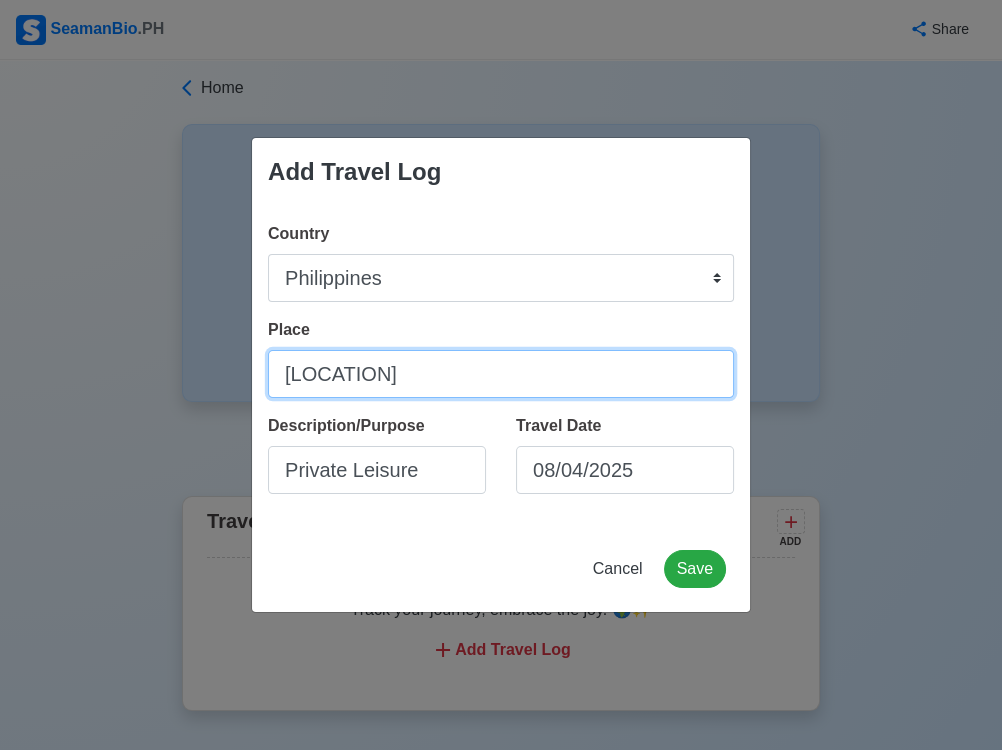 click on "[LOCATION]" at bounding box center [501, 374] 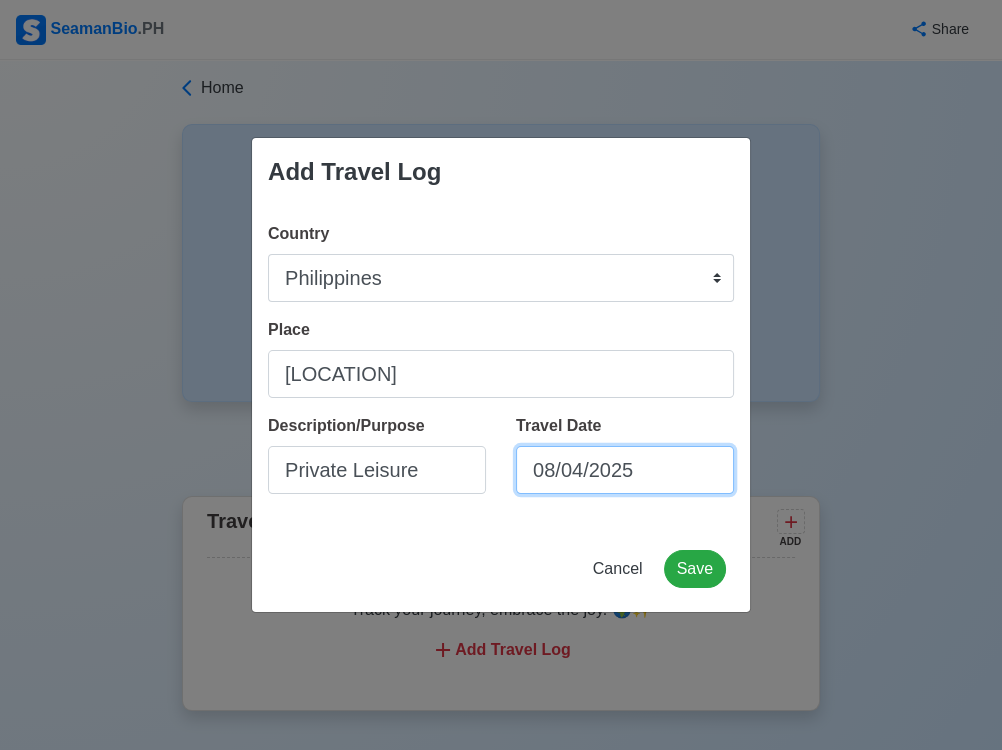 click on "08/04/2025" at bounding box center [625, 470] 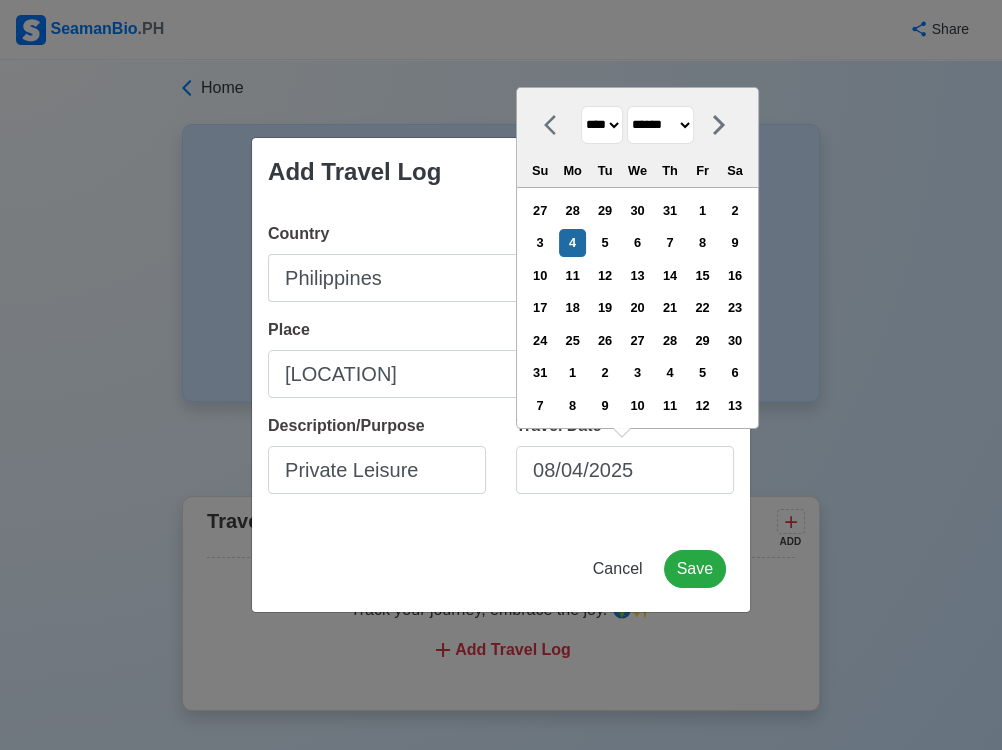 click 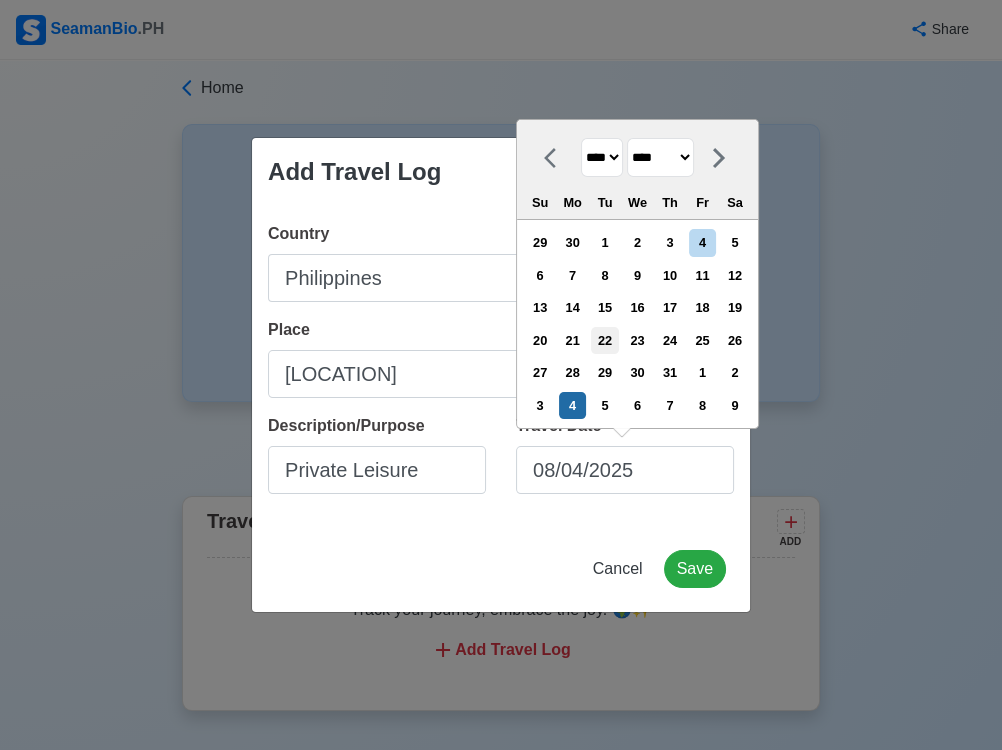 click on "22" at bounding box center [604, 340] 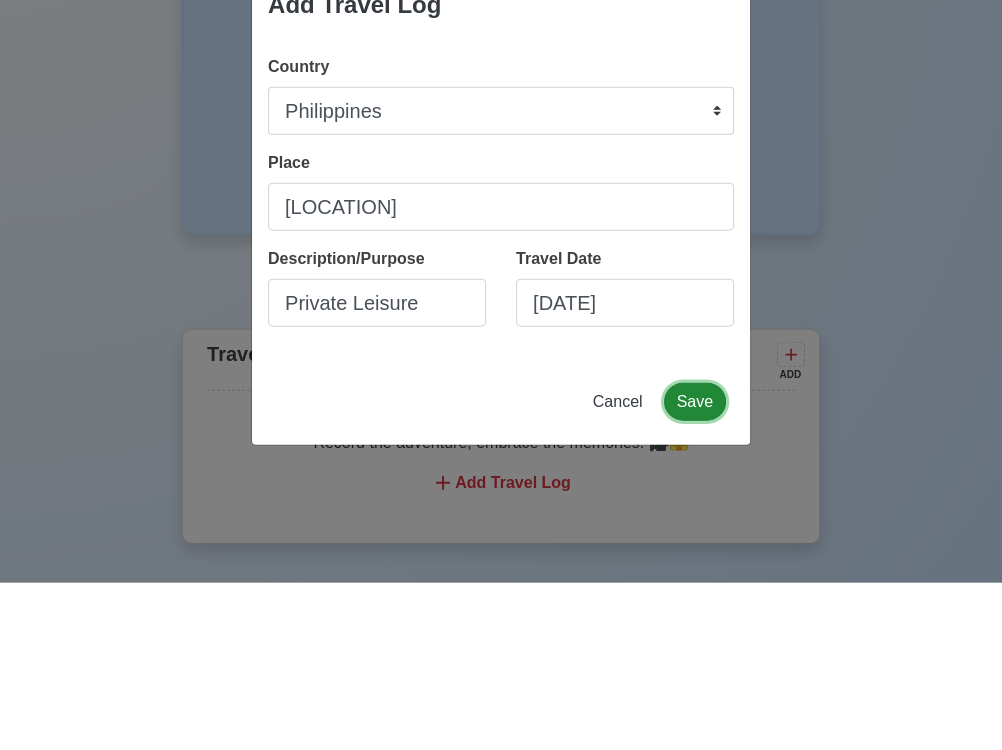 click on "Save" at bounding box center [695, 569] 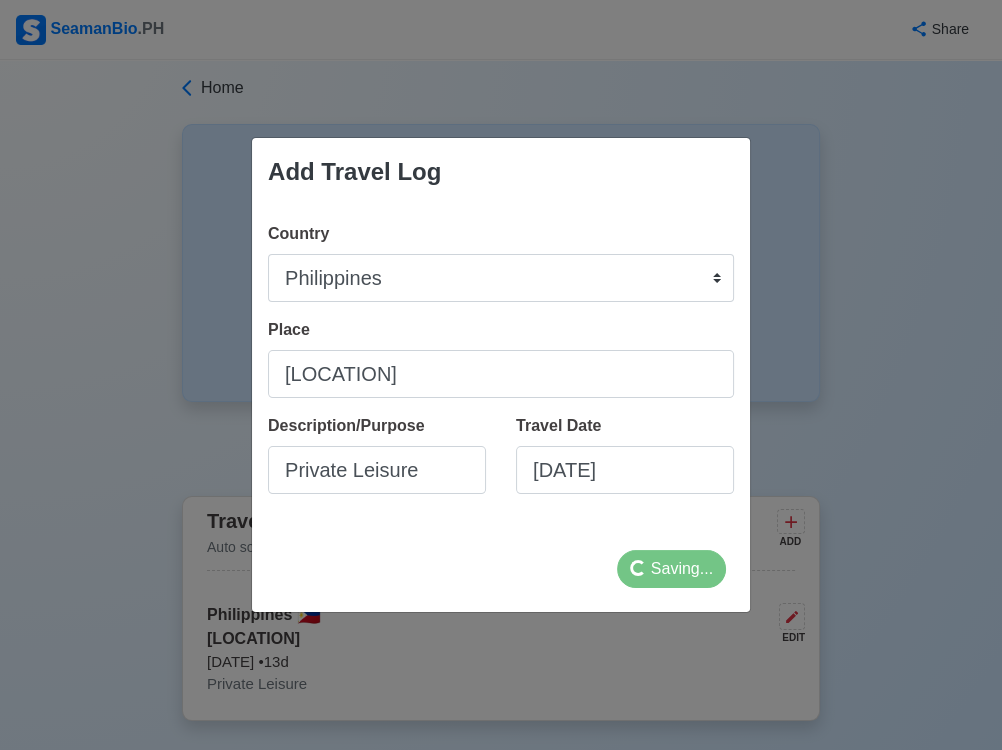 select 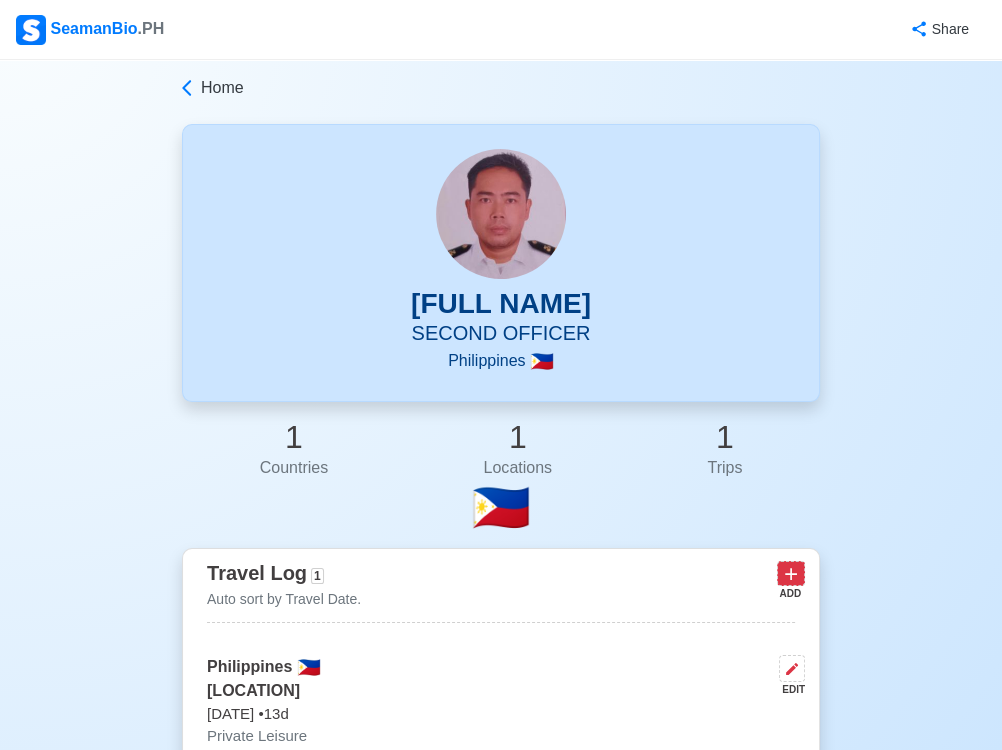 click 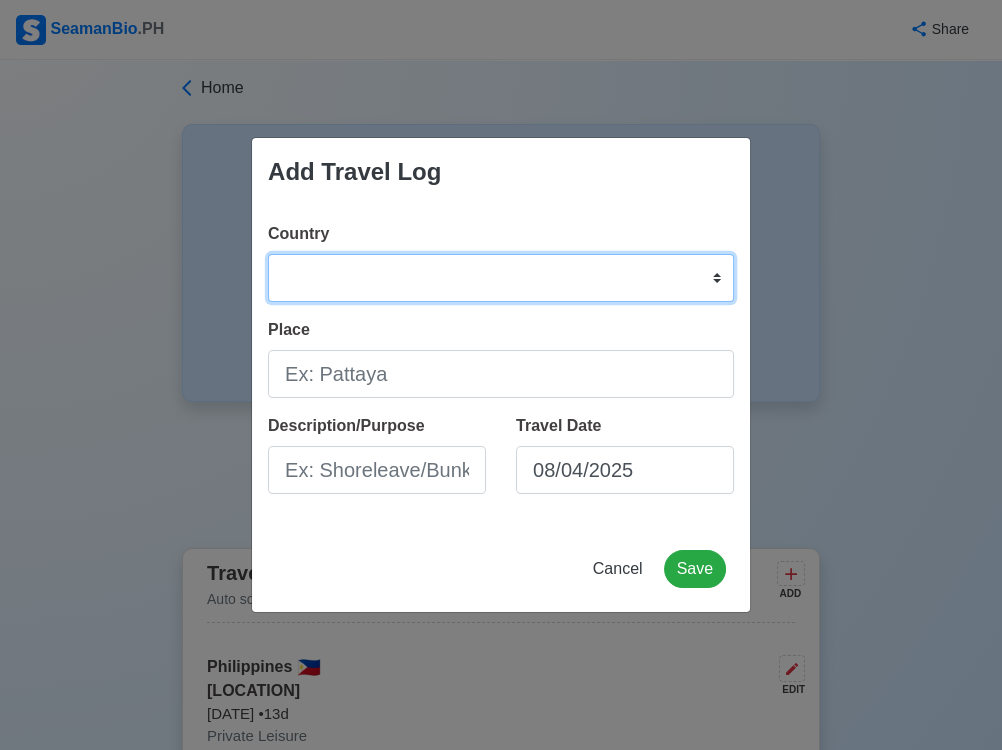 click on "Afghanistan Åland Islands Albania Algeria American Samoa Andorra Angola Anguilla Antarctica Antigua and Barbuda Argentina Armenia Aruba Australia Austria Azerbaijan Bahamas Bahrain Bangladesh Barbados Belarus Belgium Belize Benin Bermuda Bhutan Bolivia, Plurinational State of Bonaire, Sint Eustatius and Saba Bosnia and Herzegovina Botswana Bouvet Island Brazil British Indian Ocean Territory Brunei Darussalam Bulgaria Burkina Faso Burundi Cabo Verde Cambodia Cameroon Canada Cayman Islands Central African Republic Chad Chile China Christmas Island Cocos (Keeling) Islands Colombia Comoros Congo Congo, Democratic Republic of the Cook Islands Costa Rica Croatia Cuba Curaçao Cyprus Czechia Côte d'Ivoire Denmark Djibouti Dominica Dominican Republic Ecuador Egypt El Salvador Equatorial Guinea Eritrea Estonia Eswatini Ethiopia Falkland Islands (Malvinas) Faroe Islands Fiji Finland France French Guiana French Polynesia French Southern Territories Gabon Gambia Georgia Germany Ghana Gibraltar Greece Greenland Grenada" at bounding box center (501, 278) 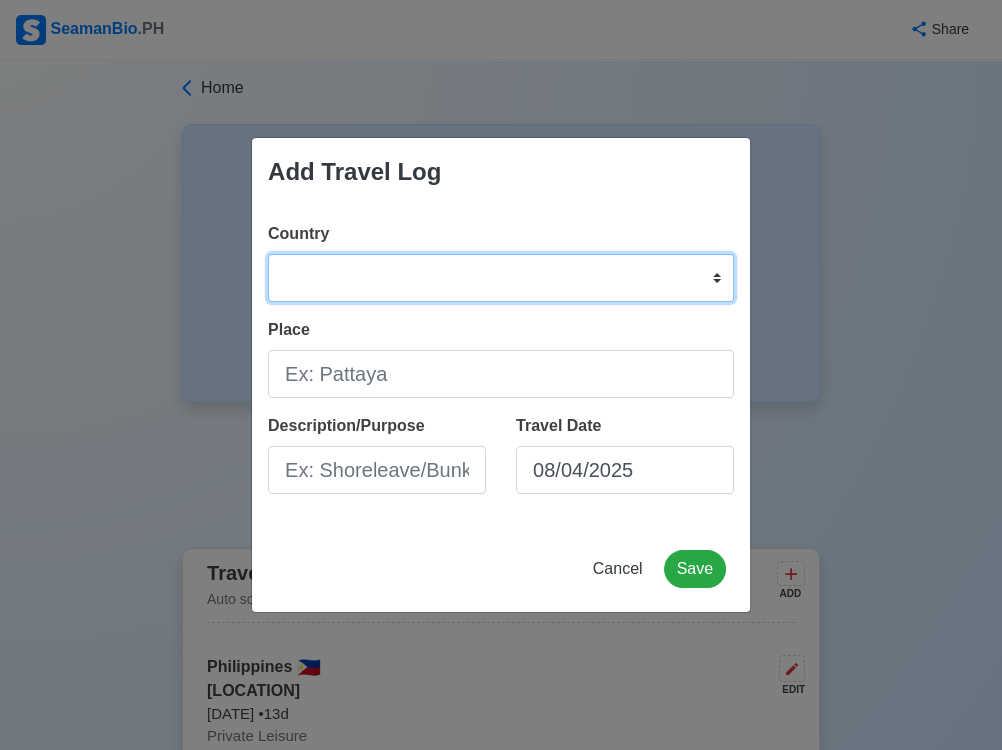 select on "PH" 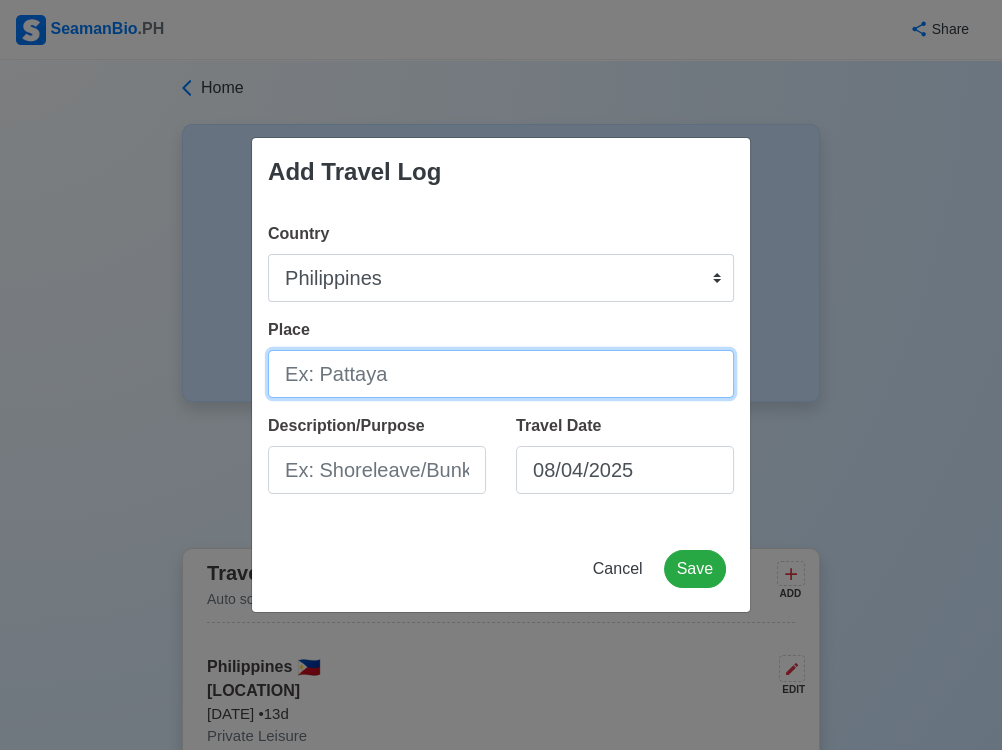 click on "Place" at bounding box center [501, 374] 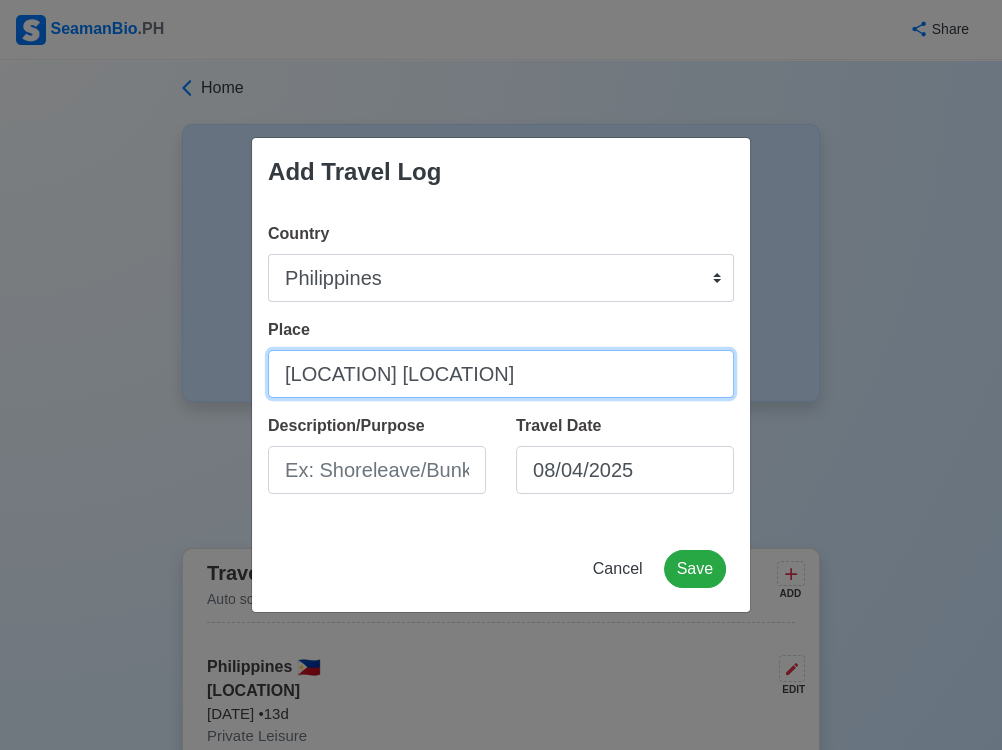 type on "[LOCATION] [LOCATION]" 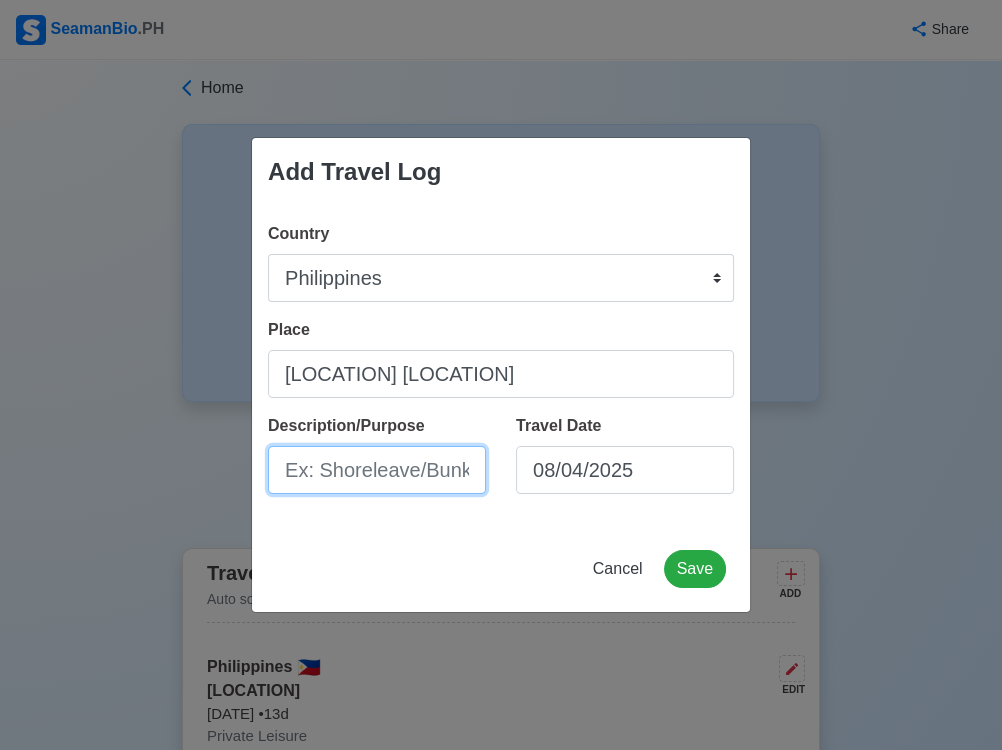 click on "Description/Purpose" at bounding box center [377, 470] 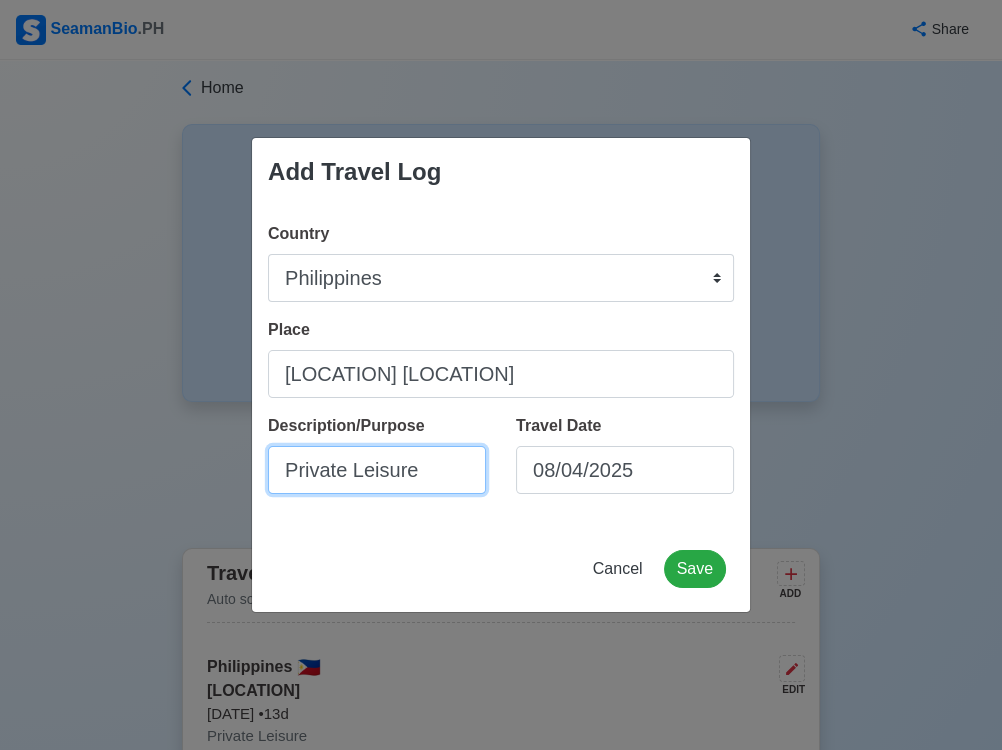 type on "Private Leisure" 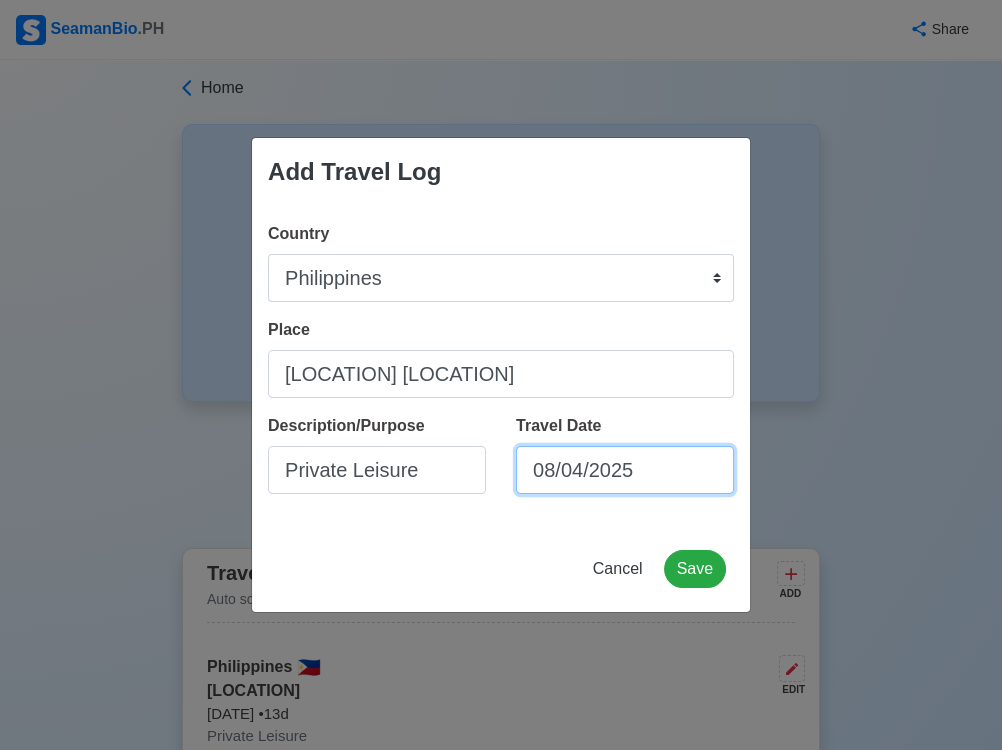 click on "08/04/2025" at bounding box center (625, 470) 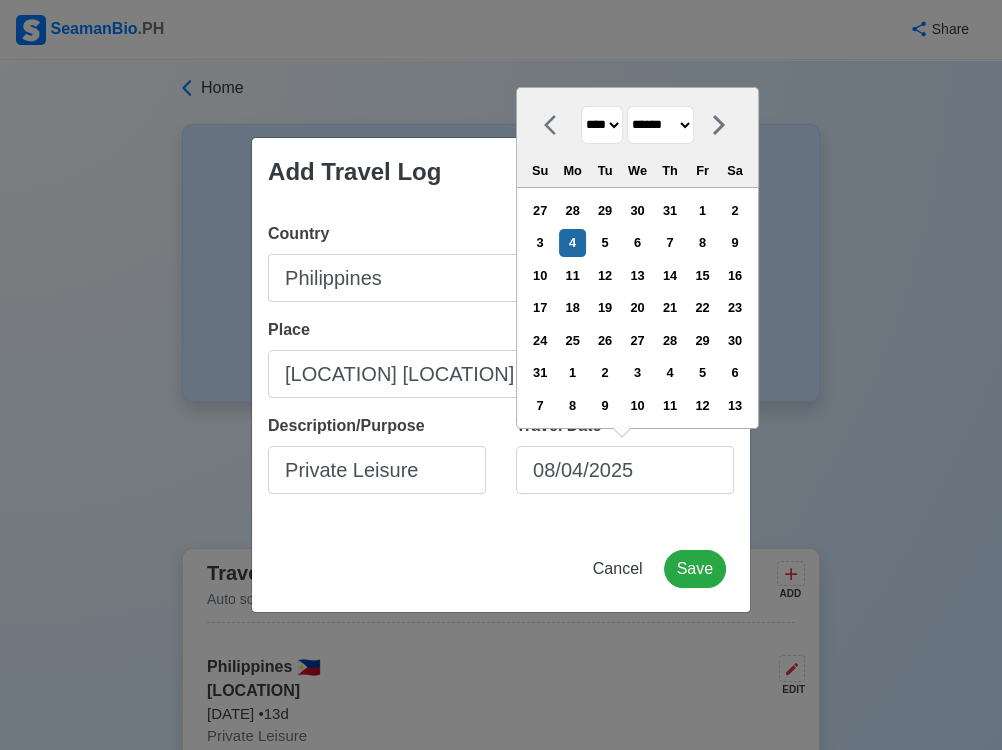 click 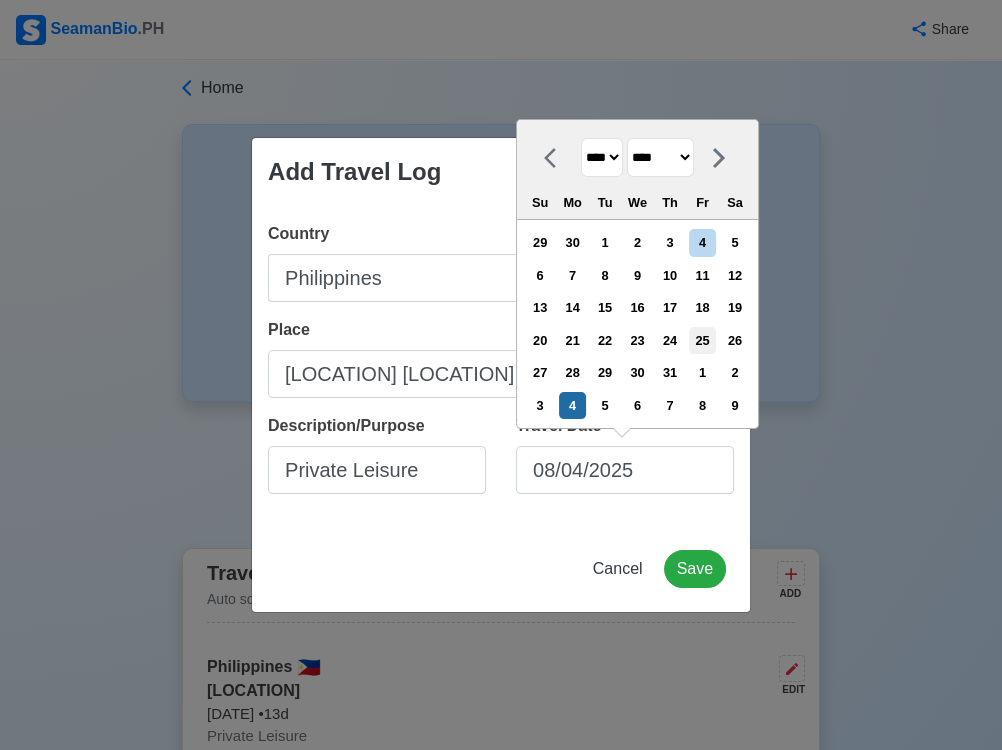 click on "25" at bounding box center [702, 340] 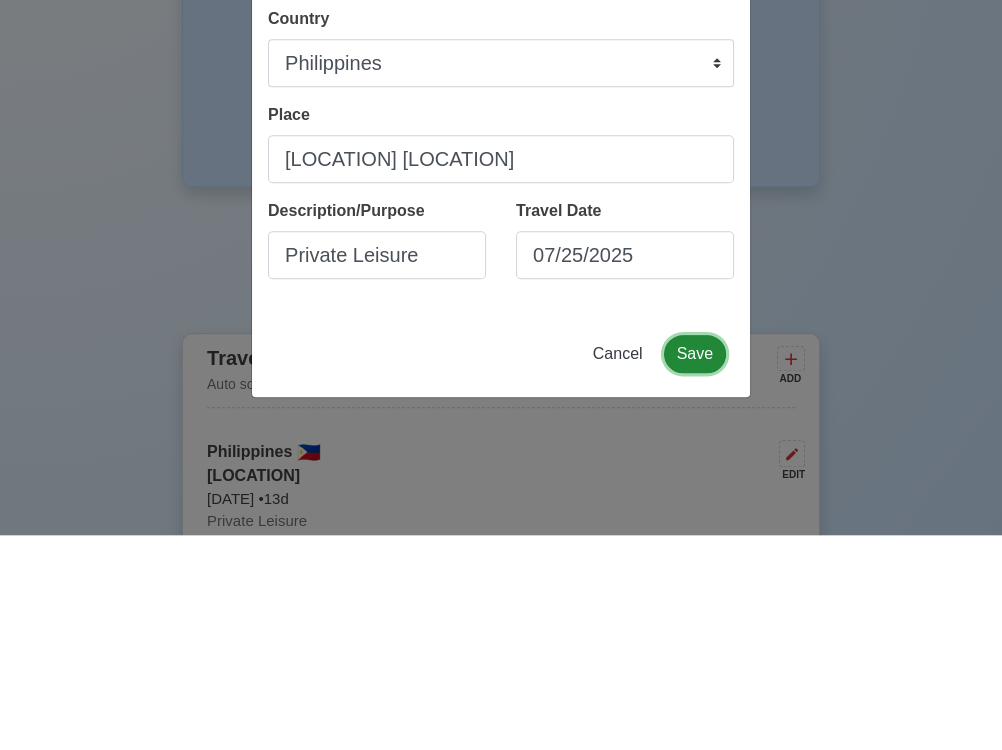 click on "Save" at bounding box center (695, 569) 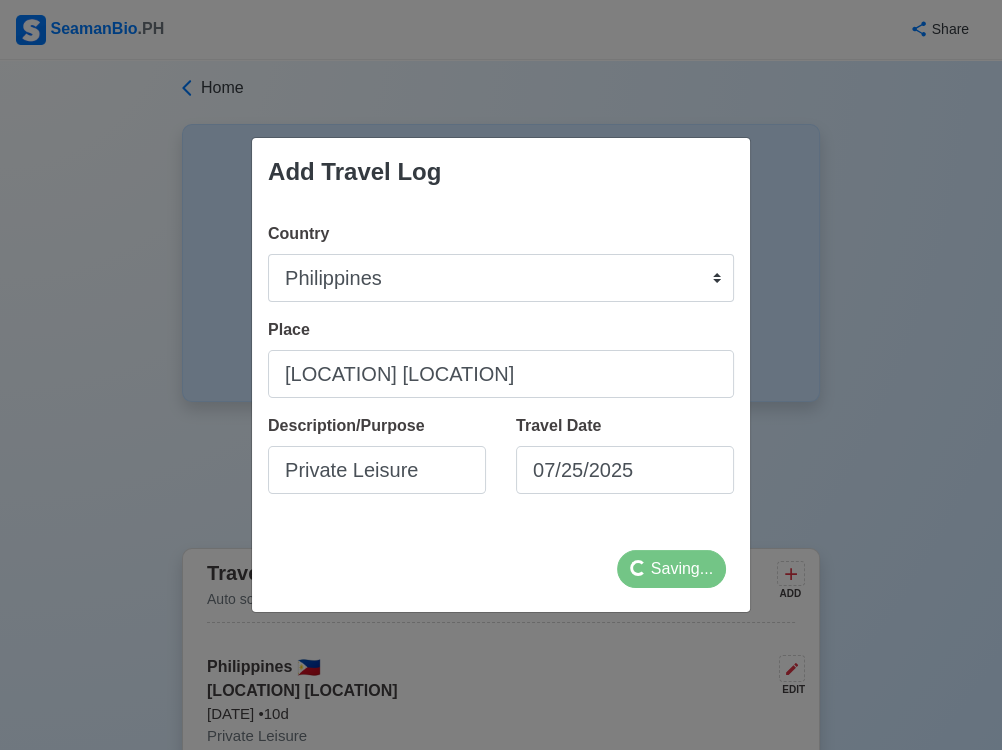 select 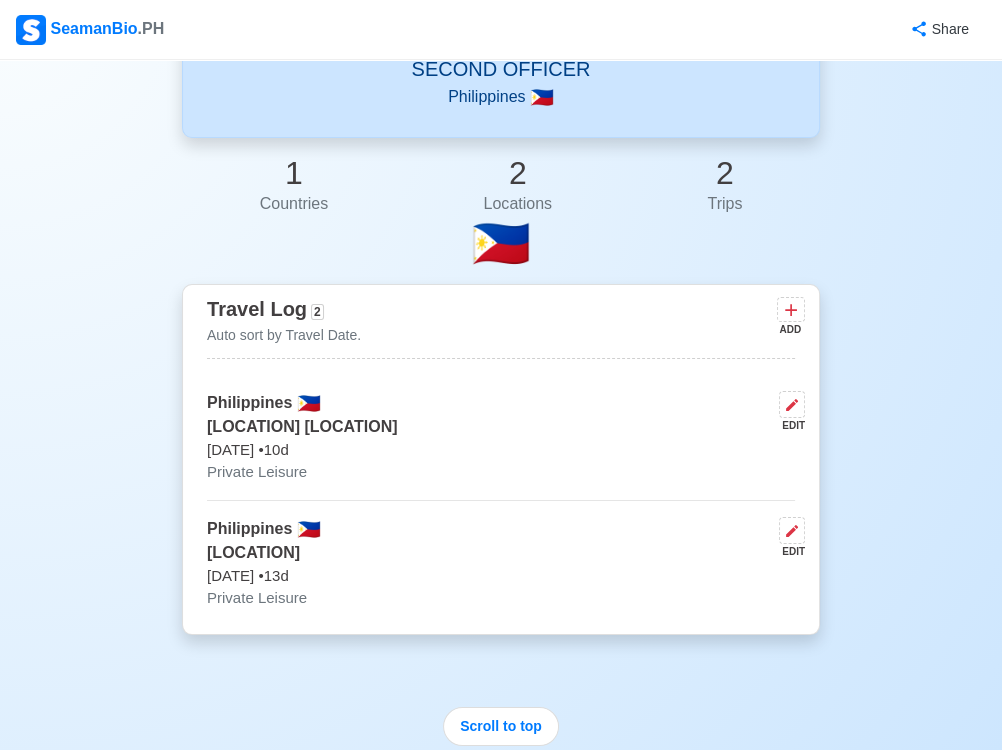 scroll, scrollTop: 256, scrollLeft: 0, axis: vertical 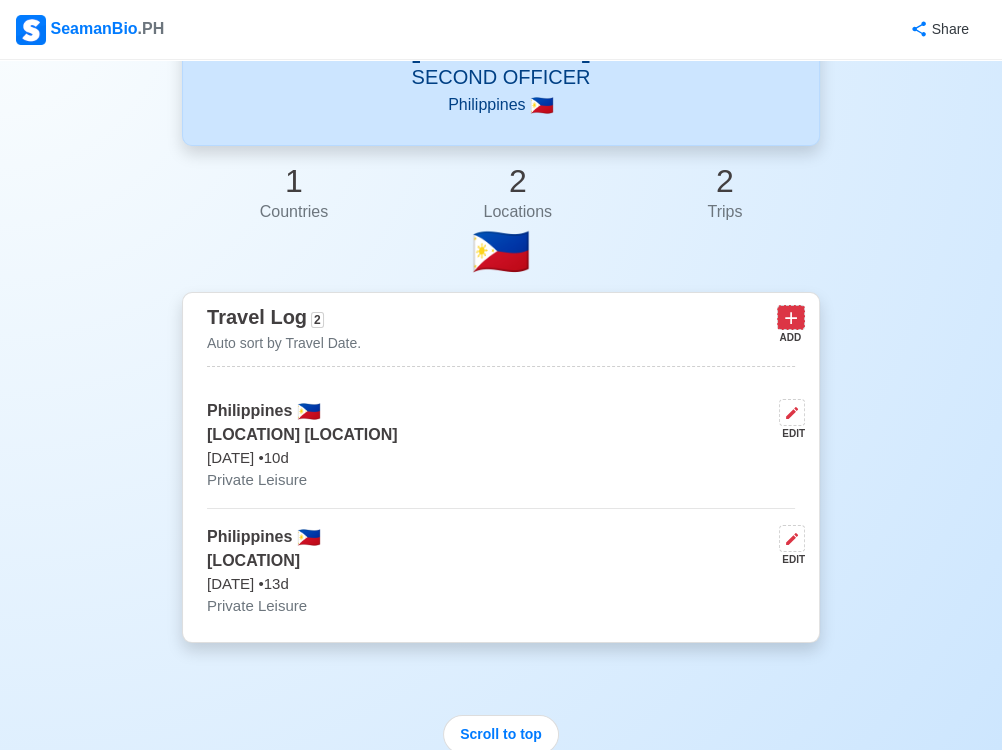 click at bounding box center (791, 317) 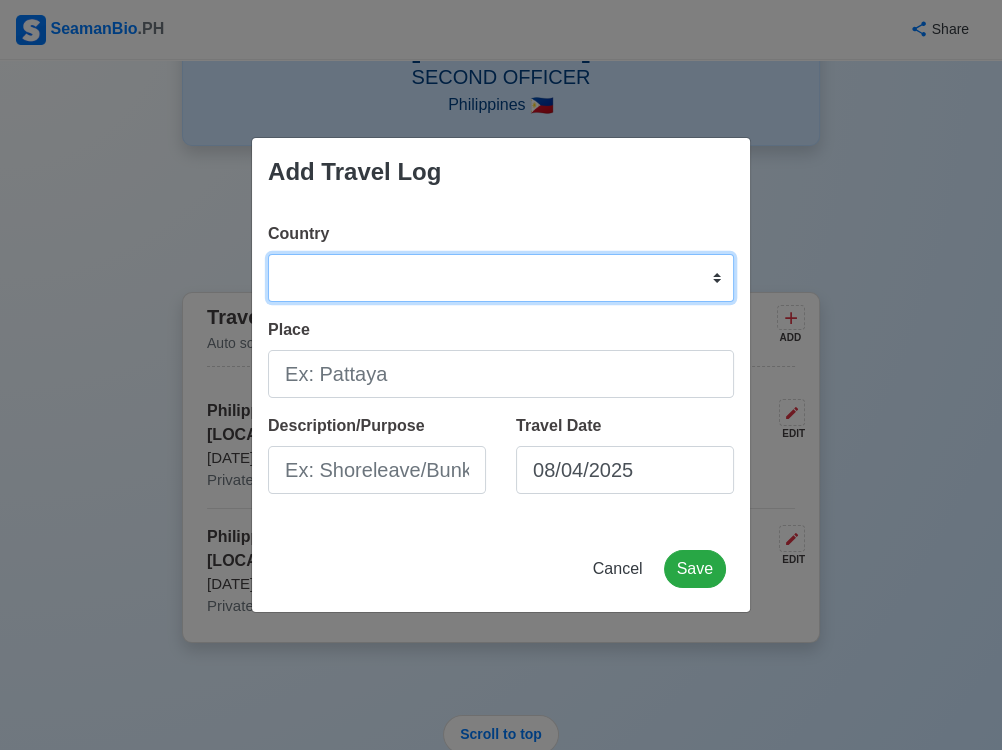 click on "Afghanistan Åland Islands Albania Algeria American Samoa Andorra Angola Anguilla Antarctica Antigua and Barbuda Argentina Armenia Aruba Australia Austria Azerbaijan Bahamas Bahrain Bangladesh Barbados Belarus Belgium Belize Benin Bermuda Bhutan Bolivia, Plurinational State of Bonaire, Sint Eustatius and Saba Bosnia and Herzegovina Botswana Bouvet Island Brazil British Indian Ocean Territory Brunei Darussalam Bulgaria Burkina Faso Burundi Cabo Verde Cambodia Cameroon Canada Cayman Islands Central African Republic Chad Chile China Christmas Island Cocos (Keeling) Islands Colombia Comoros Congo Congo, Democratic Republic of the Cook Islands Costa Rica Croatia Cuba Curaçao Cyprus Czechia Côte d'Ivoire Denmark Djibouti Dominica Dominican Republic Ecuador Egypt El Salvador Equatorial Guinea Eritrea Estonia Eswatini Ethiopia Falkland Islands (Malvinas) Faroe Islands Fiji Finland France French Guiana French Polynesia French Southern Territories Gabon Gambia Georgia Germany Ghana Gibraltar Greece Greenland Grenada" at bounding box center [501, 278] 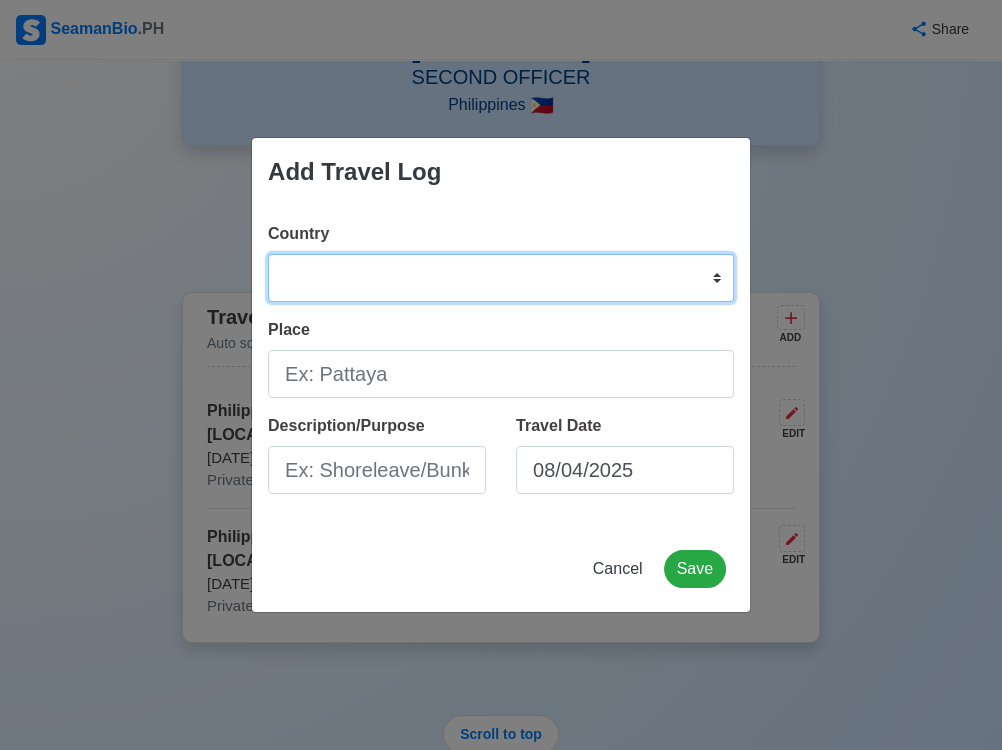 select on "PH" 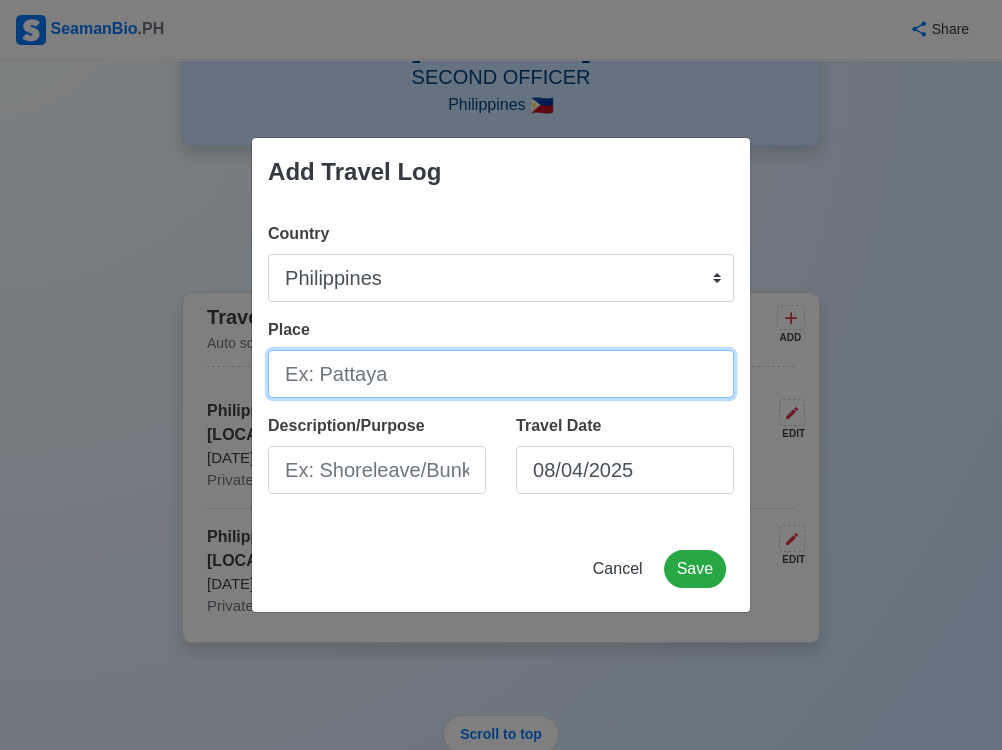 click on "Place" at bounding box center (501, 374) 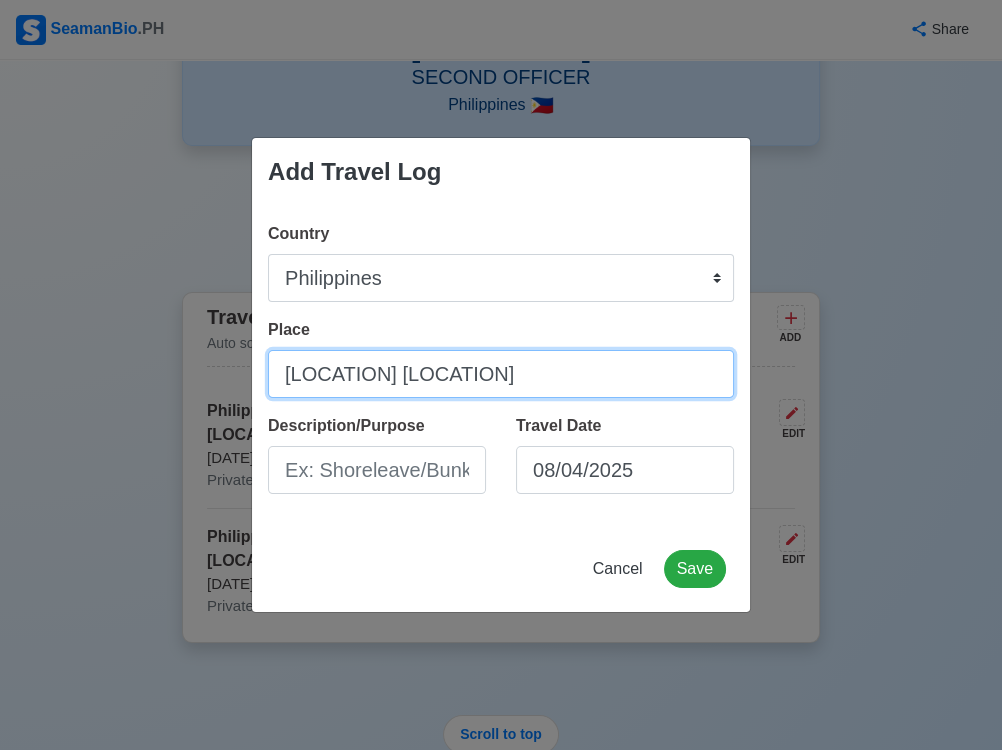 type on "[LOCATION] [LOCATION]" 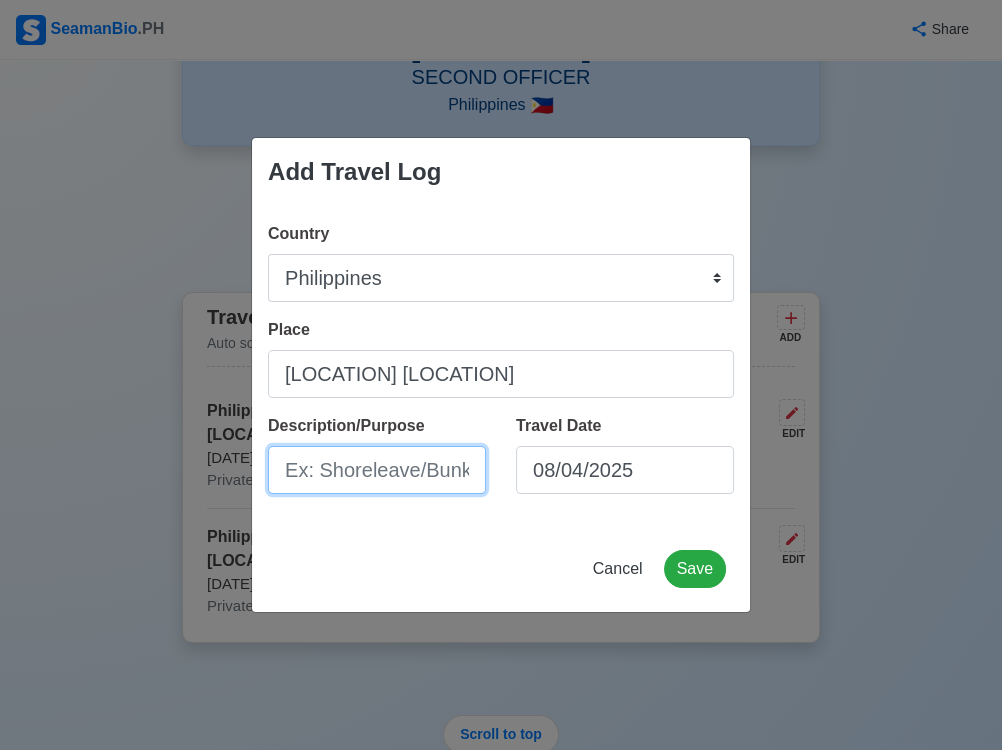 click on "Description/Purpose" at bounding box center (377, 470) 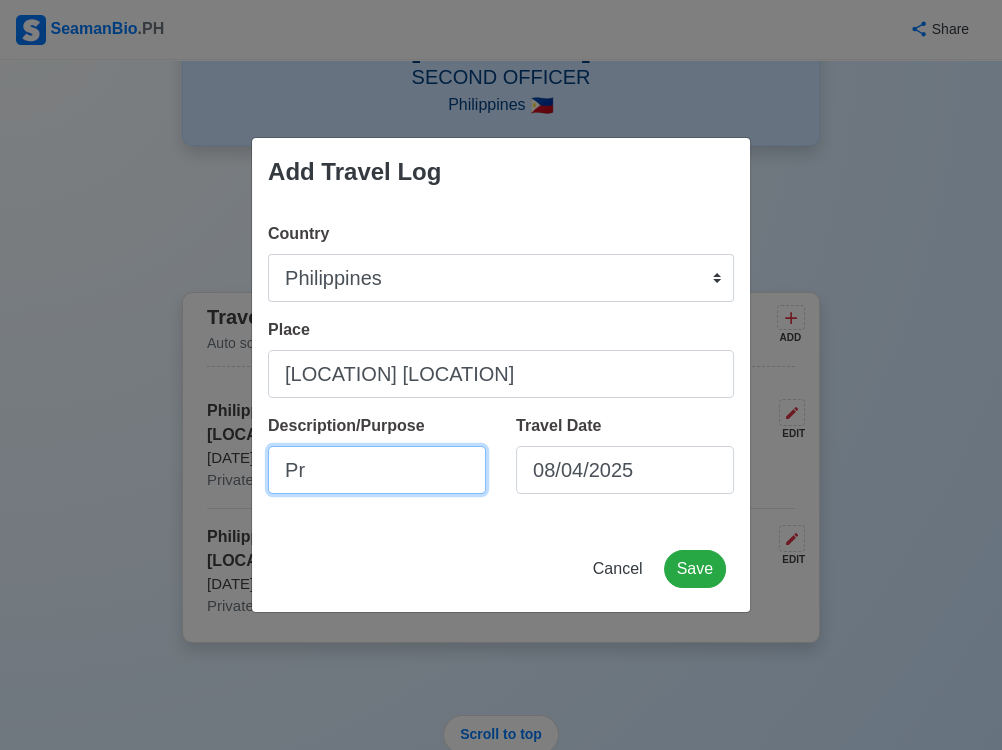 type on "P" 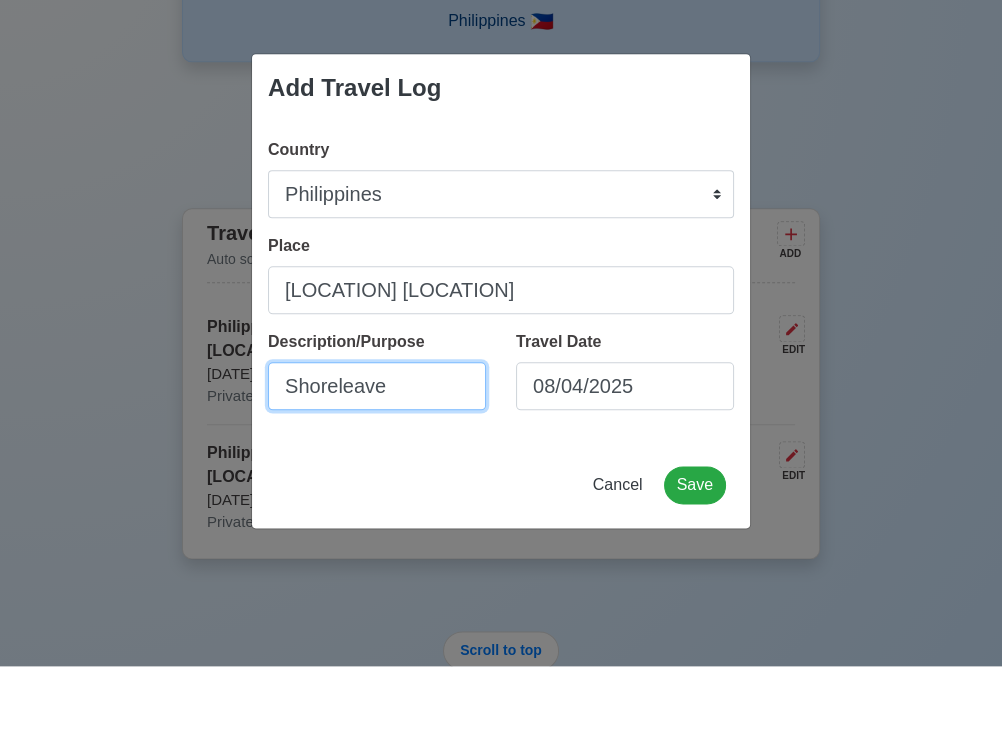 scroll, scrollTop: 256, scrollLeft: 0, axis: vertical 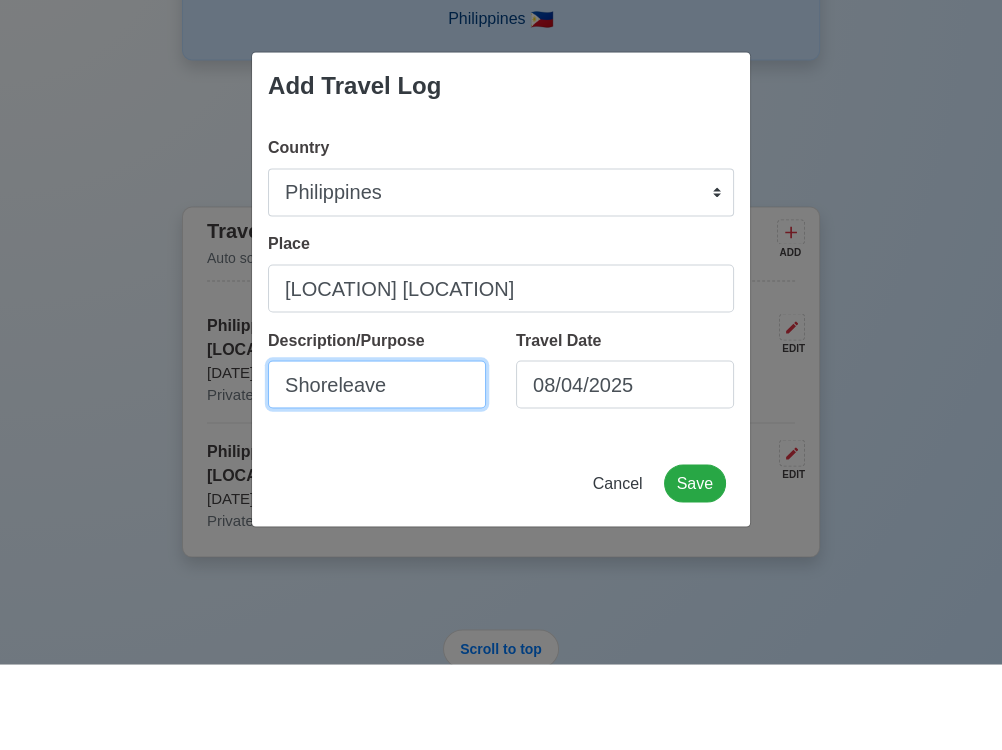click on "Shoreleave" at bounding box center [377, 470] 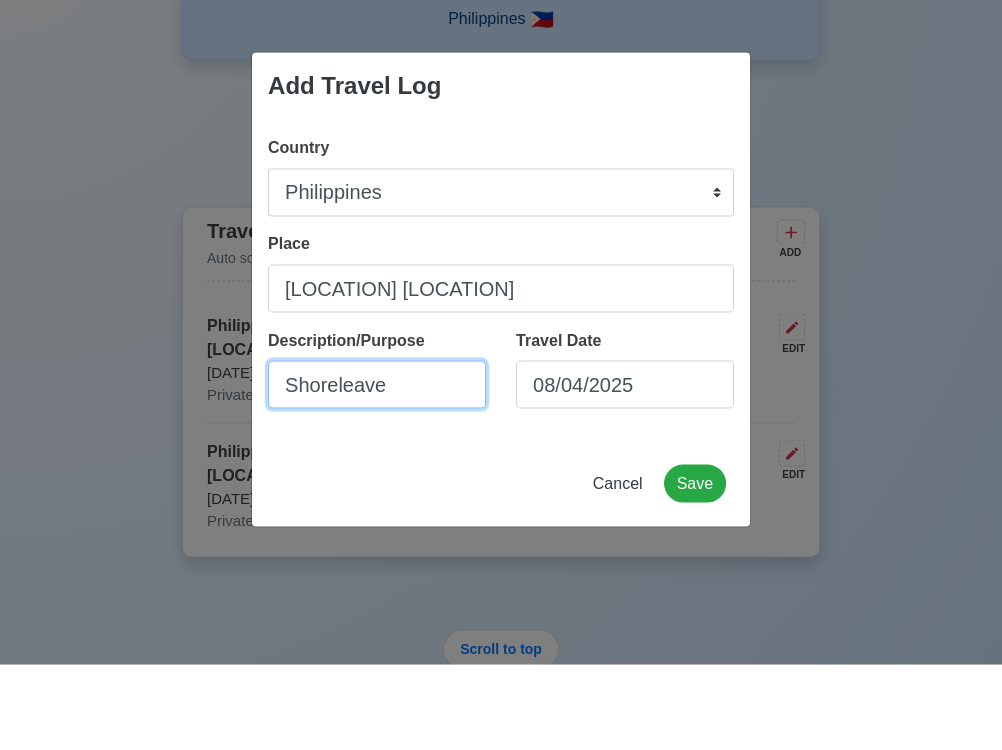 type on "Shoreleave" 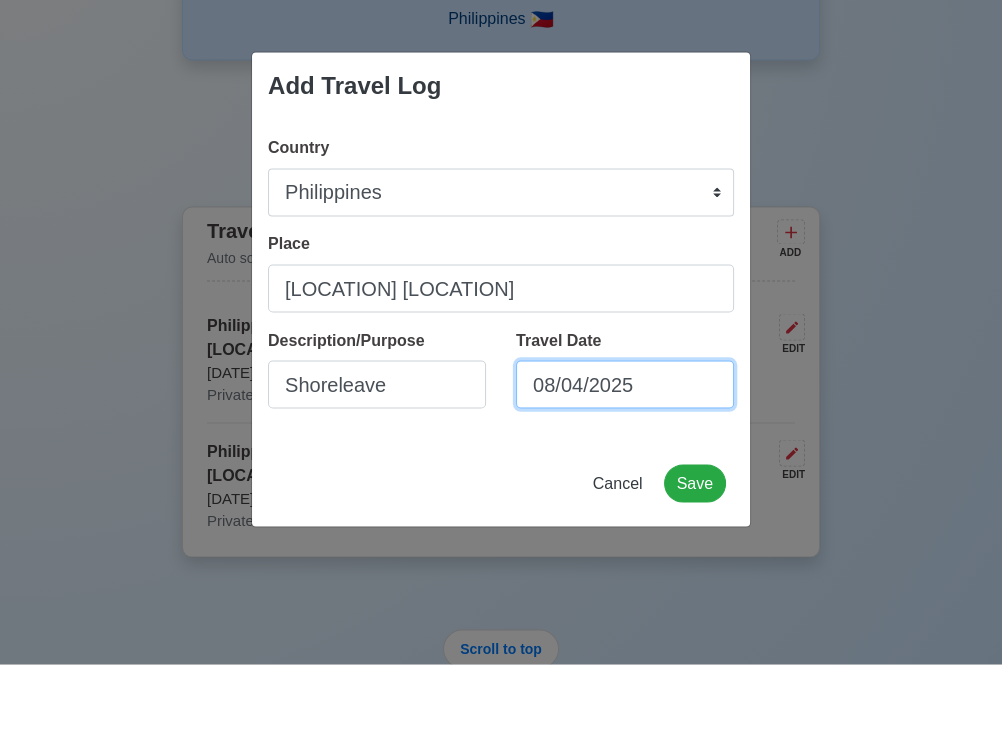 click on "08/04/2025" at bounding box center [625, 470] 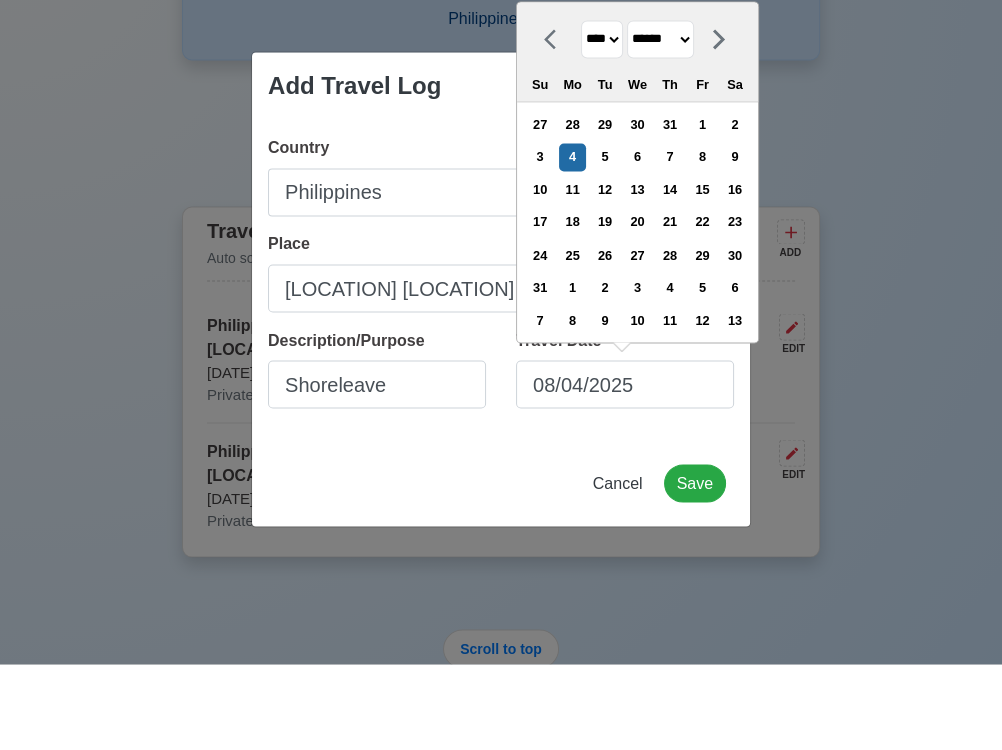 click 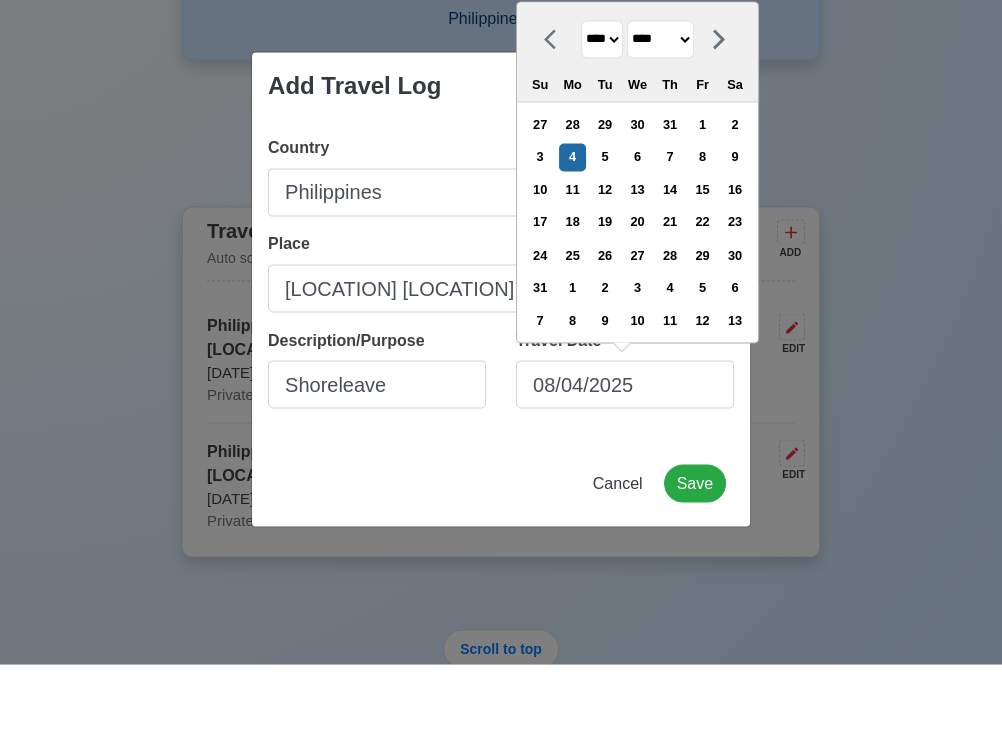 scroll, scrollTop: 256, scrollLeft: 0, axis: vertical 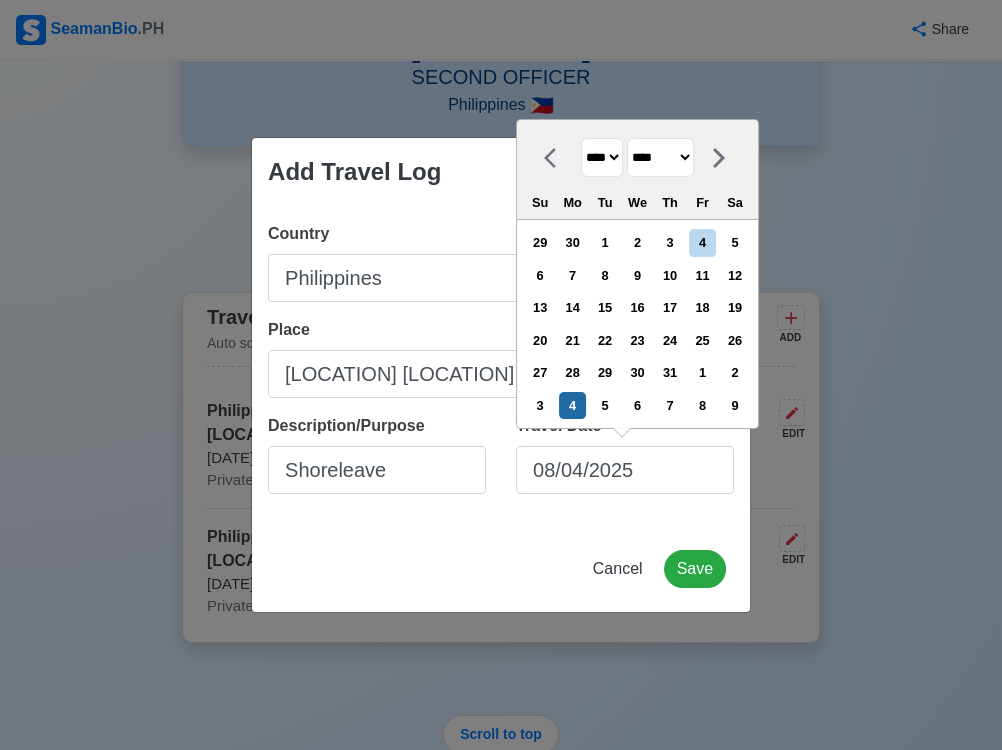 click 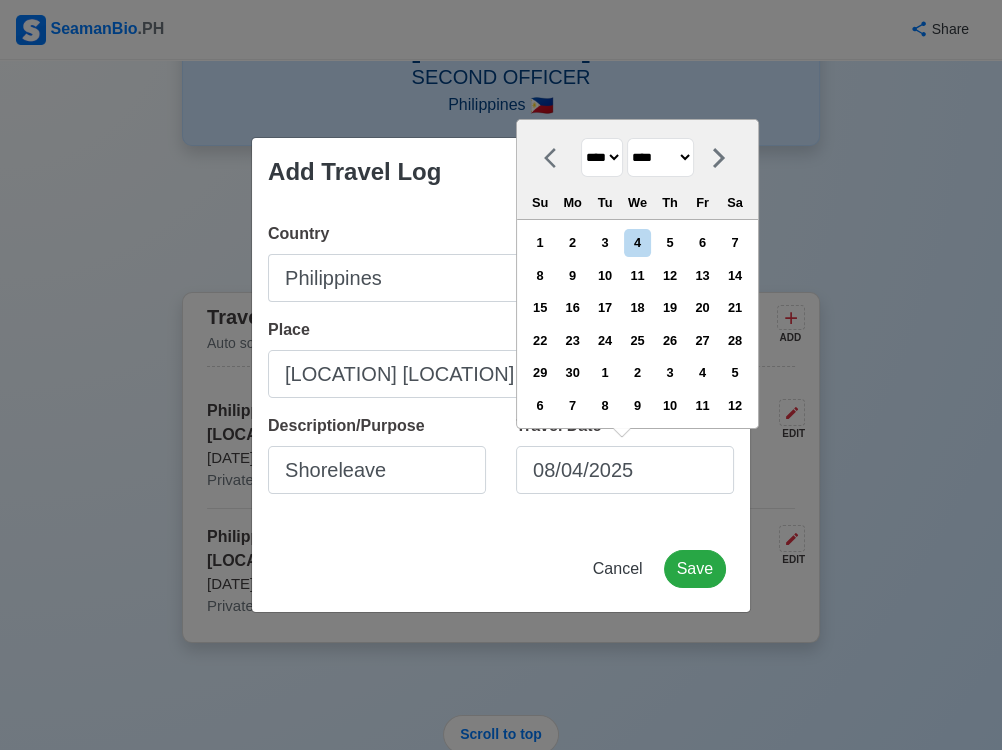 click 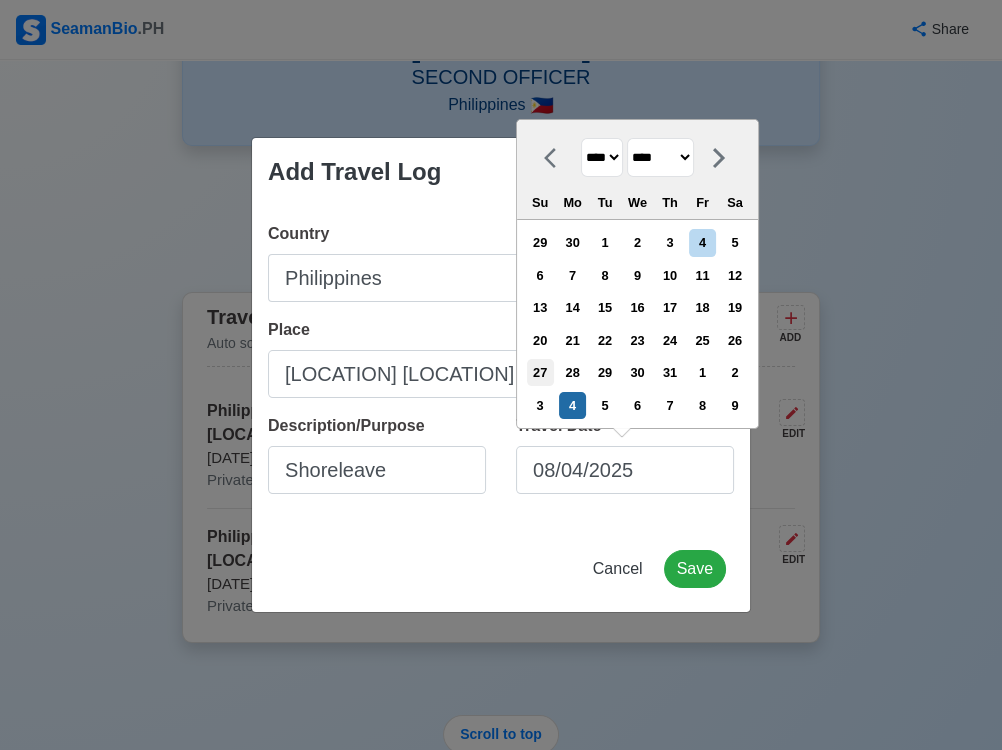 click on "27" at bounding box center [540, 372] 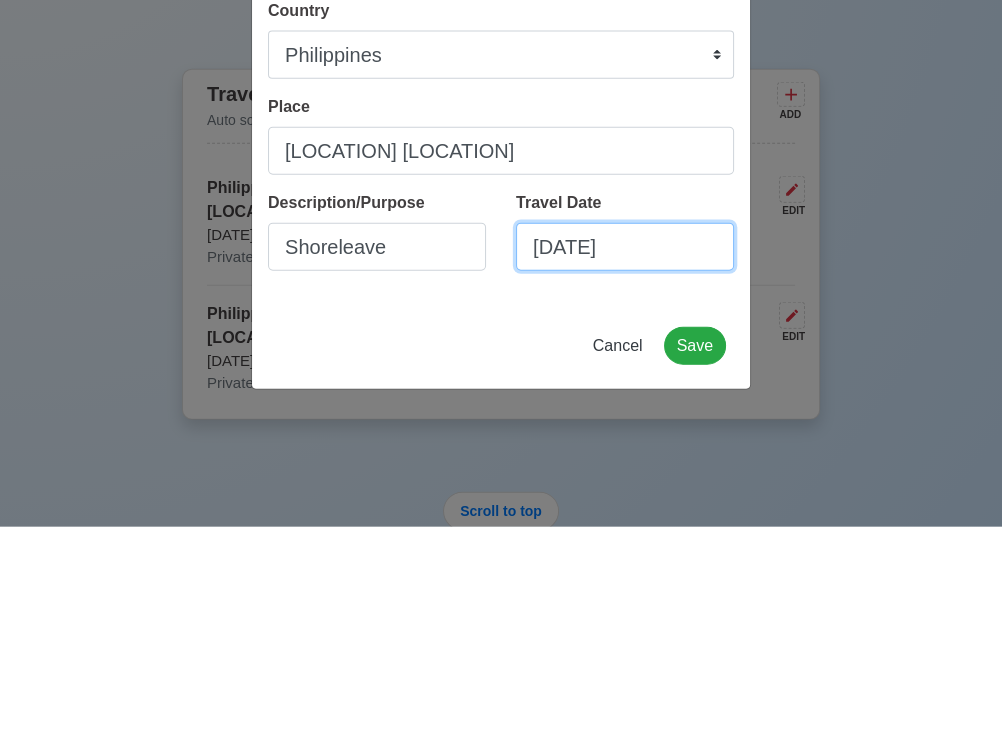 scroll, scrollTop: 256, scrollLeft: 0, axis: vertical 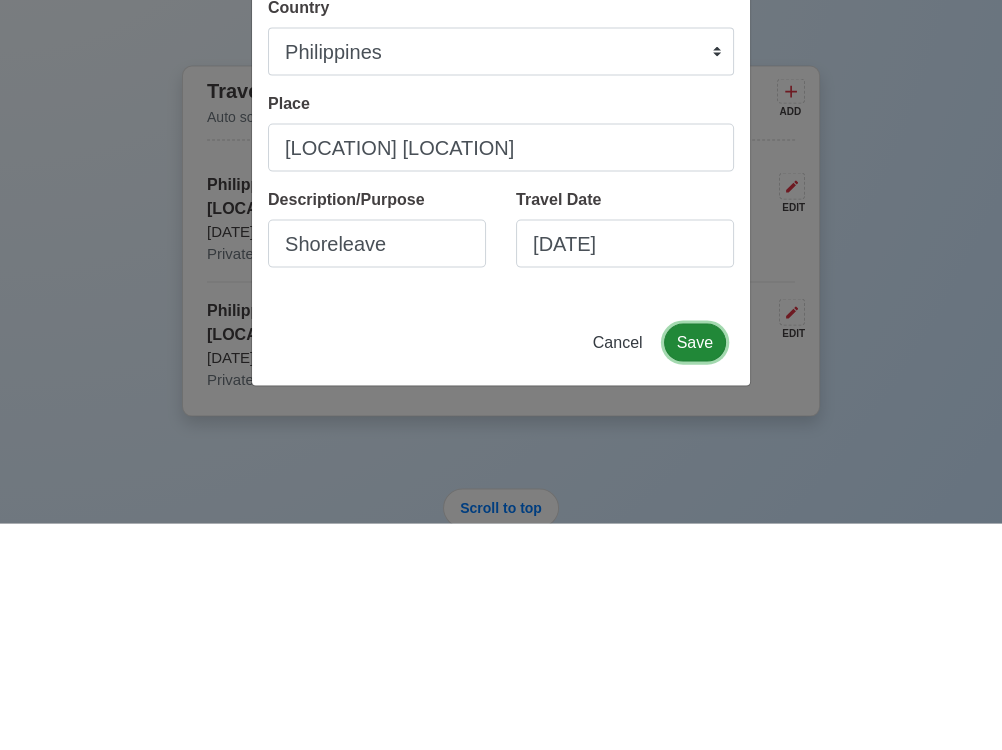 click on "Save" at bounding box center (695, 569) 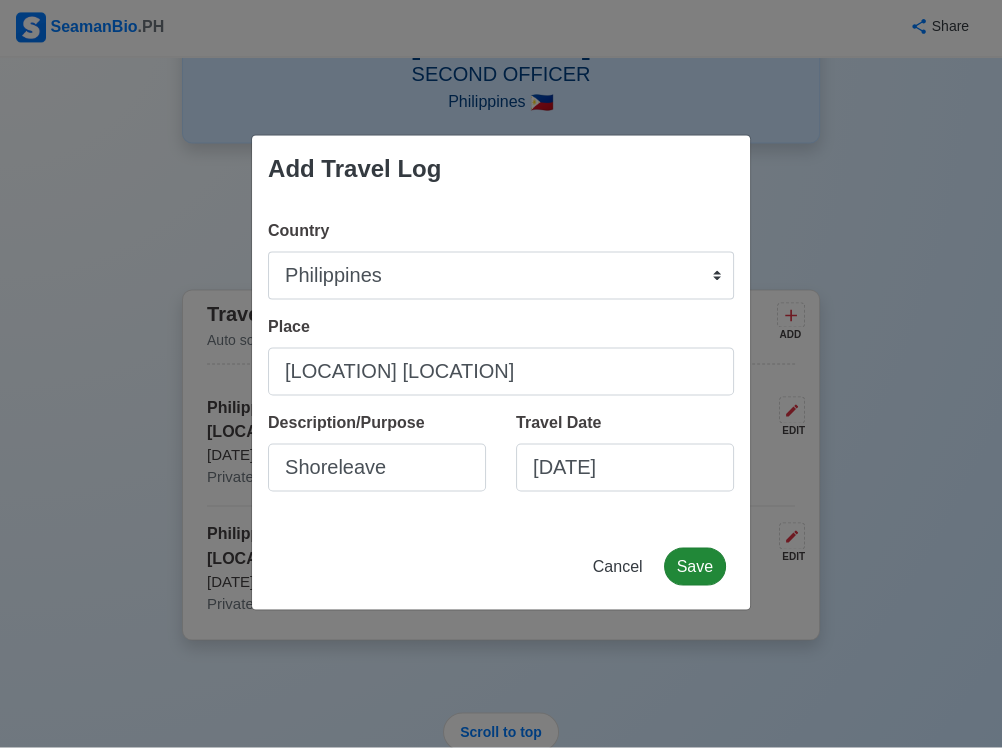 scroll, scrollTop: 256, scrollLeft: 0, axis: vertical 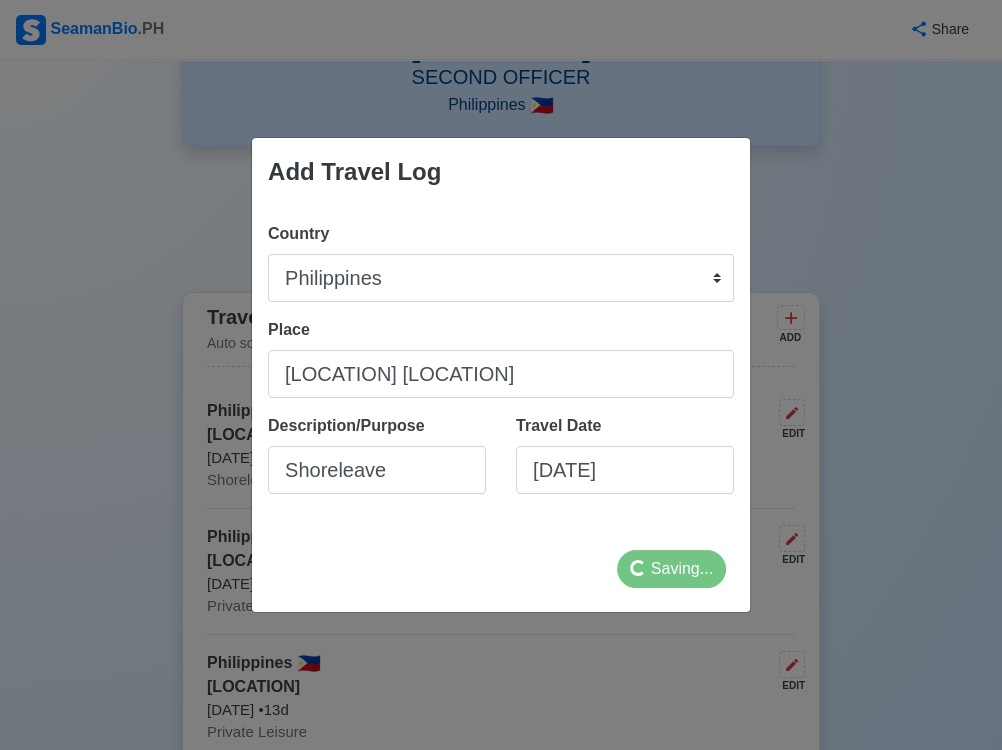 select 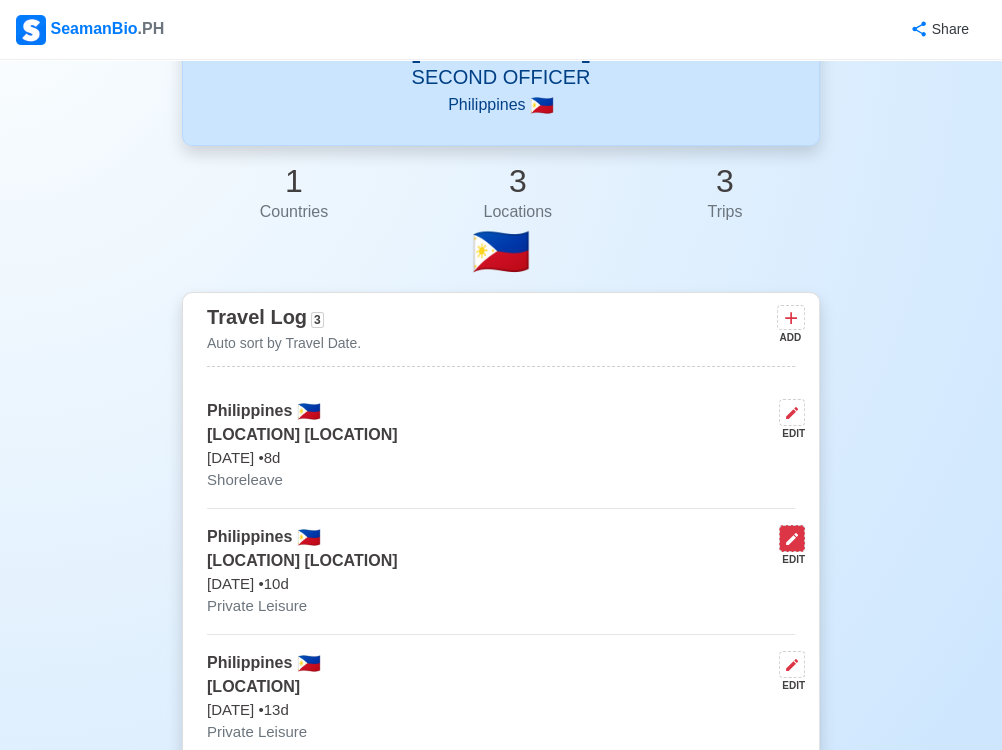 click at bounding box center (792, 538) 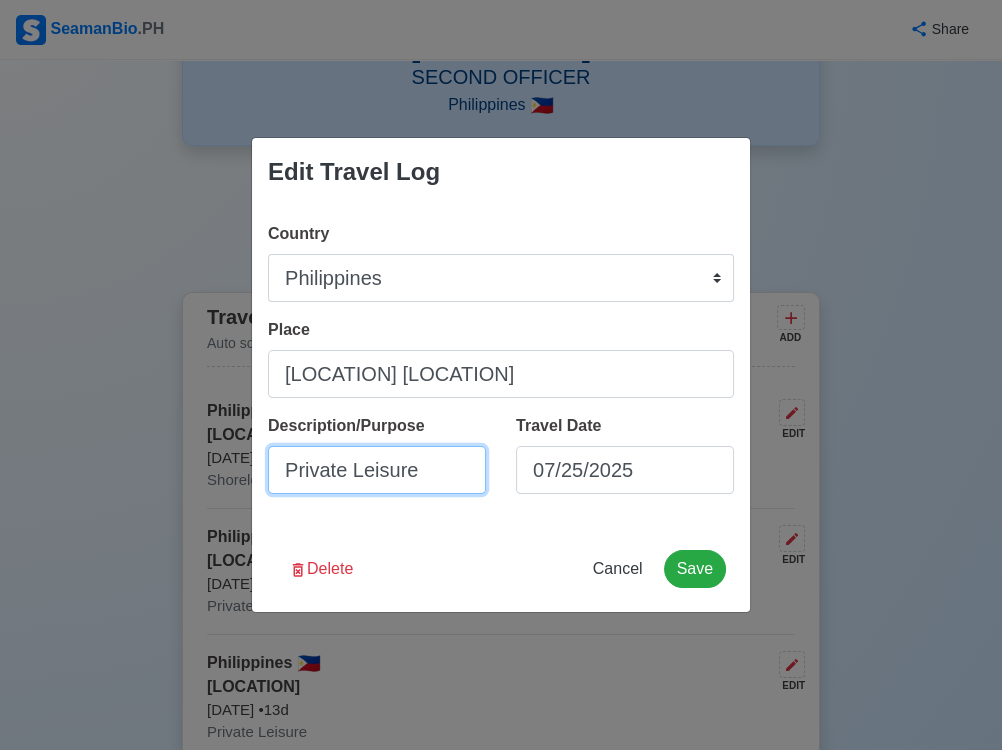 click on "Private Leisure" at bounding box center [377, 470] 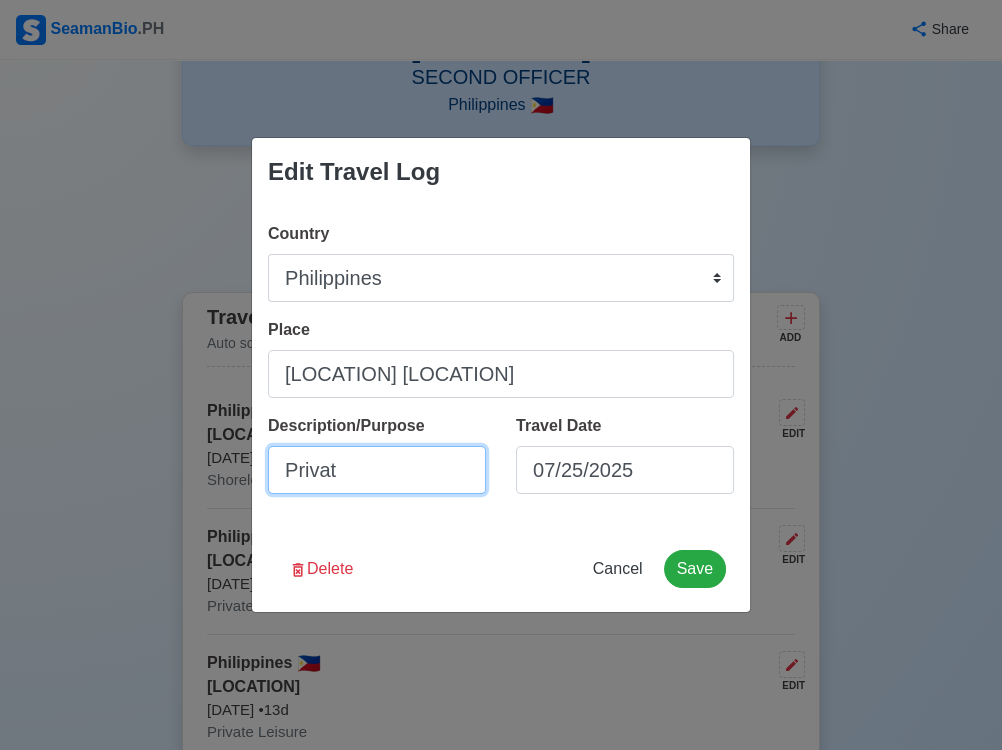 type on "Priva" 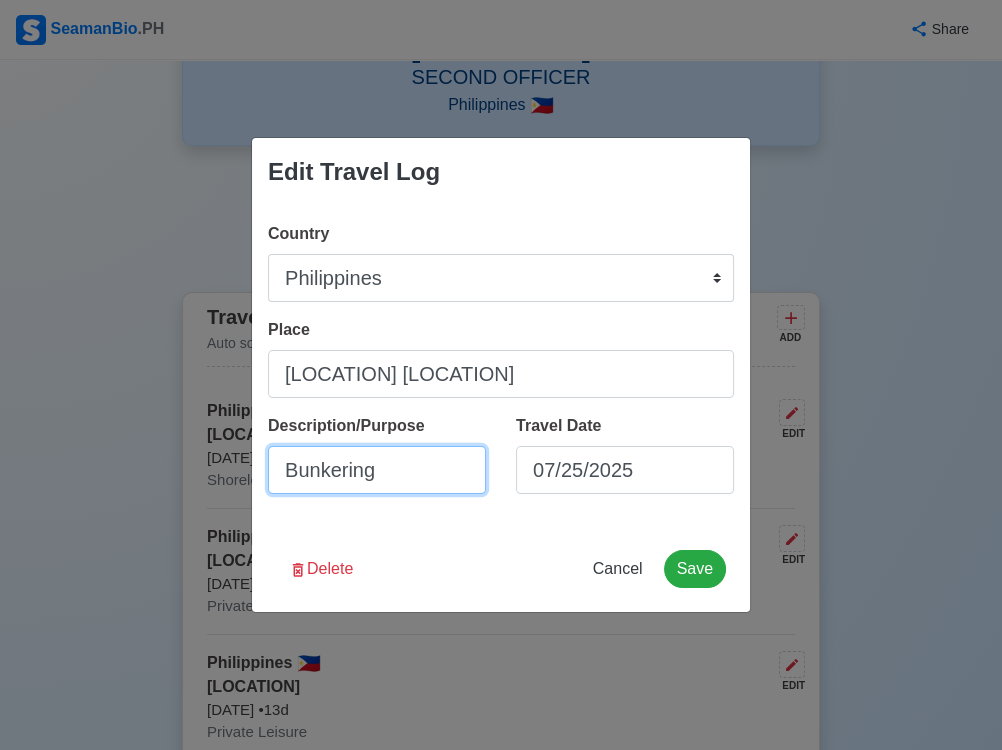 click on "Bunkering" at bounding box center (377, 470) 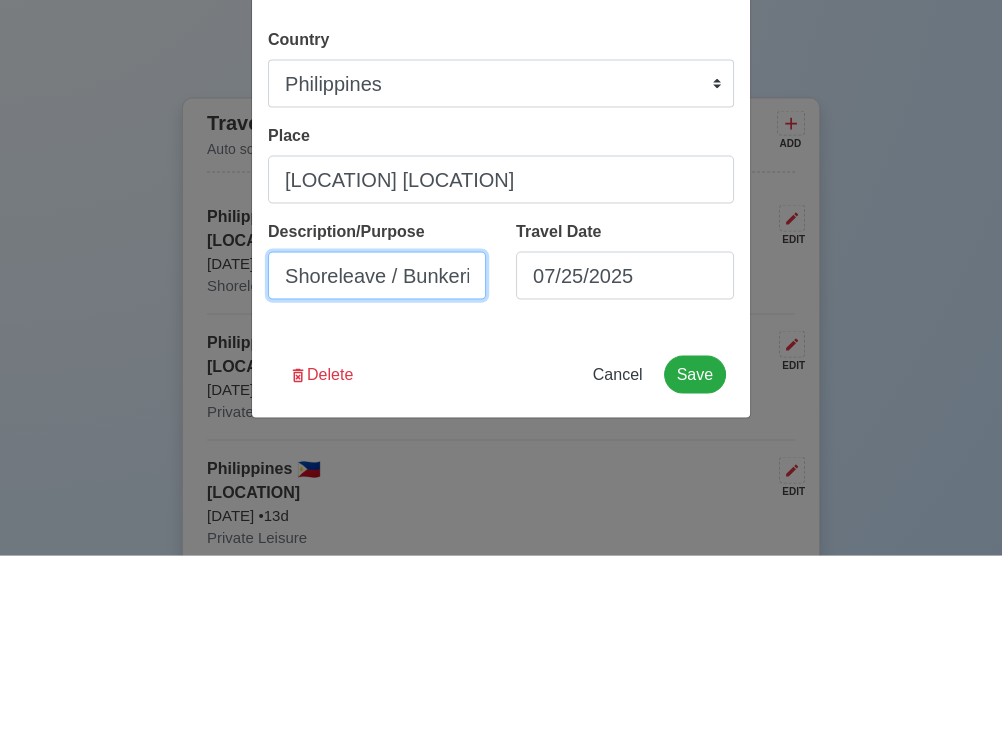 scroll, scrollTop: 256, scrollLeft: 0, axis: vertical 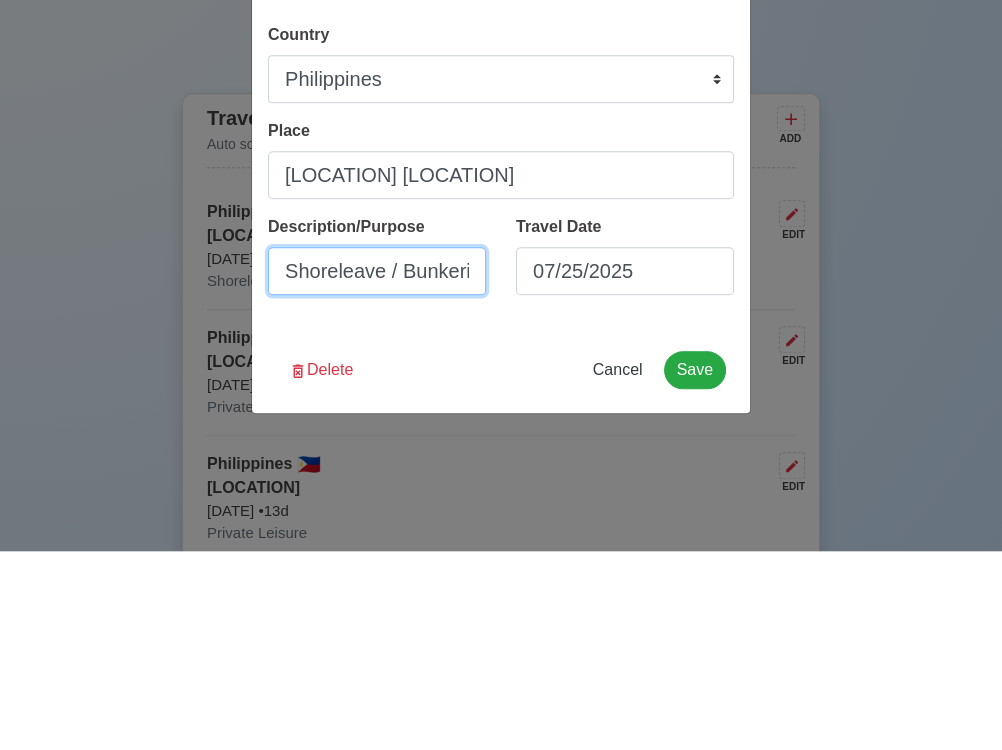 type on "Shoreleave / Bunkering" 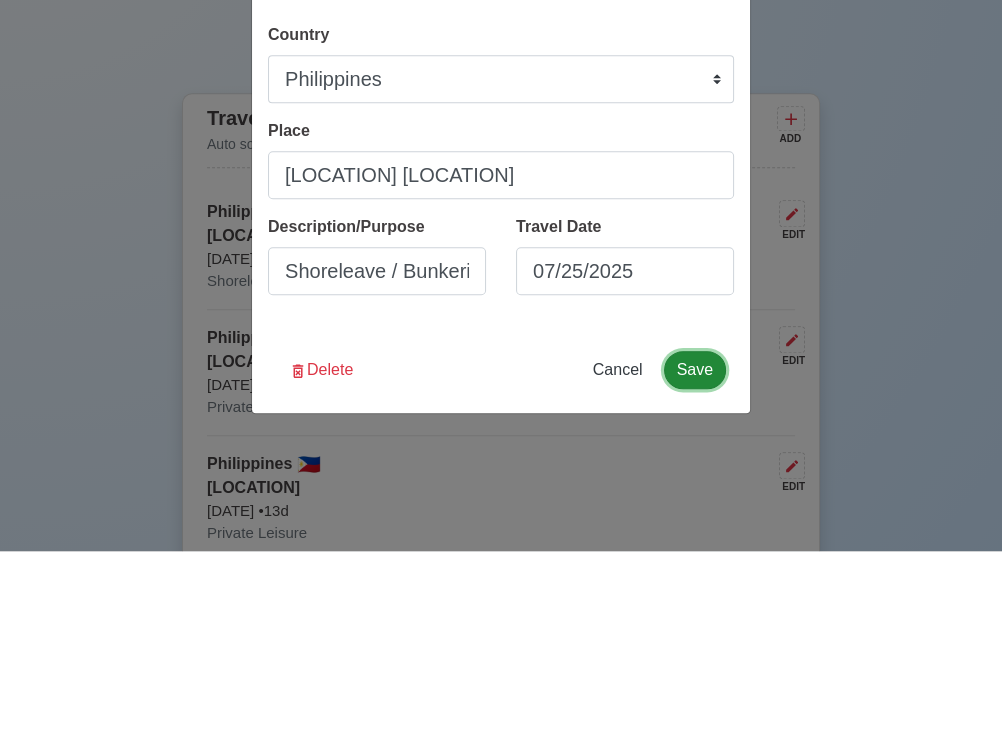 click on "Save" at bounding box center (695, 569) 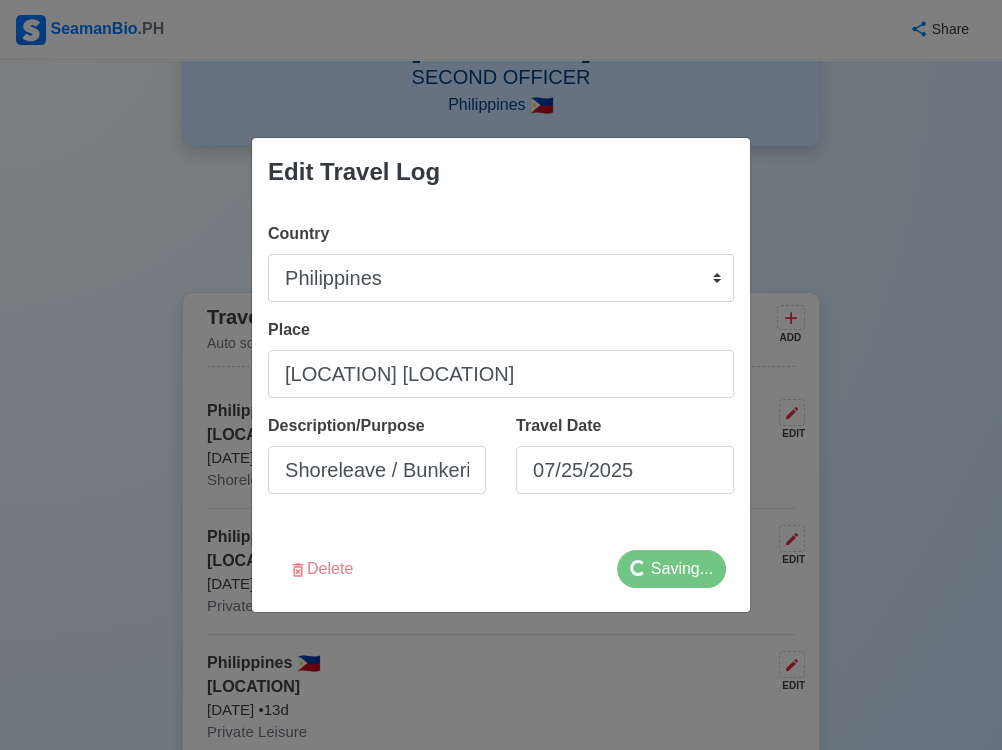 select 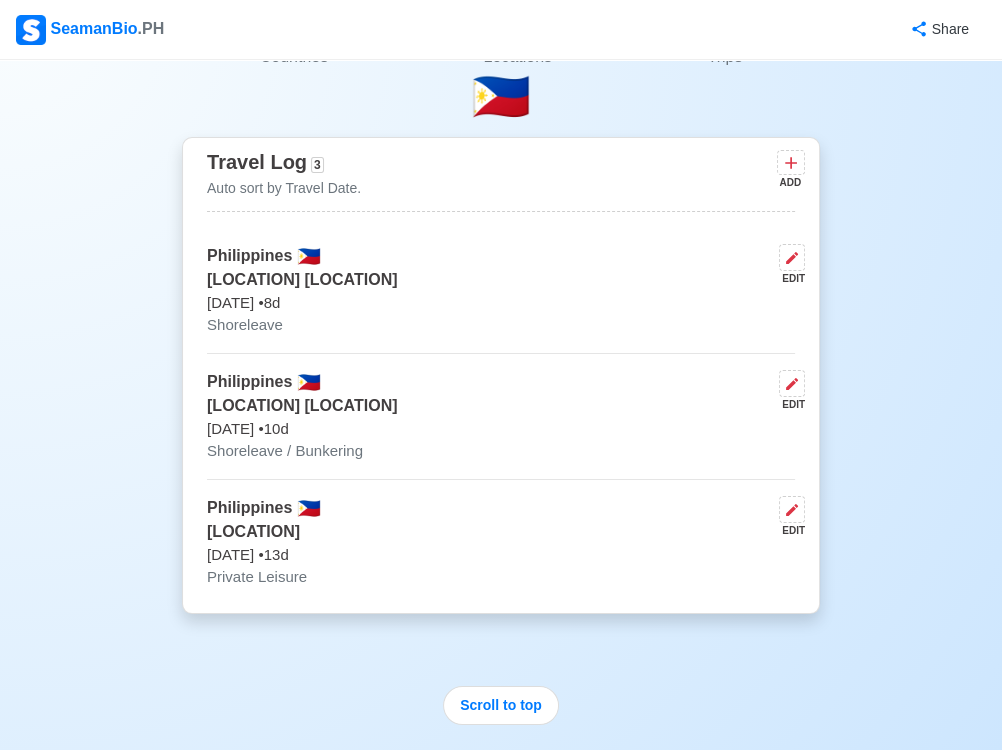scroll, scrollTop: 413, scrollLeft: 0, axis: vertical 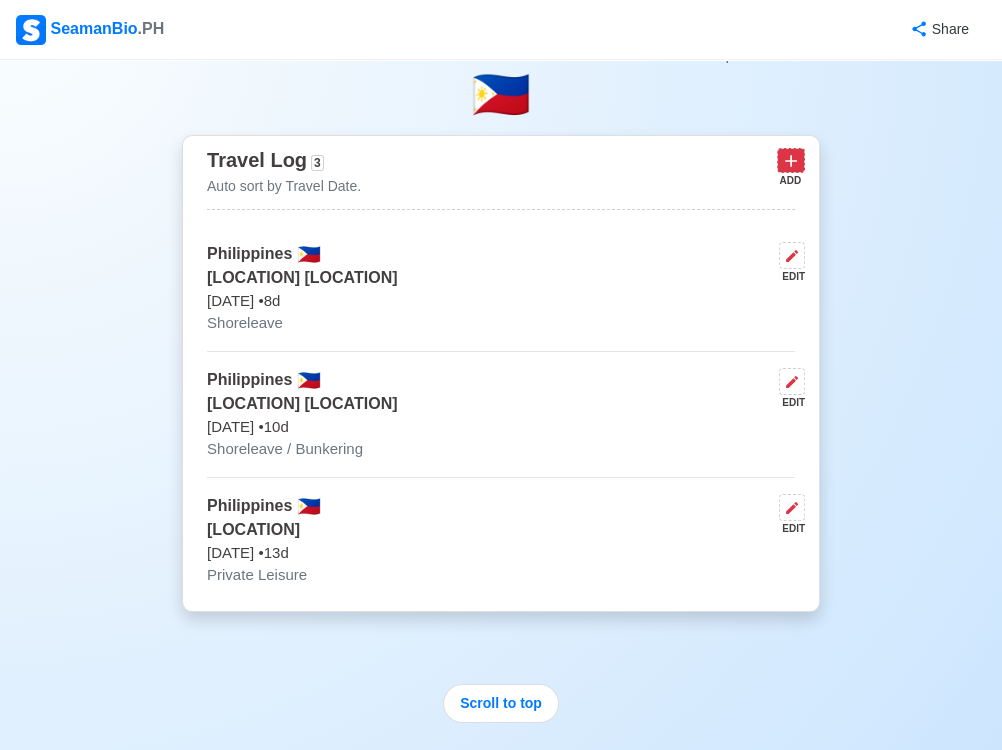 click 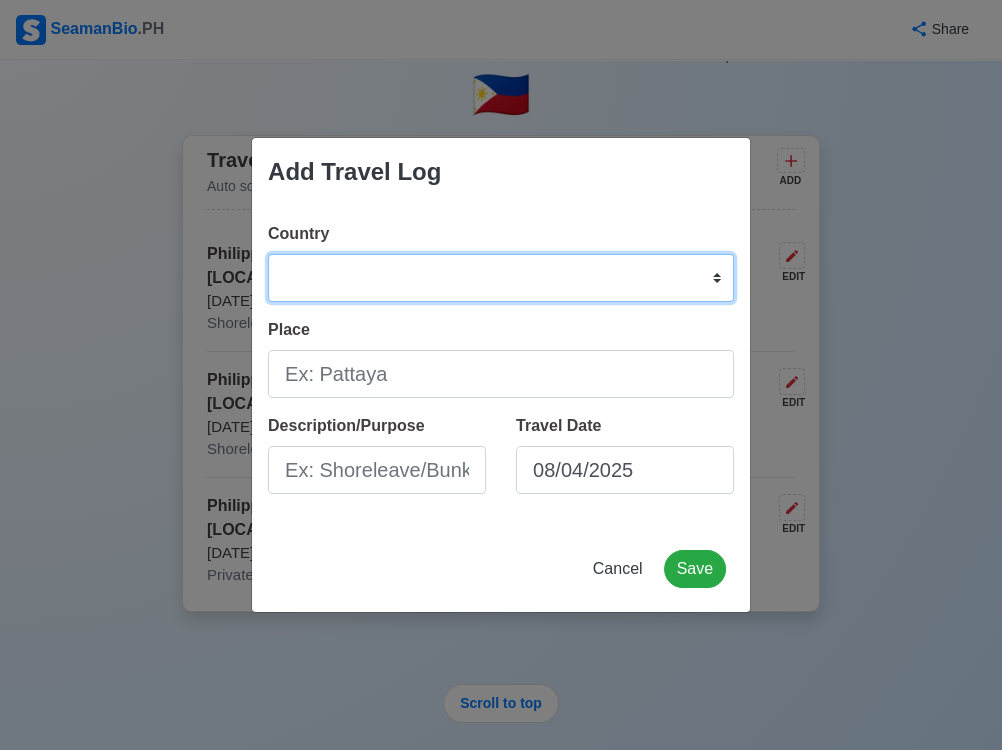 click on "Afghanistan Åland Islands Albania Algeria American Samoa Andorra Angola Anguilla Antarctica Antigua and Barbuda Argentina Armenia Aruba Australia Austria Azerbaijan Bahamas Bahrain Bangladesh Barbados Belarus Belgium Belize Benin Bermuda Bhutan Bolivia, Plurinational State of Bonaire, Sint Eustatius and Saba Bosnia and Herzegovina Botswana Bouvet Island Brazil British Indian Ocean Territory Brunei Darussalam Bulgaria Burkina Faso Burundi Cabo Verde Cambodia Cameroon Canada Cayman Islands Central African Republic Chad Chile China Christmas Island Cocos (Keeling) Islands Colombia Comoros Congo Congo, Democratic Republic of the Cook Islands Costa Rica Croatia Cuba Curaçao Cyprus Czechia Côte d'Ivoire Denmark Djibouti Dominica Dominican Republic Ecuador Egypt El Salvador Equatorial Guinea Eritrea Estonia Eswatini Ethiopia Falkland Islands (Malvinas) Faroe Islands Fiji Finland France French Guiana French Polynesia French Southern Territories Gabon Gambia Georgia Germany Ghana Gibraltar Greece Greenland Grenada" at bounding box center [501, 278] 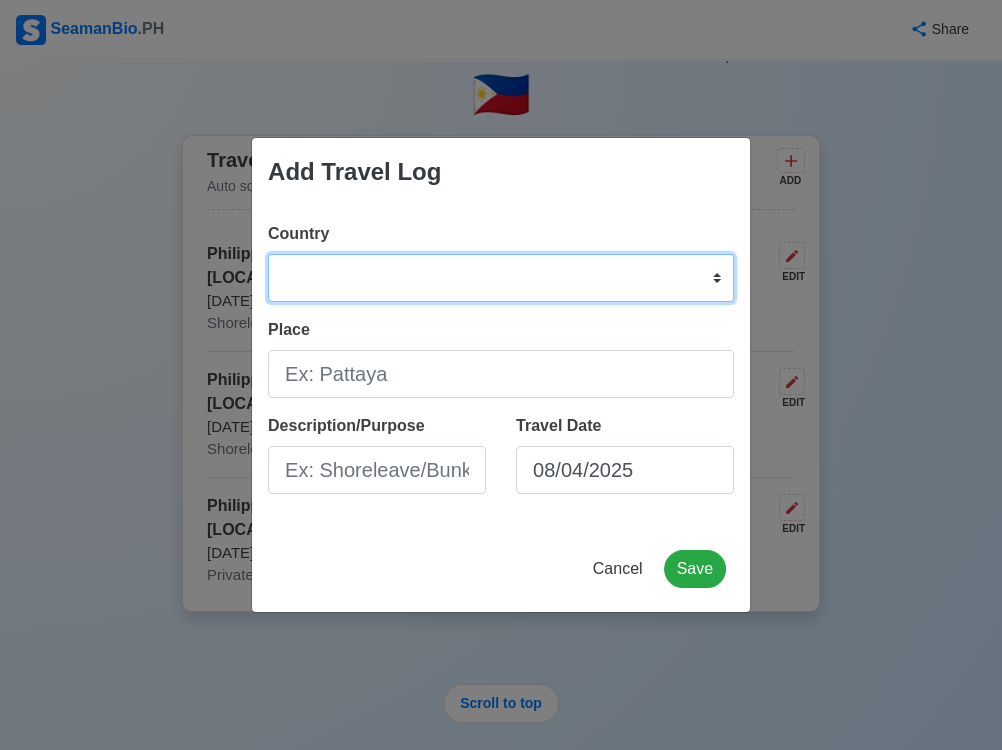 select on "PH" 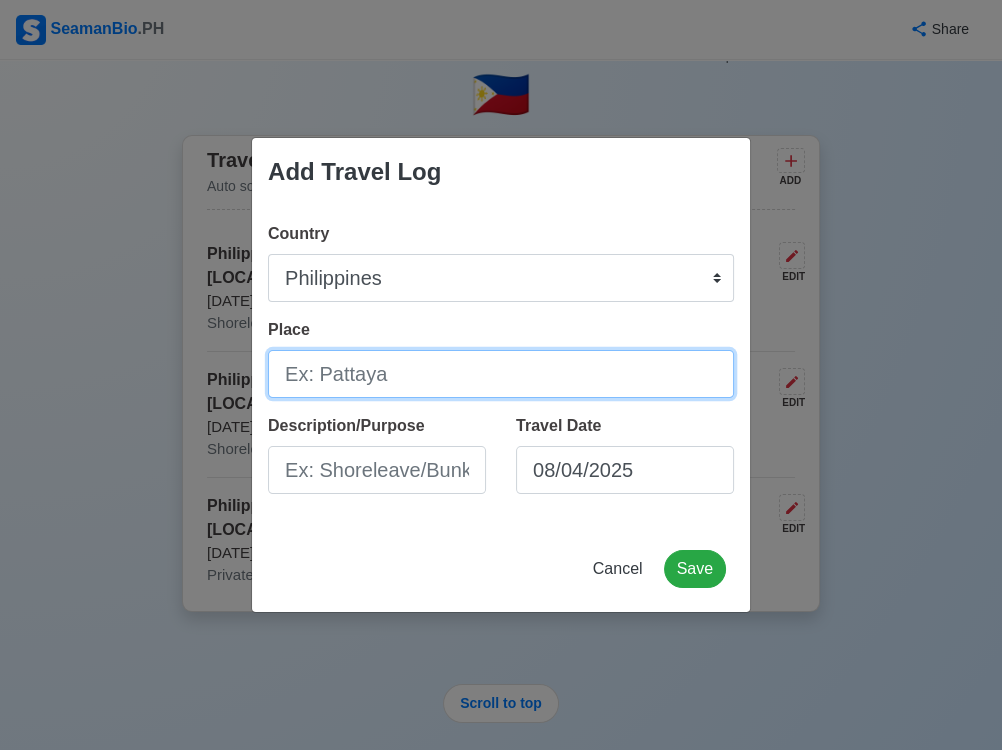 click on "Place" at bounding box center (501, 374) 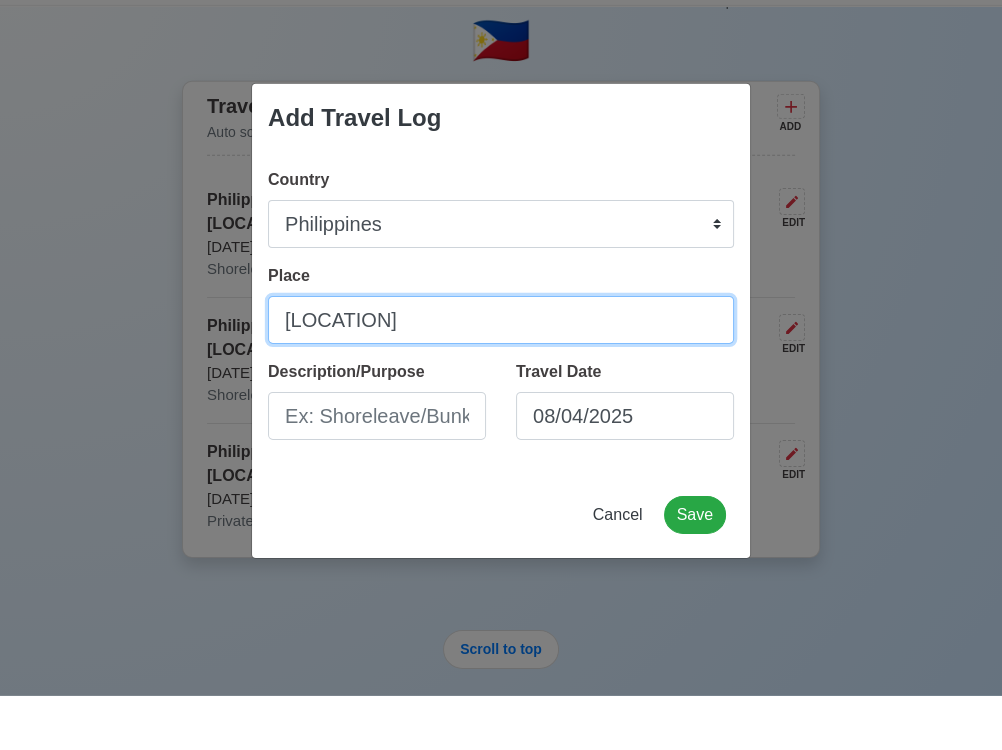 scroll, scrollTop: 413, scrollLeft: 0, axis: vertical 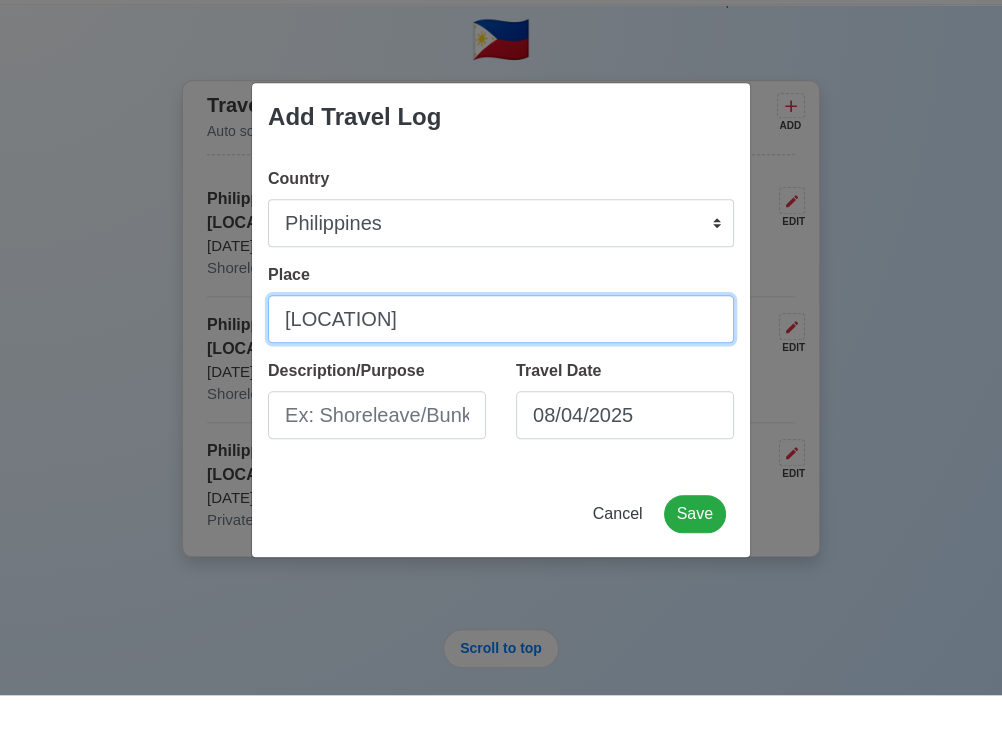 type on "[LOCATION]" 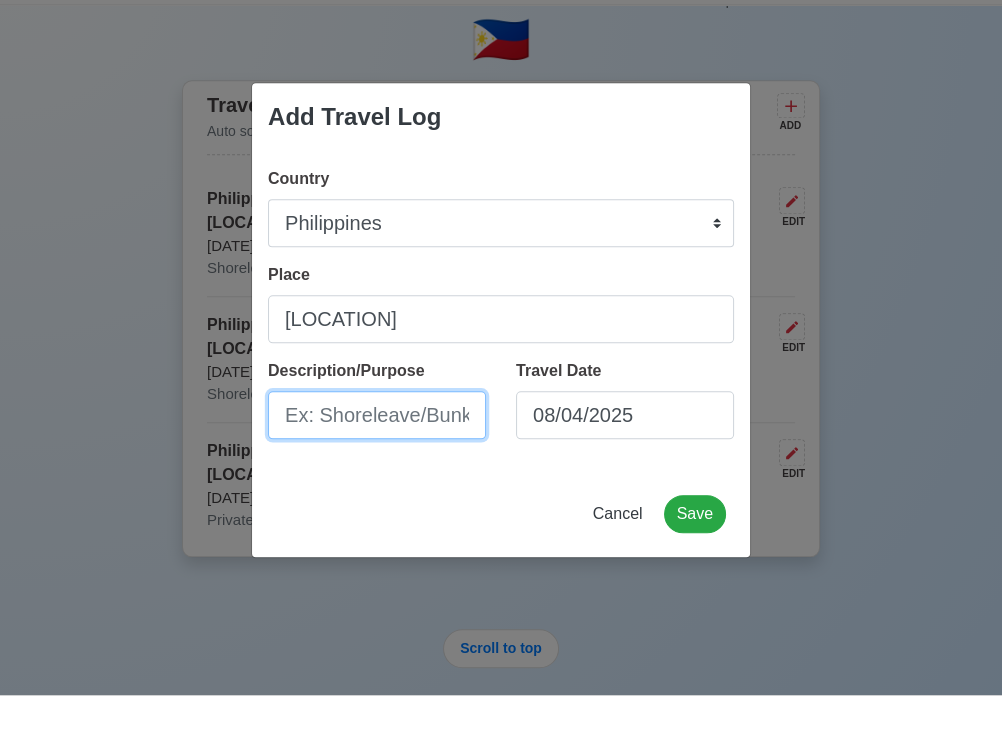 click on "Description/Purpose" at bounding box center [377, 470] 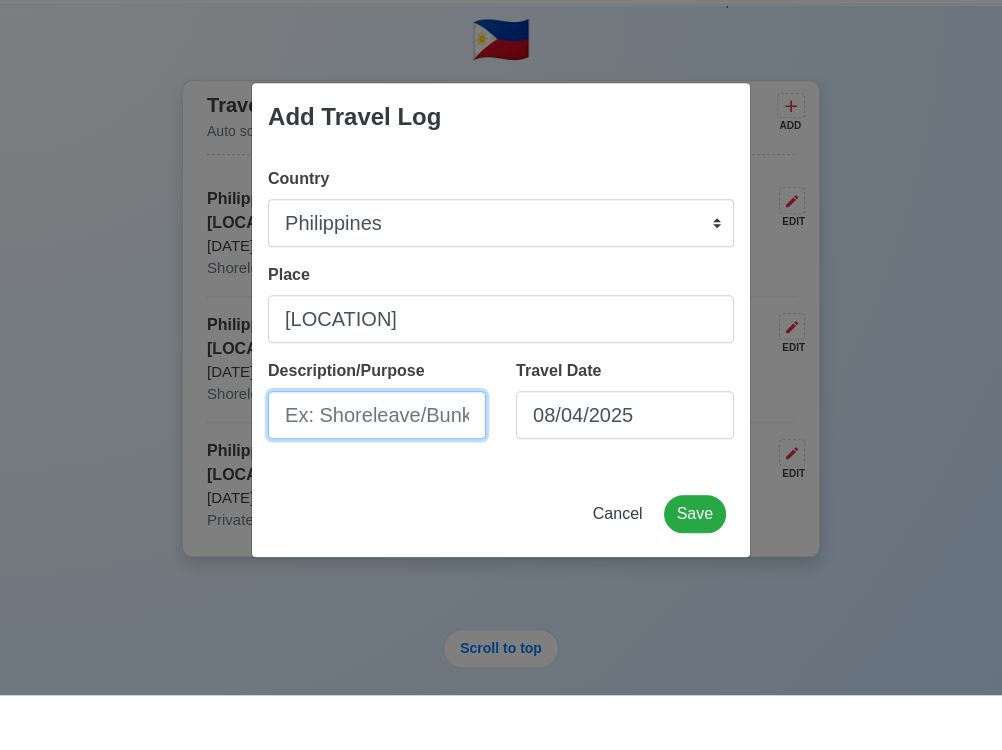 type on "Private Leisure" 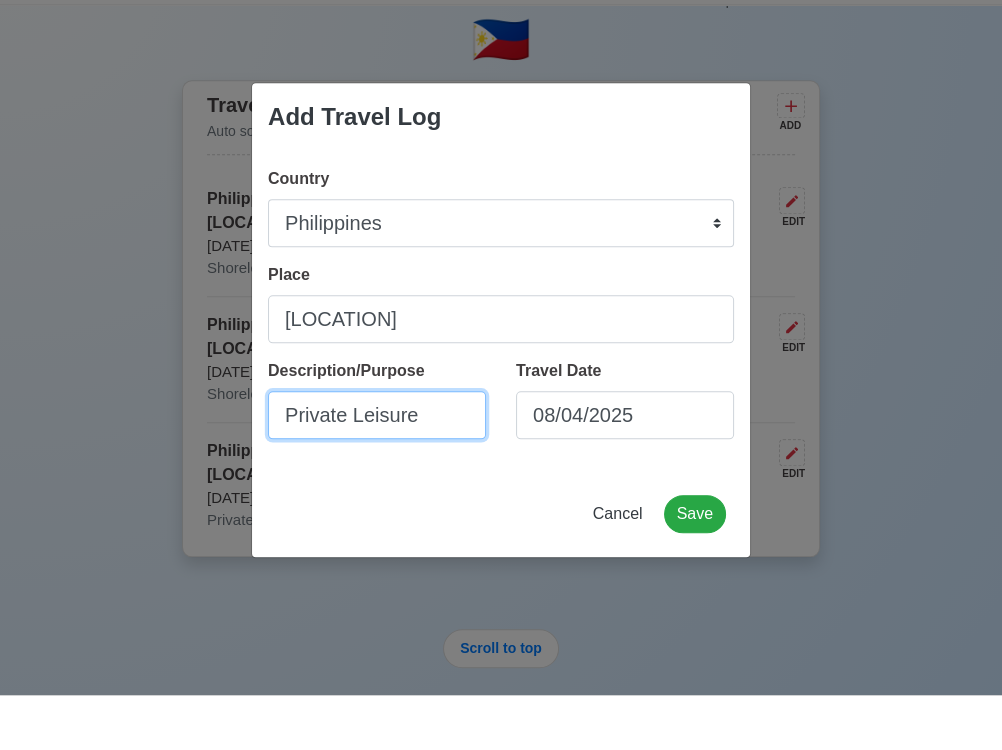 scroll, scrollTop: 413, scrollLeft: 0, axis: vertical 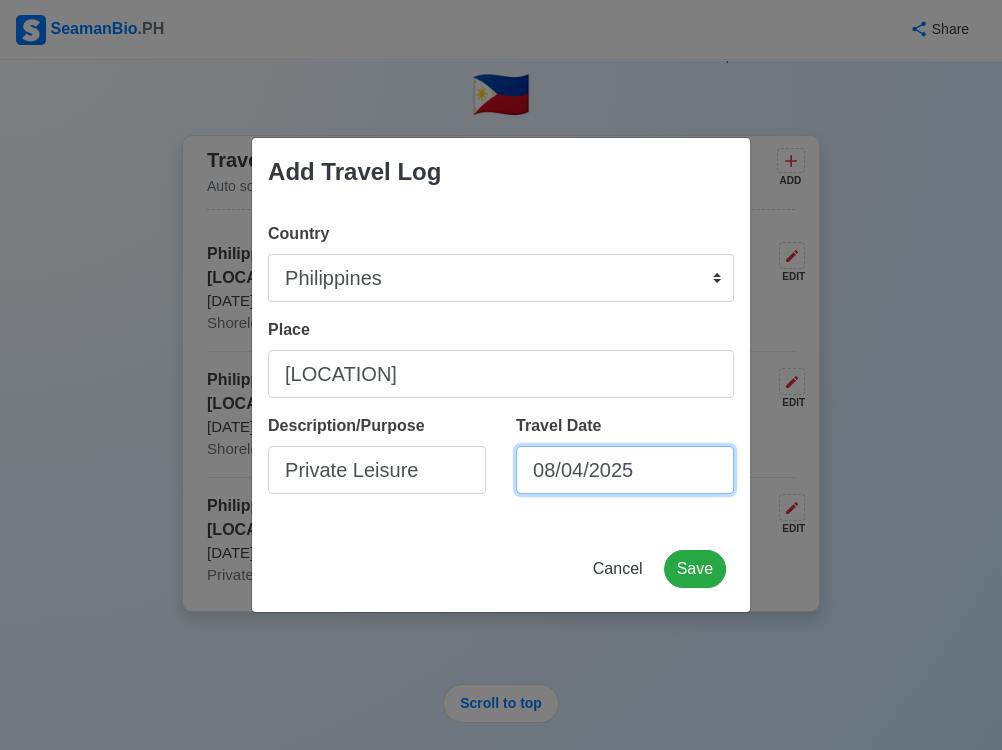 click on "08/04/2025" at bounding box center (625, 470) 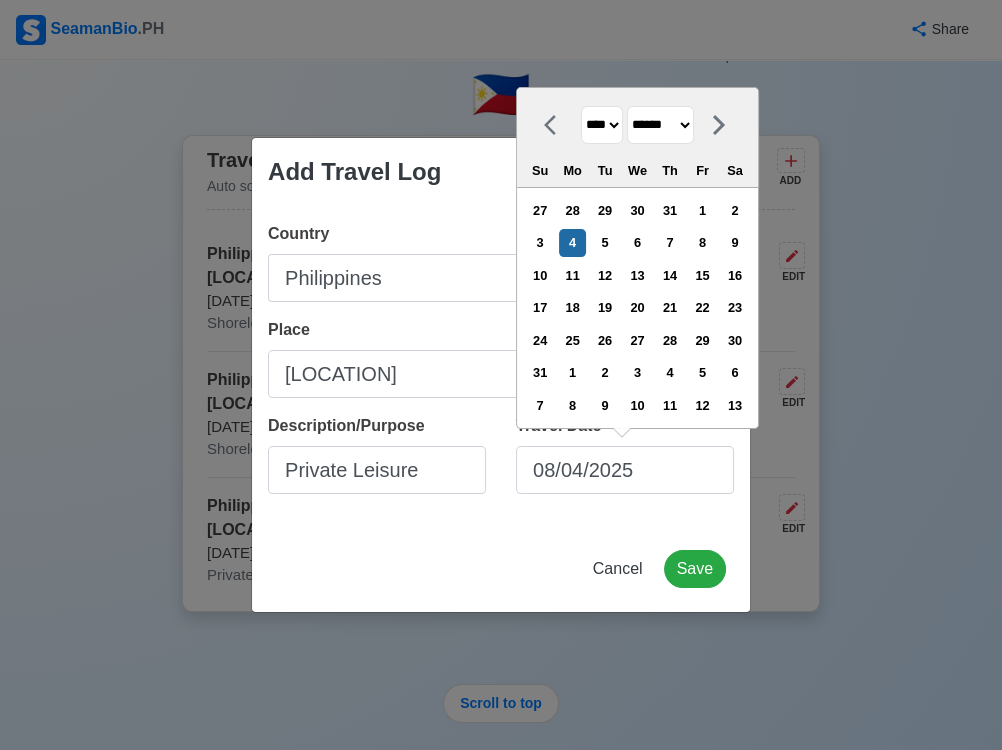 click at bounding box center (556, 125) 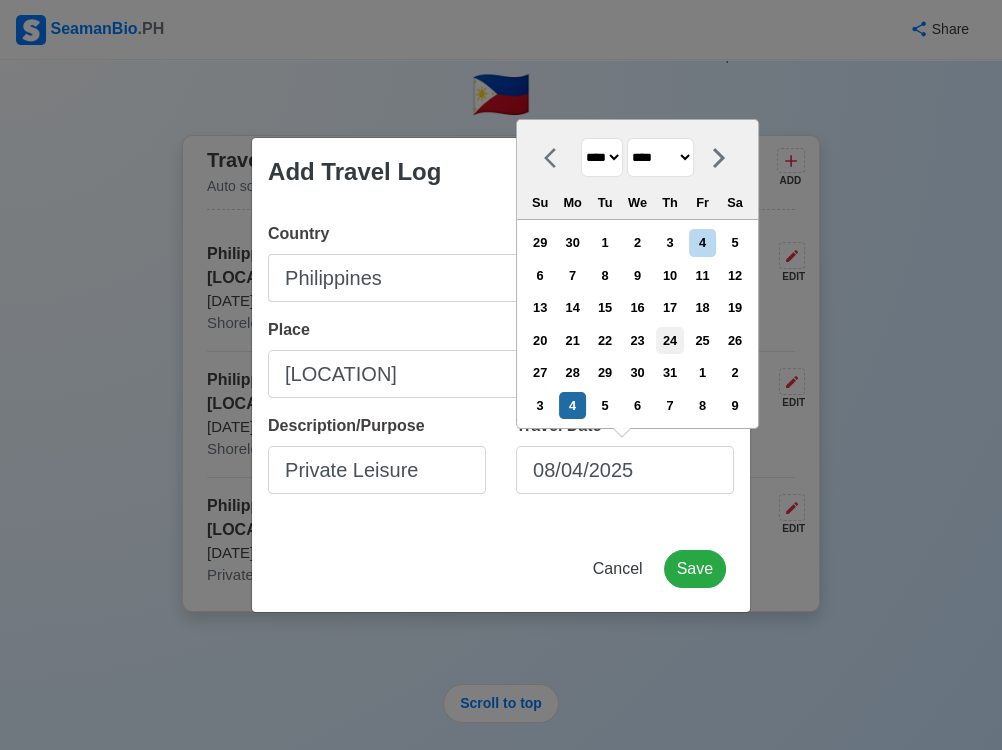 click on "24" at bounding box center (669, 340) 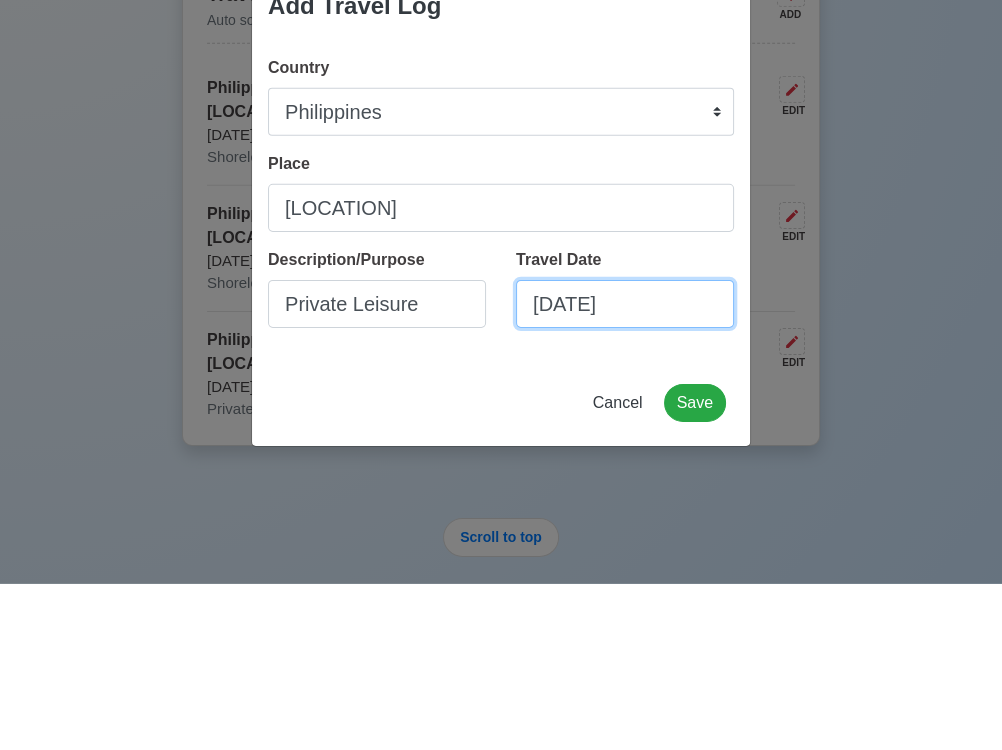 scroll, scrollTop: 413, scrollLeft: 0, axis: vertical 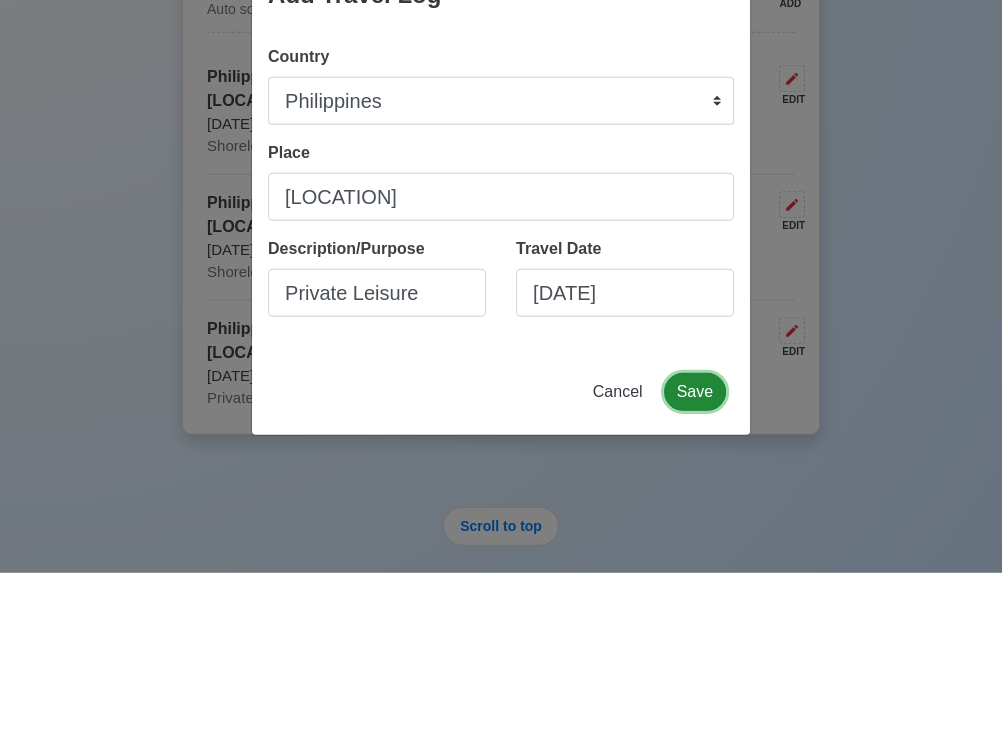 click on "Save" at bounding box center (695, 569) 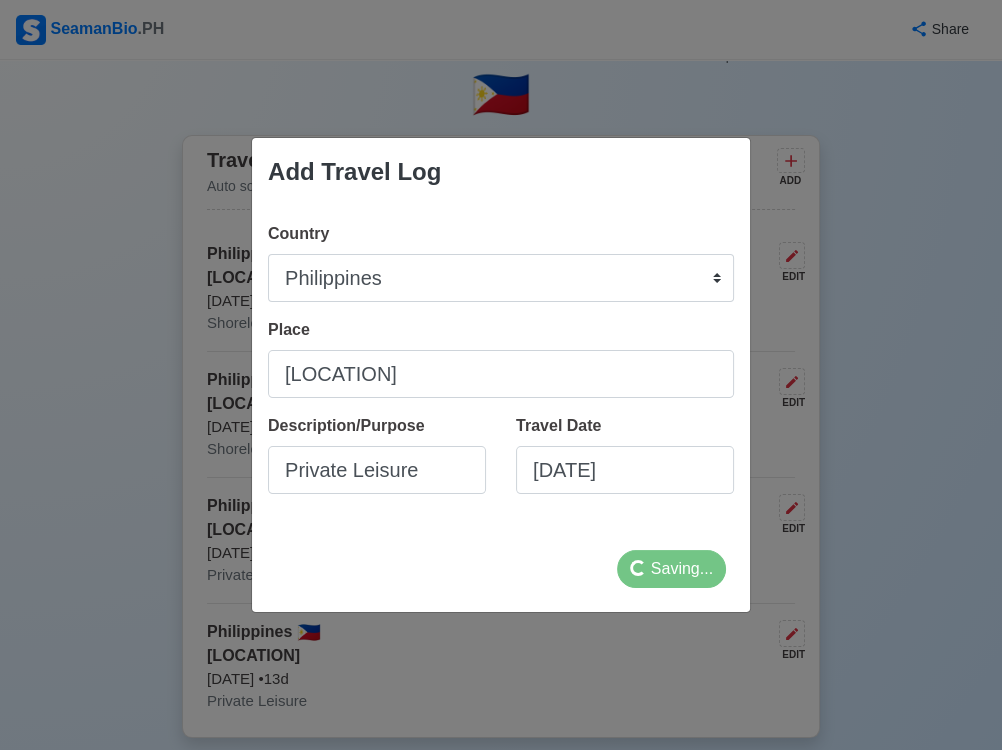 select 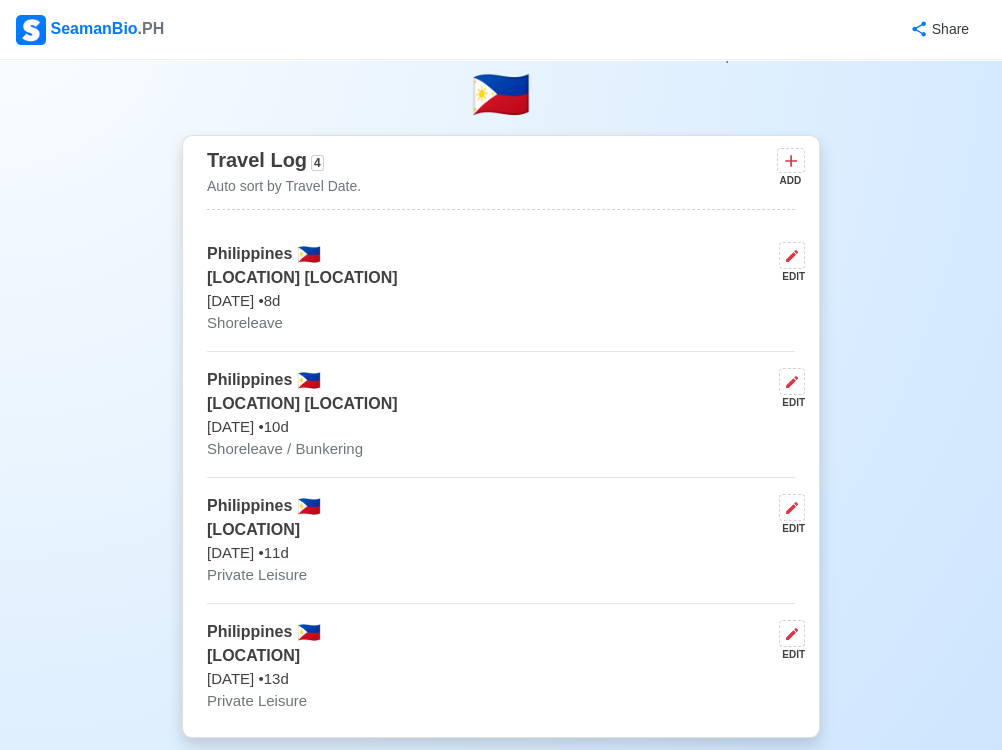 click 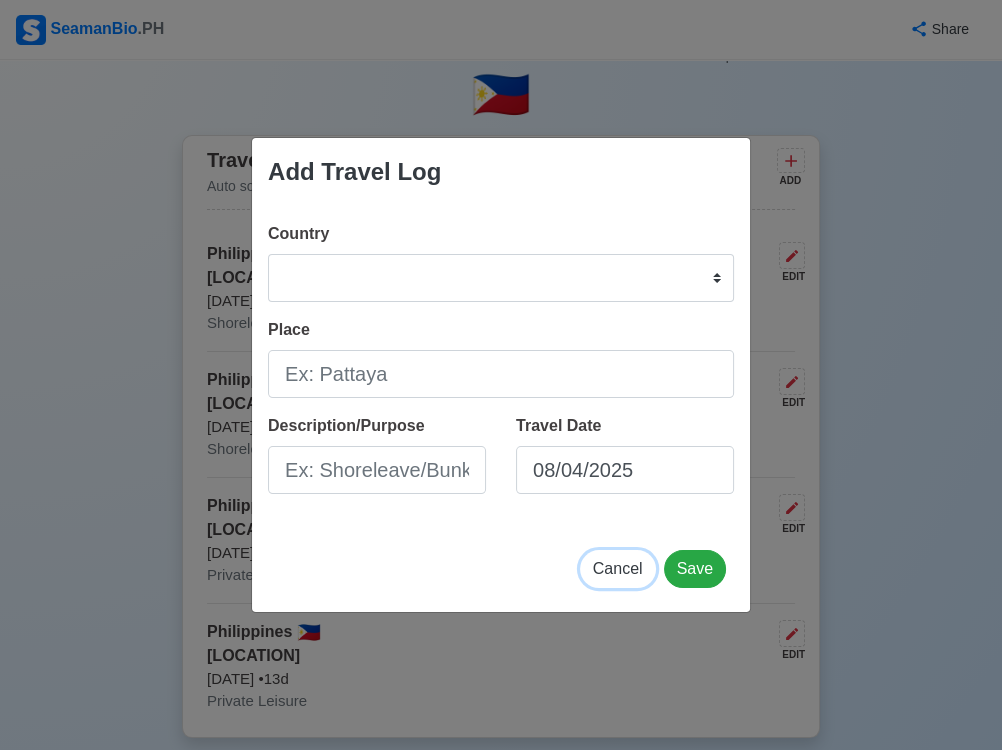 click on "Cancel" at bounding box center [618, 568] 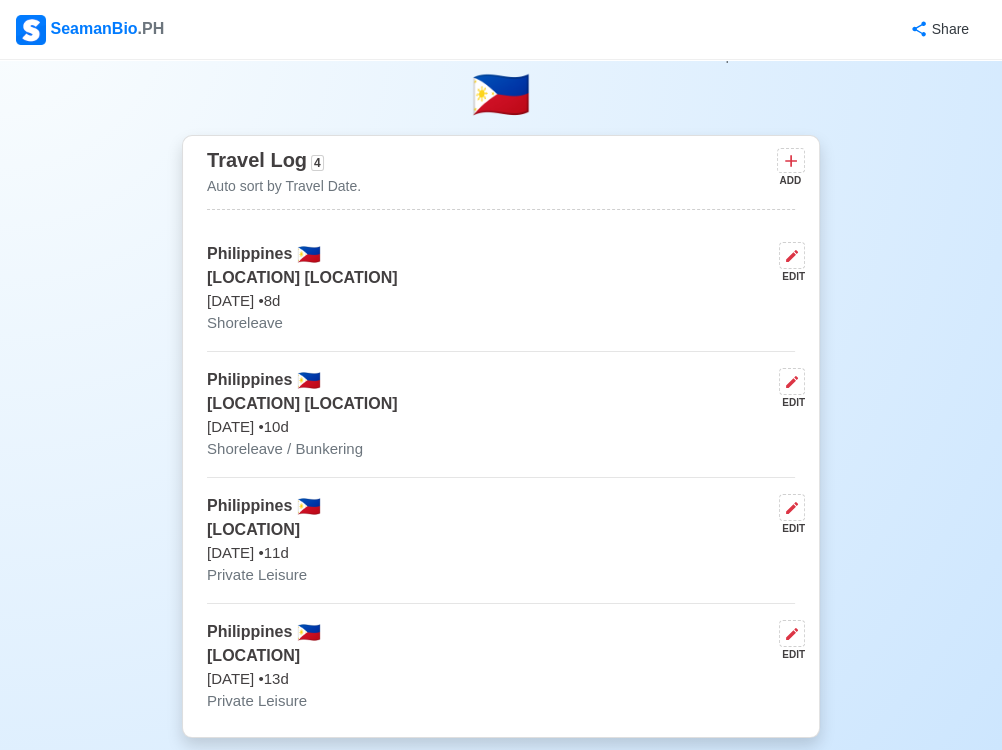 scroll, scrollTop: 0, scrollLeft: 0, axis: both 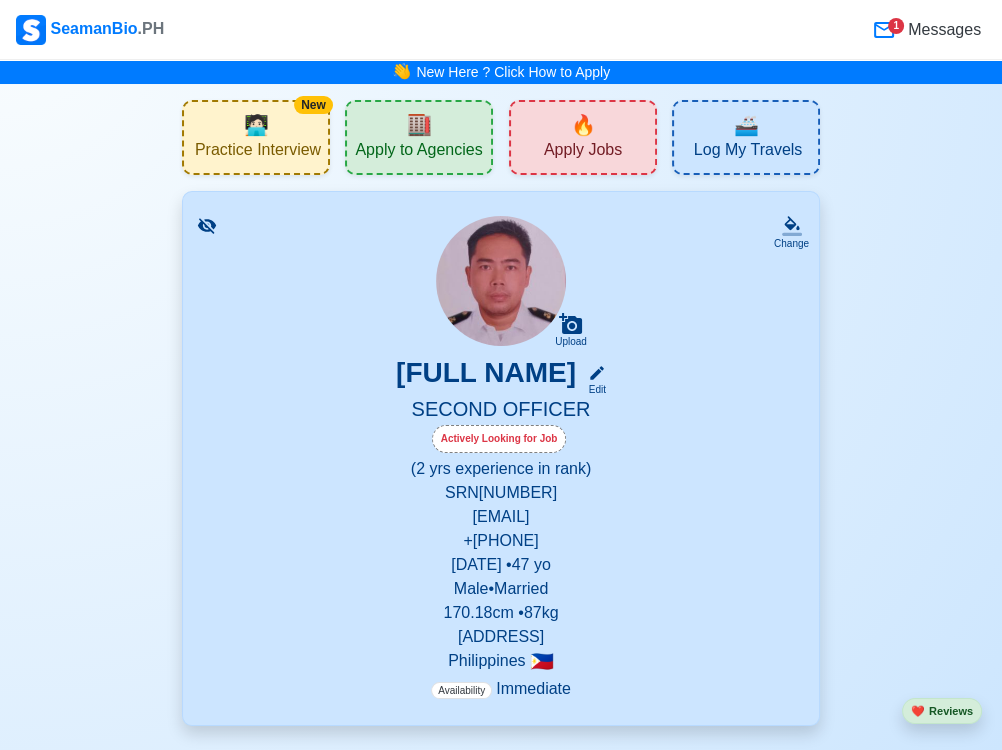 click on "🚢" at bounding box center [746, 125] 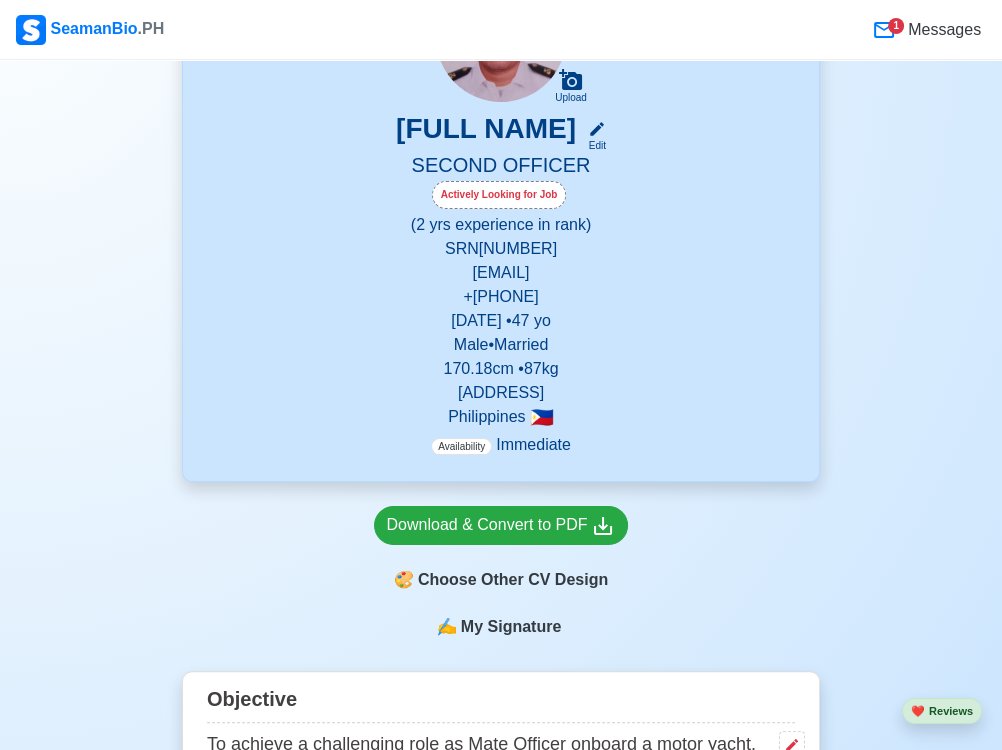 scroll, scrollTop: 0, scrollLeft: 0, axis: both 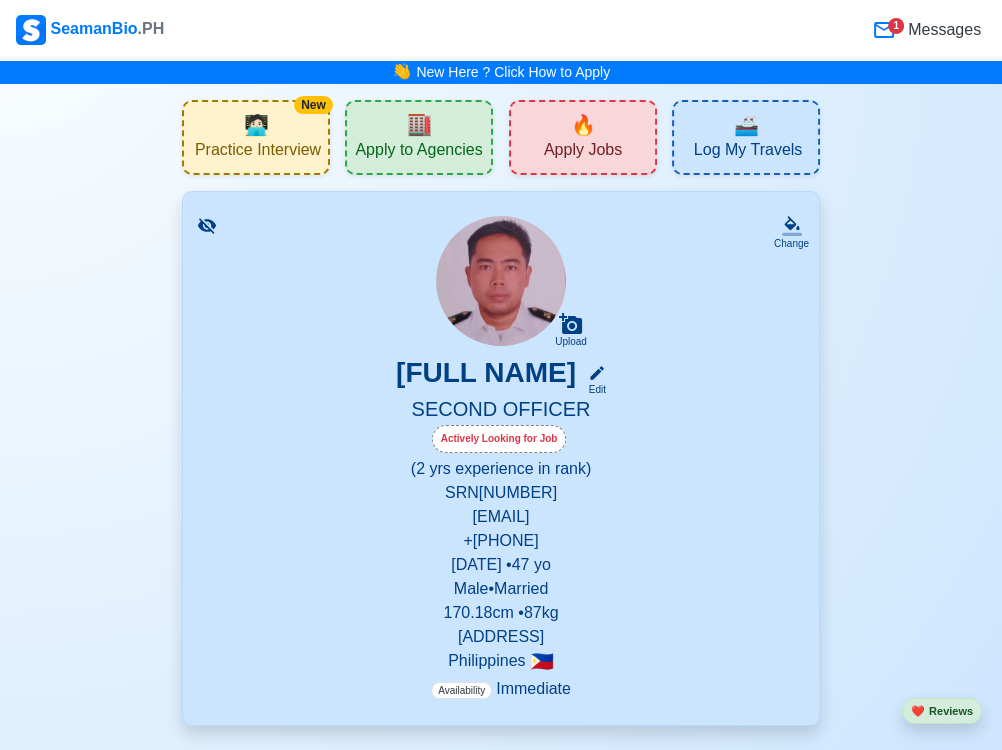 click on "Actively Looking for Job" at bounding box center [499, 439] 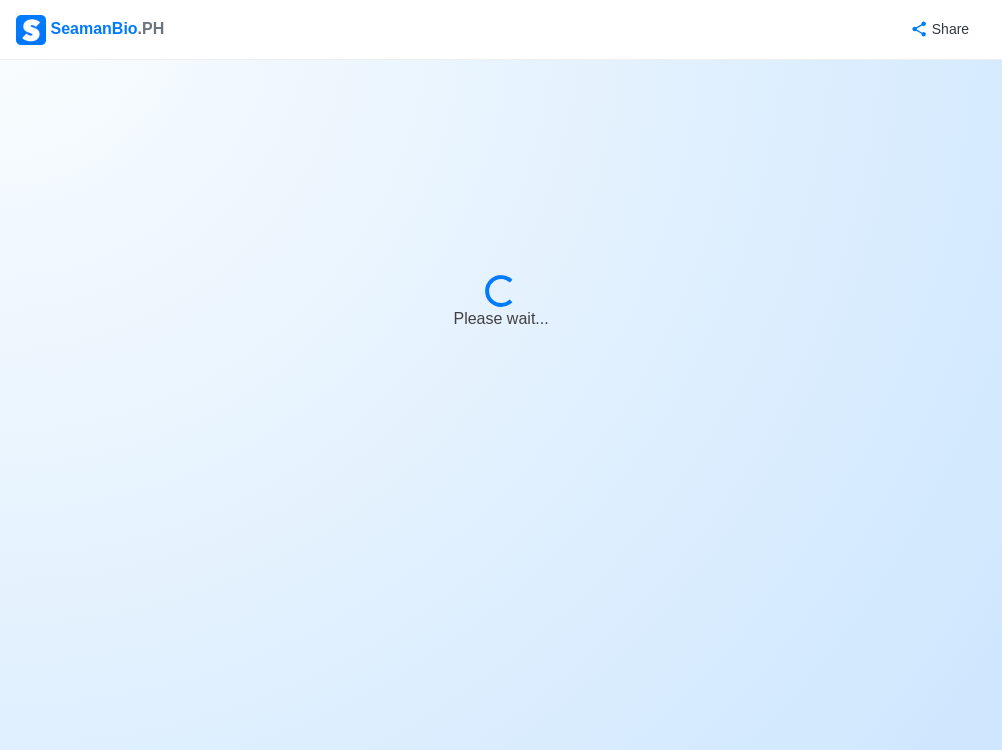 select on "Actively Looking for Job" 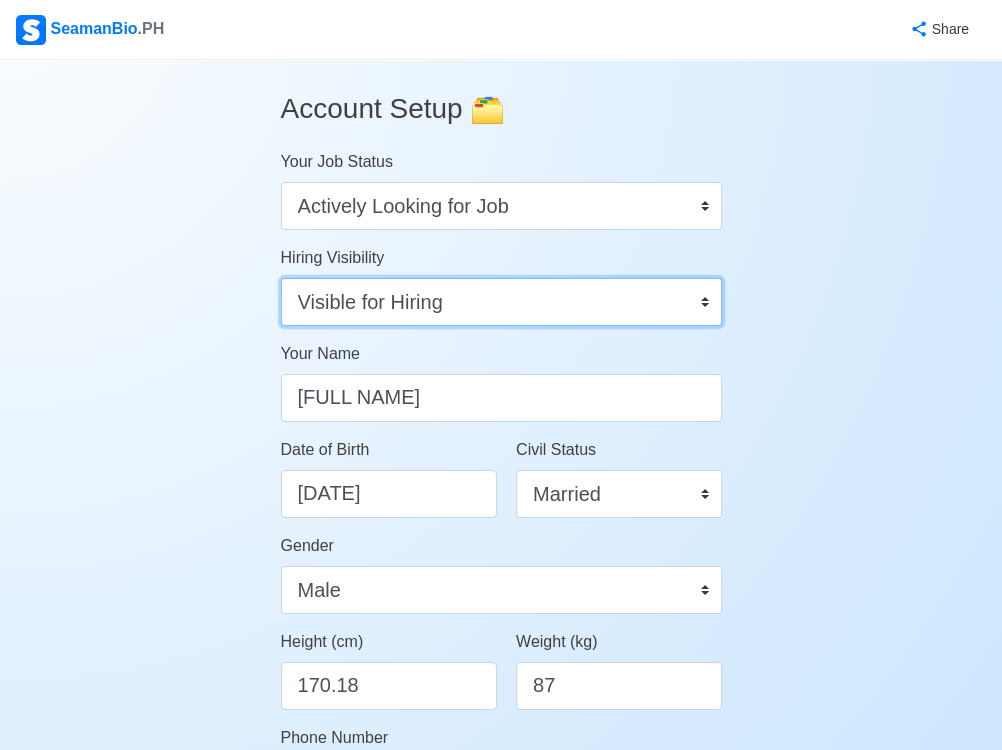 click on "Visible for Hiring Not Visible for Hiring" at bounding box center [501, 302] 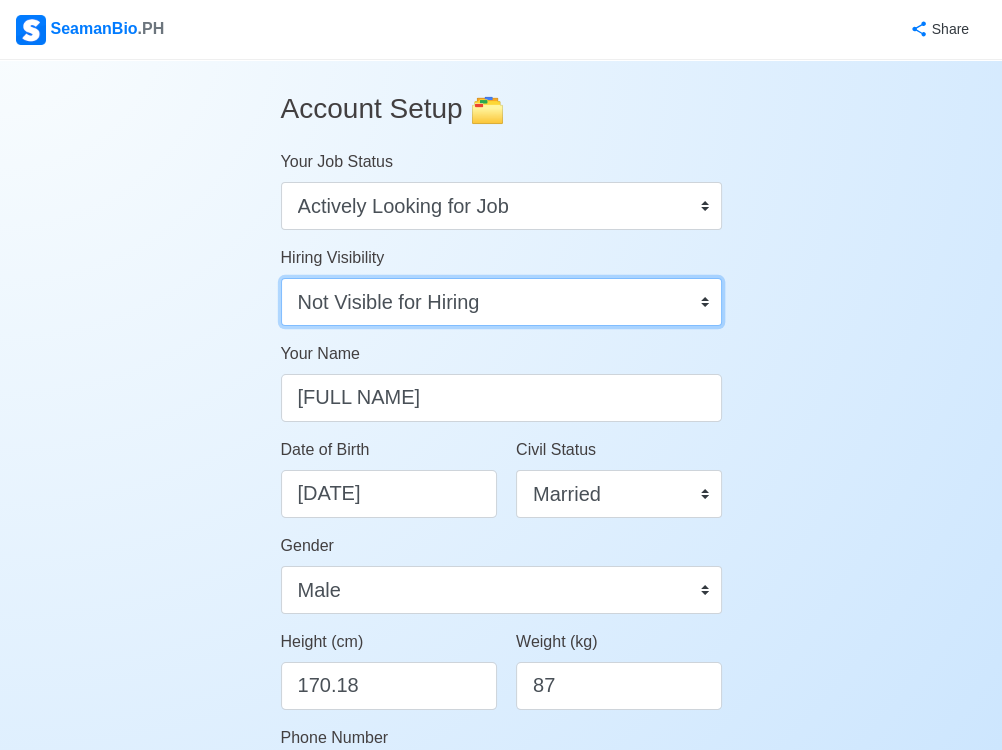 click on "Visible for Hiring Not Visible for Hiring" at bounding box center [501, 302] 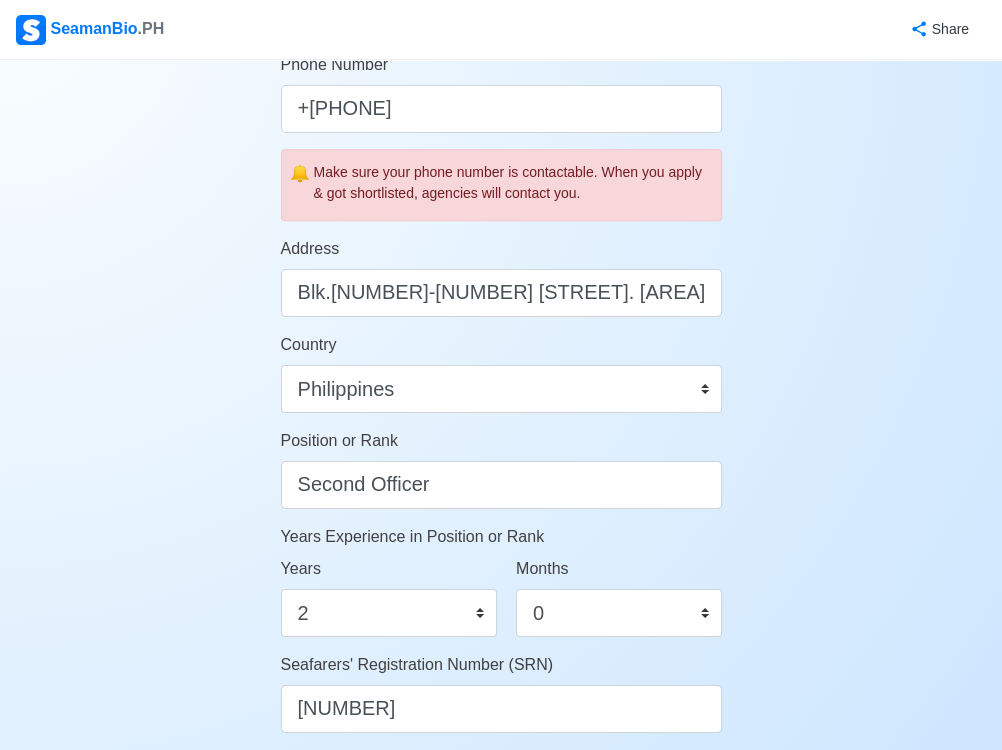 scroll, scrollTop: 1178, scrollLeft: 0, axis: vertical 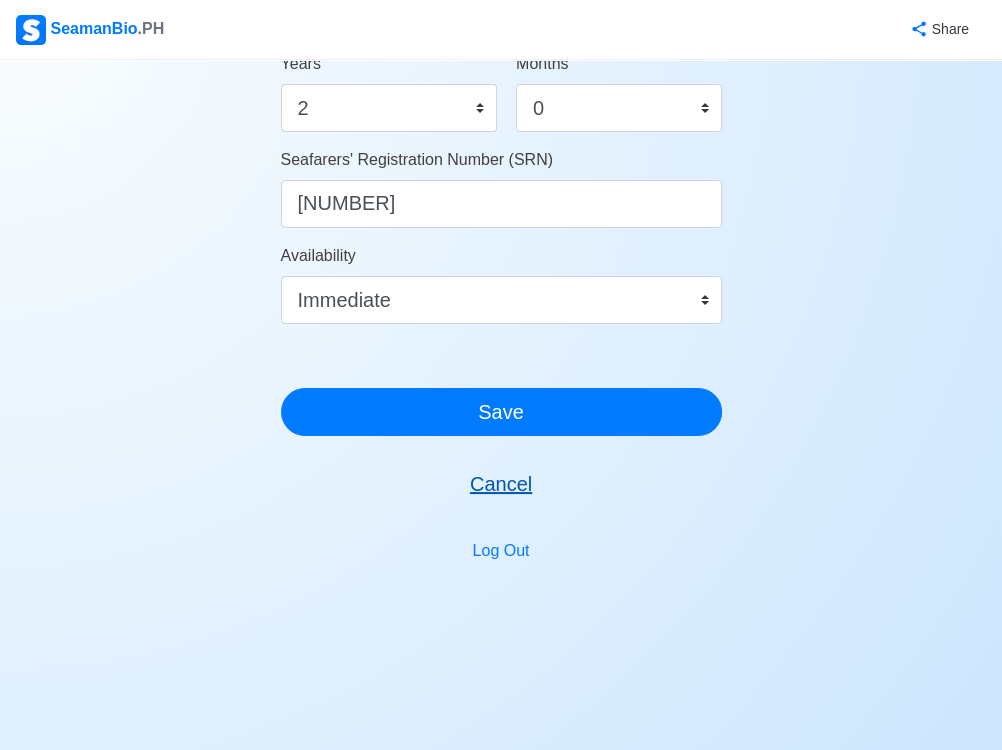 click on "Cancel" at bounding box center [501, 484] 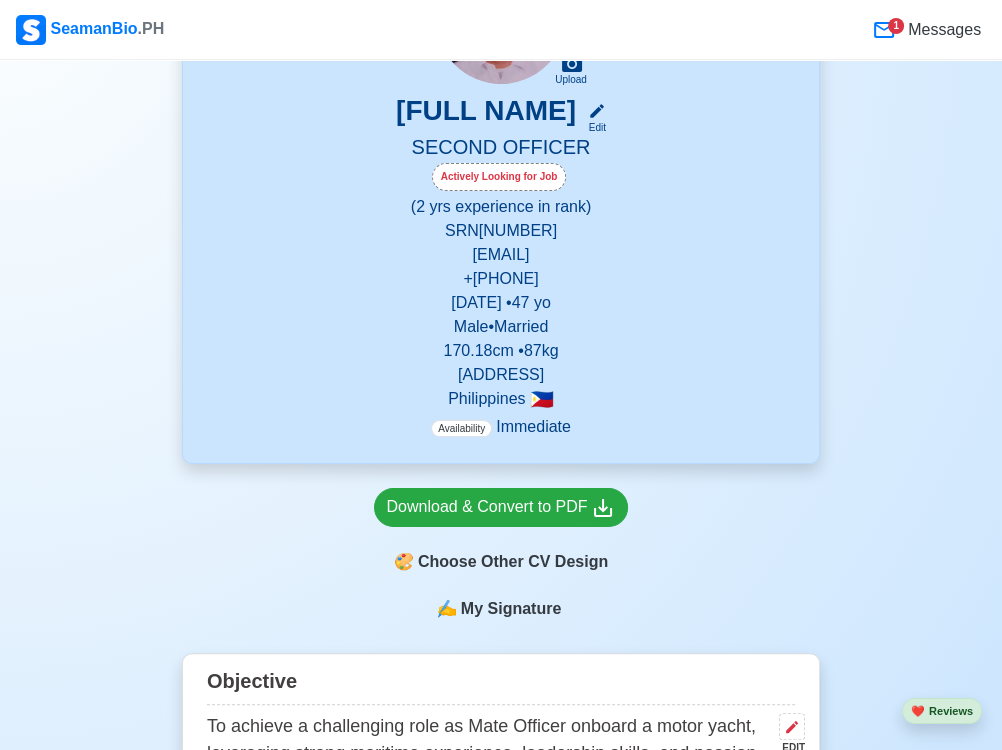scroll, scrollTop: 0, scrollLeft: 0, axis: both 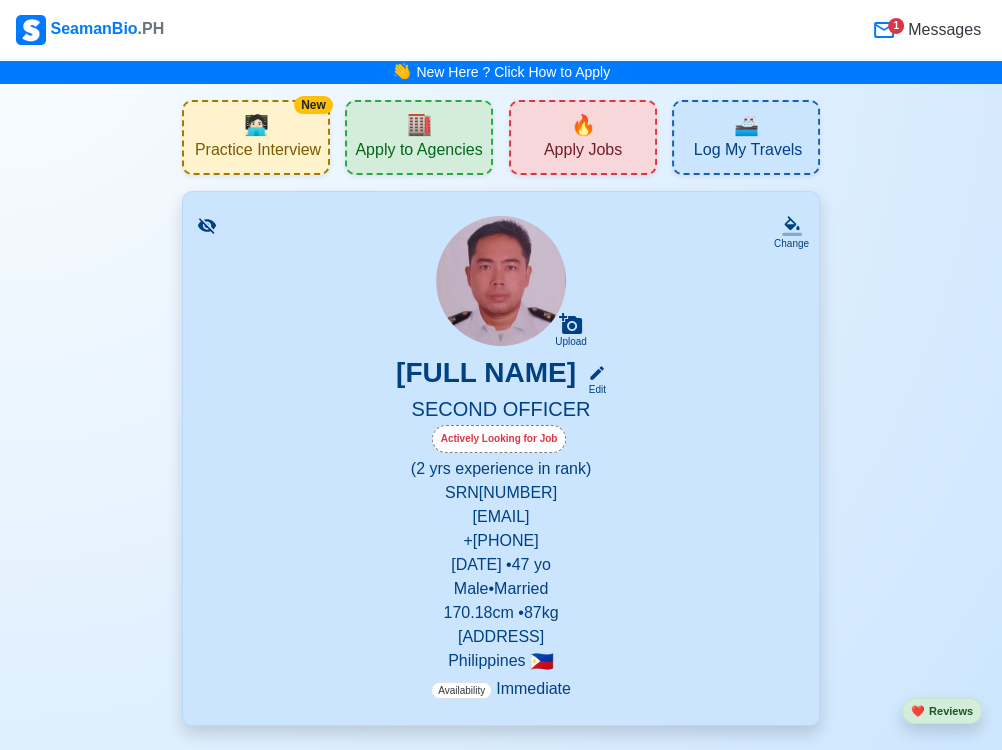 click on "🚢   Log My Travels" at bounding box center (746, 137) 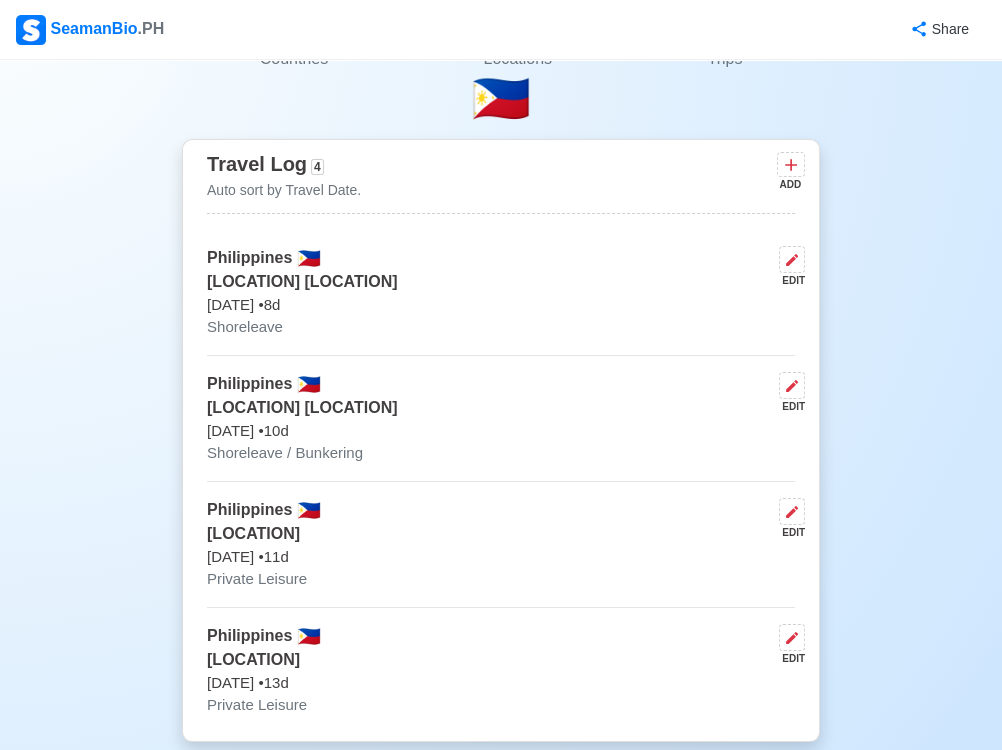 scroll, scrollTop: 428, scrollLeft: 0, axis: vertical 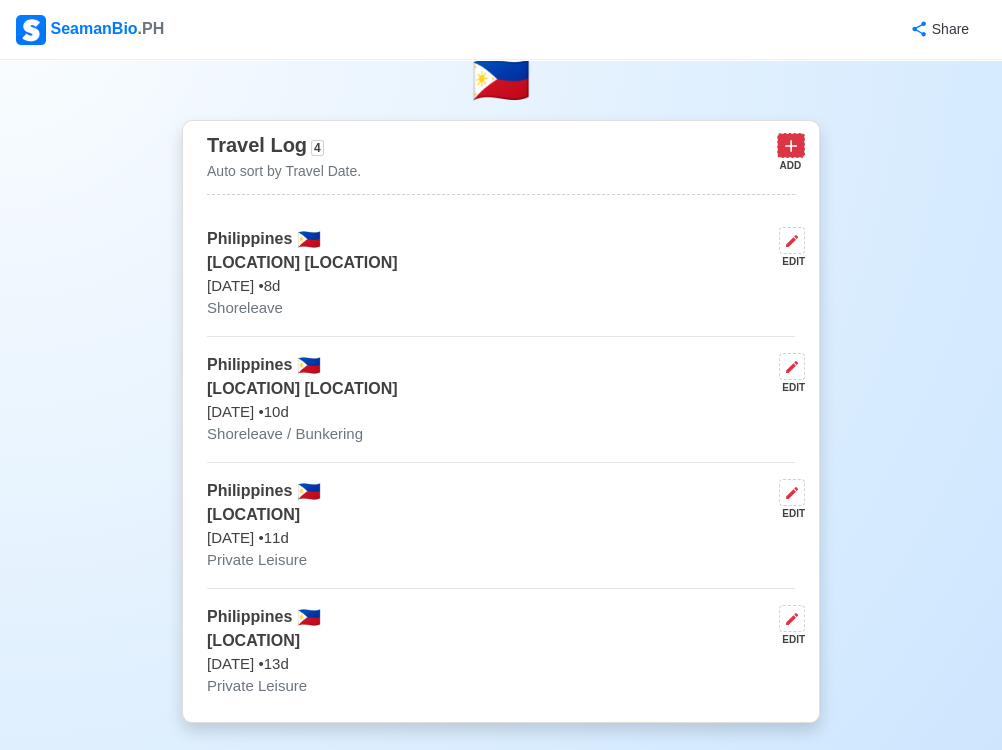 click 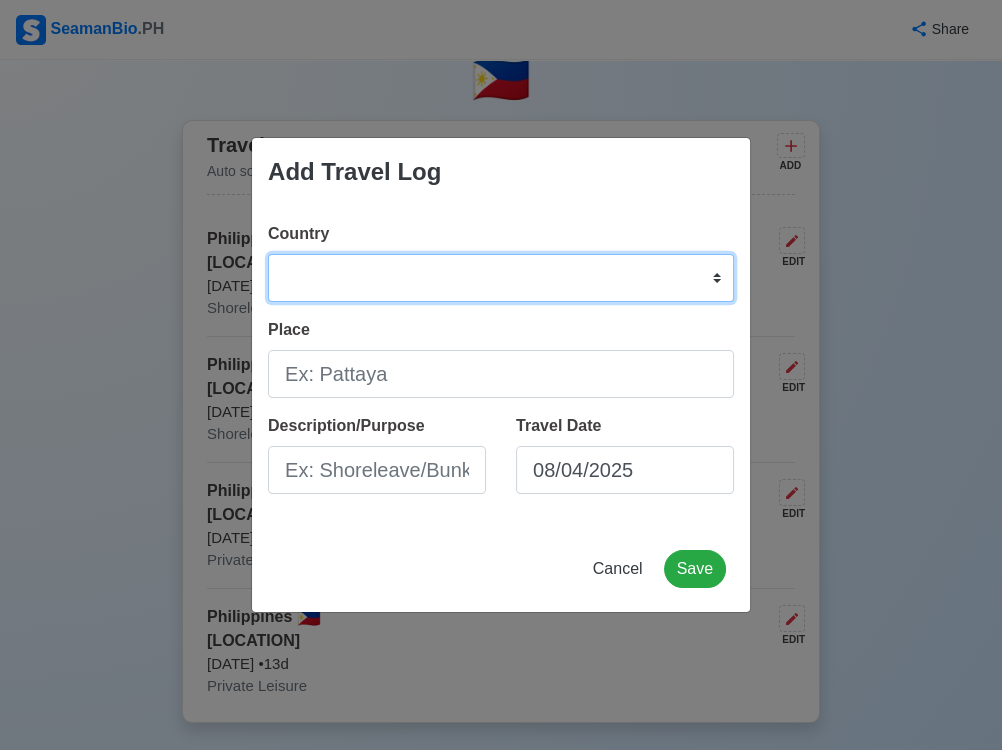 click on "Afghanistan Åland Islands Albania Algeria American Samoa Andorra Angola Anguilla Antarctica Antigua and Barbuda Argentina Armenia Aruba Australia Austria Azerbaijan Bahamas Bahrain Bangladesh Barbados Belarus Belgium Belize Benin Bermuda Bhutan Bolivia, Plurinational State of Bonaire, Sint Eustatius and Saba Bosnia and Herzegovina Botswana Bouvet Island Brazil British Indian Ocean Territory Brunei Darussalam Bulgaria Burkina Faso Burundi Cabo Verde Cambodia Cameroon Canada Cayman Islands Central African Republic Chad Chile China Christmas Island Cocos (Keeling) Islands Colombia Comoros Congo Congo, Democratic Republic of the Cook Islands Costa Rica Croatia Cuba Curaçao Cyprus Czechia Côte d'Ivoire Denmark Djibouti Dominica Dominican Republic Ecuador Egypt El Salvador Equatorial Guinea Eritrea Estonia Eswatini Ethiopia Falkland Islands (Malvinas) Faroe Islands Fiji Finland France French Guiana French Polynesia French Southern Territories Gabon Gambia Georgia Germany Ghana Gibraltar Greece Greenland Grenada" at bounding box center (501, 278) 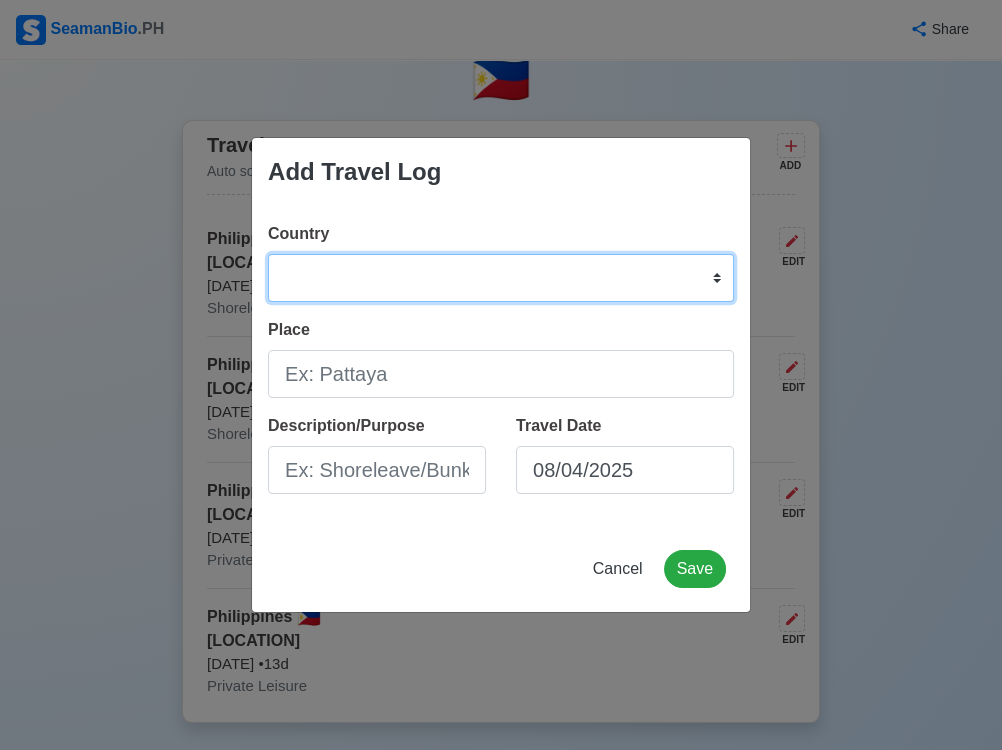 select on "PW" 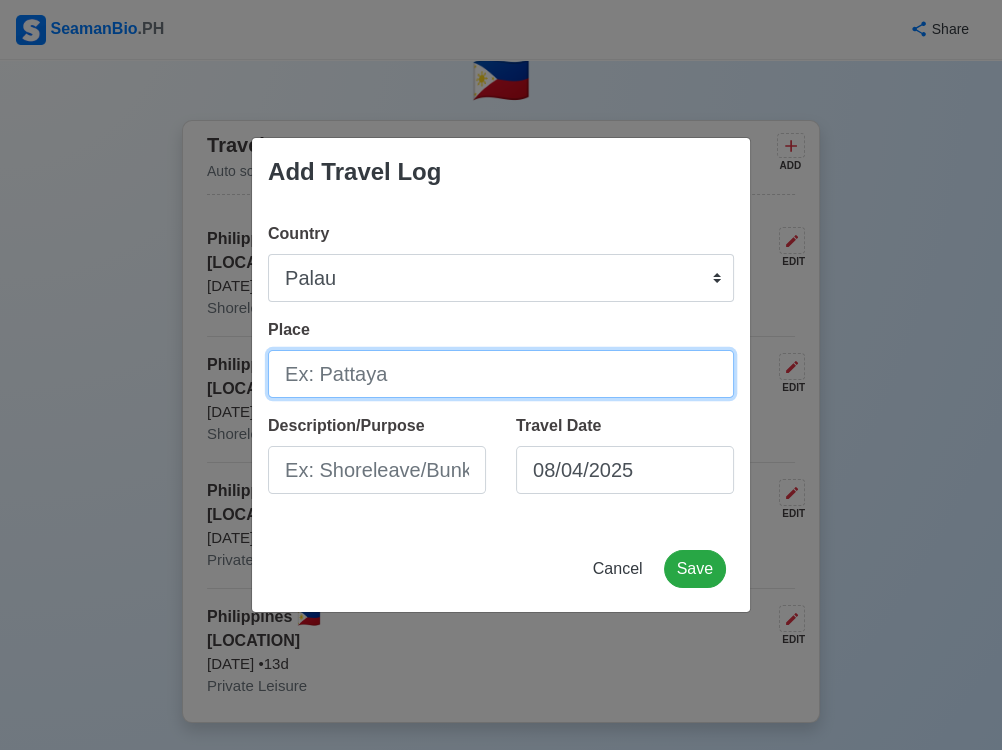 click on "Place" at bounding box center (501, 374) 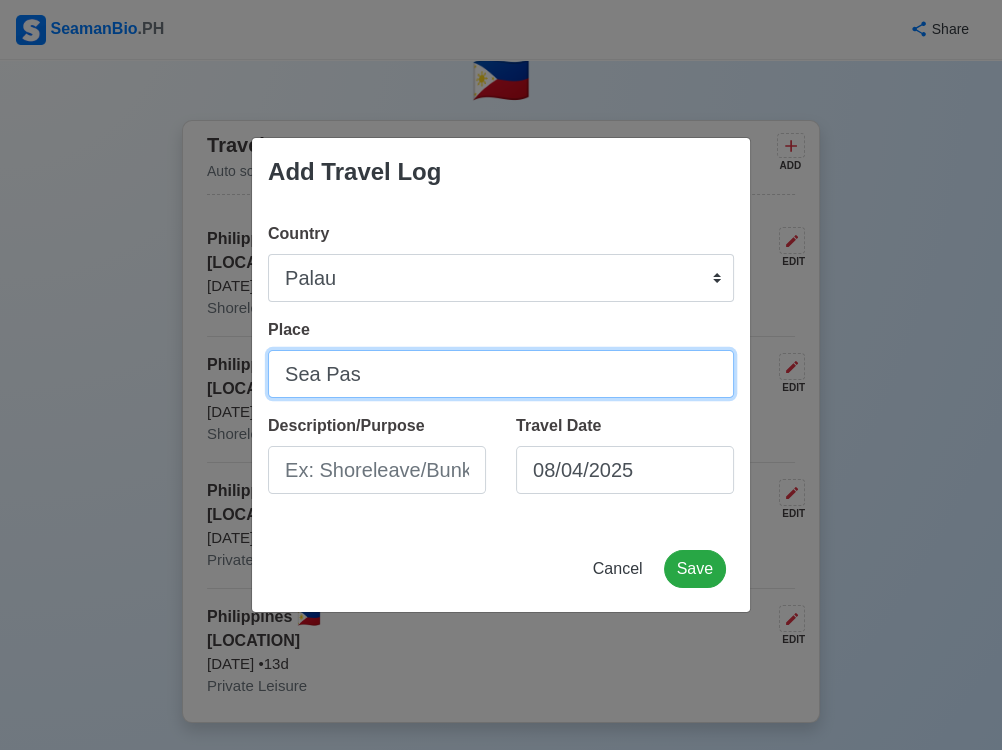 type on "Sea" 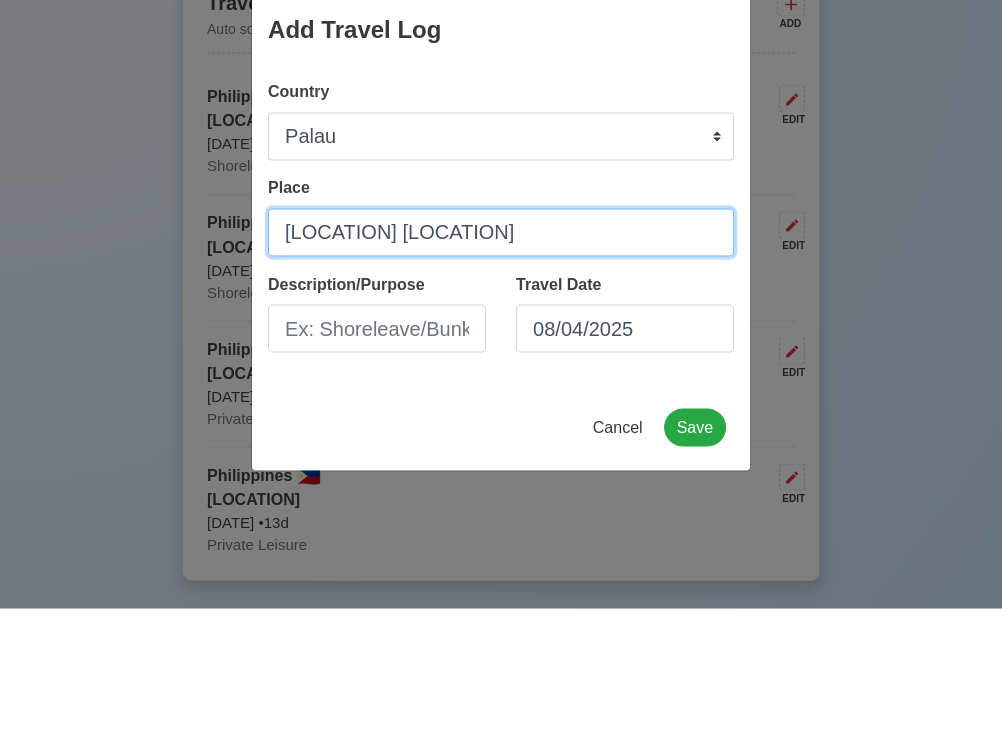 scroll, scrollTop: 428, scrollLeft: 0, axis: vertical 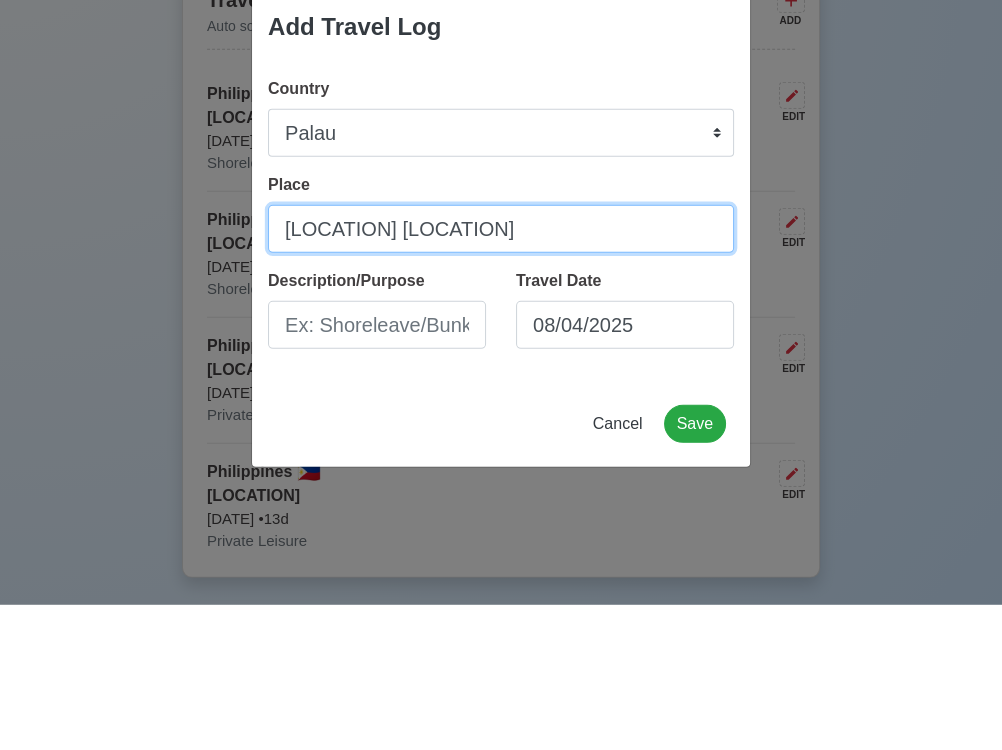 type on "[LOCATION] [LOCATION]" 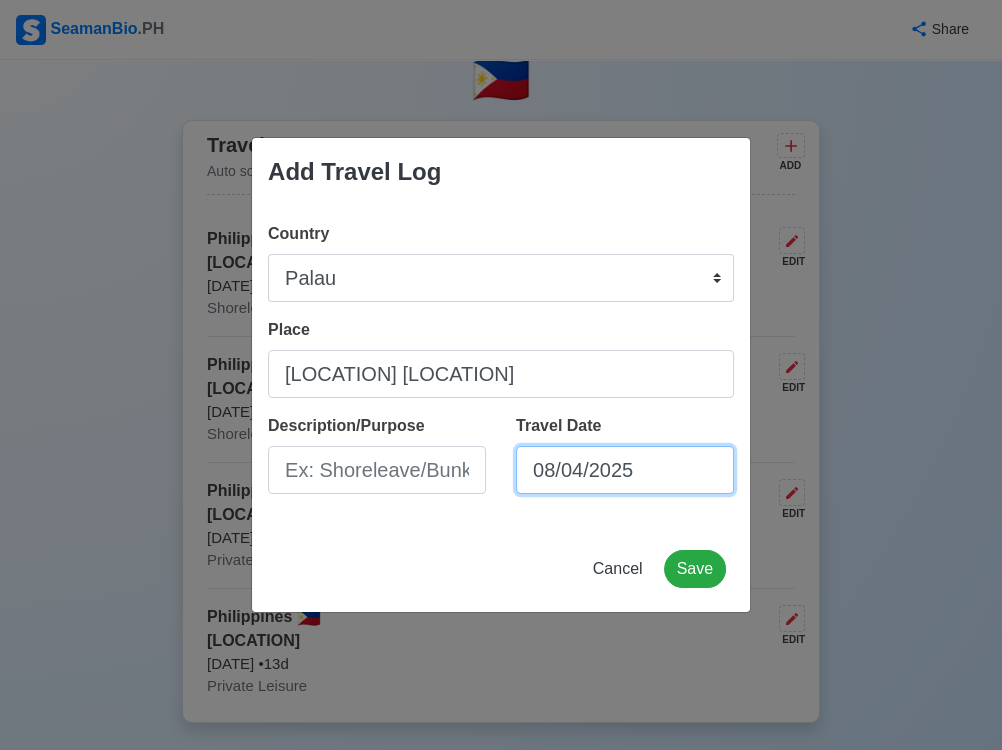 click on "08/04/2025" at bounding box center (625, 470) 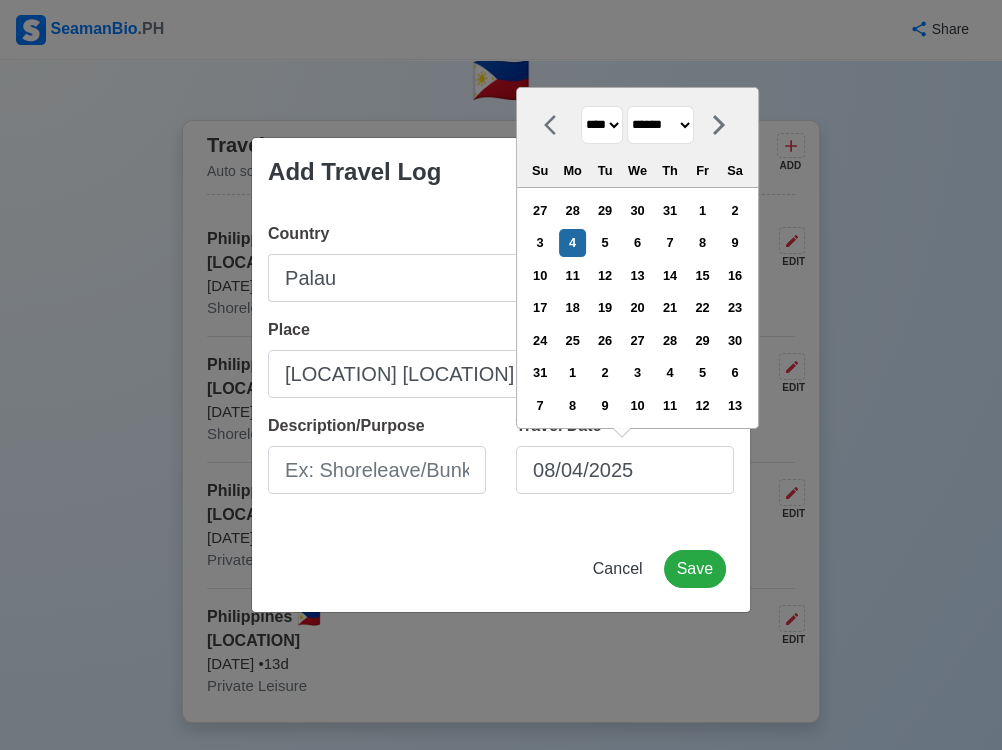 click at bounding box center (556, 125) 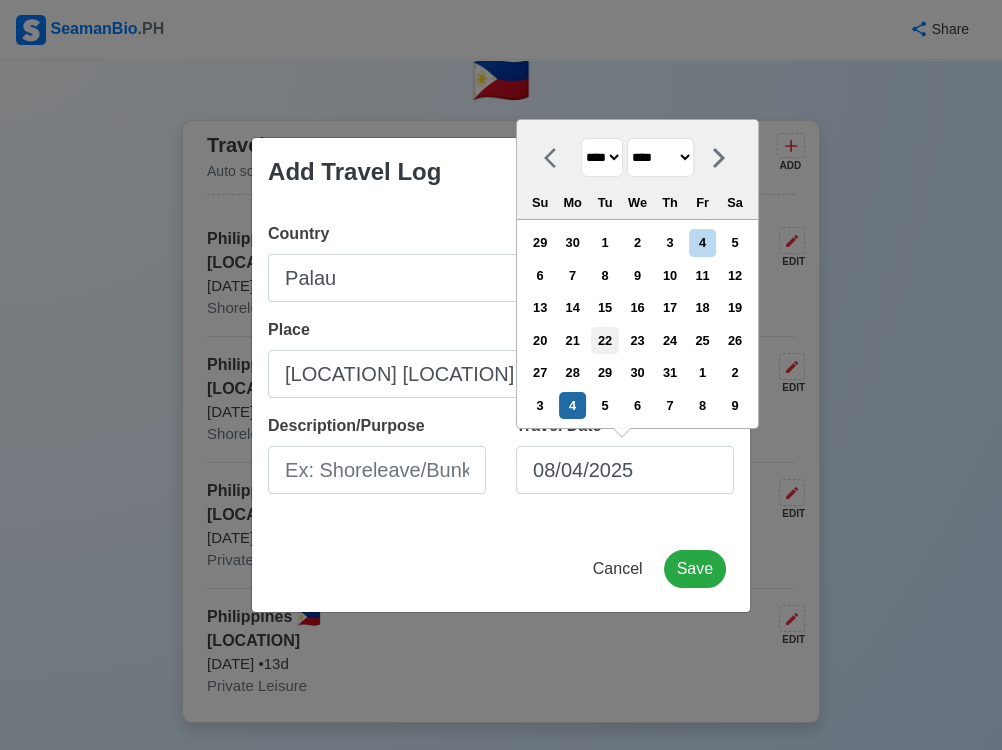 click on "22" at bounding box center (604, 340) 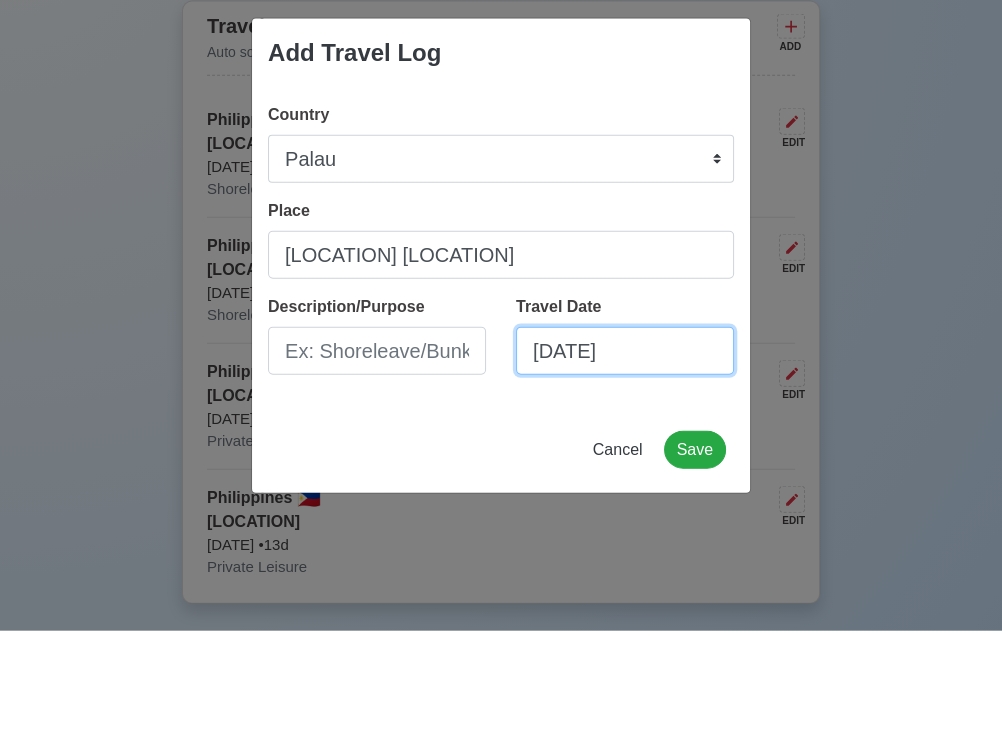 scroll, scrollTop: 428, scrollLeft: 0, axis: vertical 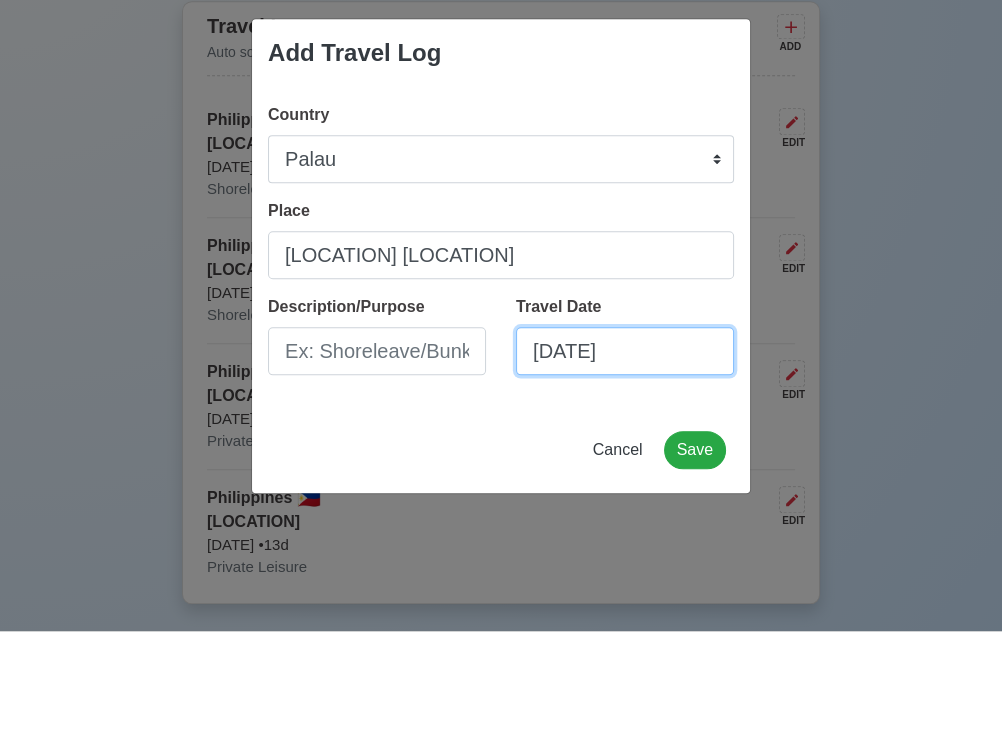 click on "[DATE]" at bounding box center (625, 470) 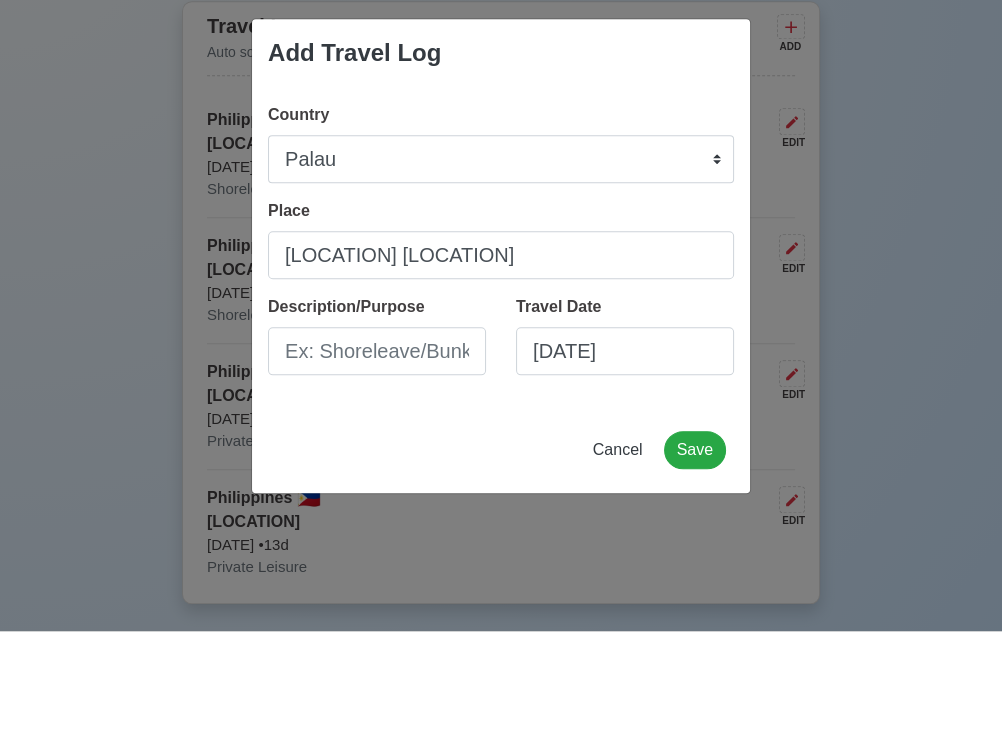 scroll, scrollTop: 428, scrollLeft: 0, axis: vertical 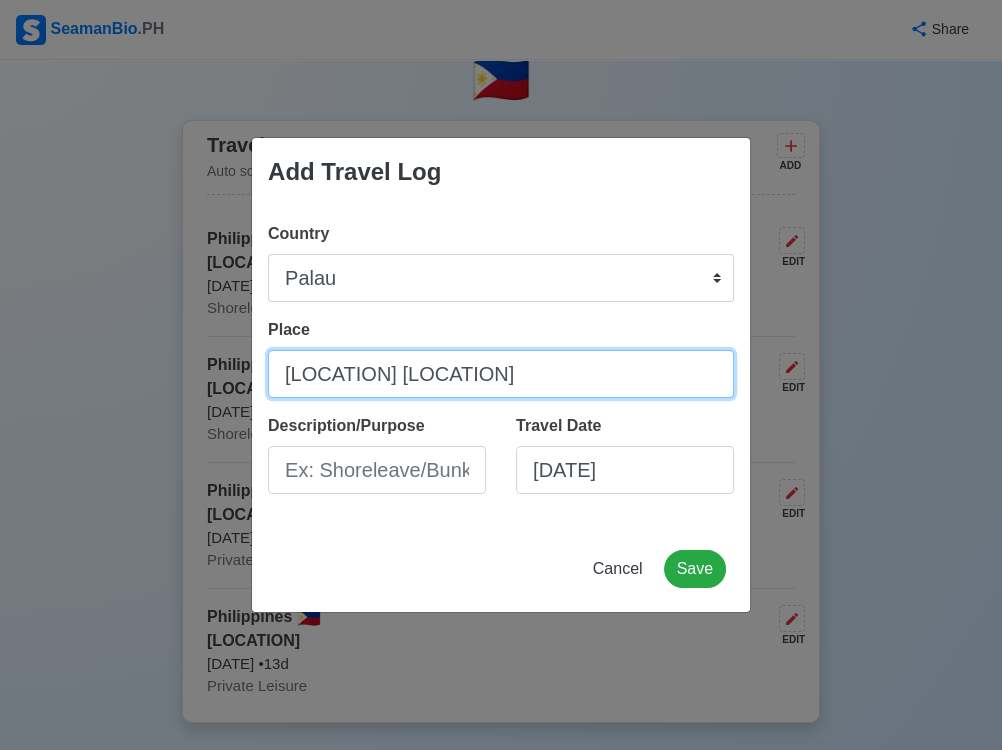 click on "[LOCATION] [LOCATION]" at bounding box center (501, 374) 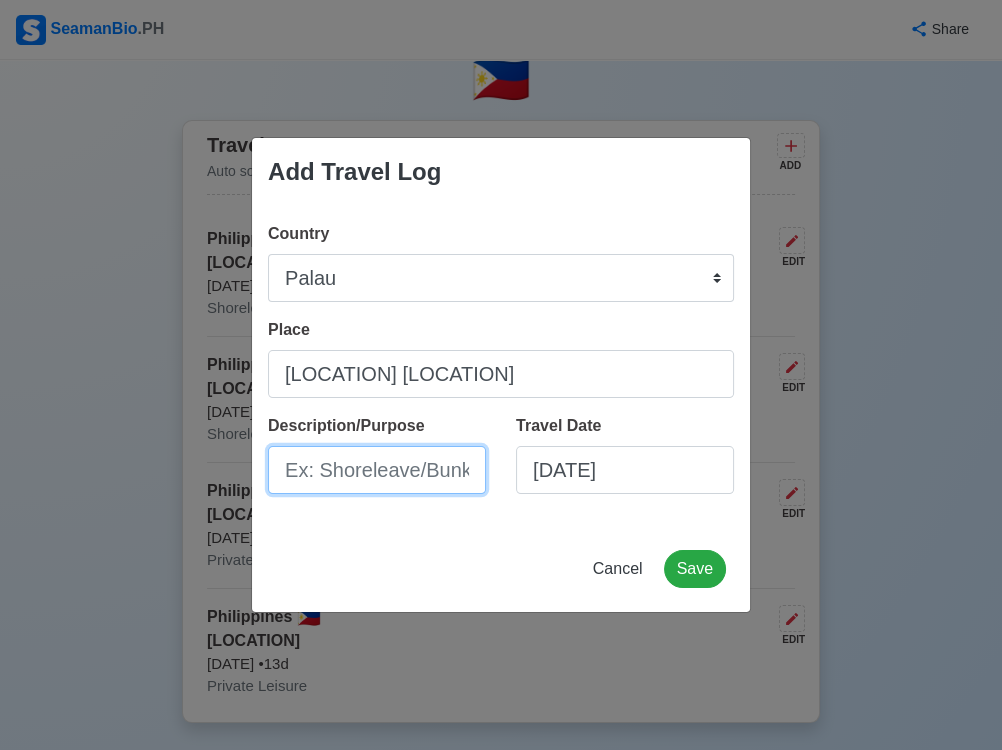 click on "Description/Purpose" at bounding box center (377, 470) 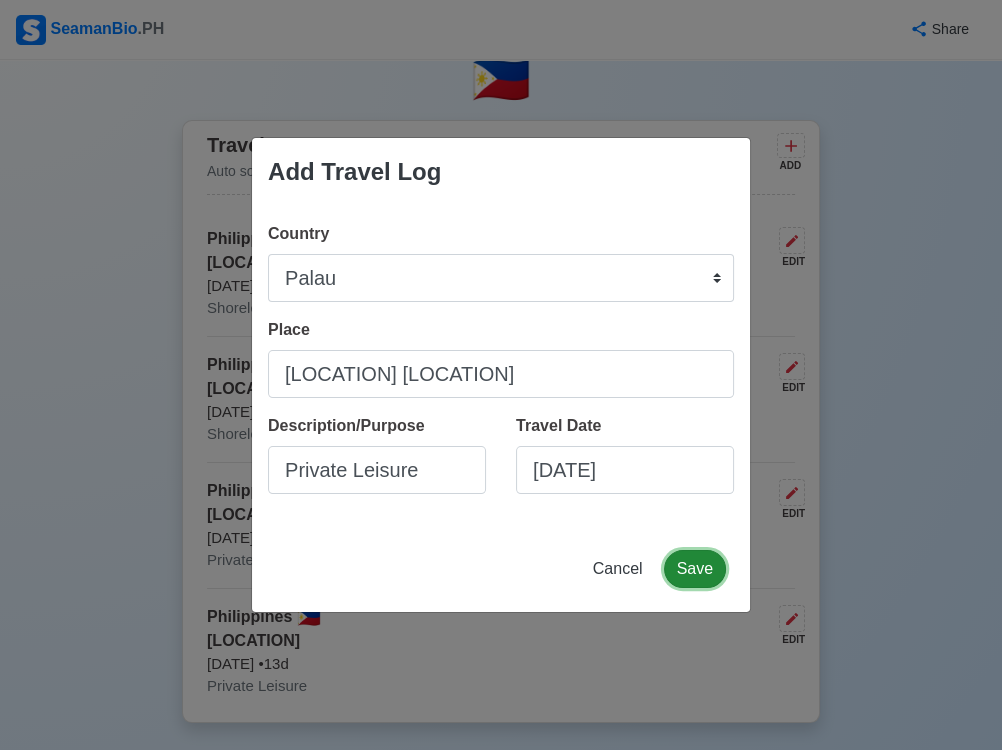 click on "Save" at bounding box center (695, 569) 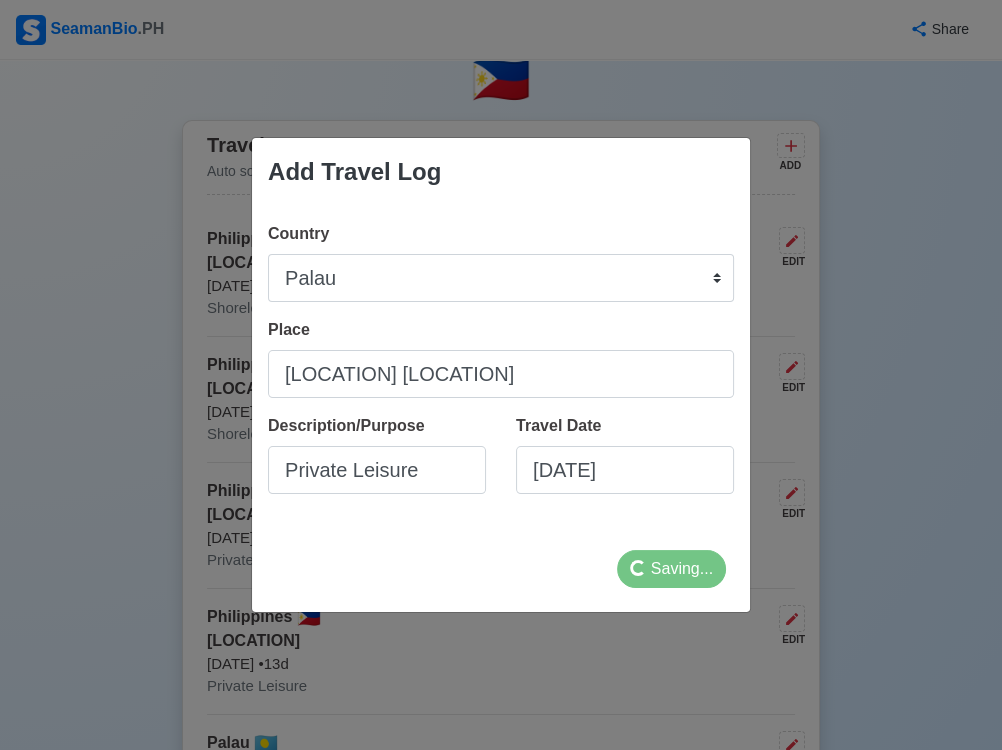 select 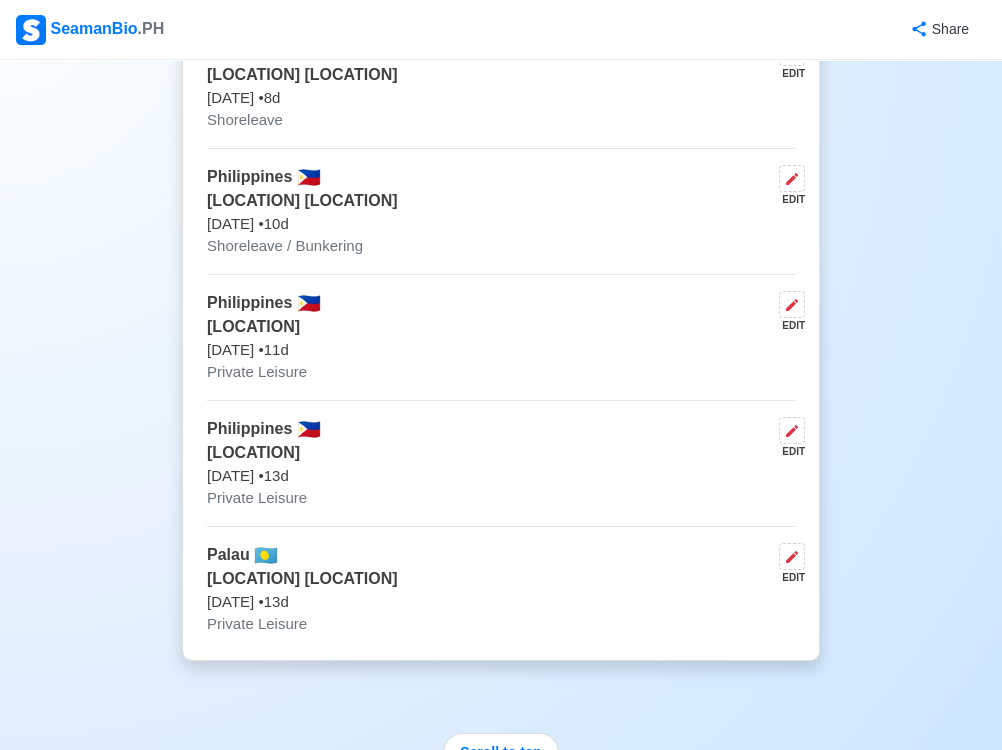 scroll, scrollTop: 606, scrollLeft: 0, axis: vertical 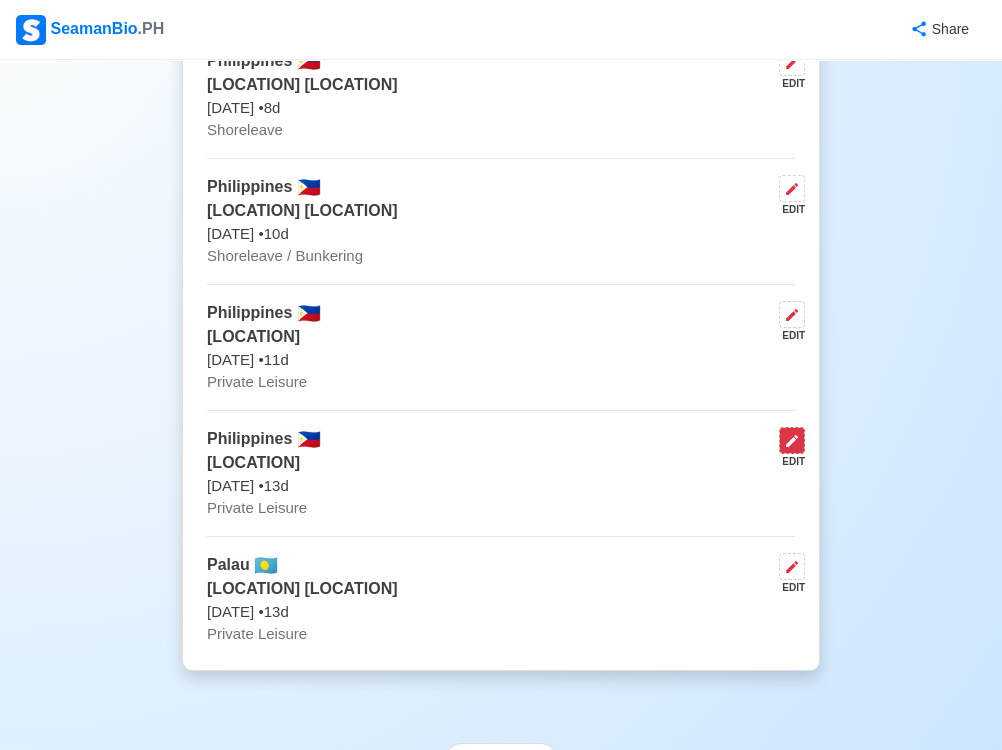 click 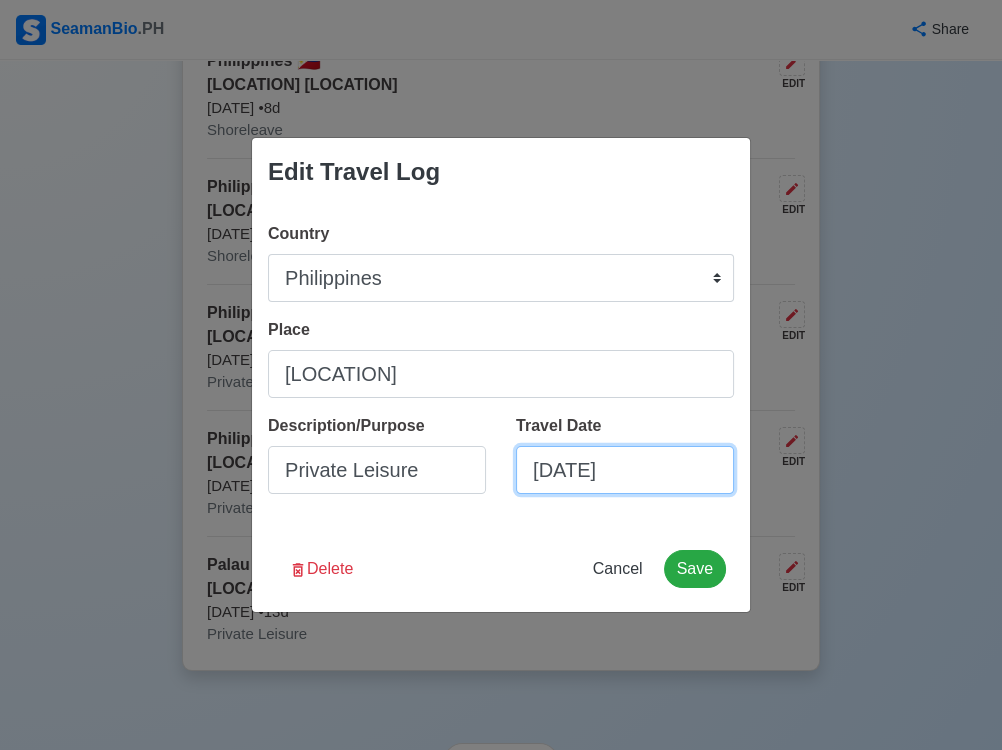 click on "[DATE]" at bounding box center [625, 470] 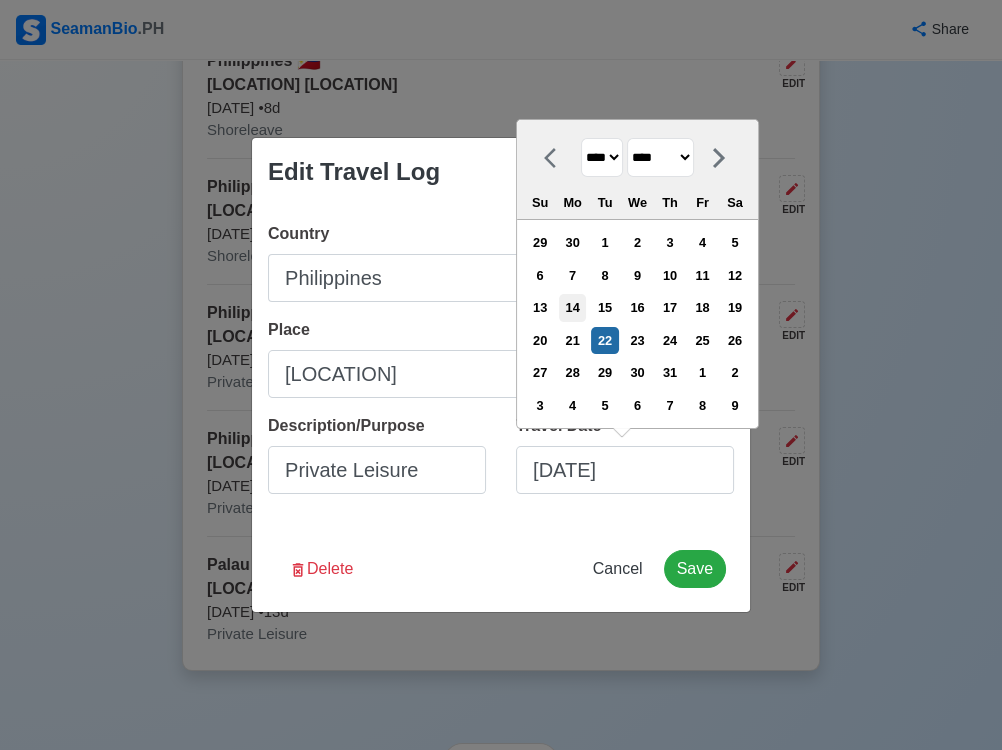 click on "14" at bounding box center (572, 307) 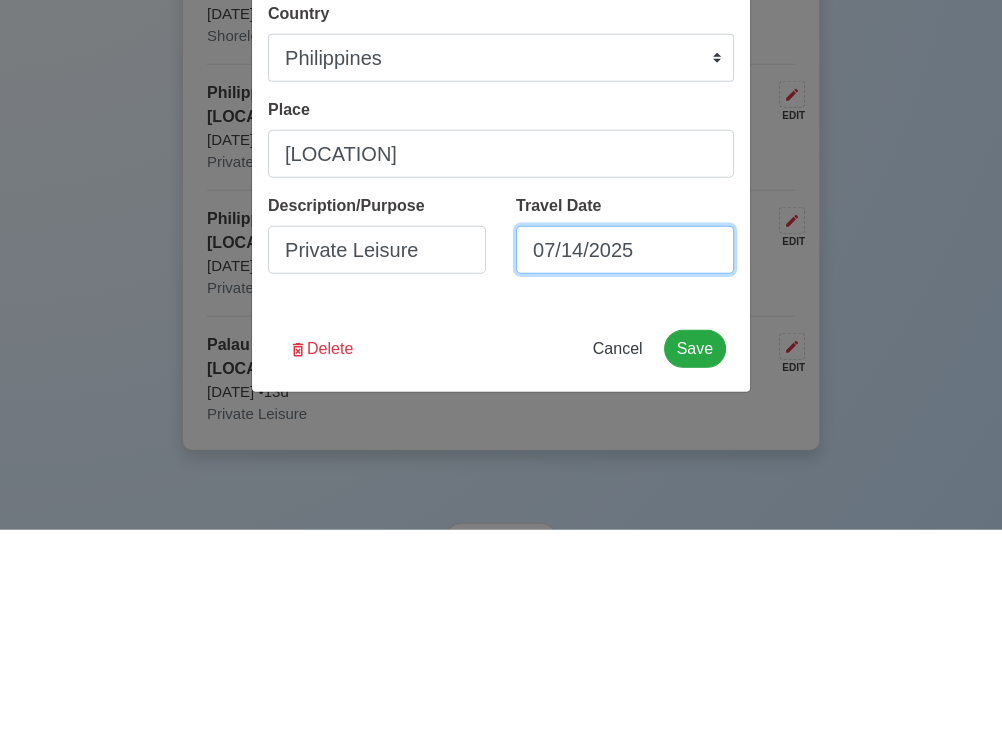 scroll, scrollTop: 606, scrollLeft: 0, axis: vertical 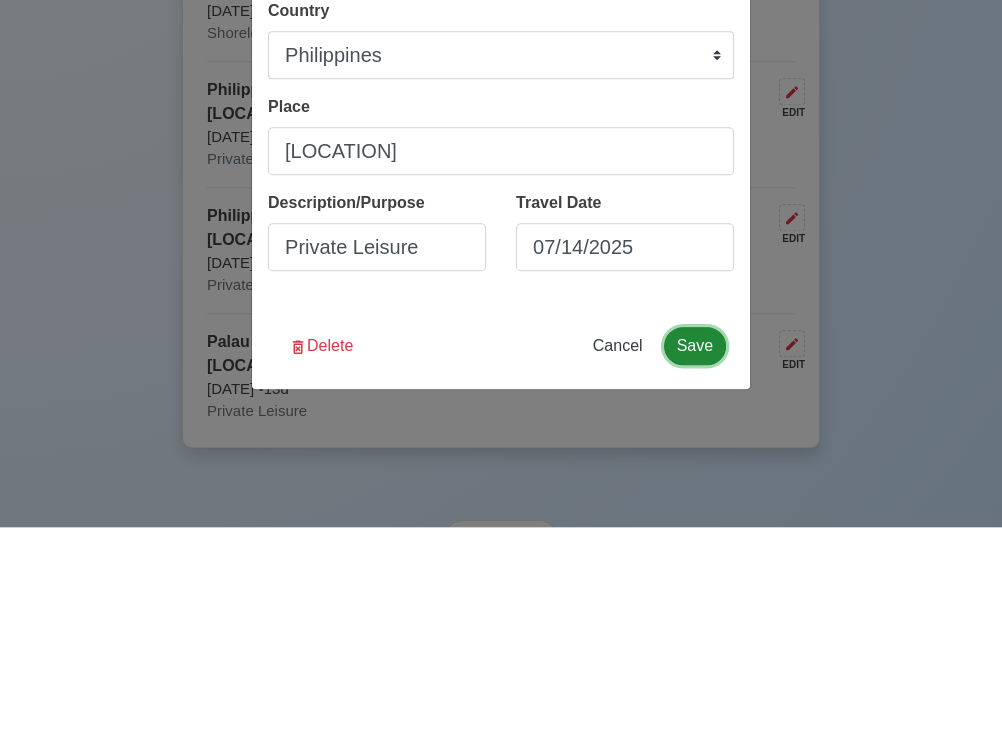click on "Save" at bounding box center (695, 569) 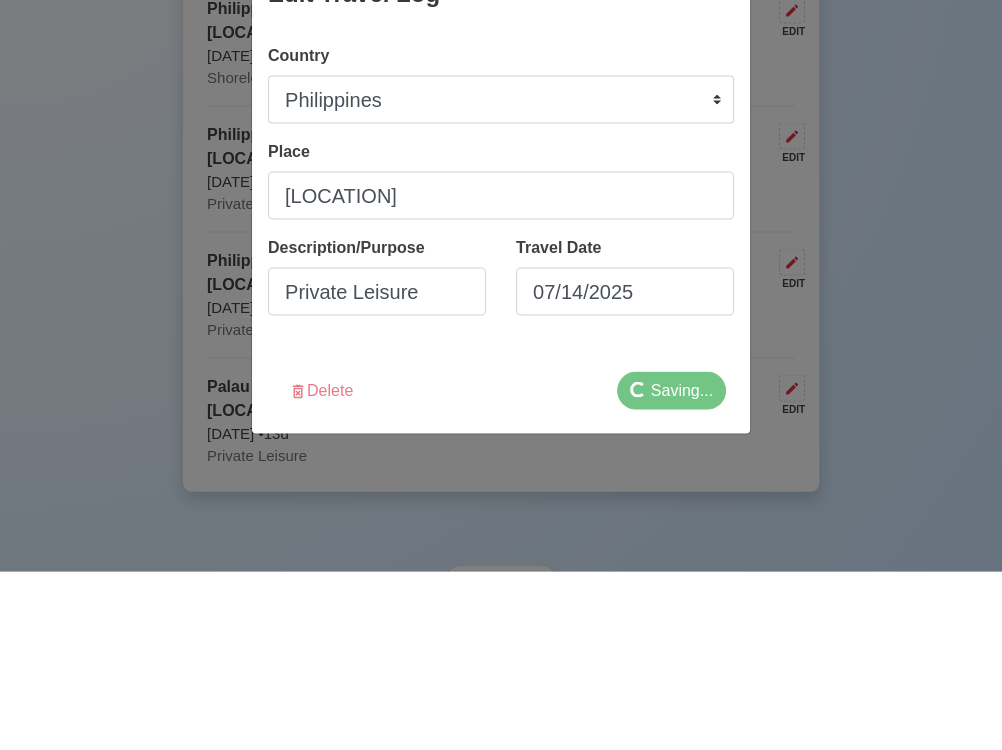 scroll, scrollTop: 606, scrollLeft: 0, axis: vertical 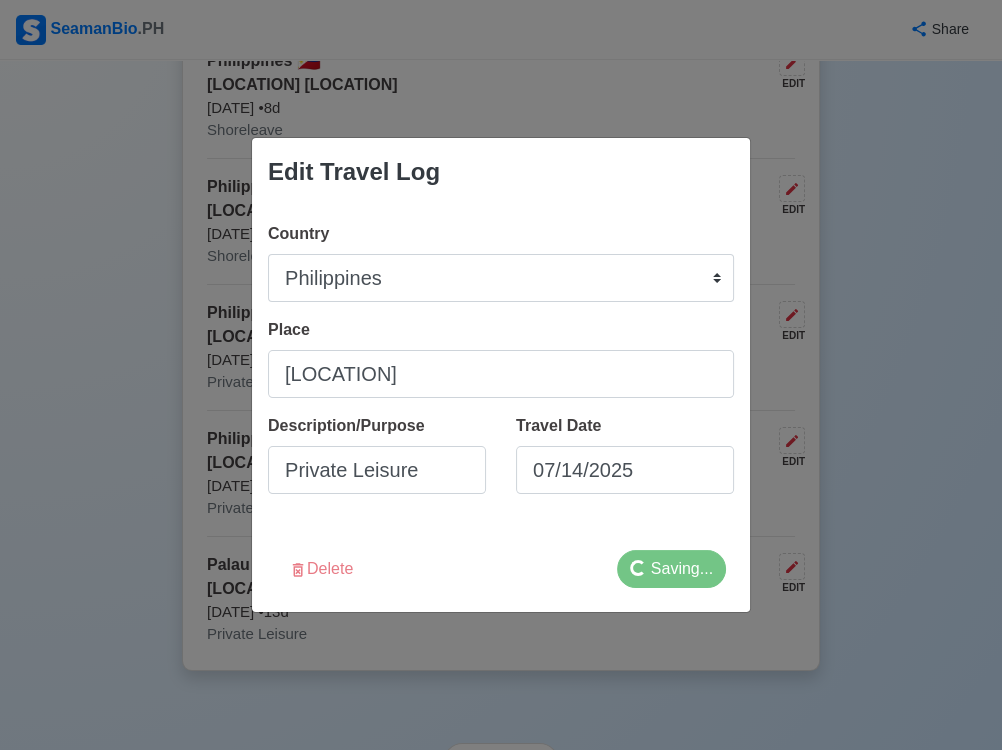 select 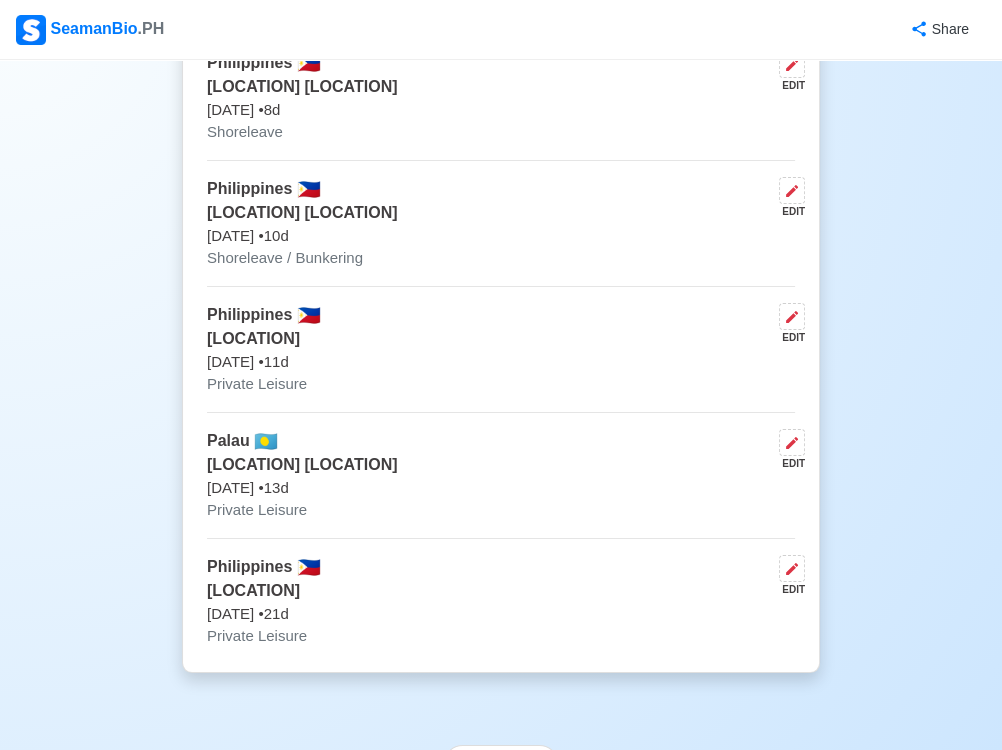 scroll, scrollTop: 608, scrollLeft: 0, axis: vertical 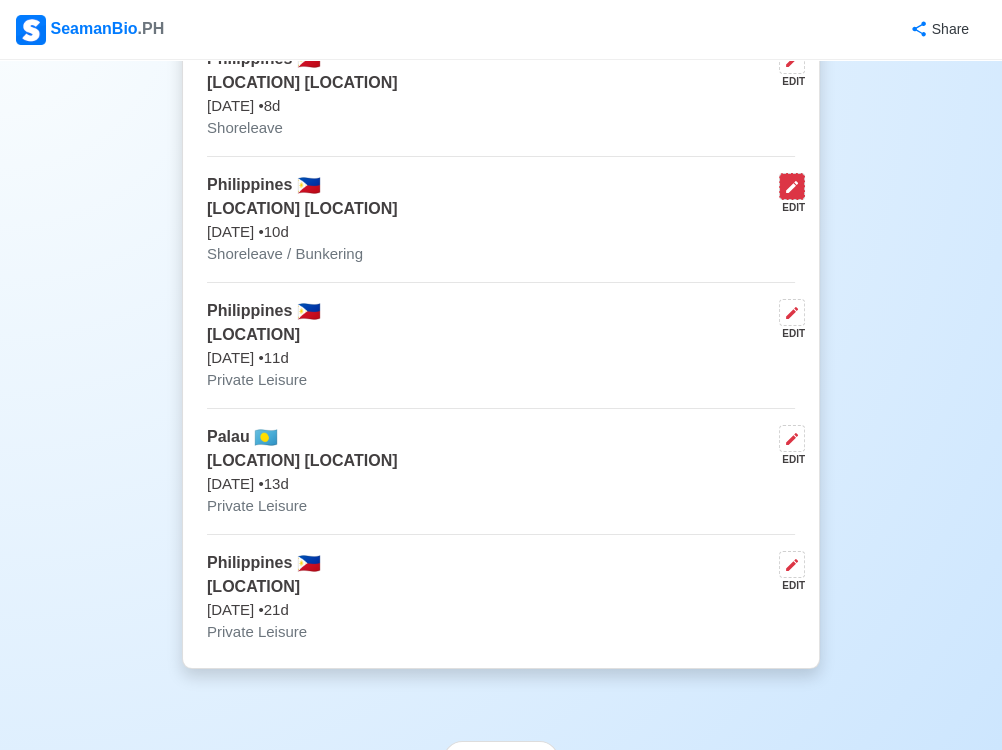 click 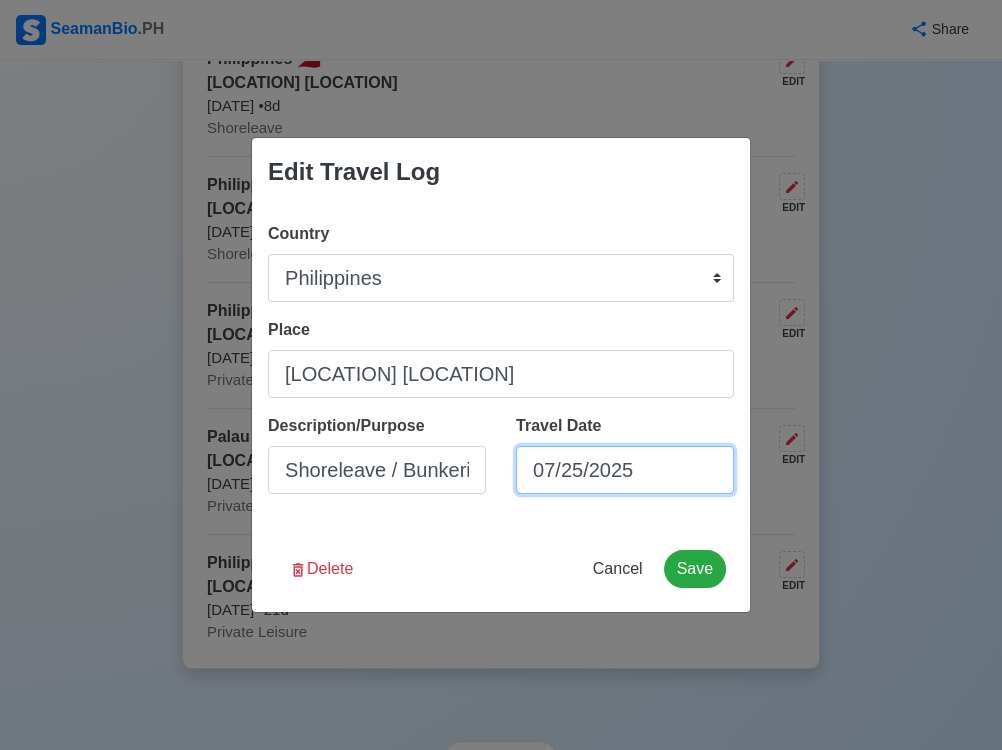 click on "07/25/2025" at bounding box center (625, 470) 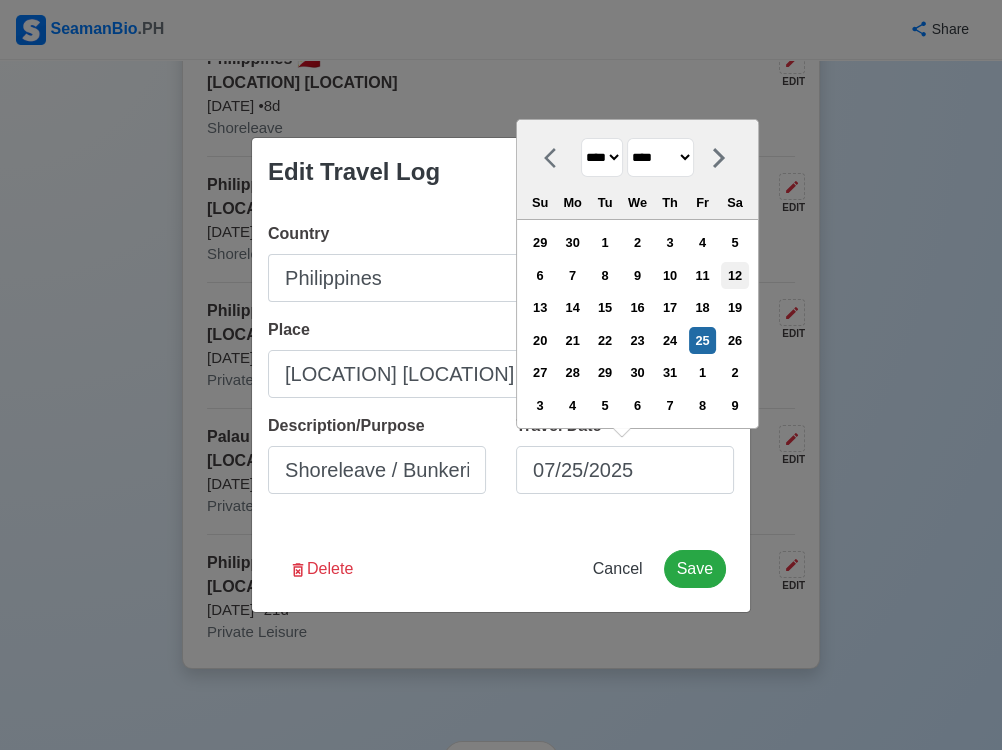 click on "12" at bounding box center [734, 275] 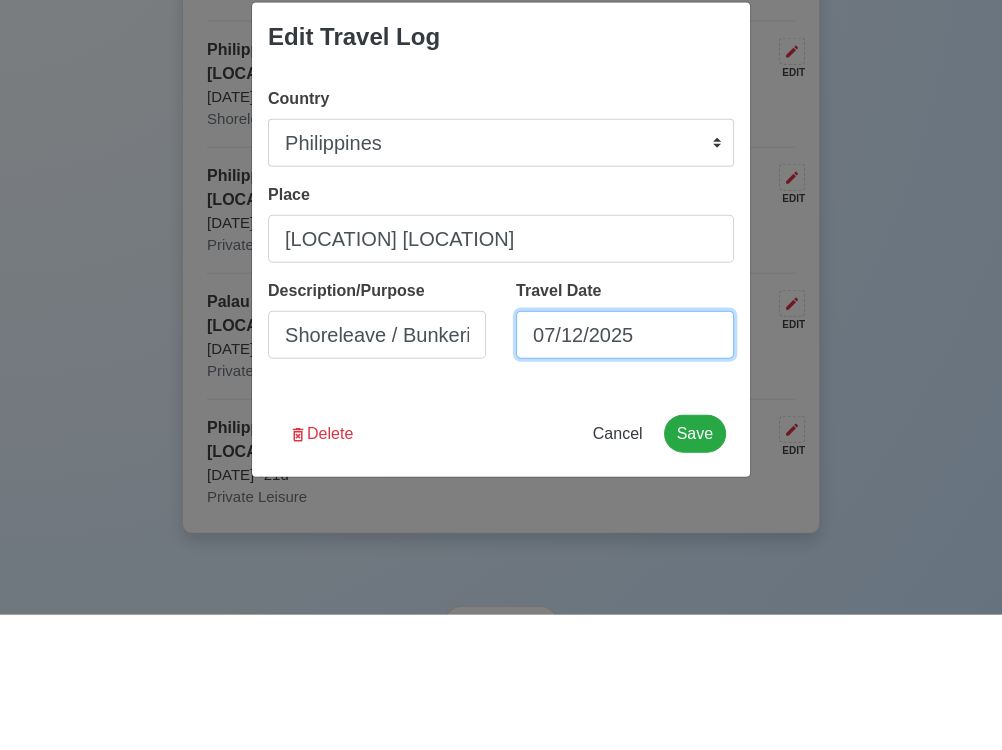 scroll, scrollTop: 608, scrollLeft: 0, axis: vertical 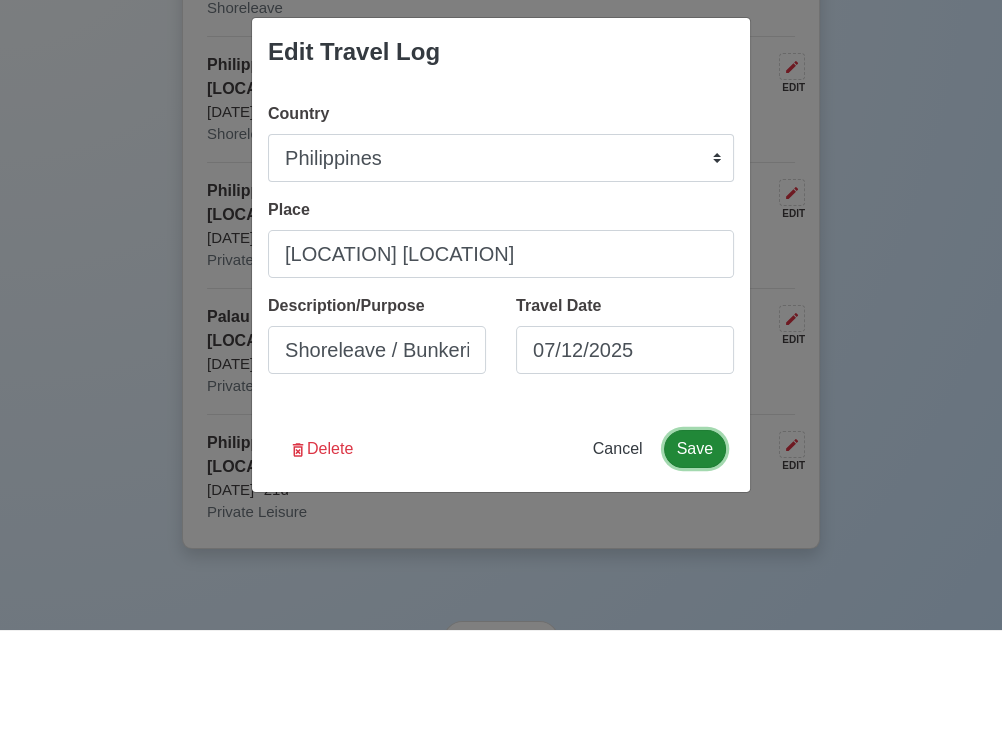 click on "Save" at bounding box center (695, 569) 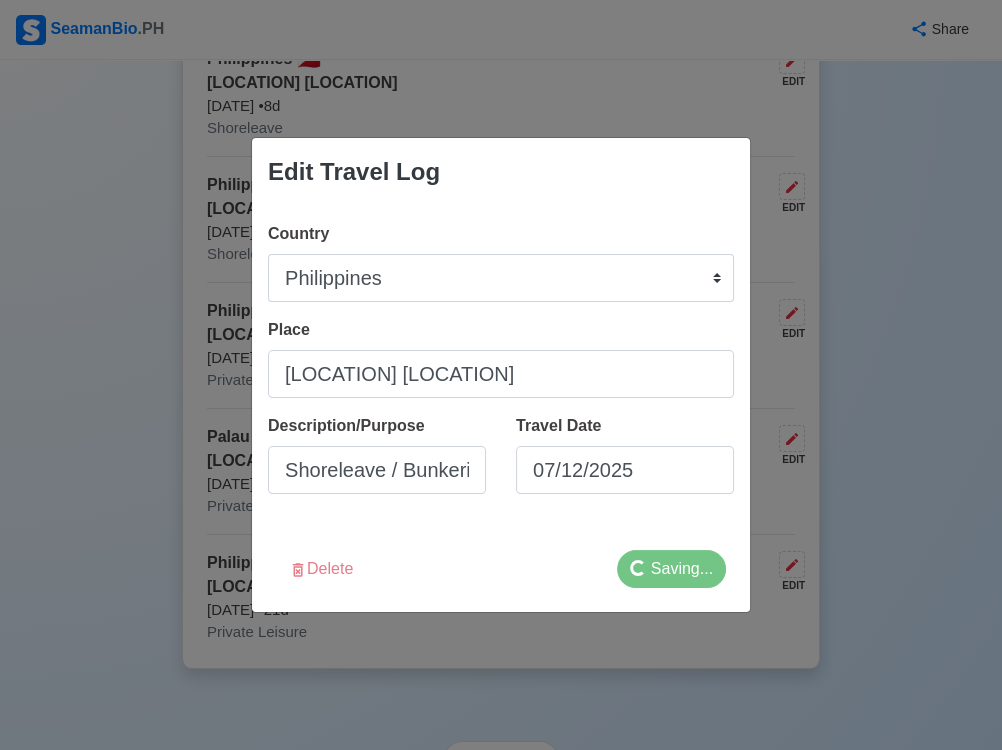 select 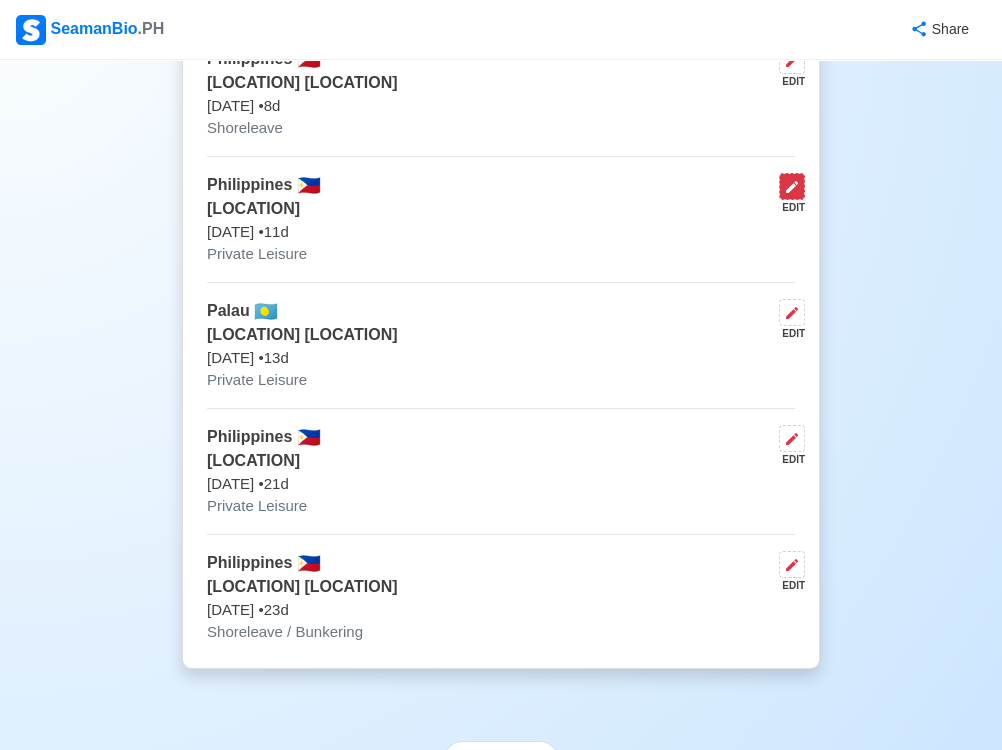 click 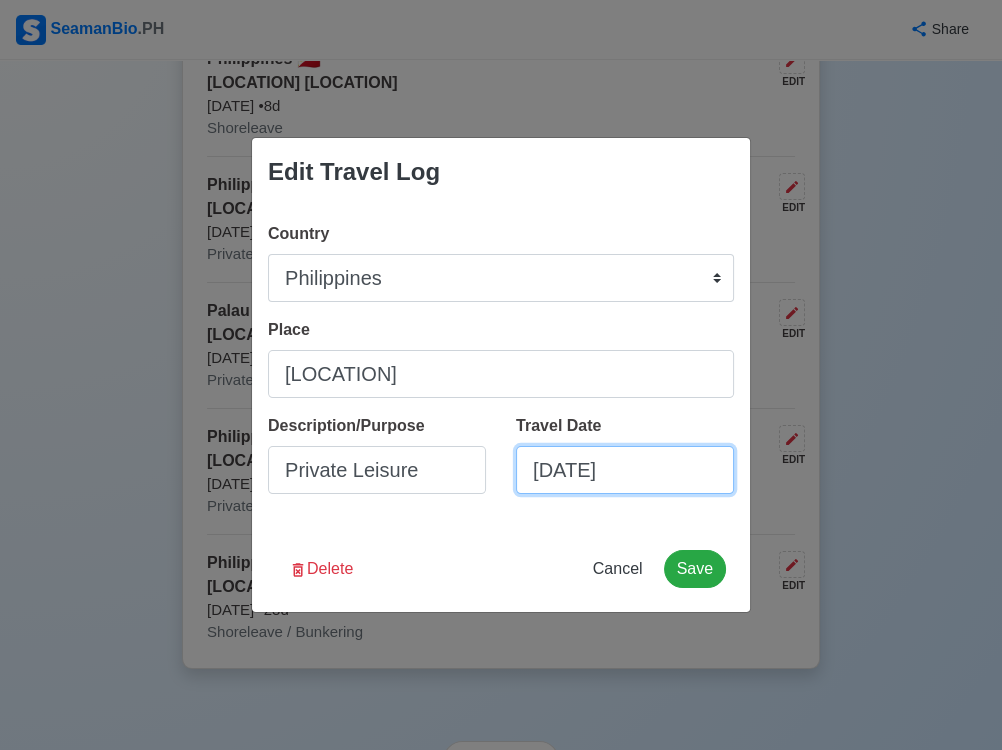 click on "[DATE]" at bounding box center (625, 470) 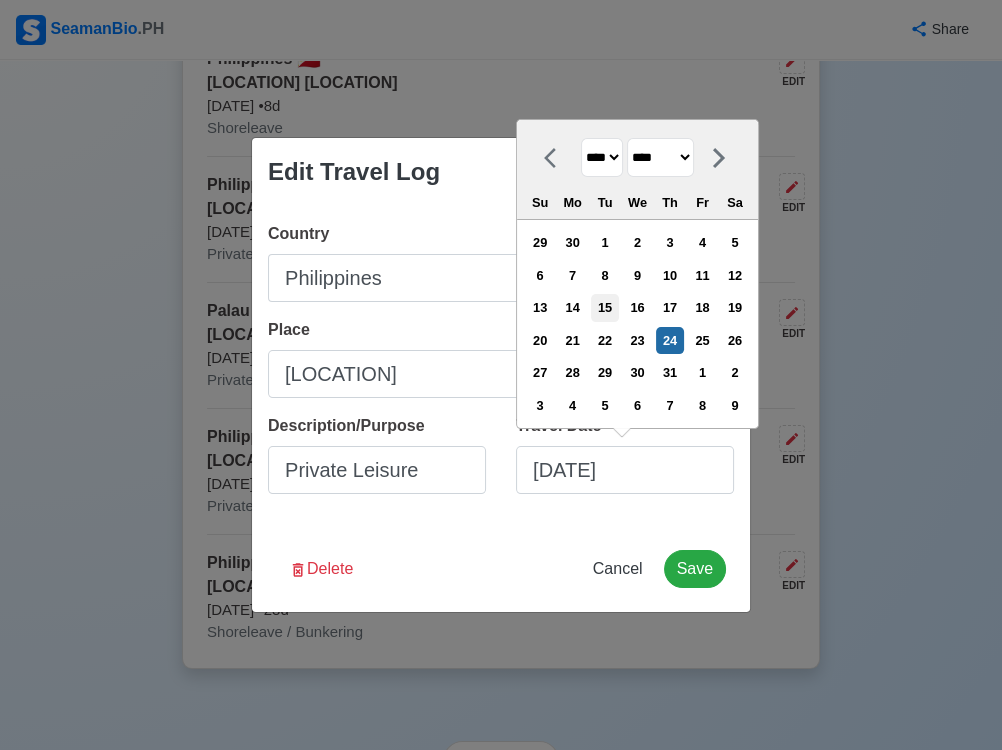 click on "15" at bounding box center [604, 307] 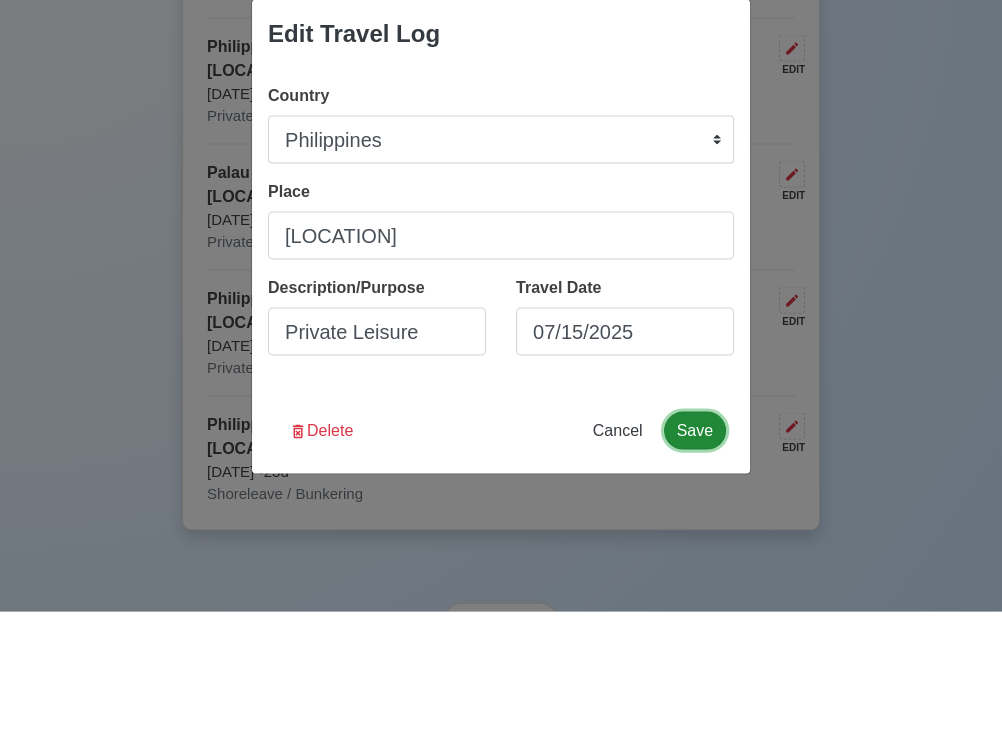 click on "Save" at bounding box center (695, 569) 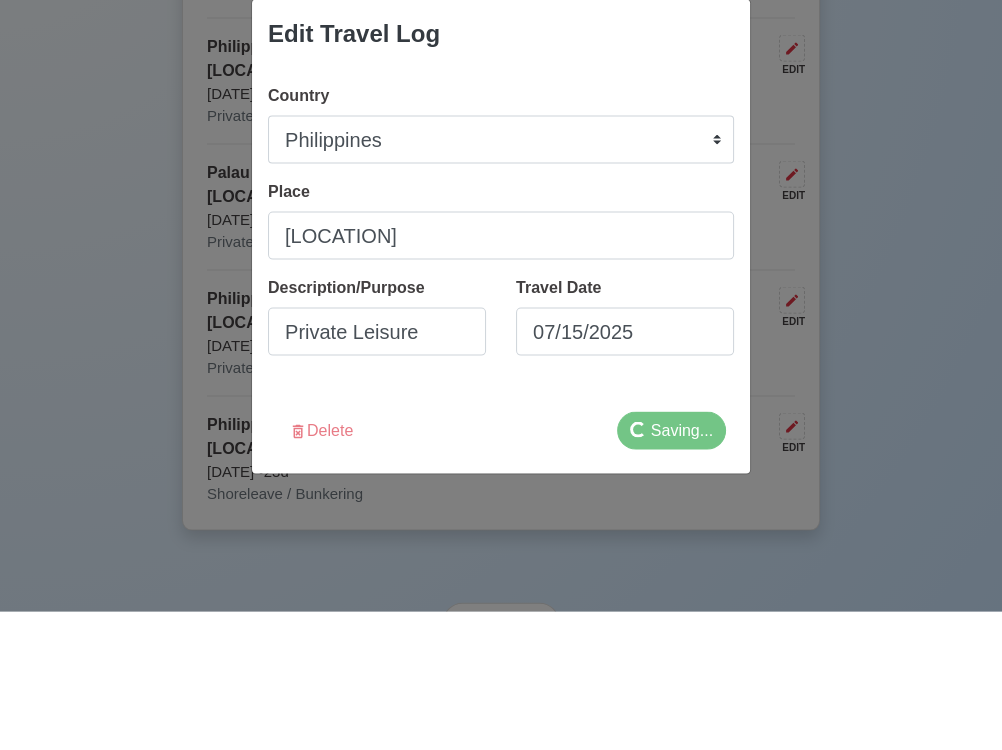 scroll, scrollTop: 608, scrollLeft: 0, axis: vertical 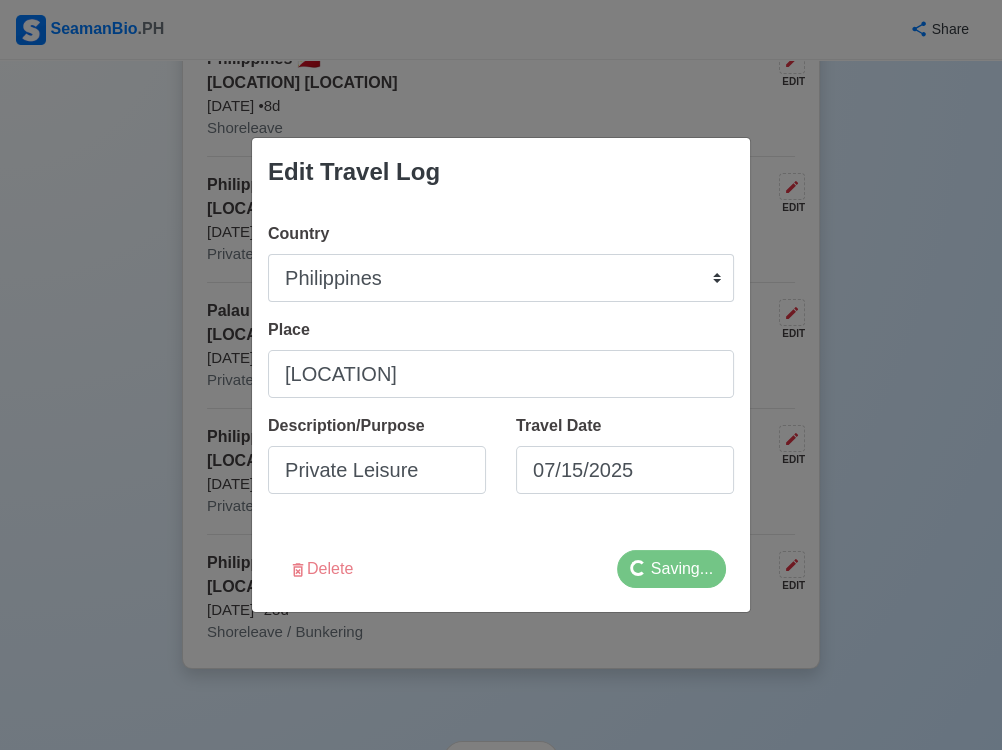 select 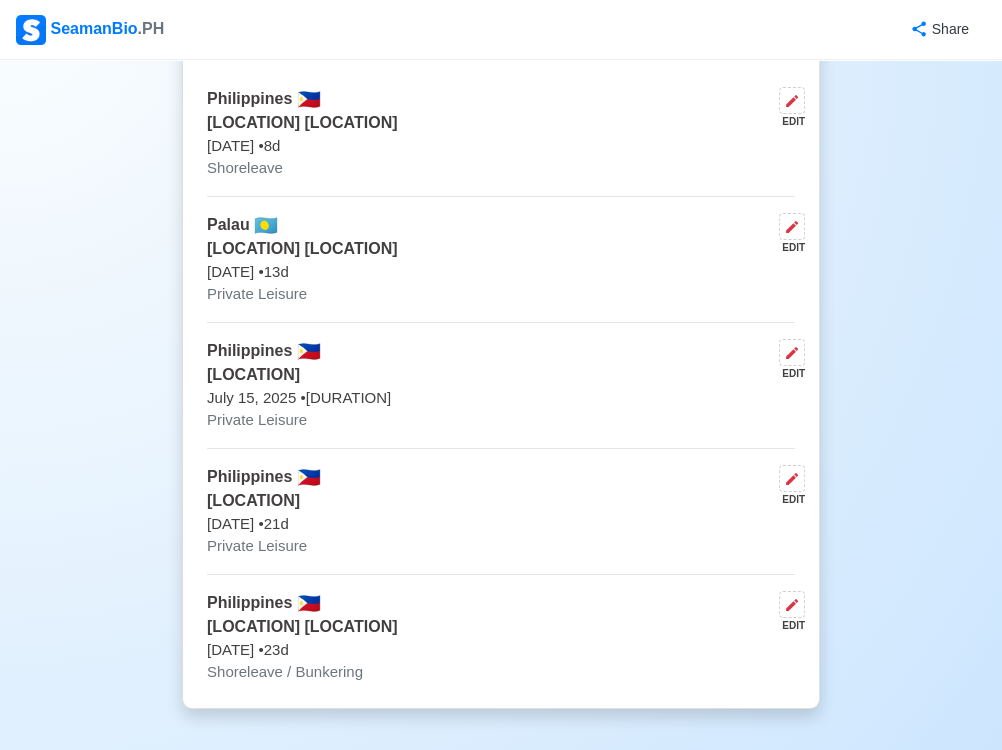 scroll, scrollTop: 568, scrollLeft: 0, axis: vertical 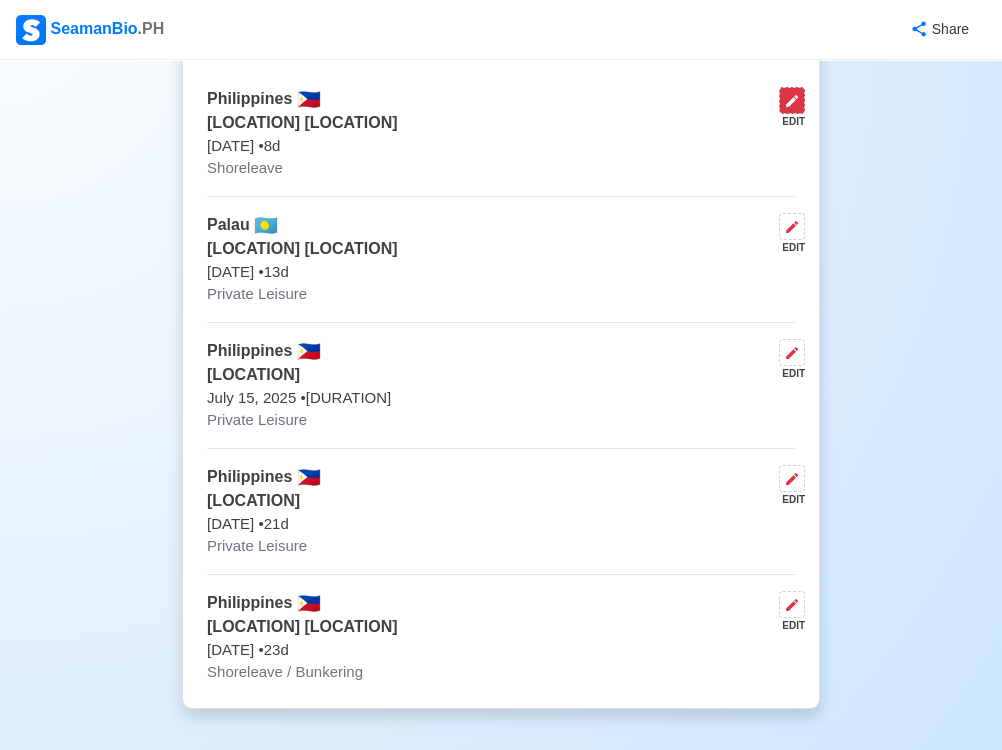 click 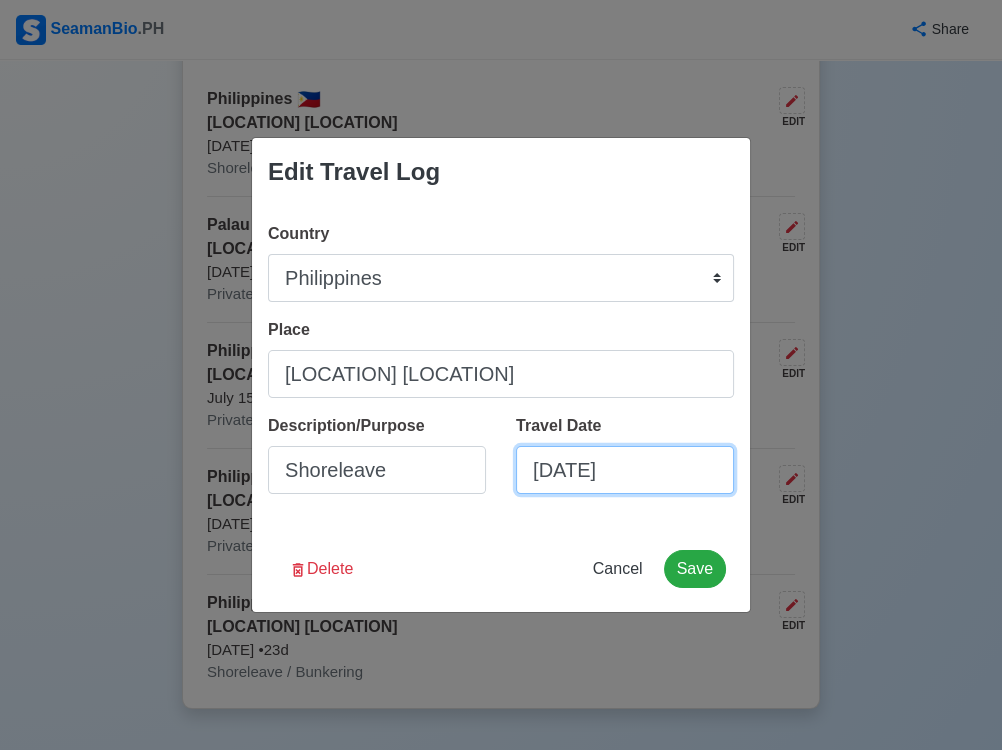 click on "[DATE]" at bounding box center (625, 470) 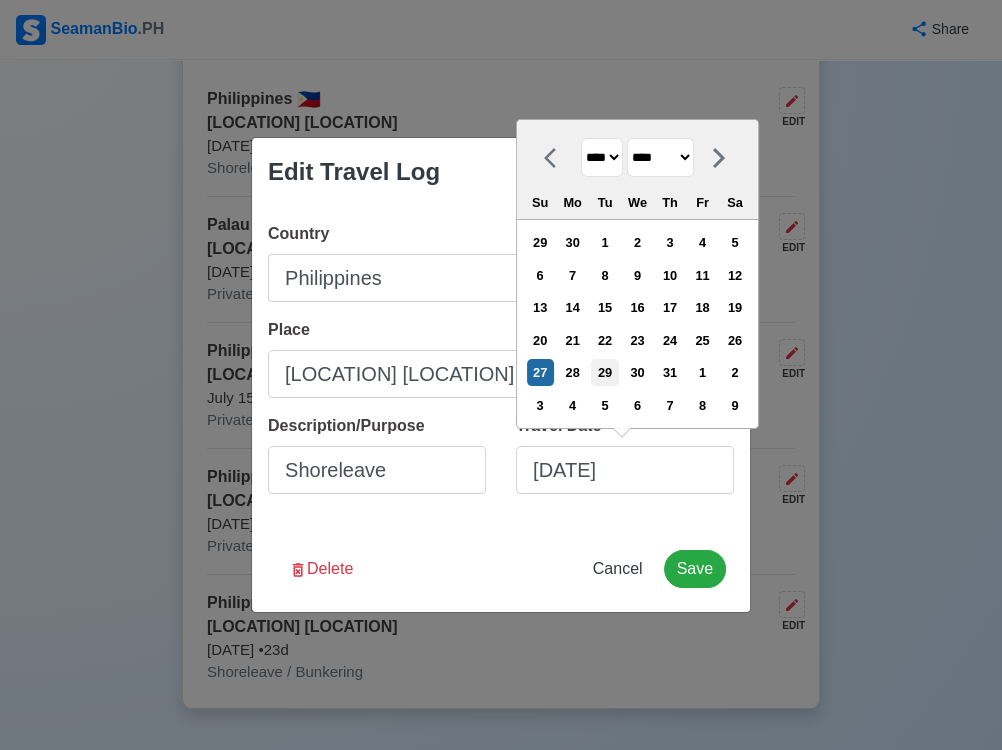 click on "29" at bounding box center (604, 372) 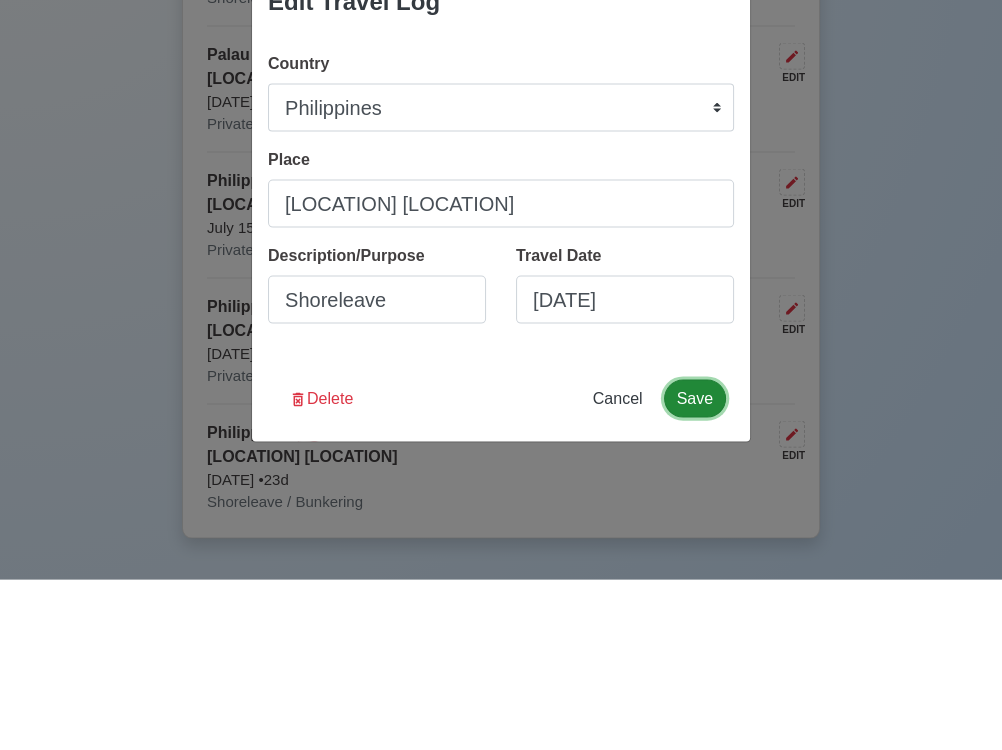 click on "Save" at bounding box center [695, 569] 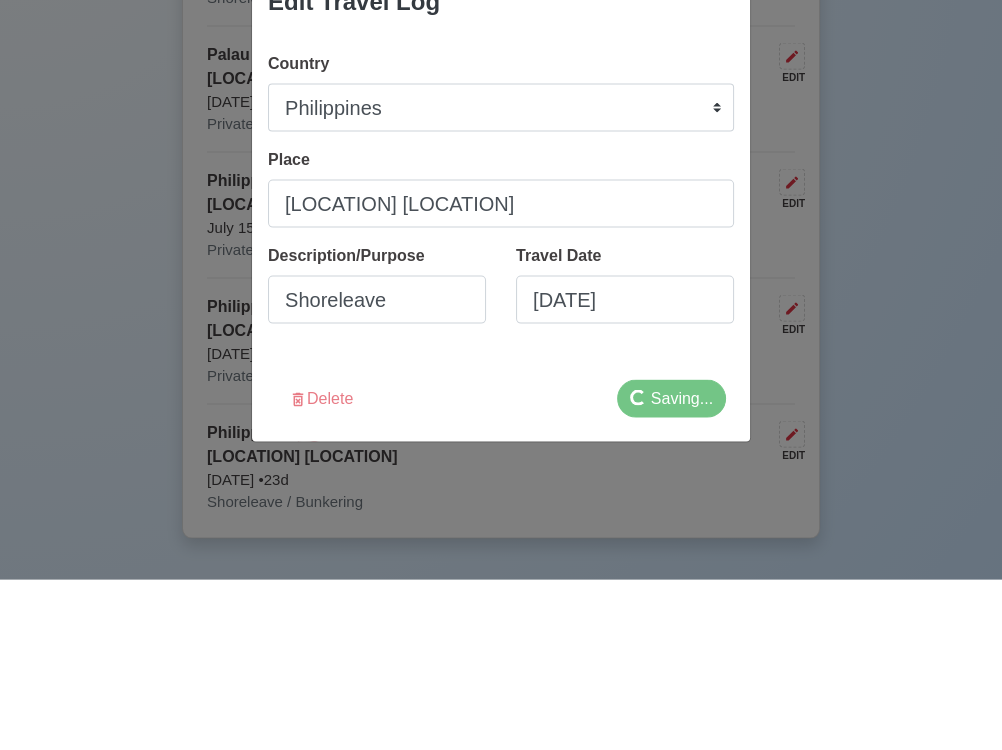 scroll, scrollTop: 568, scrollLeft: 0, axis: vertical 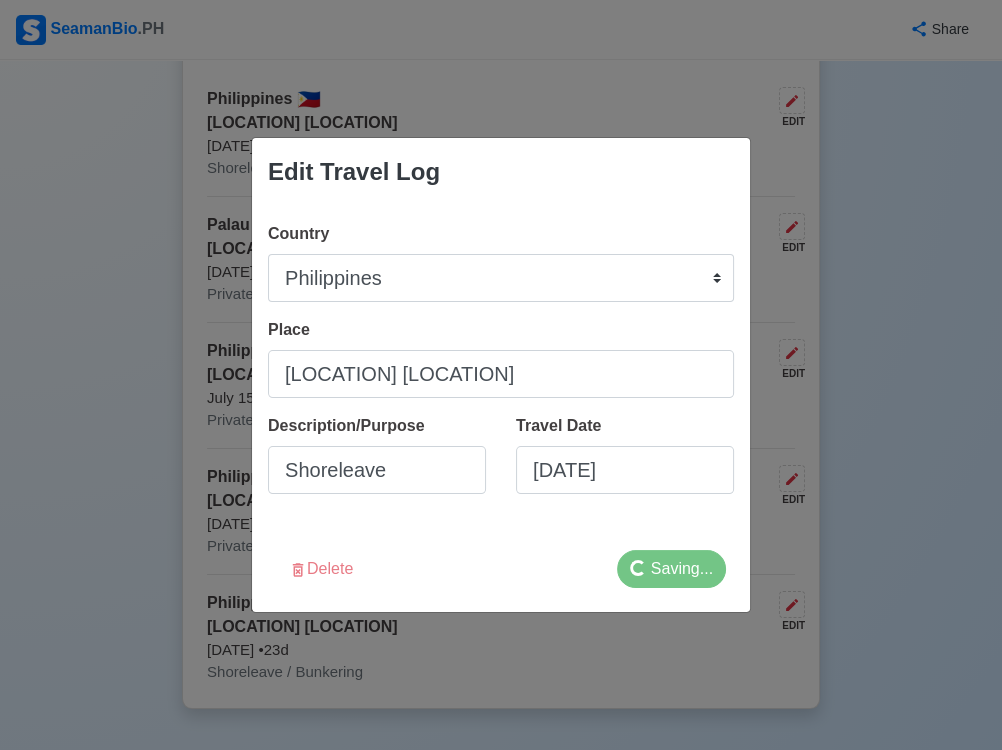 select 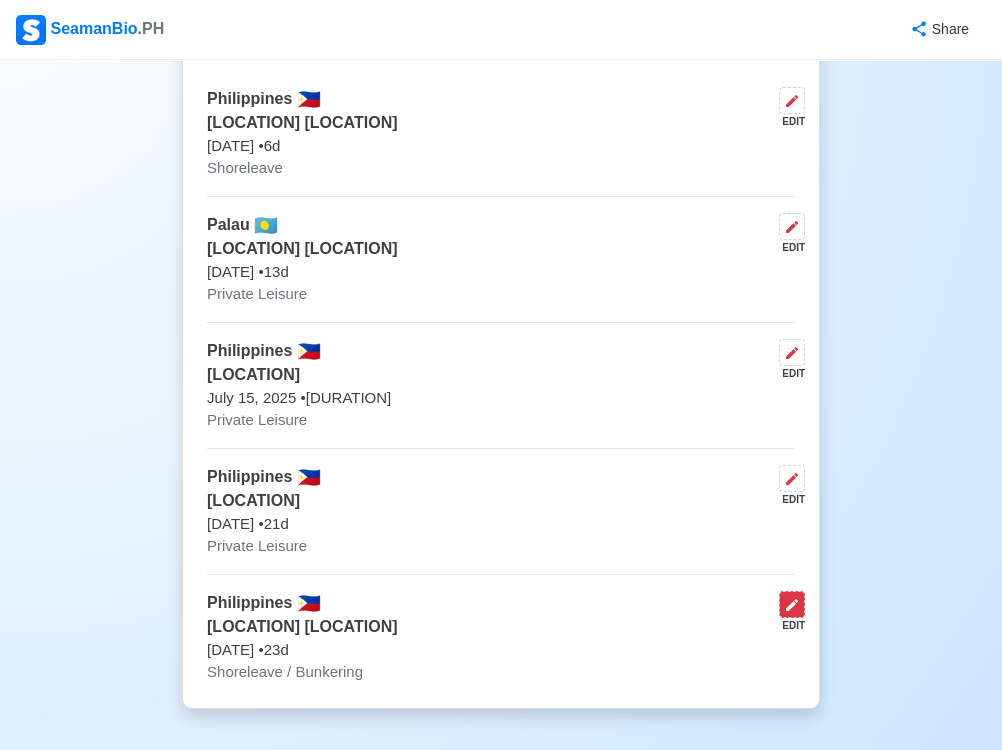 click 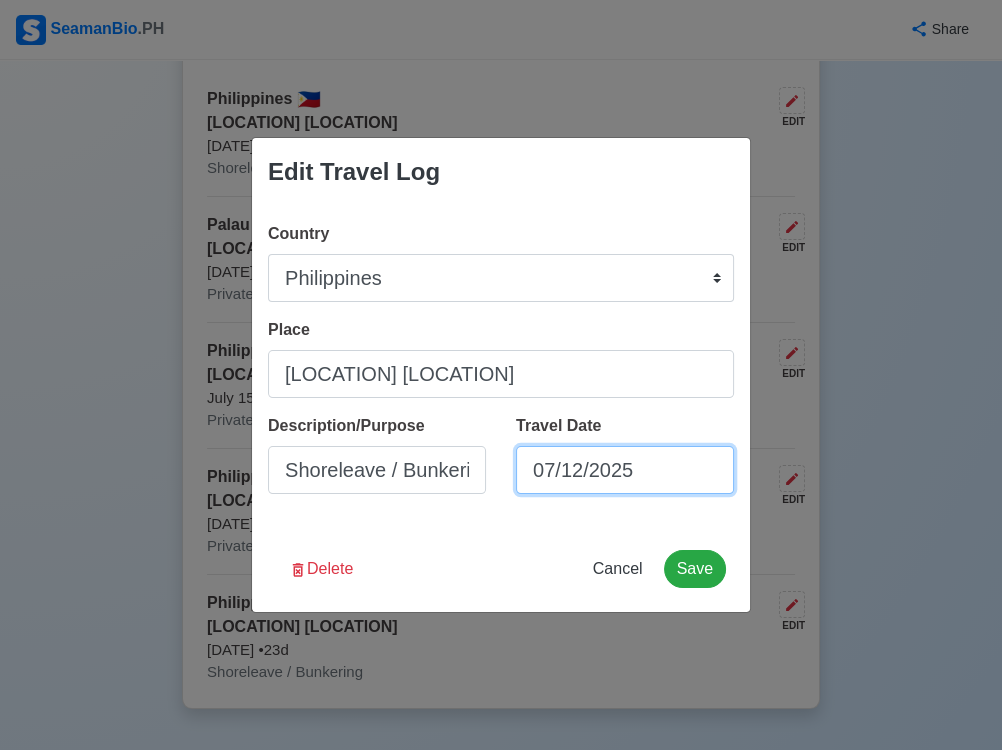 click on "07/12/2025" at bounding box center (625, 470) 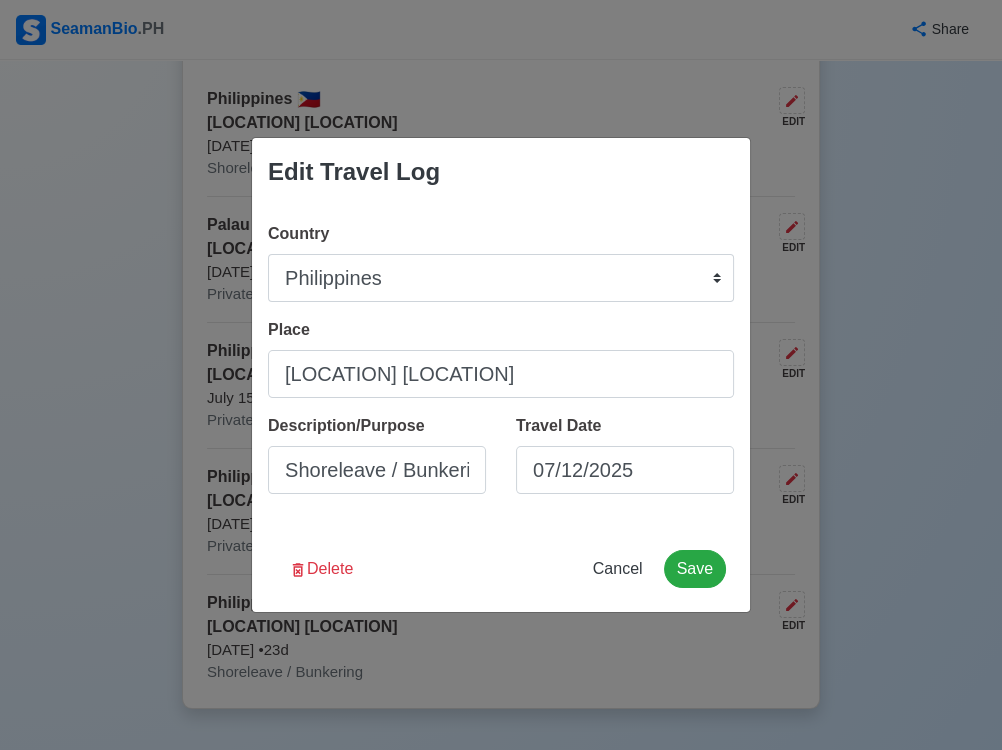 click on "Edit Travel Log Country Afghanistan Åland Islands Albania Algeria American Samoa Andorra Angola Anguilla Antarctica Antigua and Barbuda Argentina Armenia Aruba Australia Austria Azerbaijan Bahamas Bahrain Bangladesh Barbados Belarus Belgium Belize Benin Bermuda Bhutan Bolivia, Plurinational State of Bonaire, Sint Eustatius and Saba Bosnia and Herzegovina Botswana Bouvet Island Brazil British Indian Ocean Territory Brunei Darussalam Bulgaria Burkina Faso Burundi Cabo Verde Cambodia Cameroon Canada Cayman Islands Central African Republic Chad Chile China Christmas Island Cocos (Keeling) Islands Colombia Comoros Congo Congo, Democratic Republic of the Cook Islands Costa Rica Croatia Cuba Curaçao Cyprus Czechia Côte d'Ivoire Denmark Djibouti Dominica Dominican Republic Ecuador Egypt El Salvador Equatorial Guinea Eritrea Estonia Eswatini Ethiopia Falkland Islands (Malvinas) Faroe Islands Fiji Finland France French Guiana French Polynesia French Southern Territories Gabon Gambia Georgia Germany Ghana Gibraltar" at bounding box center [501, 375] 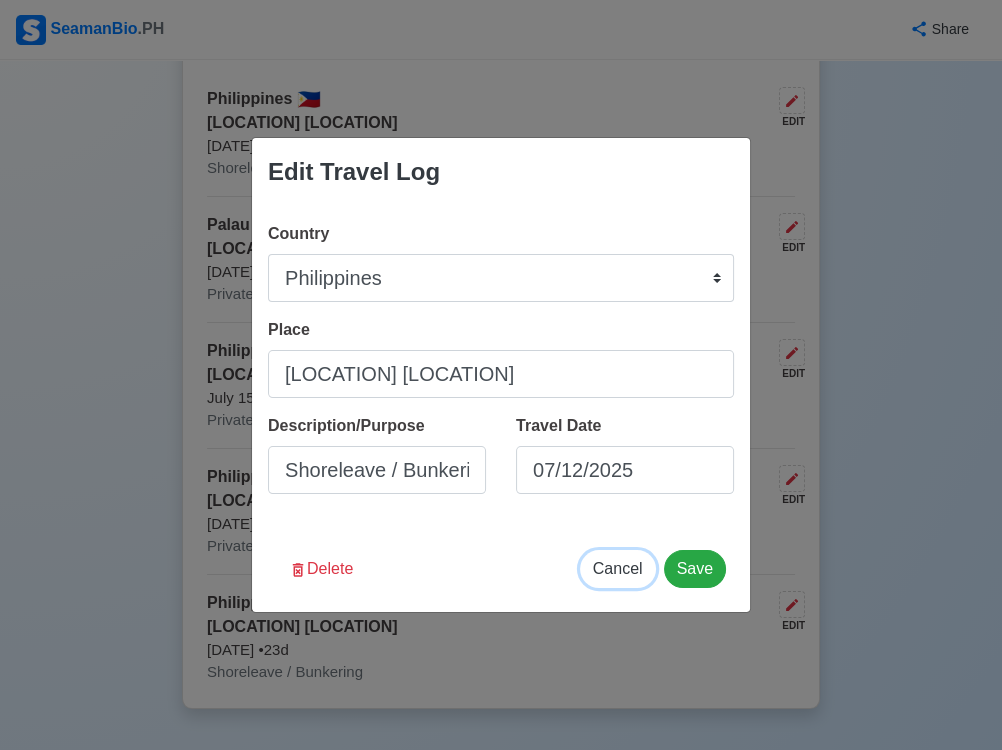 click on "Cancel" at bounding box center (618, 568) 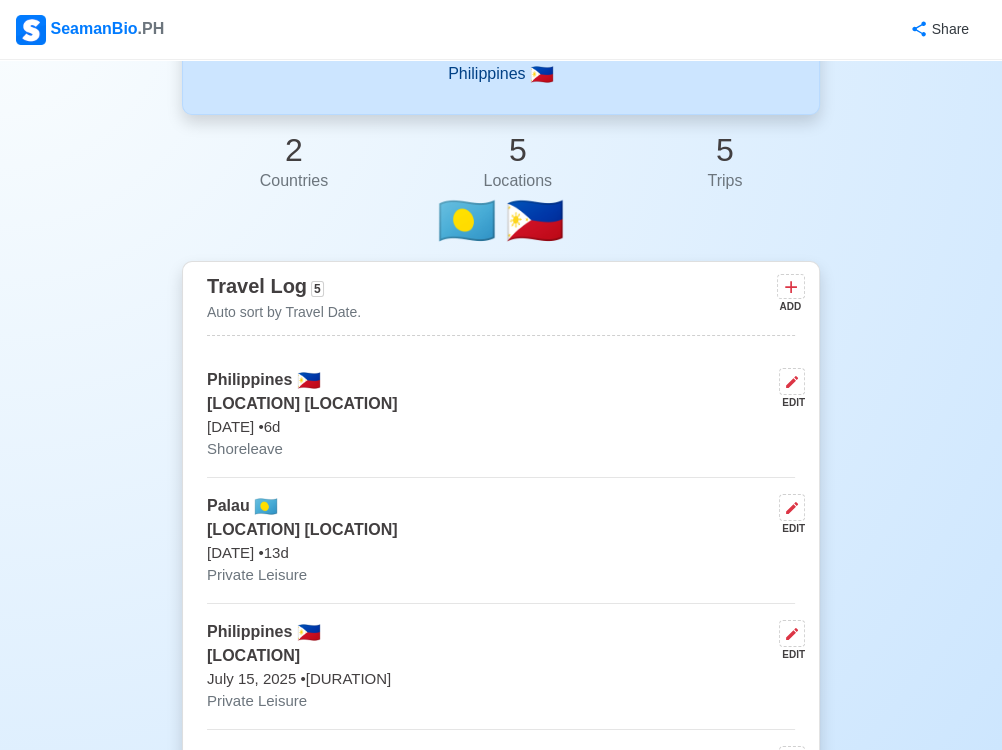 scroll, scrollTop: 0, scrollLeft: 0, axis: both 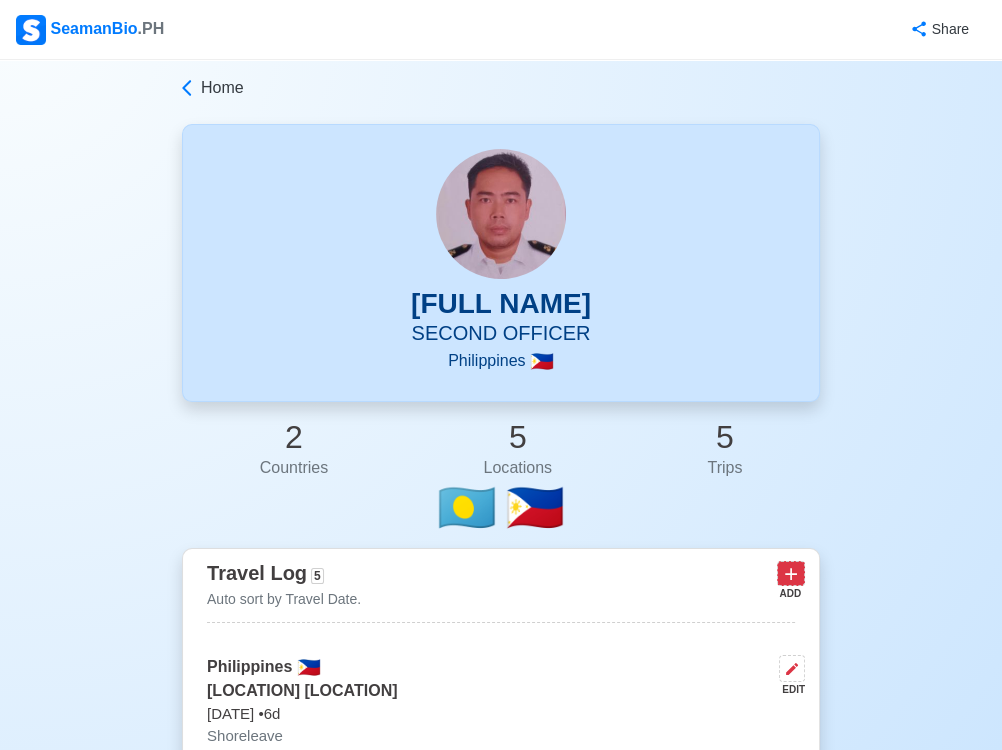 click 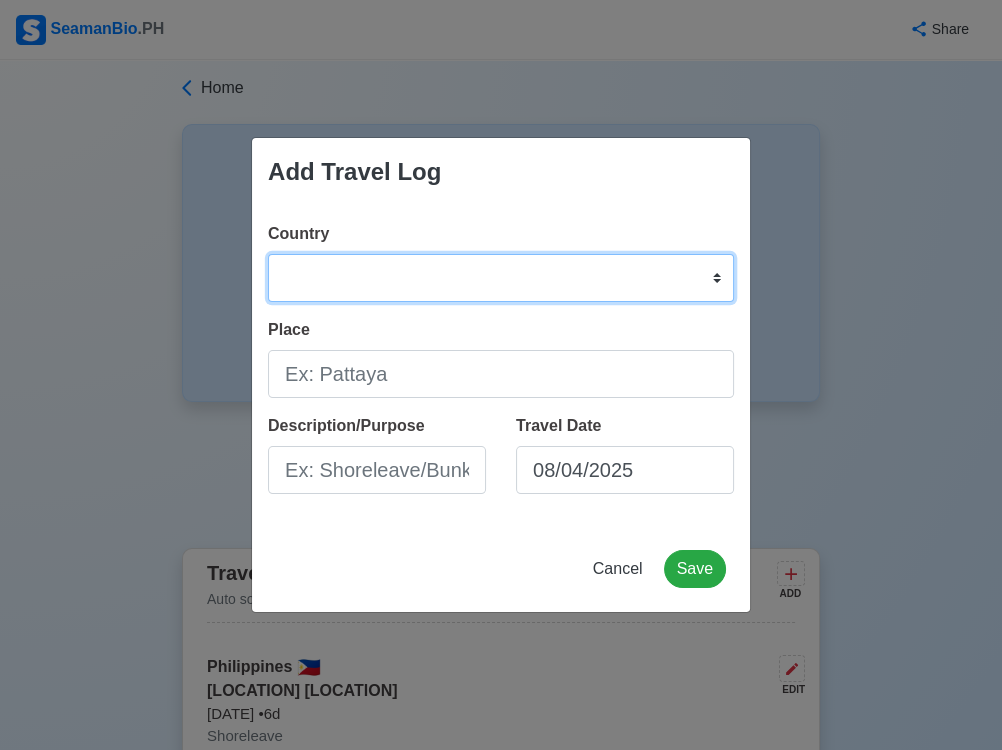 click on "Afghanistan Åland Islands Albania Algeria American Samoa Andorra Angola Anguilla Antarctica Antigua and Barbuda Argentina Armenia Aruba Australia Austria Azerbaijan Bahamas Bahrain Bangladesh Barbados Belarus Belgium Belize Benin Bermuda Bhutan Bolivia, Plurinational State of Bonaire, Sint Eustatius and Saba Bosnia and Herzegovina Botswana Bouvet Island Brazil British Indian Ocean Territory Brunei Darussalam Bulgaria Burkina Faso Burundi Cabo Verde Cambodia Cameroon Canada Cayman Islands Central African Republic Chad Chile China Christmas Island Cocos (Keeling) Islands Colombia Comoros Congo Congo, Democratic Republic of the Cook Islands Costa Rica Croatia Cuba Curaçao Cyprus Czechia Côte d'Ivoire Denmark Djibouti Dominica Dominican Republic Ecuador Egypt El Salvador Equatorial Guinea Eritrea Estonia Eswatini Ethiopia Falkland Islands (Malvinas) Faroe Islands Fiji Finland France French Guiana French Polynesia French Southern Territories Gabon Gambia Georgia Germany Ghana Gibraltar Greece Greenland Grenada" at bounding box center (501, 278) 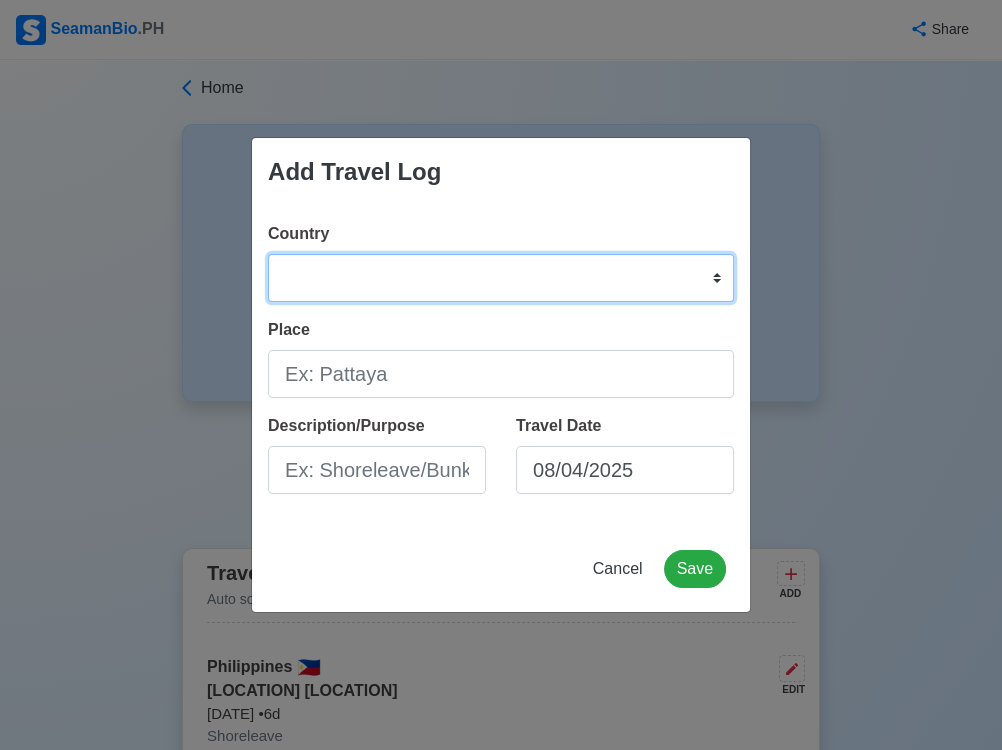select on "PH" 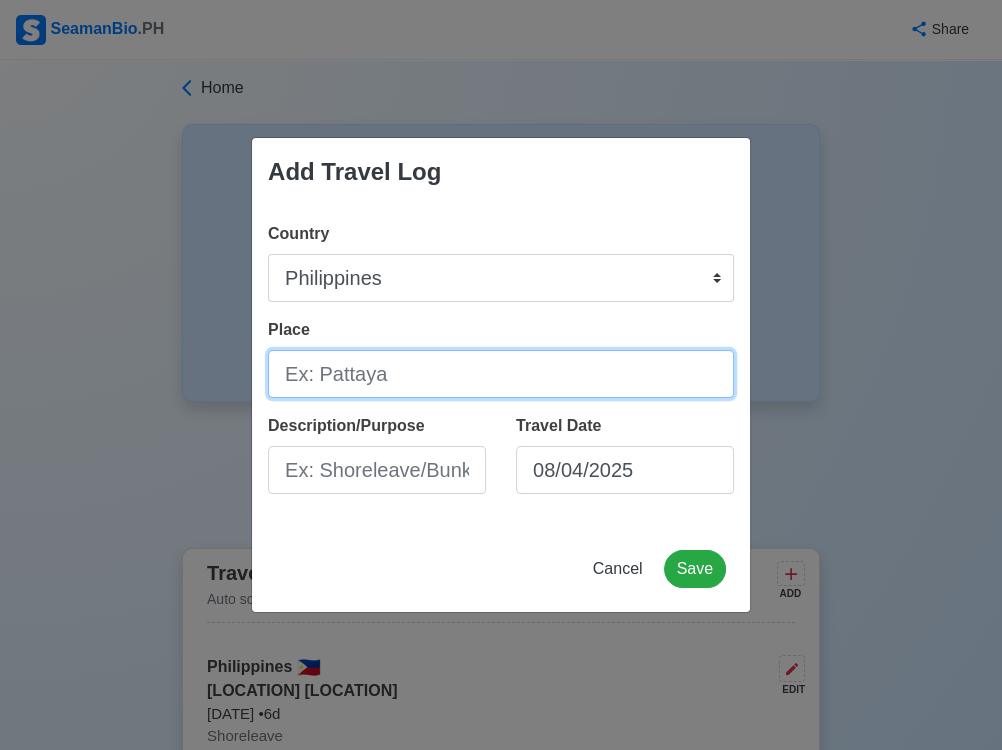 click on "Place" at bounding box center (501, 374) 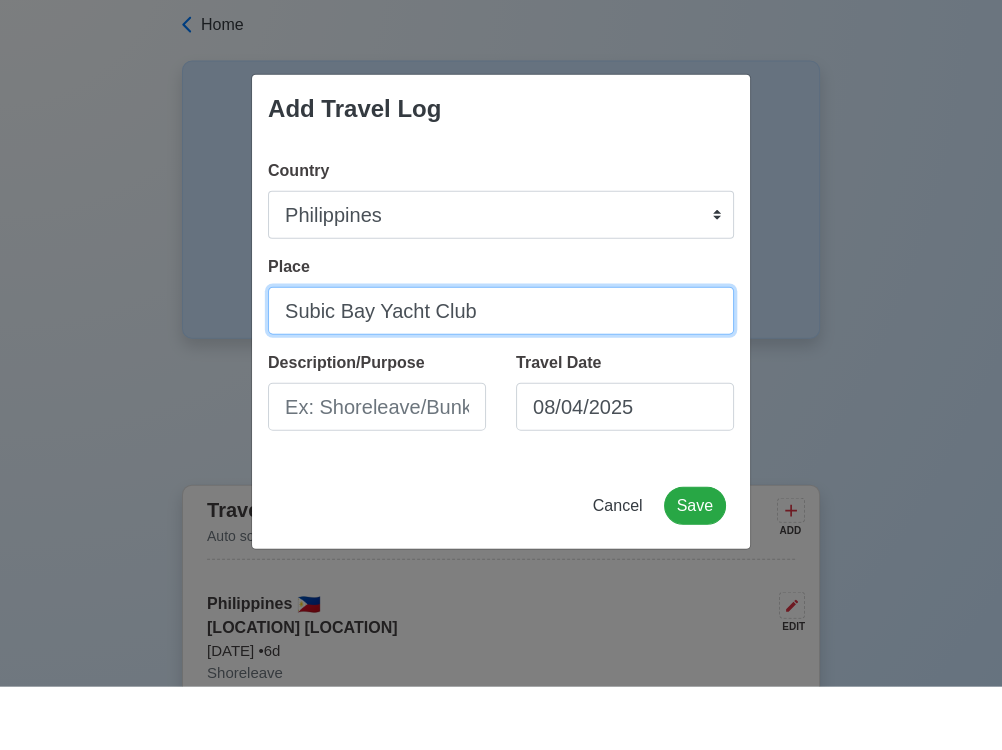 type on "Subic Bay Yacht Club" 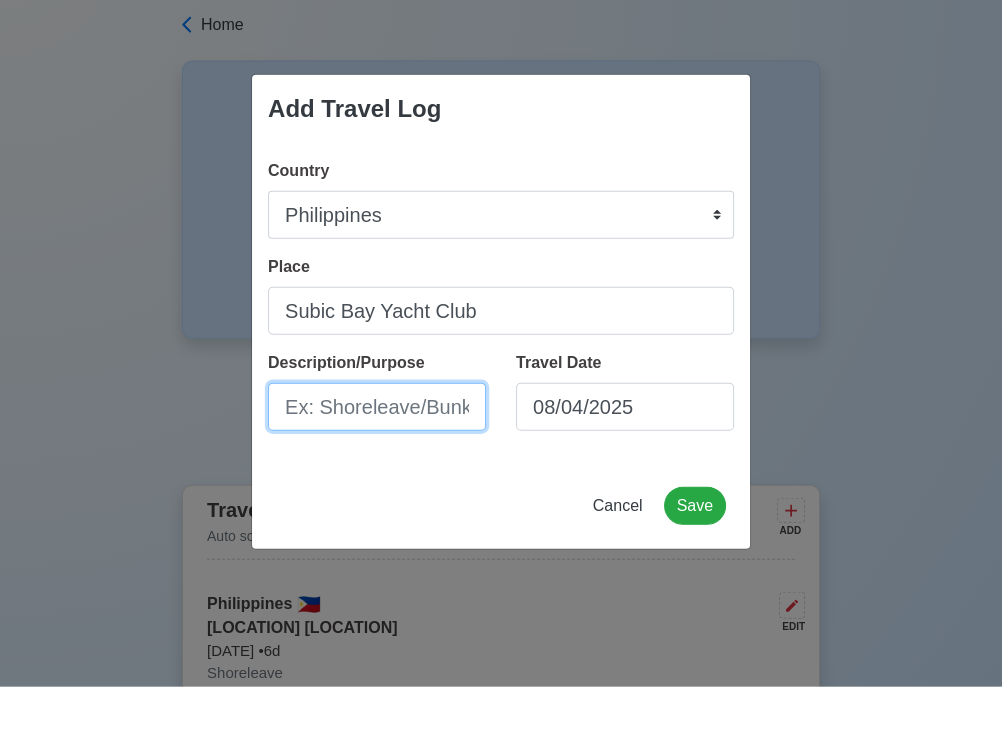 click on "Description/Purpose" at bounding box center [377, 470] 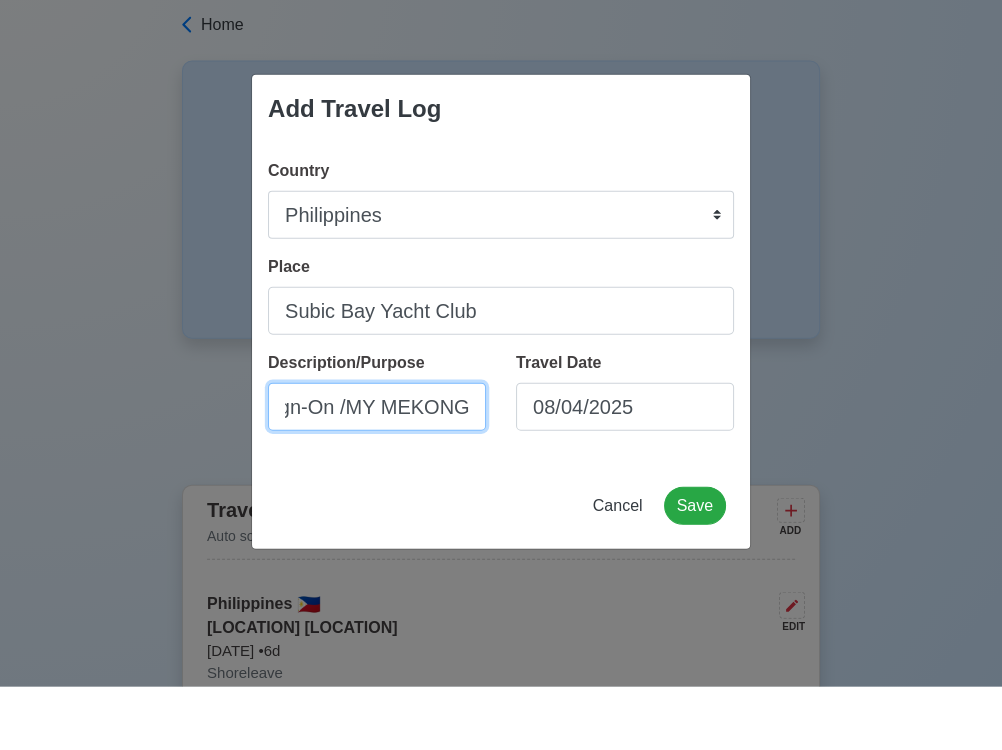 scroll, scrollTop: 0, scrollLeft: 37, axis: horizontal 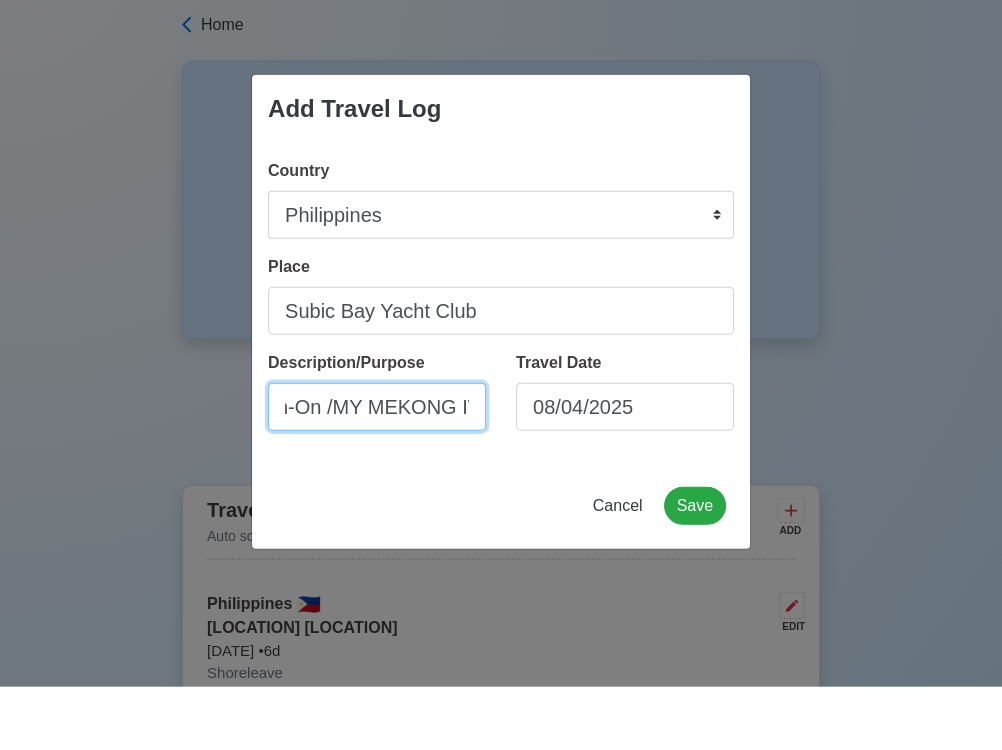 type on "Sign-On /MY MEKONG IV" 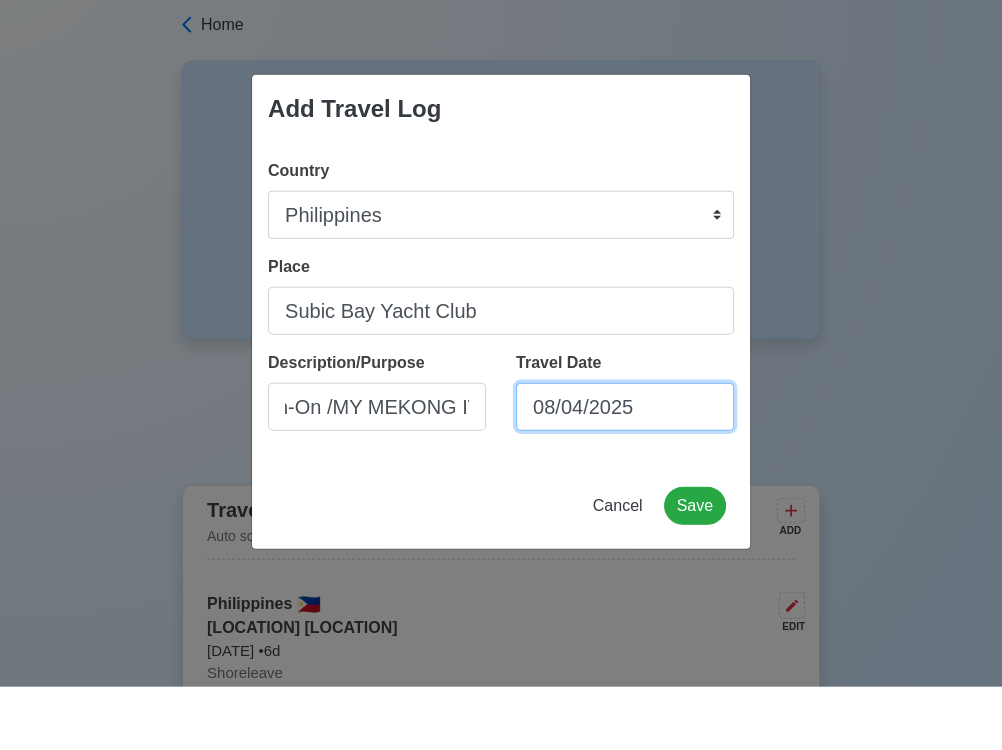 click on "08/04/2025" at bounding box center (625, 470) 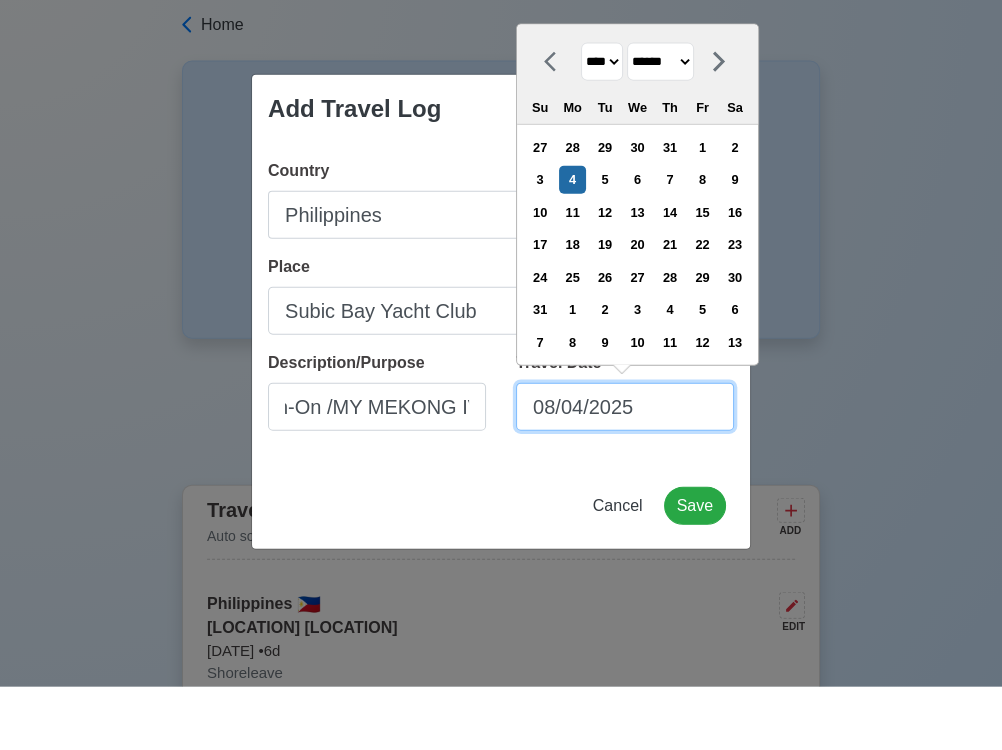 scroll, scrollTop: 0, scrollLeft: 0, axis: both 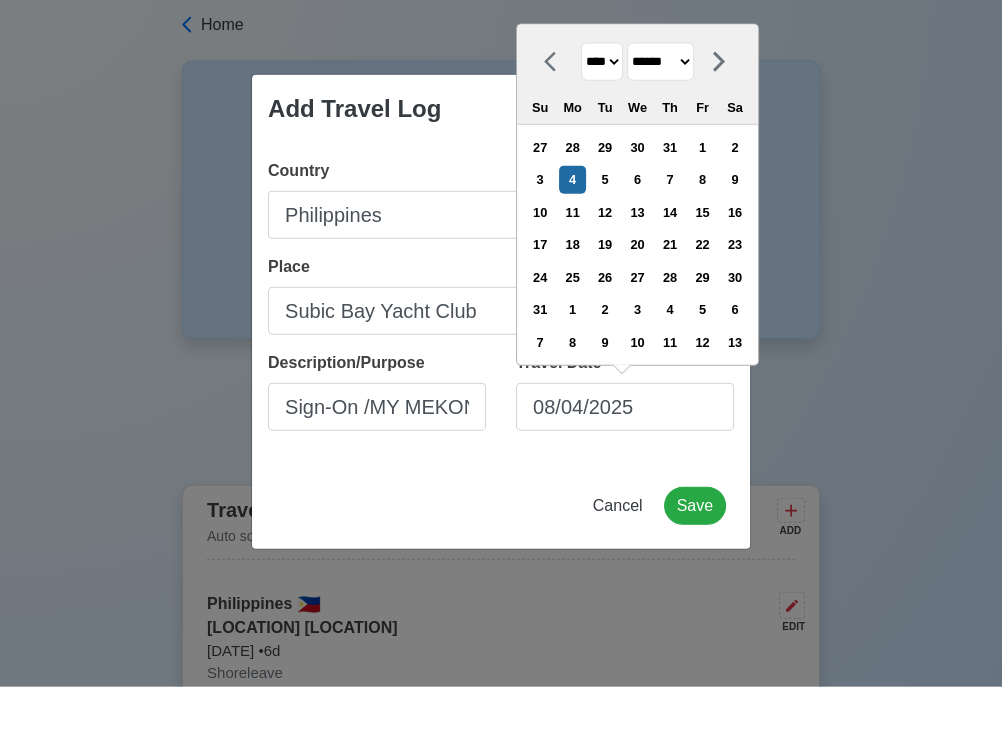 click at bounding box center [556, 125] 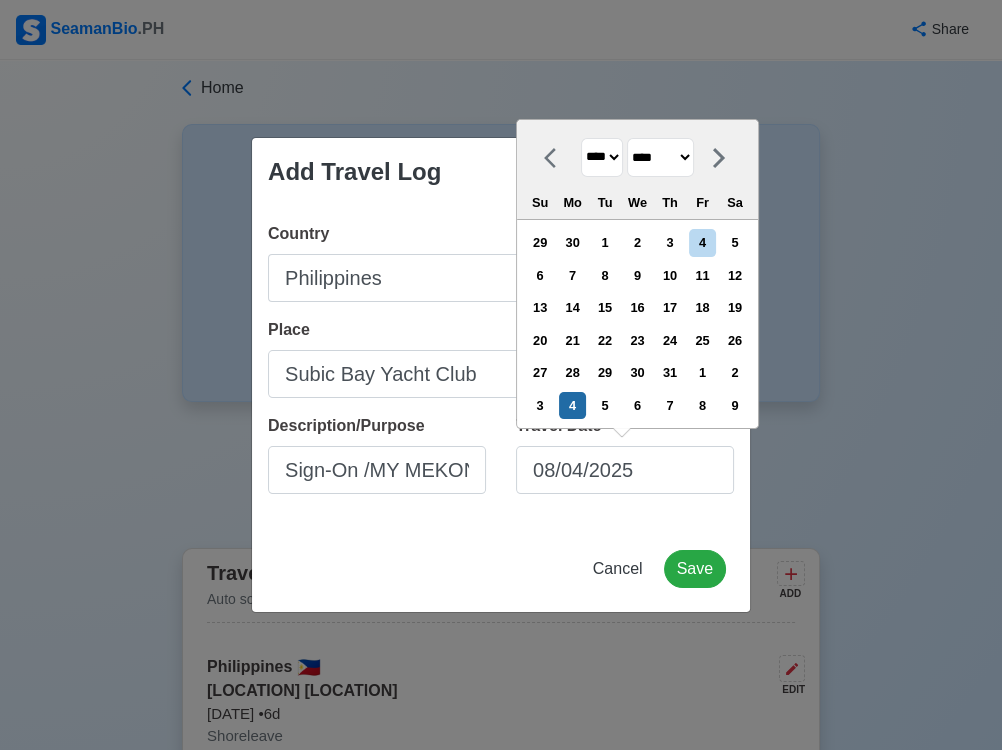 click on "Add Travel Log Country Afghanistan Åland Islands Albania Algeria American Samoa Andorra Angola Anguilla Antarctica Antigua and Barbuda Argentina Armenia Aruba Australia Austria Azerbaijan Bahamas Bahrain Bangladesh Barbados Belarus Belgium Belize Benin Bermuda Bhutan Bolivia, Plurinational State of Bonaire, Sint Eustatius and Saba Bosnia and Herzegovina Botswana Bouvet Island Brazil British Indian Ocean Territory Brunei Darussalam Bulgaria Burkina Faso Burundi Cabo Verde Cambodia Cameroon Canada Cayman Islands Central African Republic Chad Chile China Christmas Island Cocos (Keeling) Islands Colombia Comoros Congo Congo, Democratic Republic of the Cook Islands Costa Rica Croatia Cuba Curaçao Cyprus Czechia Côte d'Ivoire Denmark Djibouti Dominica Dominican Republic Ecuador Egypt El Salvador Equatorial Guinea Eritrea Estonia Eswatini Ethiopia Falkland Islands (Malvinas) Faroe Islands Fiji Finland France French Guiana French Polynesia French Southern Territories Gabon Gambia Georgia Germany Ghana Gibraltar Su" at bounding box center [501, 375] 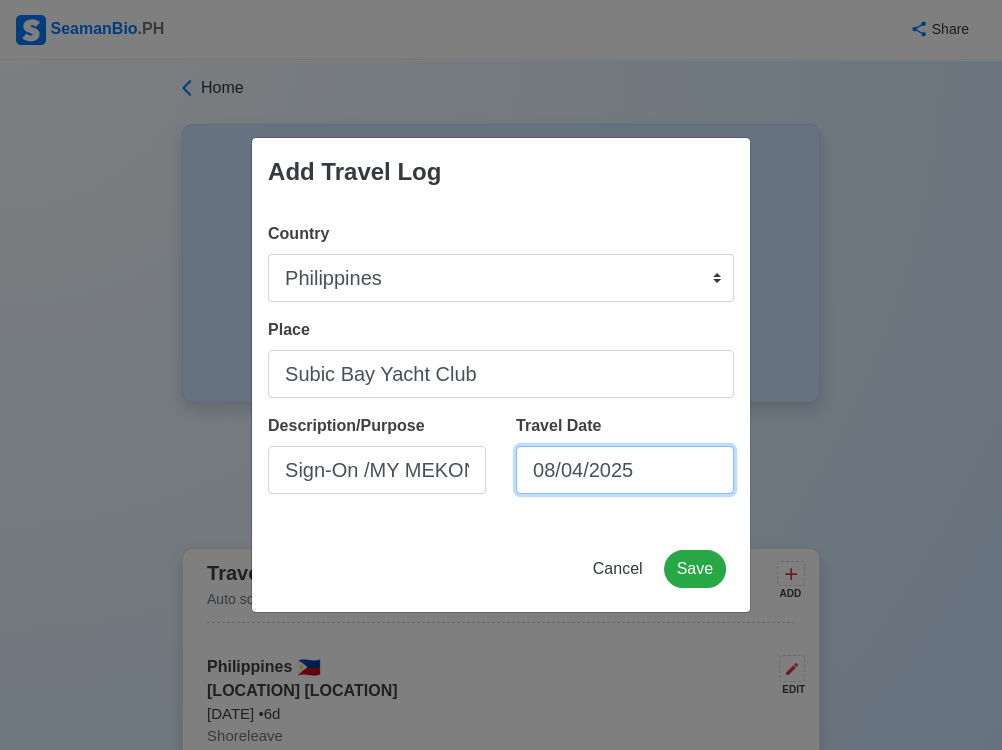 click on "08/04/2025" at bounding box center [625, 470] 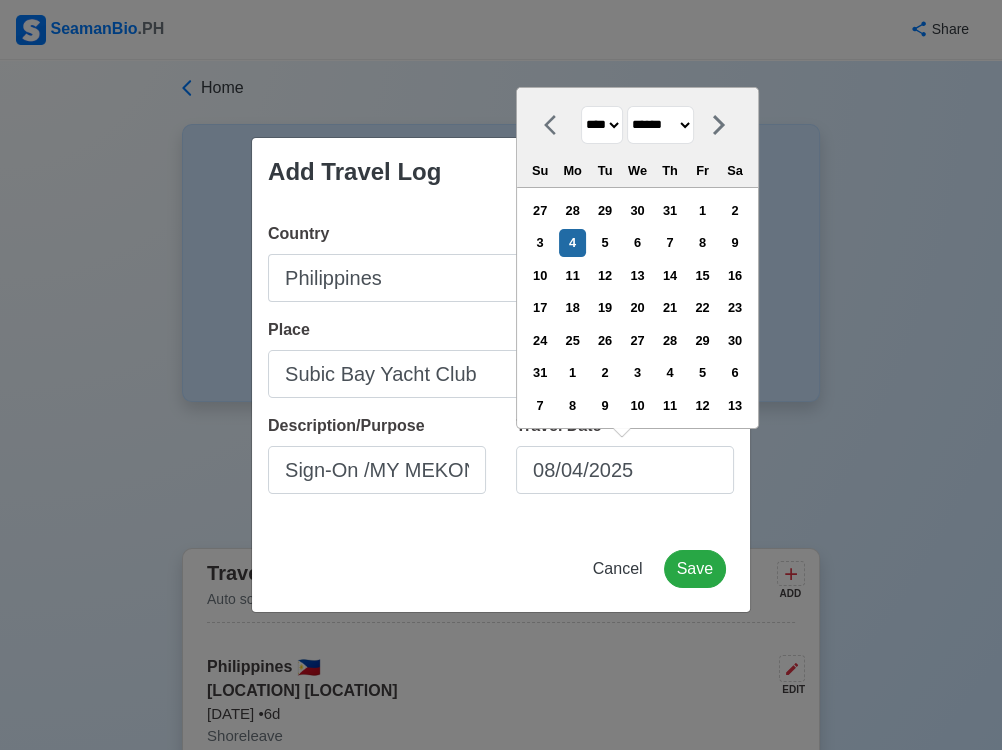 click 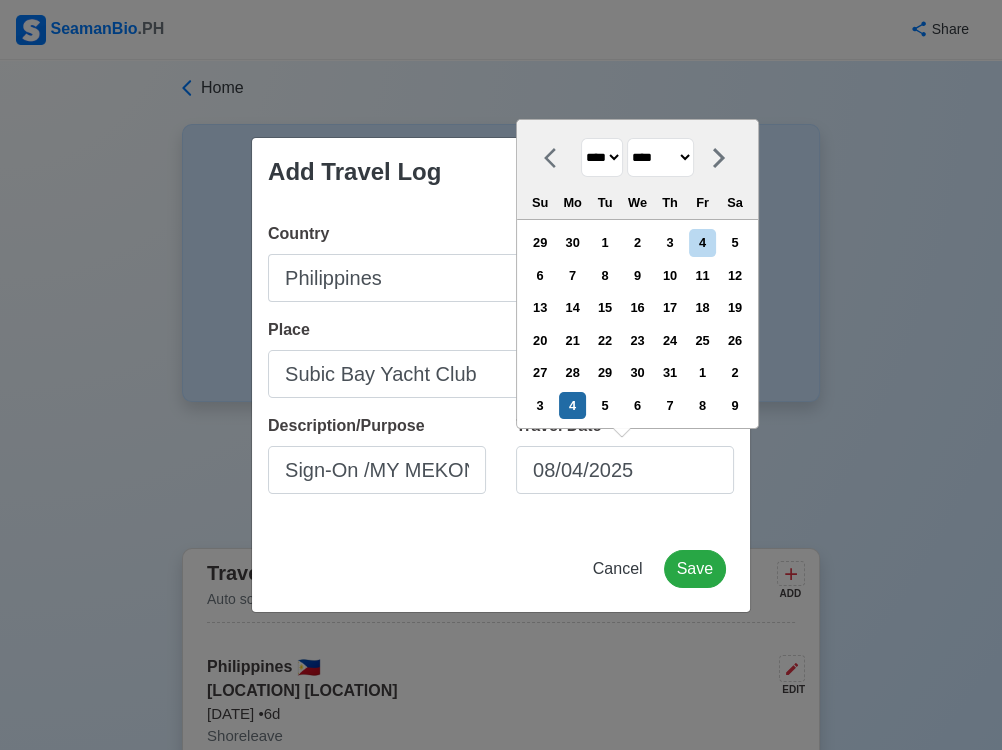 click 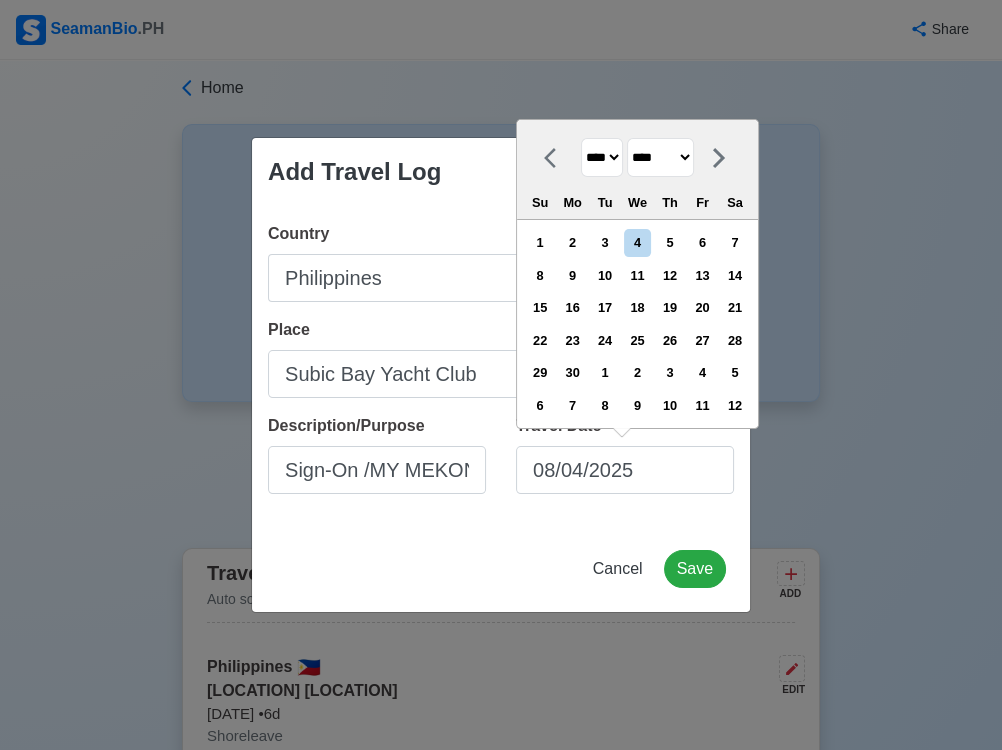 click 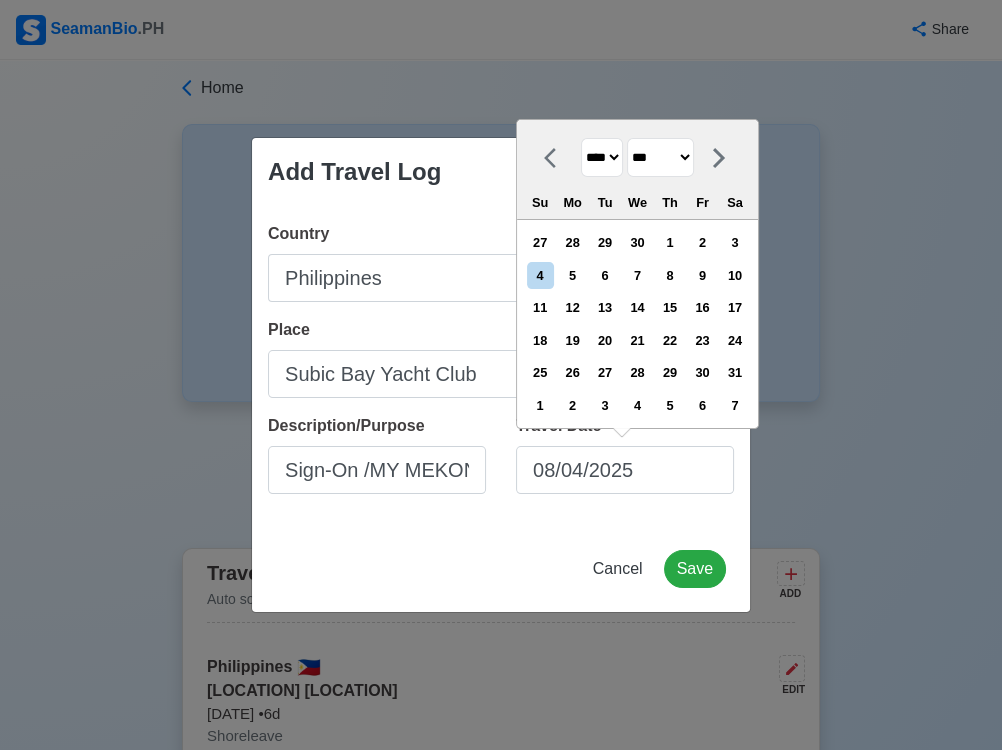 click 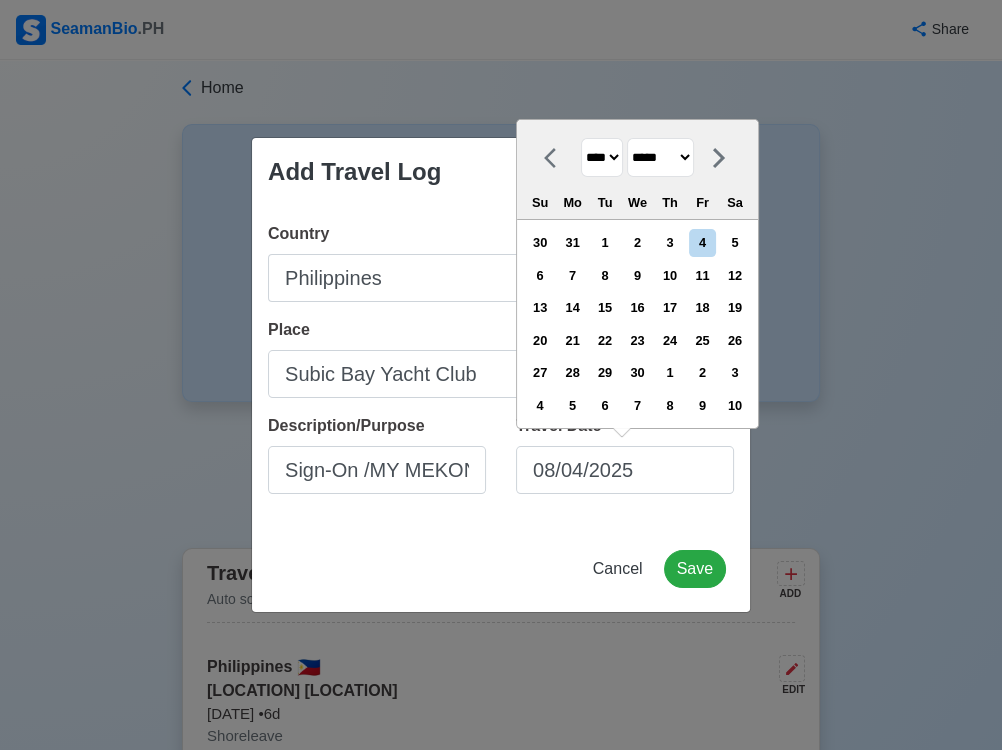 click 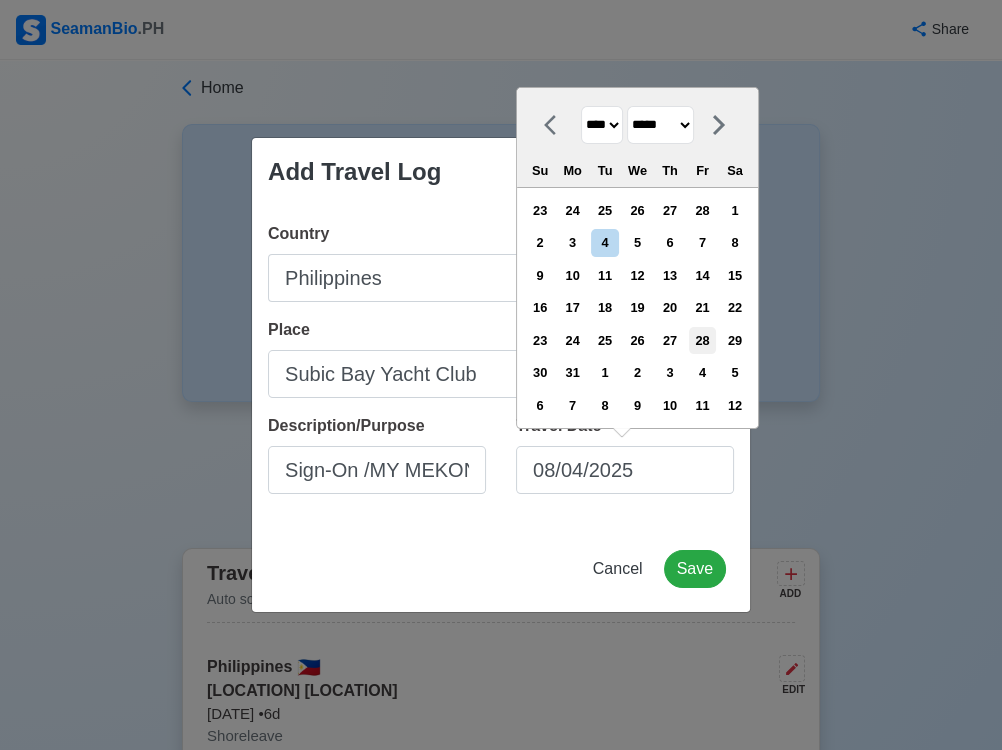 click on "28" at bounding box center (702, 340) 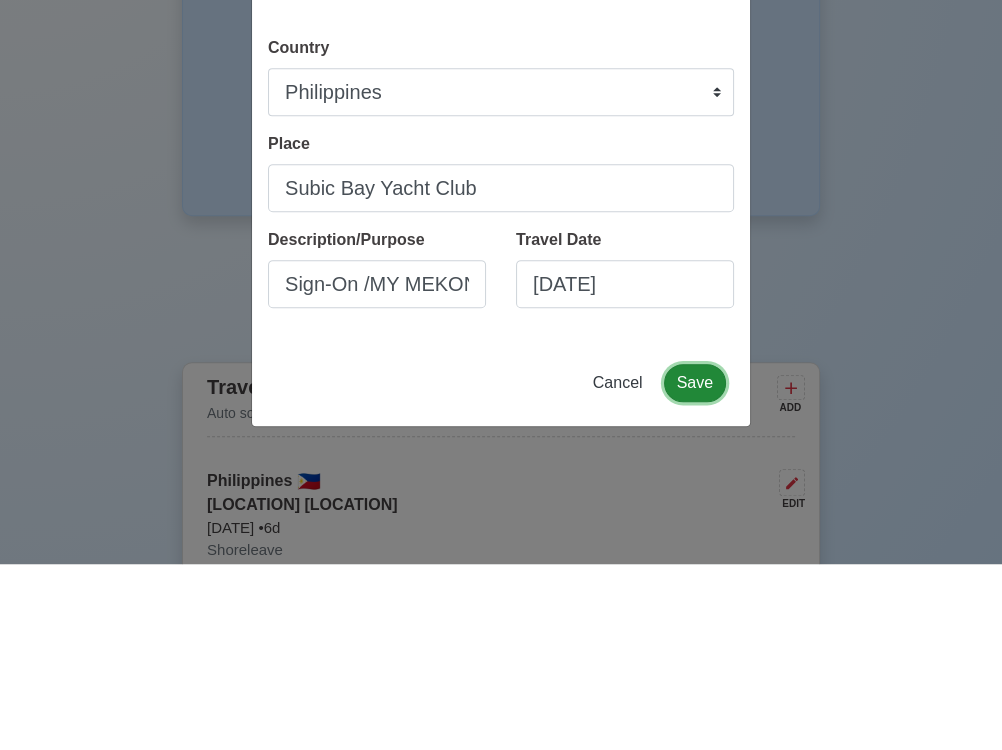 click on "Save" at bounding box center [695, 569] 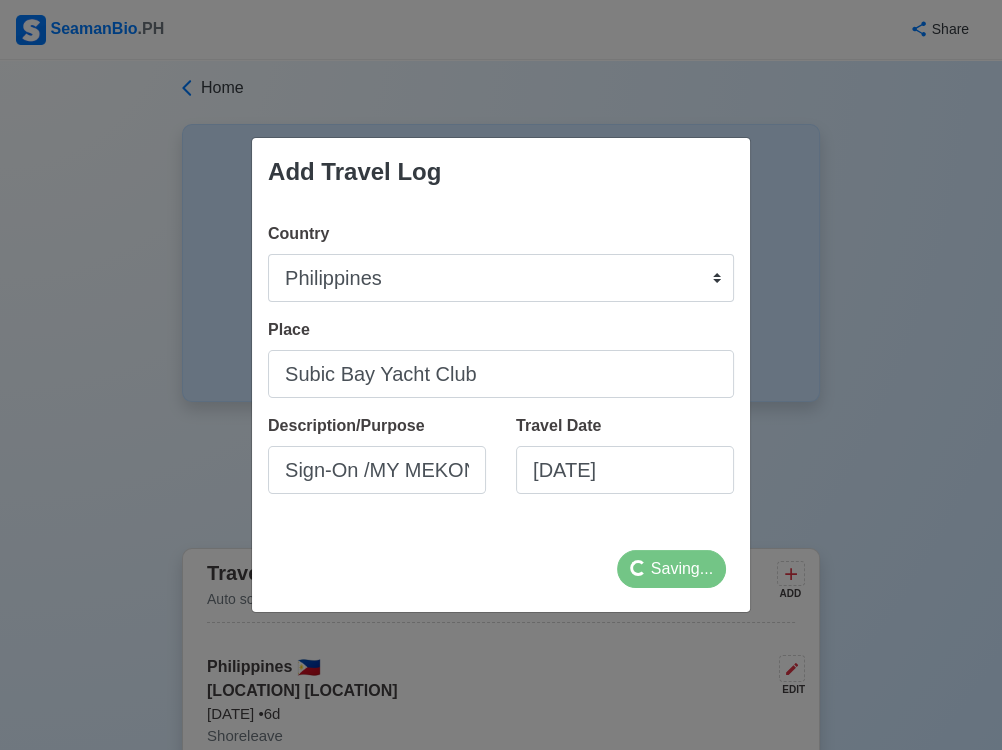 select 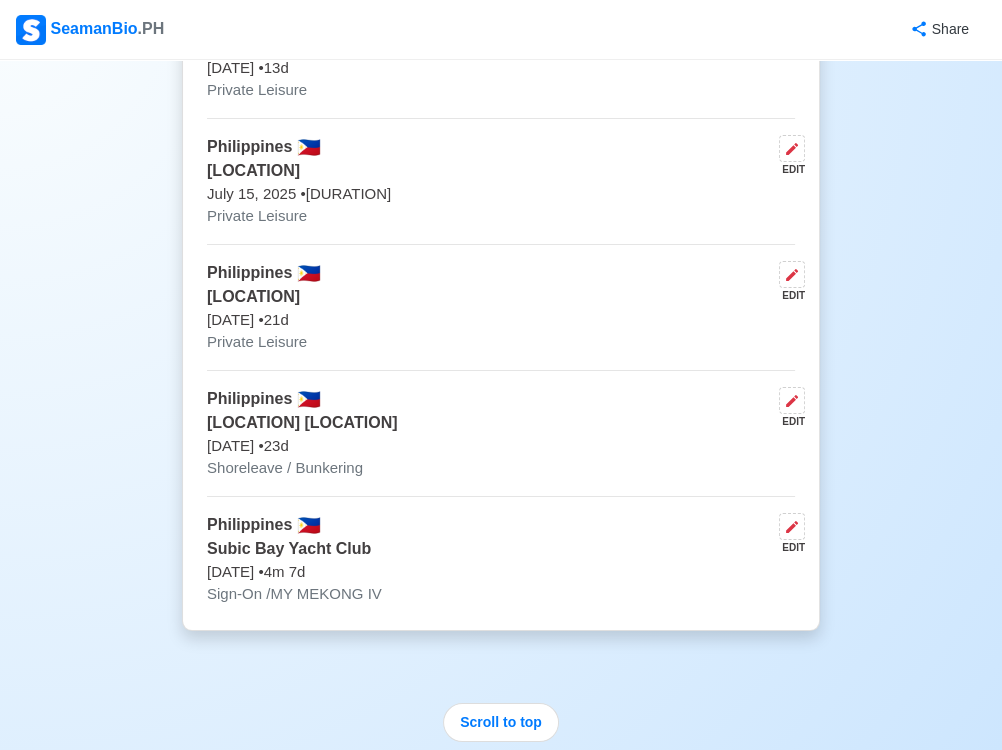 scroll, scrollTop: 771, scrollLeft: 0, axis: vertical 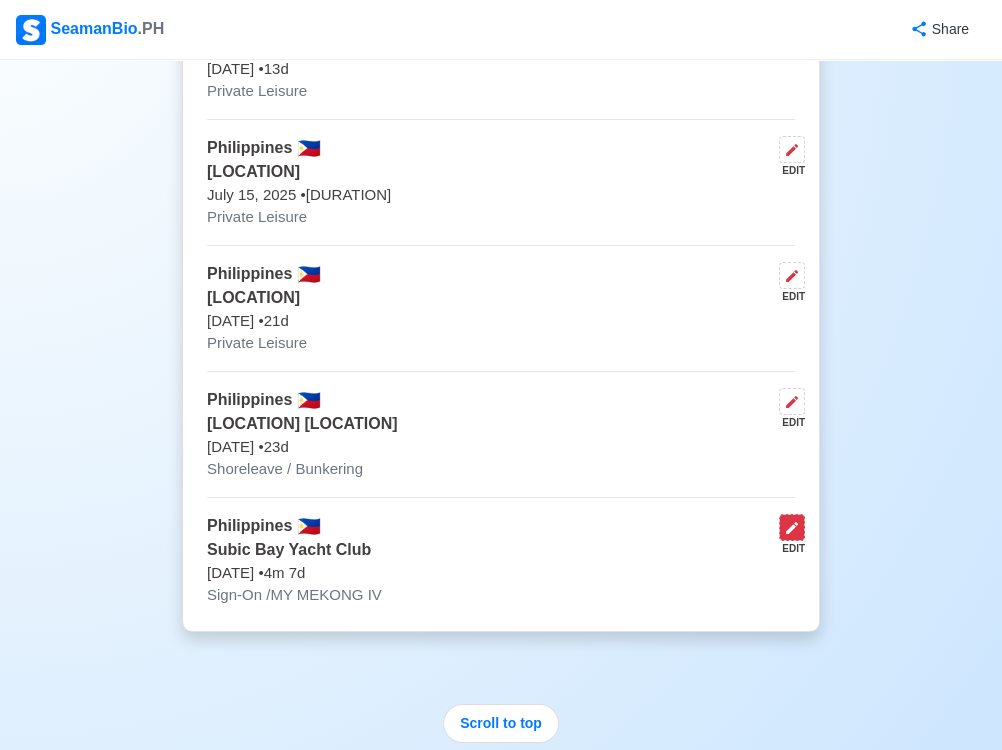 click 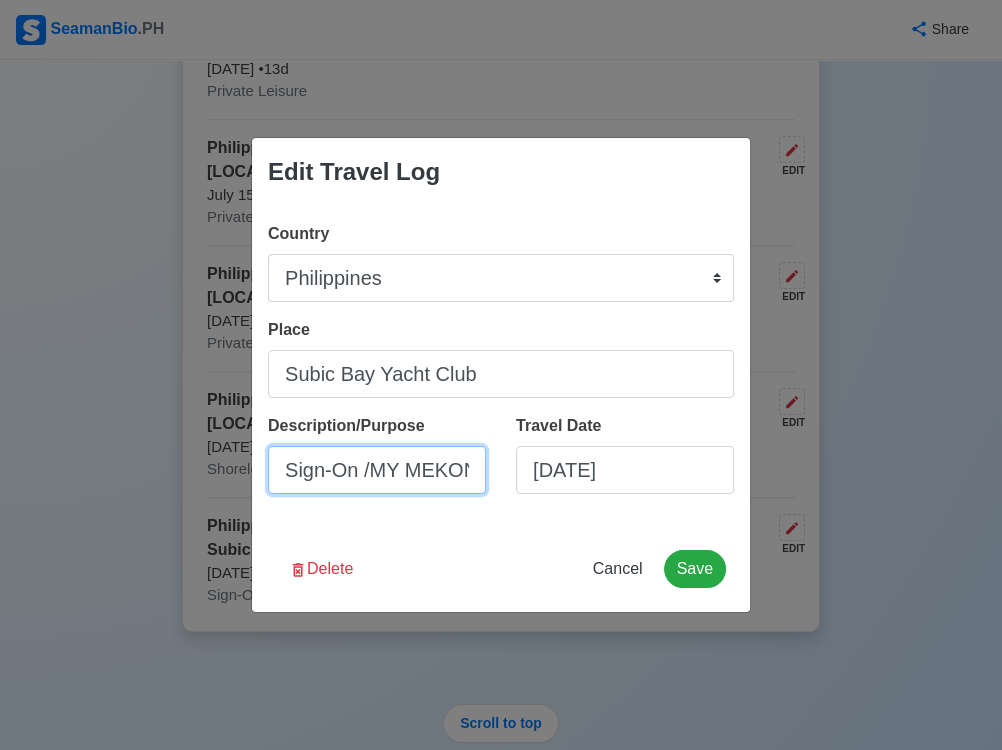 click on "Sign-On /MY MEKONG IV" at bounding box center [377, 470] 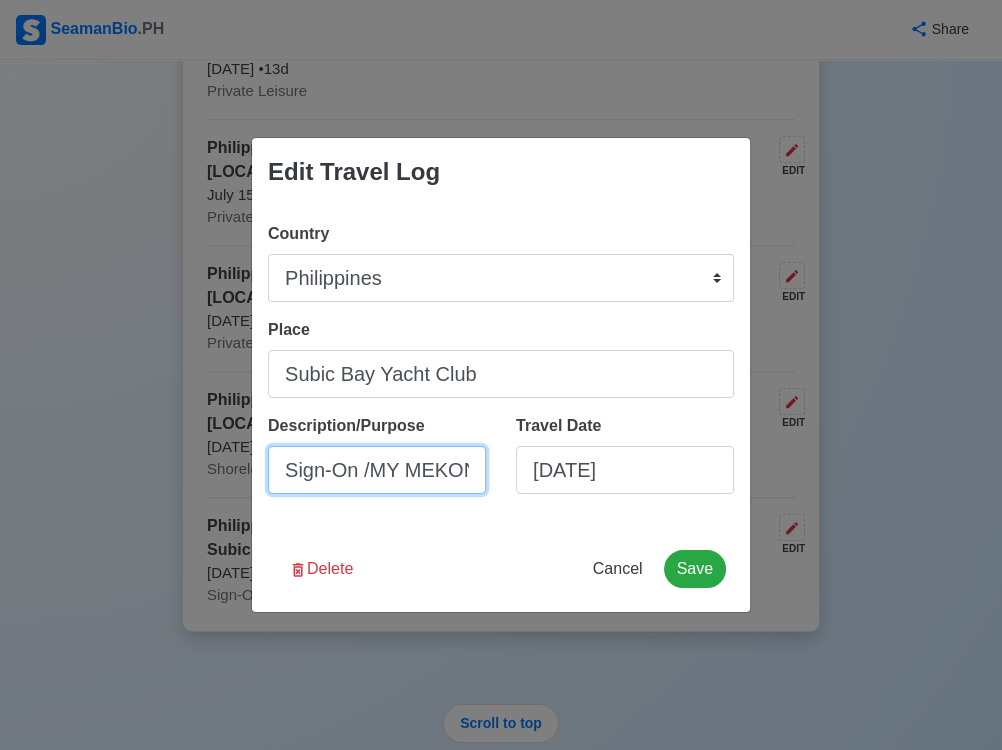 scroll, scrollTop: 0, scrollLeft: 36, axis: horizontal 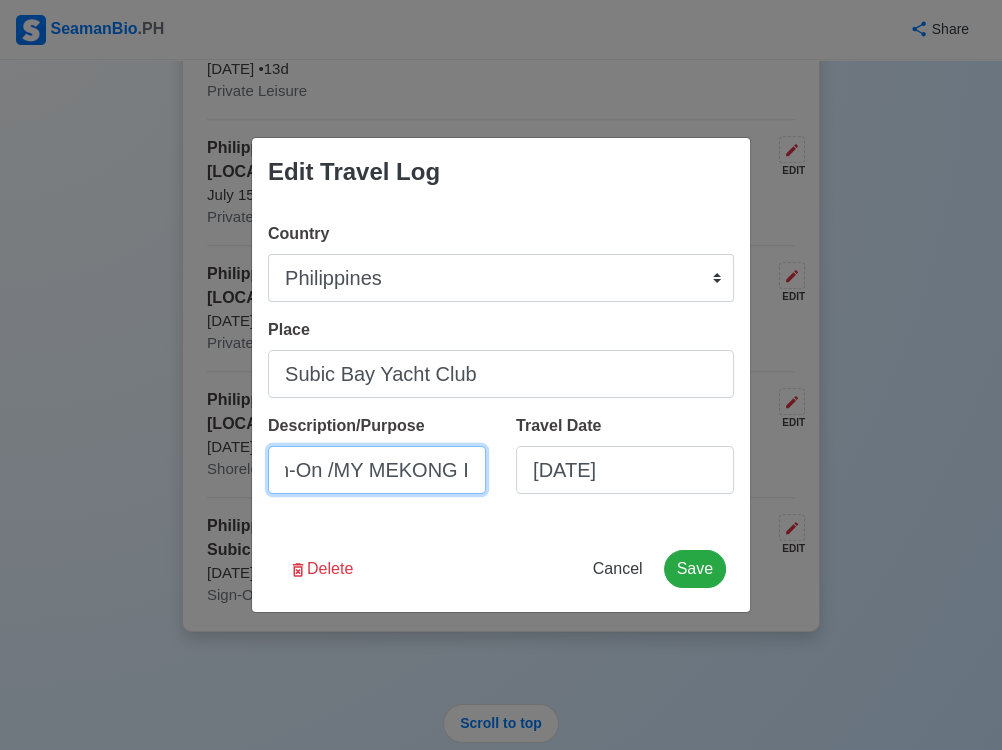 click on "Sign-On /MY MEKONG IV" at bounding box center (377, 470) 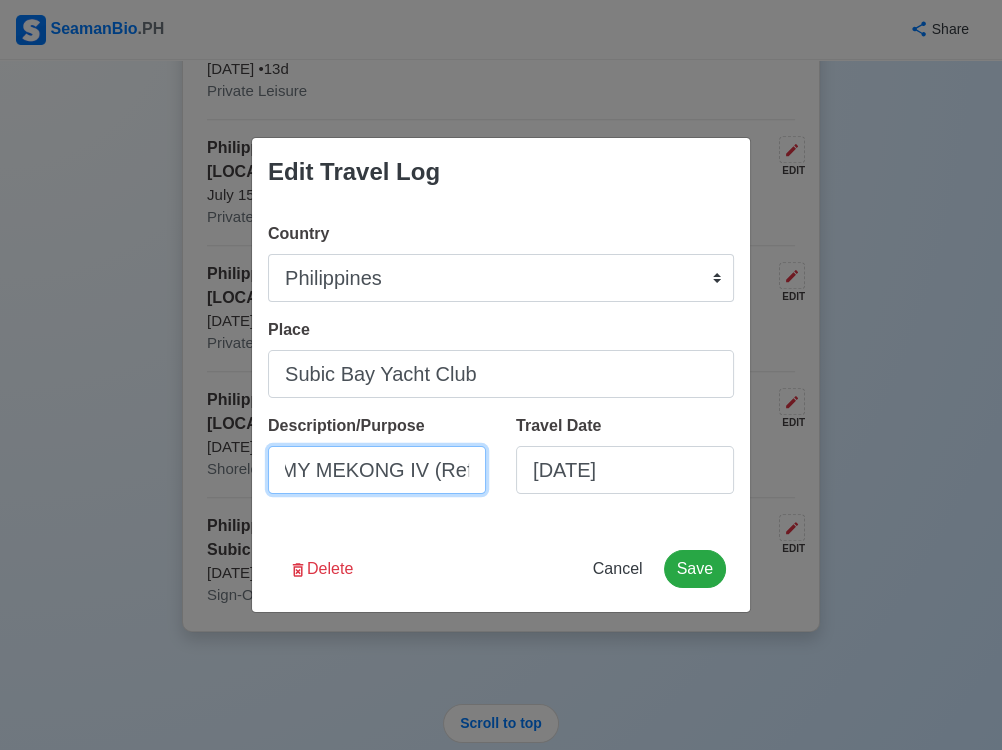 scroll, scrollTop: 0, scrollLeft: 96, axis: horizontal 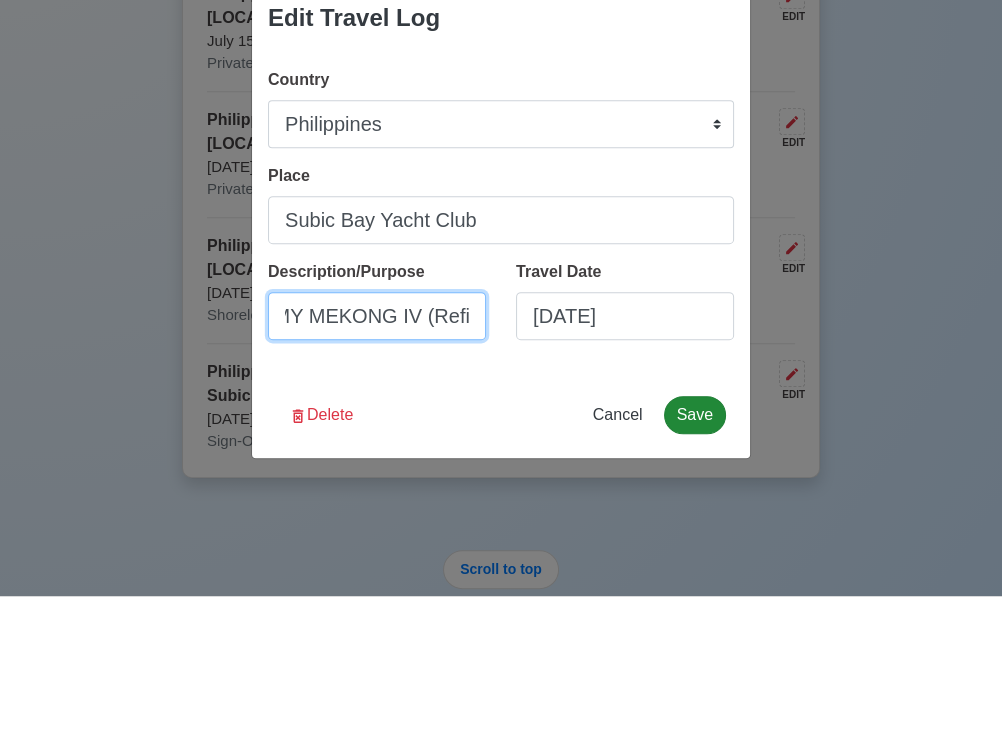 type on "Sign-On /MY MEKONG IV (Refit)" 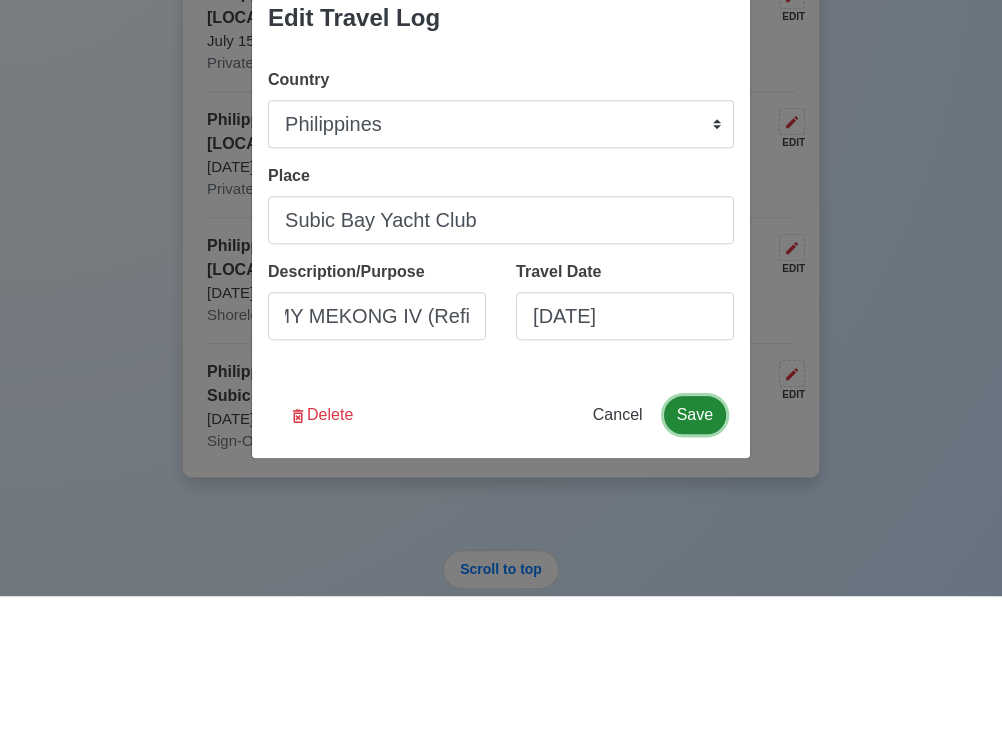 click on "Save" at bounding box center [695, 569] 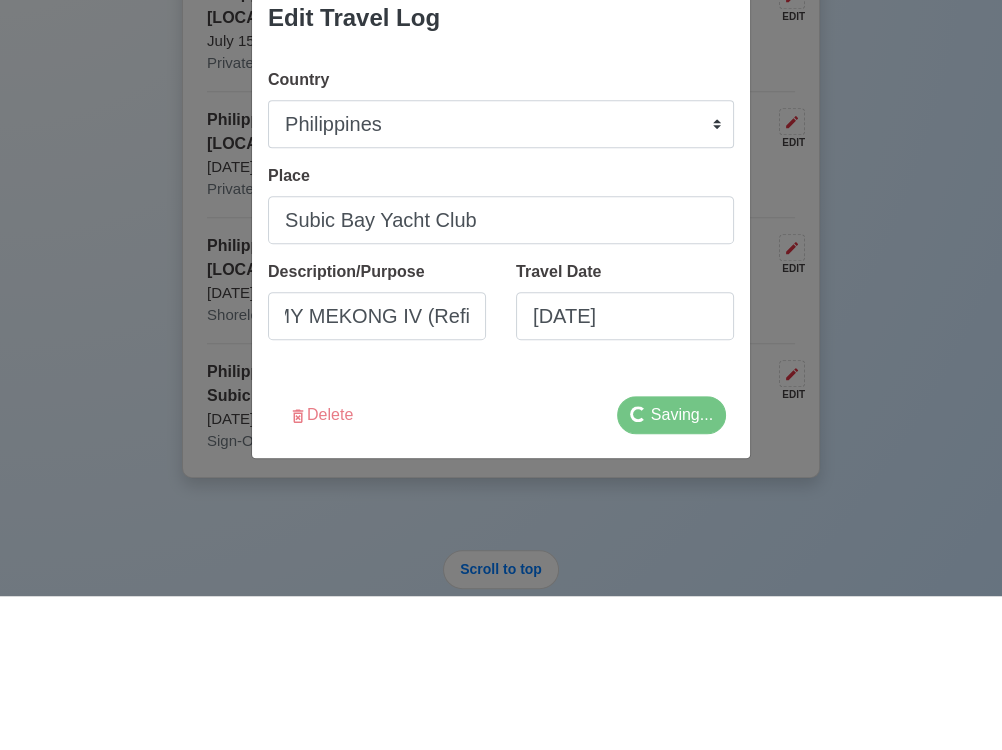 scroll, scrollTop: 0, scrollLeft: 0, axis: both 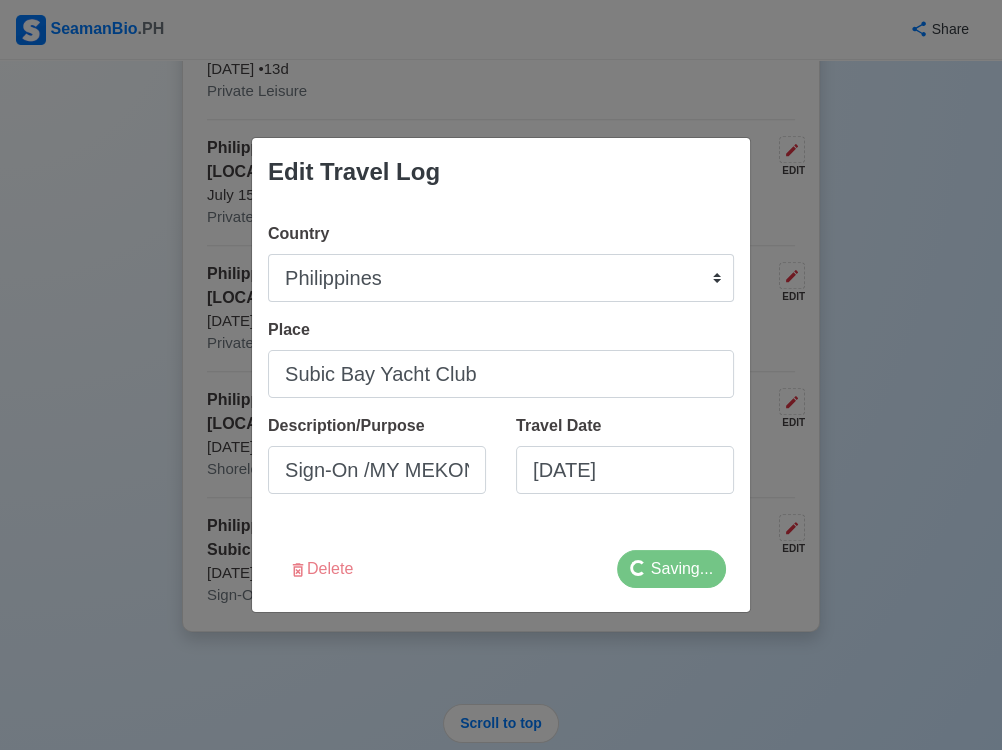select 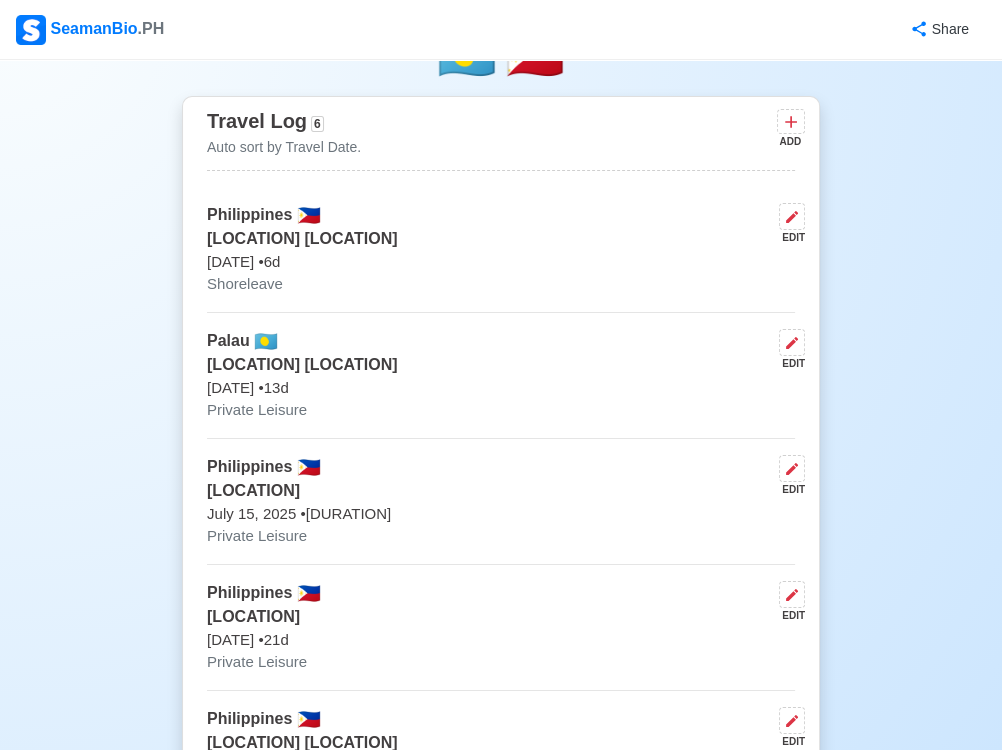 scroll, scrollTop: 449, scrollLeft: 0, axis: vertical 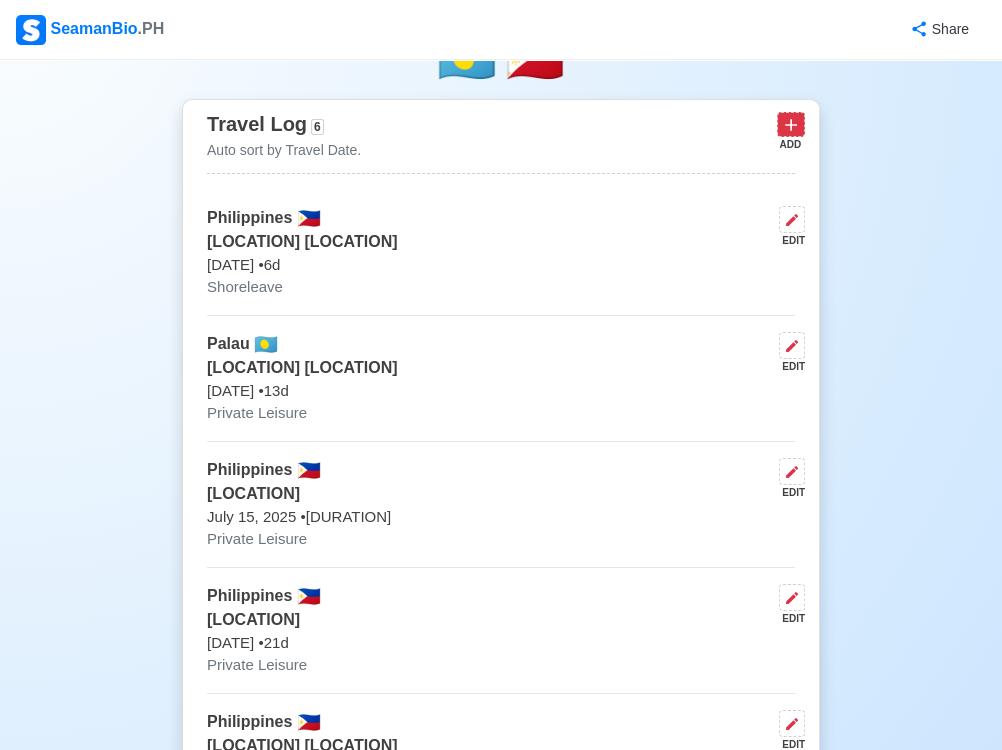 click at bounding box center (791, 124) 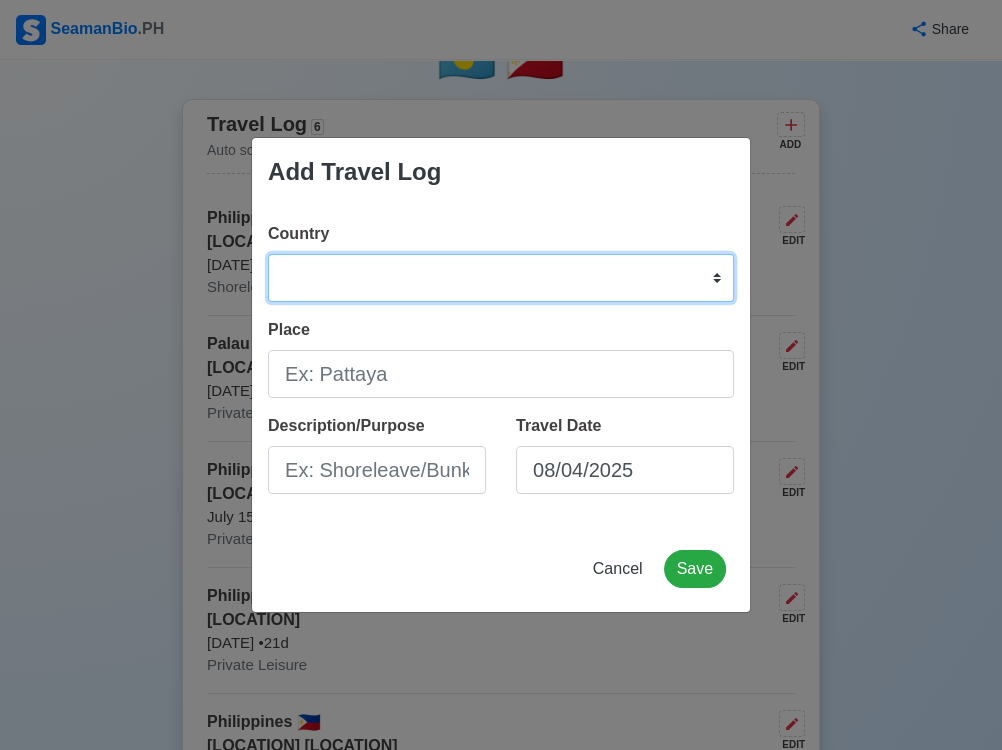 click on "Afghanistan Åland Islands Albania Algeria American Samoa Andorra Angola Anguilla Antarctica Antigua and Barbuda Argentina Armenia Aruba Australia Austria Azerbaijan Bahamas Bahrain Bangladesh Barbados Belarus Belgium Belize Benin Bermuda Bhutan Bolivia, Plurinational State of Bonaire, Sint Eustatius and Saba Bosnia and Herzegovina Botswana Bouvet Island Brazil British Indian Ocean Territory Brunei Darussalam Bulgaria Burkina Faso Burundi Cabo Verde Cambodia Cameroon Canada Cayman Islands Central African Republic Chad Chile China Christmas Island Cocos (Keeling) Islands Colombia Comoros Congo Congo, Democratic Republic of the Cook Islands Costa Rica Croatia Cuba Curaçao Cyprus Czechia Côte d'Ivoire Denmark Djibouti Dominica Dominican Republic Ecuador Egypt El Salvador Equatorial Guinea Eritrea Estonia Eswatini Ethiopia Falkland Islands (Malvinas) Faroe Islands Fiji Finland France French Guiana French Polynesia French Southern Territories Gabon Gambia Georgia Germany Ghana Gibraltar Greece Greenland Grenada" at bounding box center (501, 278) 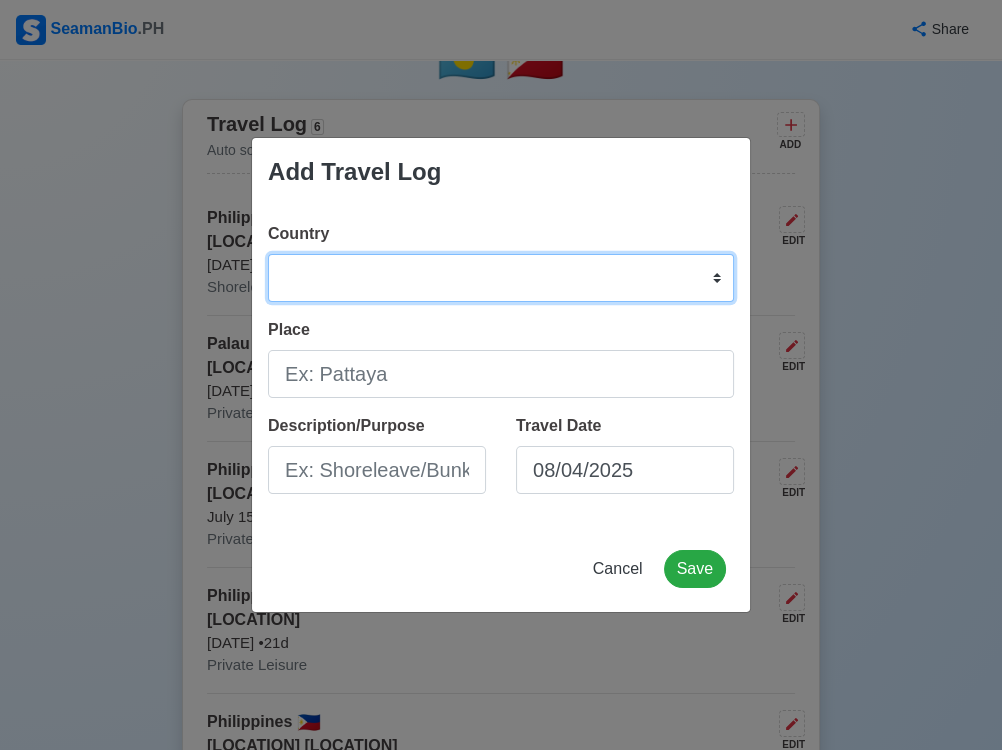 select on "PH" 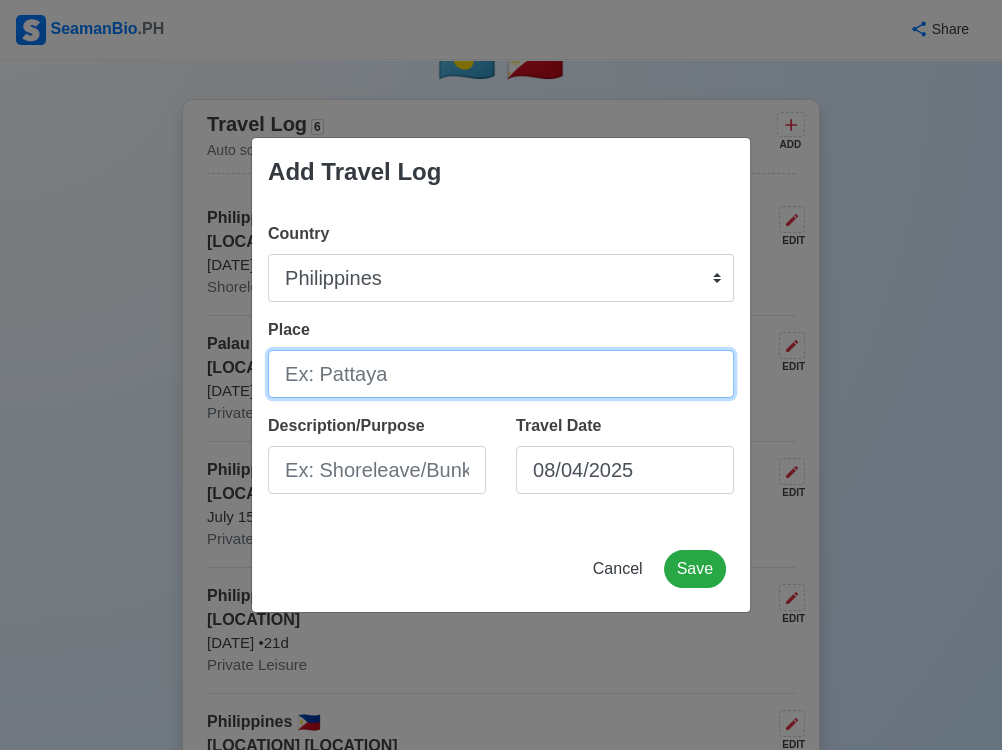 click on "Place" at bounding box center [501, 374] 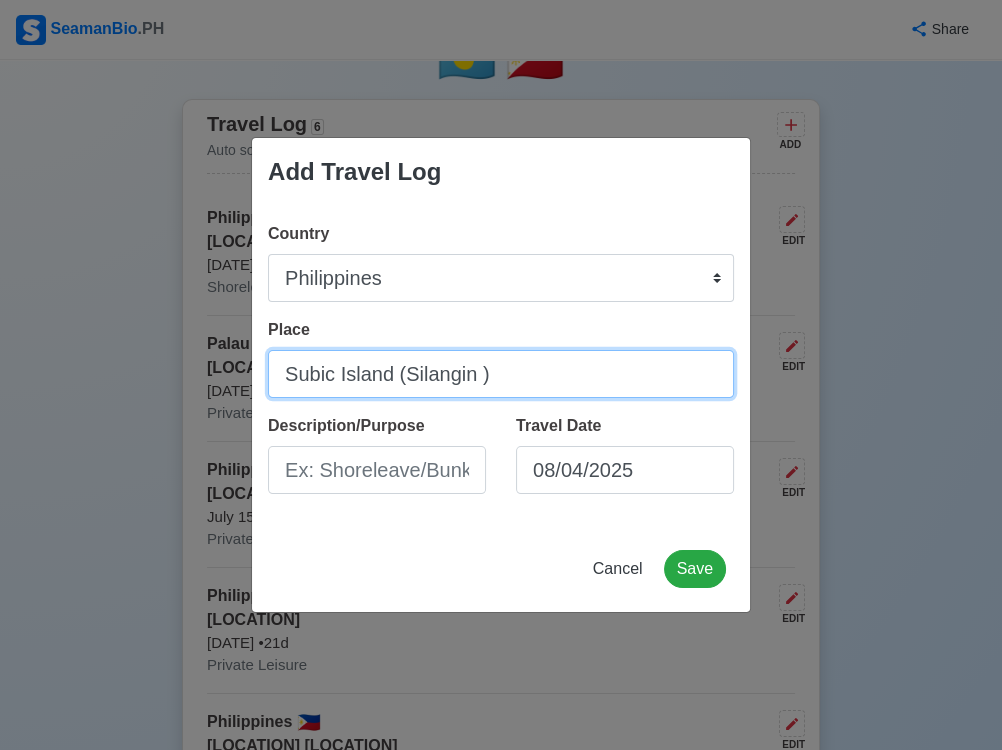 type on "Subic Island (Silangin )" 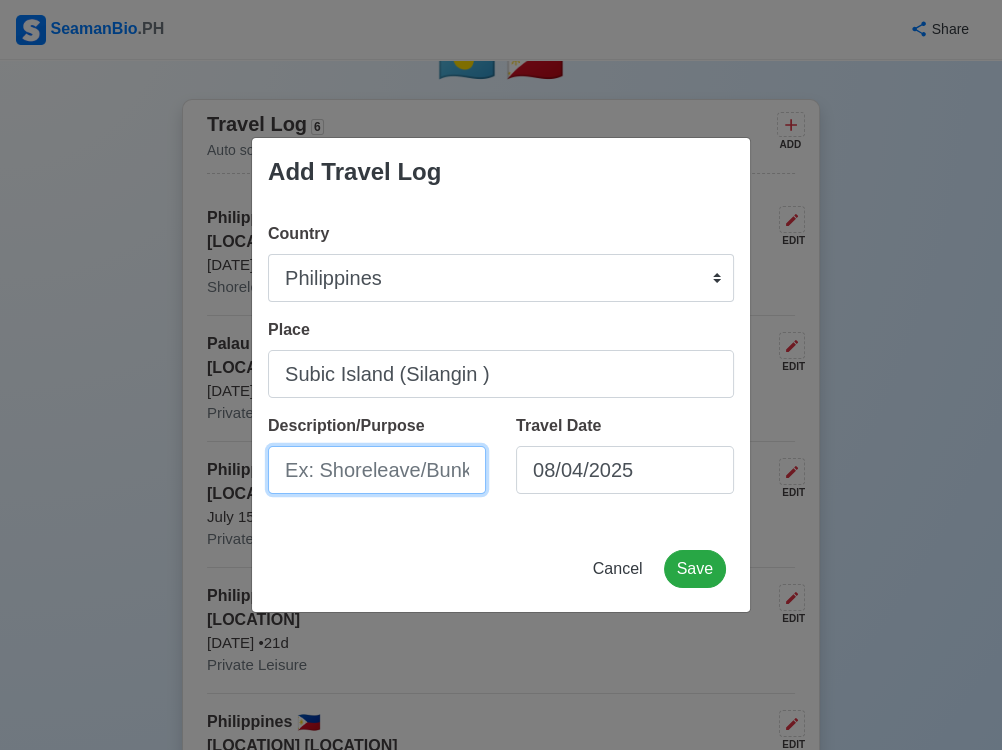 click on "Description/Purpose" at bounding box center (377, 470) 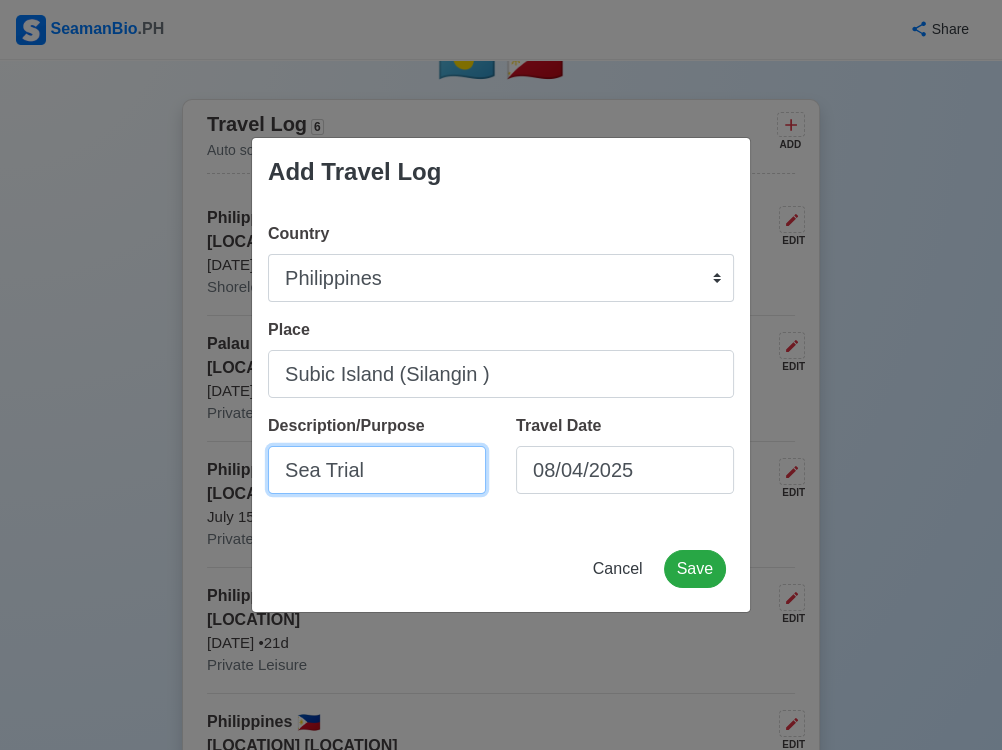 type on "Sea Trial" 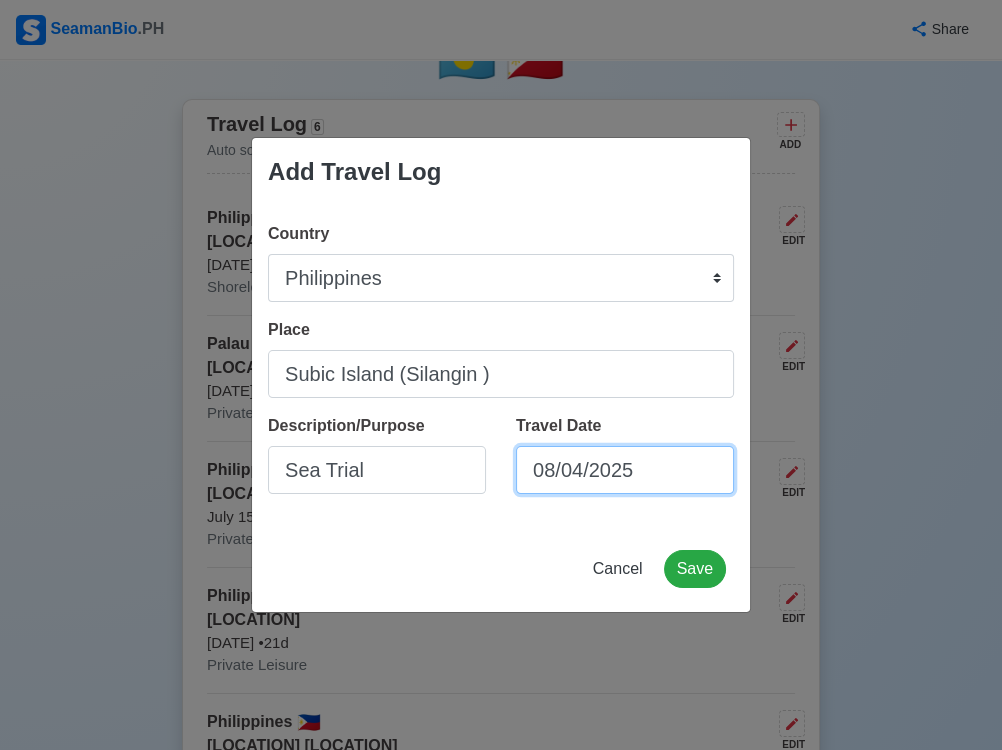 click on "08/04/2025" at bounding box center [625, 470] 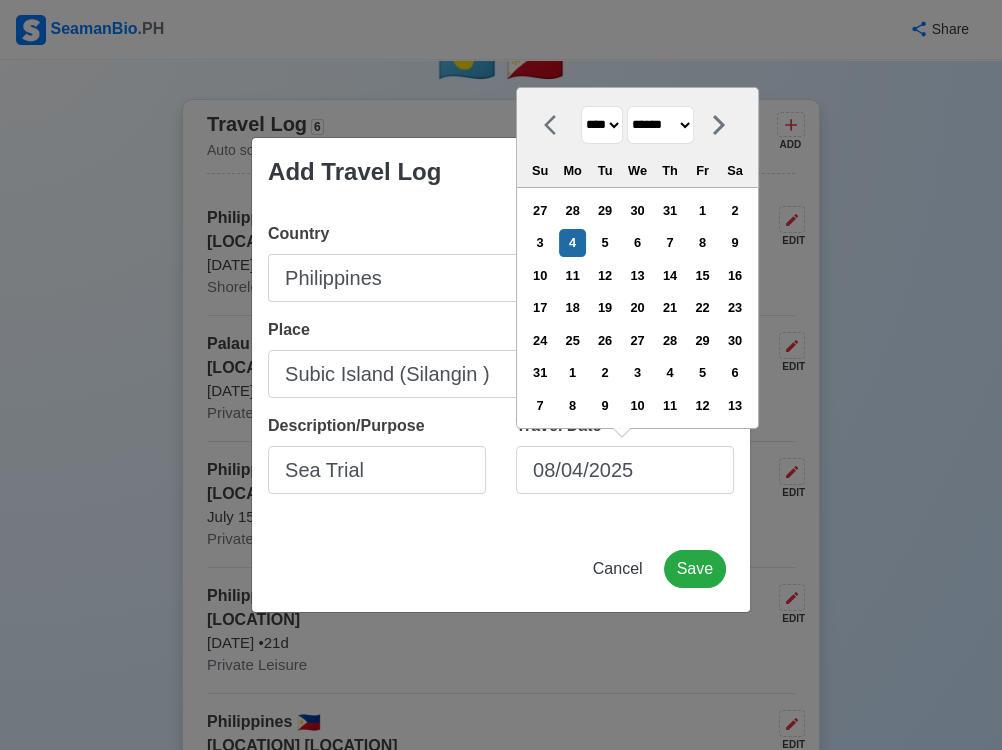 click 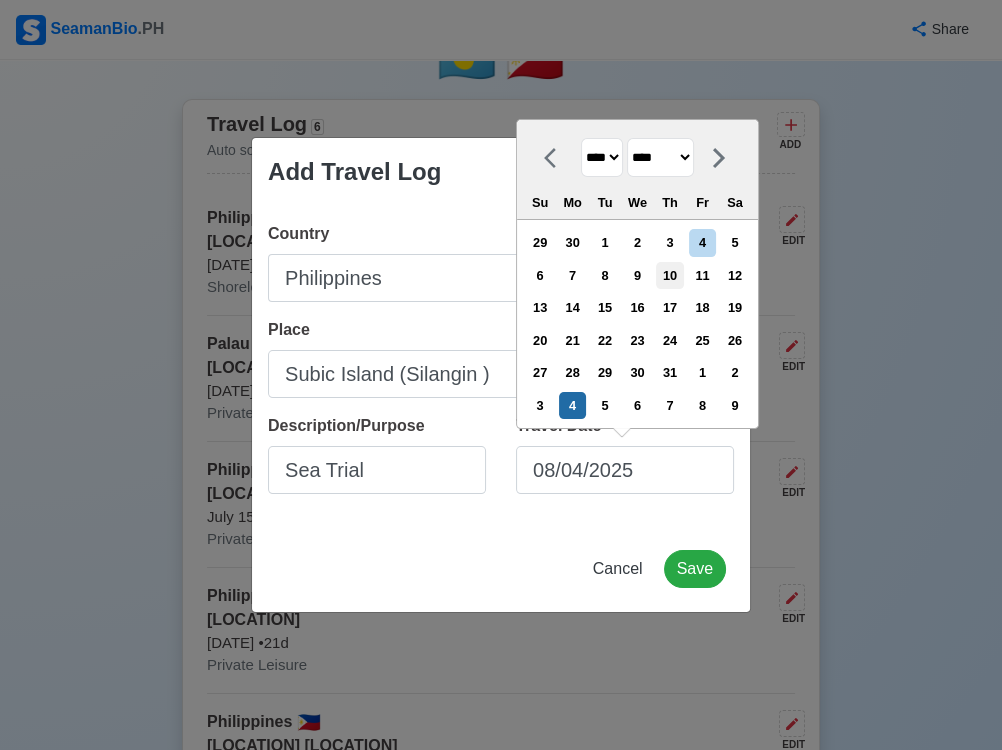 click on "10" at bounding box center [669, 275] 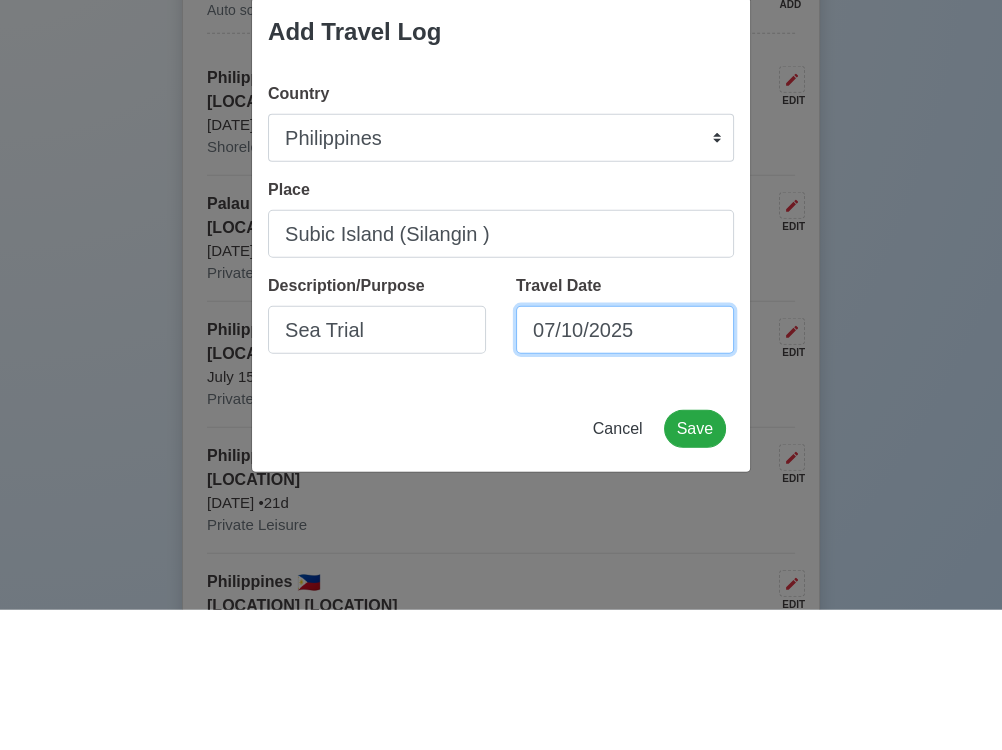 scroll, scrollTop: 449, scrollLeft: 0, axis: vertical 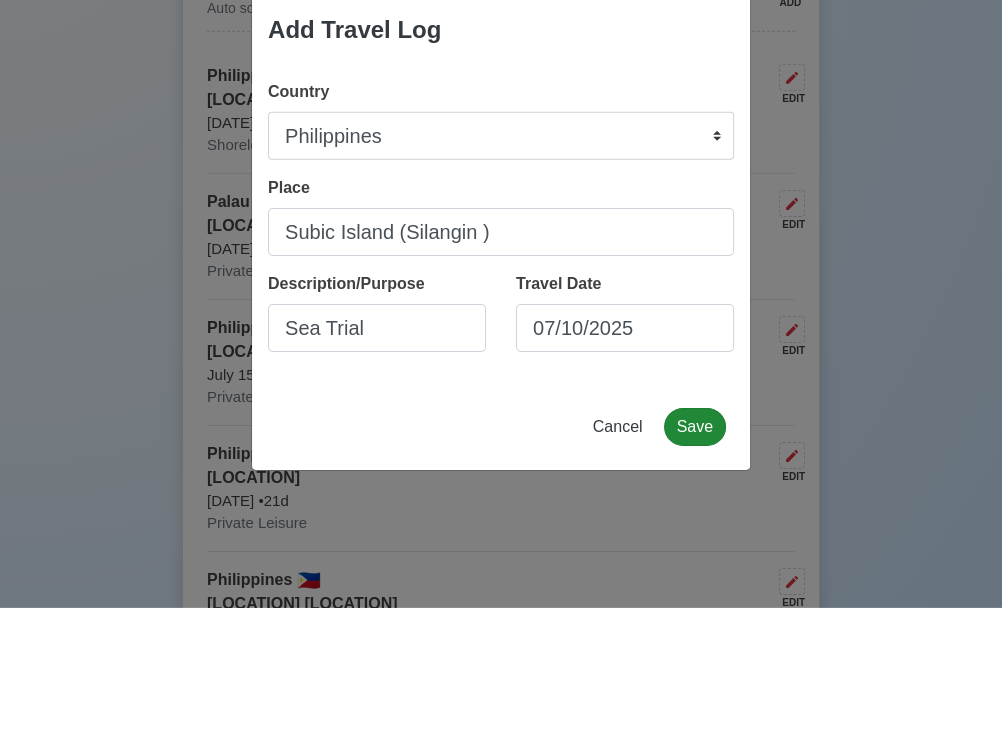 click on "Save" at bounding box center [695, 569] 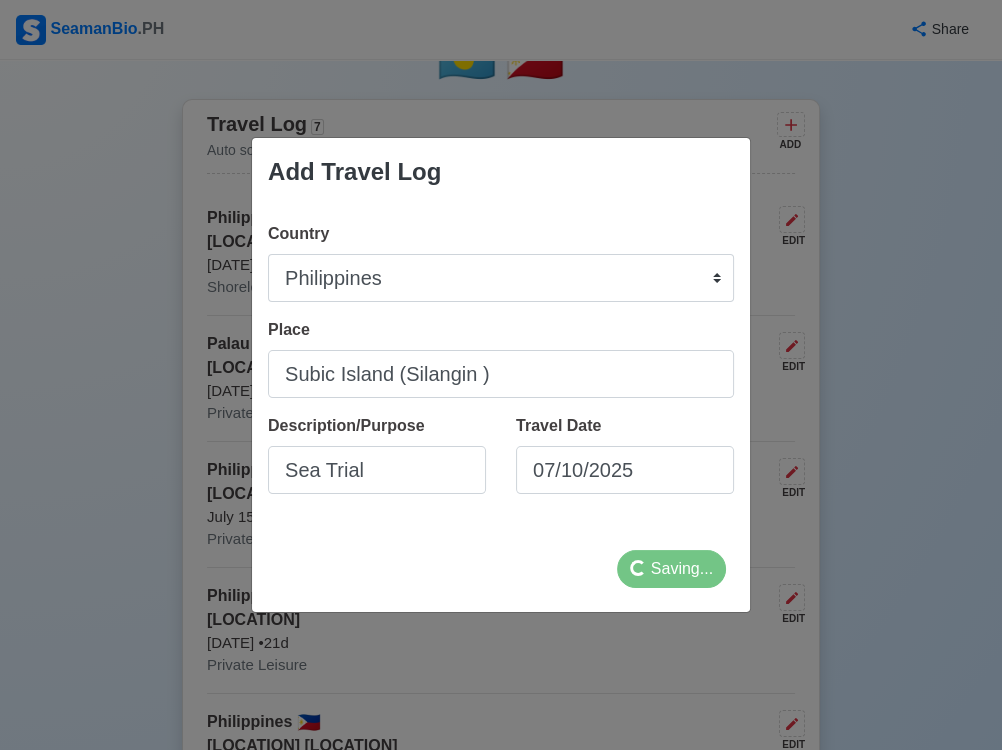 select 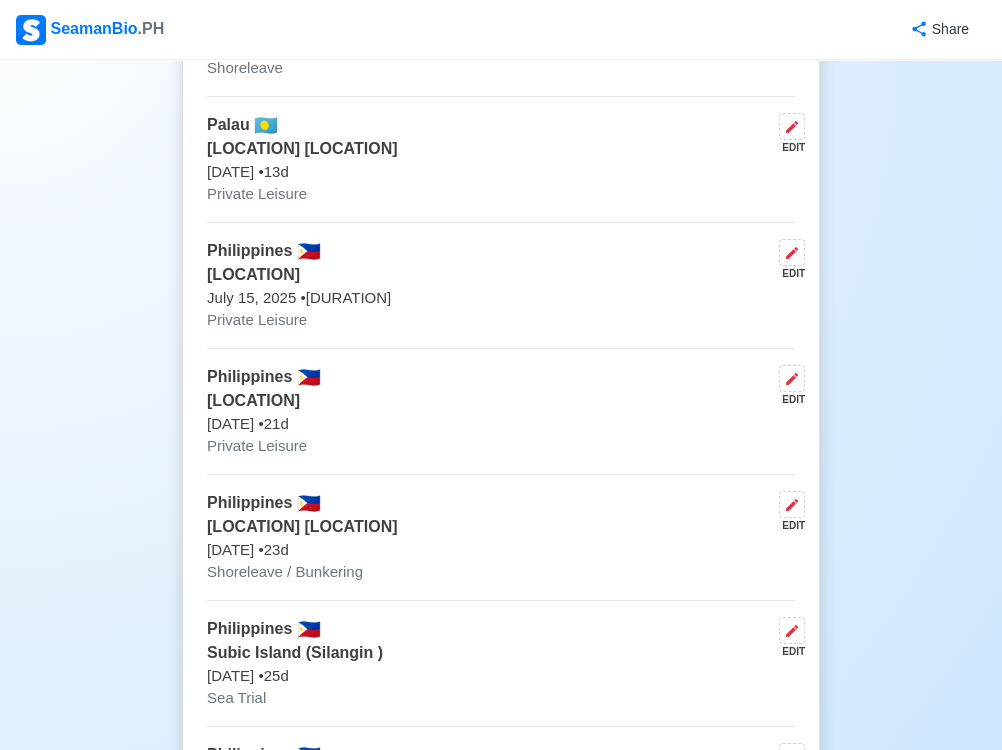 scroll, scrollTop: 674, scrollLeft: 0, axis: vertical 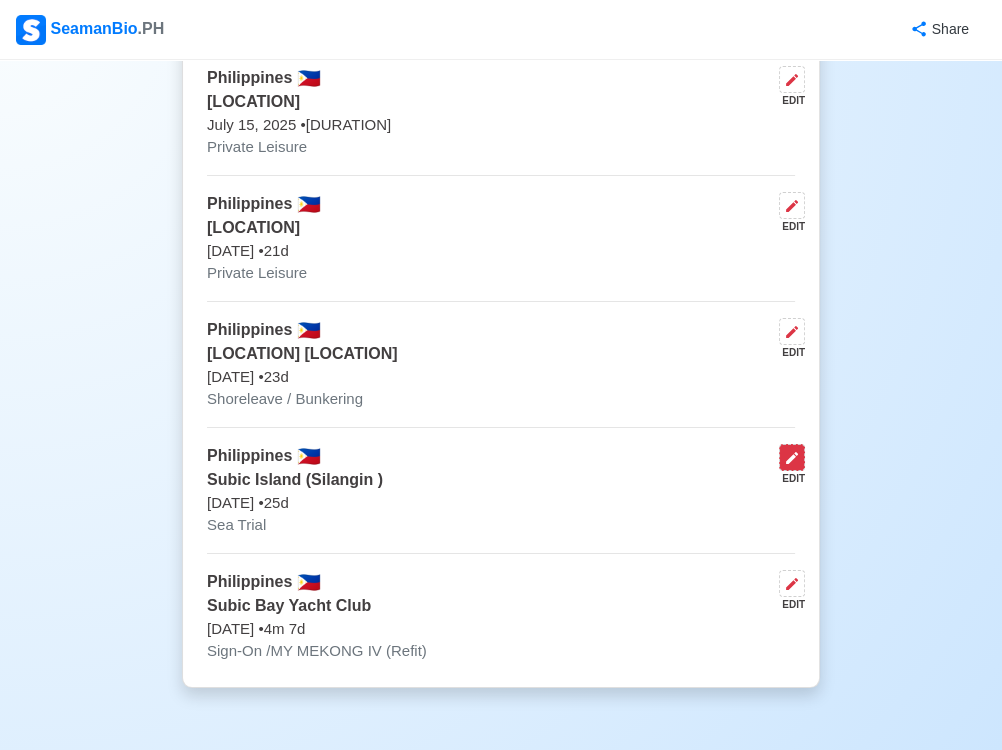 click 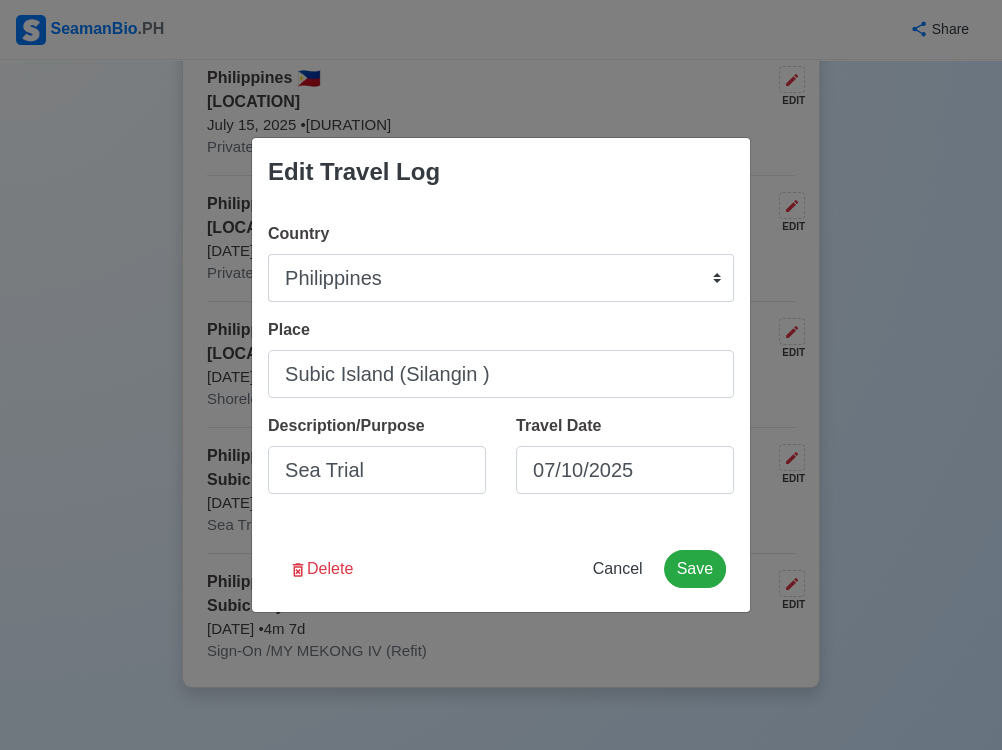 click on "Edit Travel Log Country Afghanistan Åland Islands Albania Algeria American Samoa Andorra Angola Anguilla Antarctica Antigua and Barbuda Argentina Armenia Aruba Australia Austria Azerbaijan Bahamas Bahrain Bangladesh Barbados Belarus Belgium Belize Benin Bermuda Bhutan Bolivia, Plurinational State of Bonaire, Sint Eustatius and Saba Bosnia and Herzegovina Botswana Bouvet Island Brazil British Indian Ocean Territory Brunei Darussalam Bulgaria Burkina Faso Burundi Cabo Verde Cambodia Cameroon Canada Cayman Islands Central African Republic Chad Chile China Christmas Island Cocos (Keeling) Islands Colombia Comoros Congo Congo, Democratic Republic of the Cook Islands Costa Rica Croatia Cuba Curaçao Cyprus Czechia Côte d'Ivoire Denmark Djibouti Dominica Dominican Republic Ecuador Egypt El Salvador Equatorial Guinea Eritrea Estonia Eswatini Ethiopia Falkland Islands (Malvinas) Faroe Islands Fiji Finland France French Guiana French Polynesia French Southern Territories Gabon Gambia Georgia Germany Ghana Gibraltar" at bounding box center [501, 375] 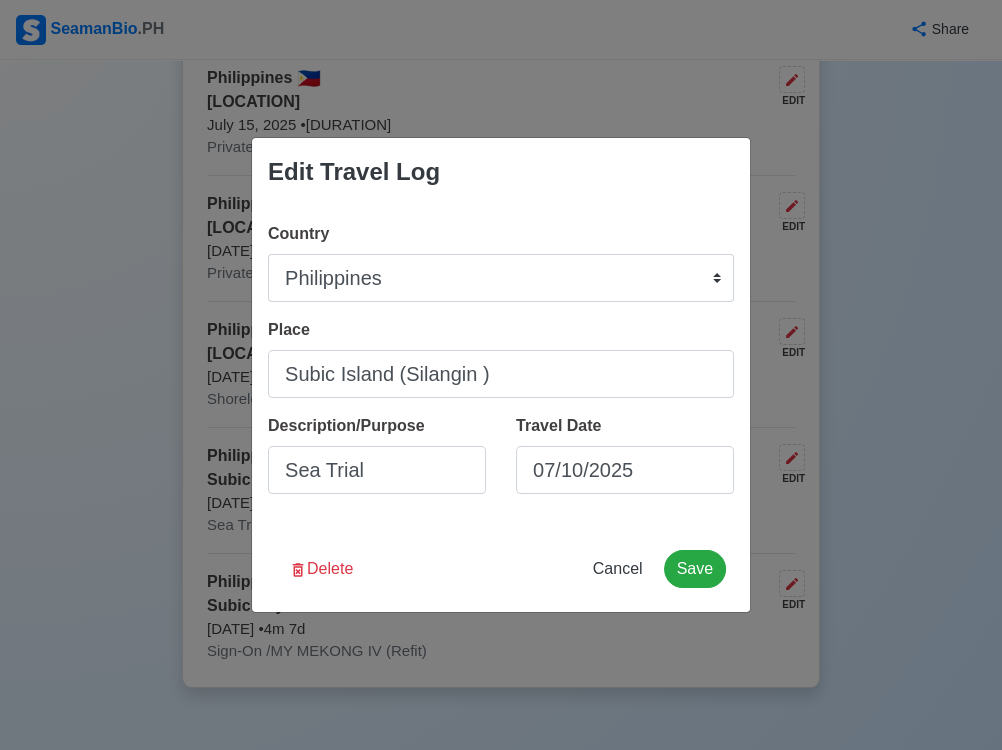 click on "Cancel" at bounding box center [618, 568] 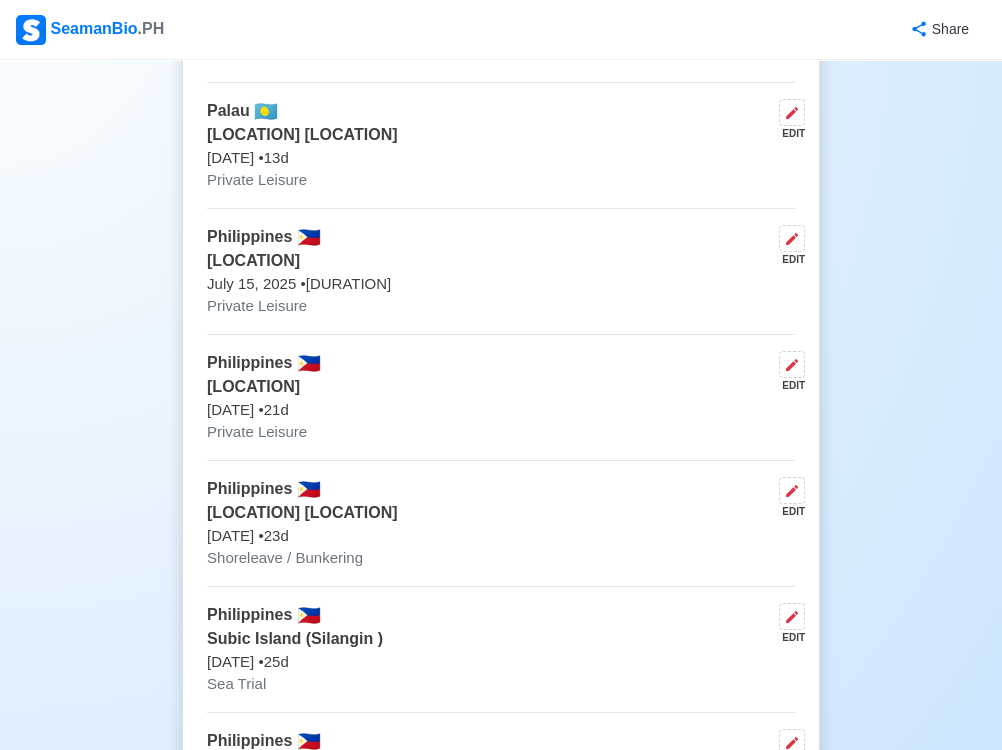 scroll, scrollTop: 683, scrollLeft: 0, axis: vertical 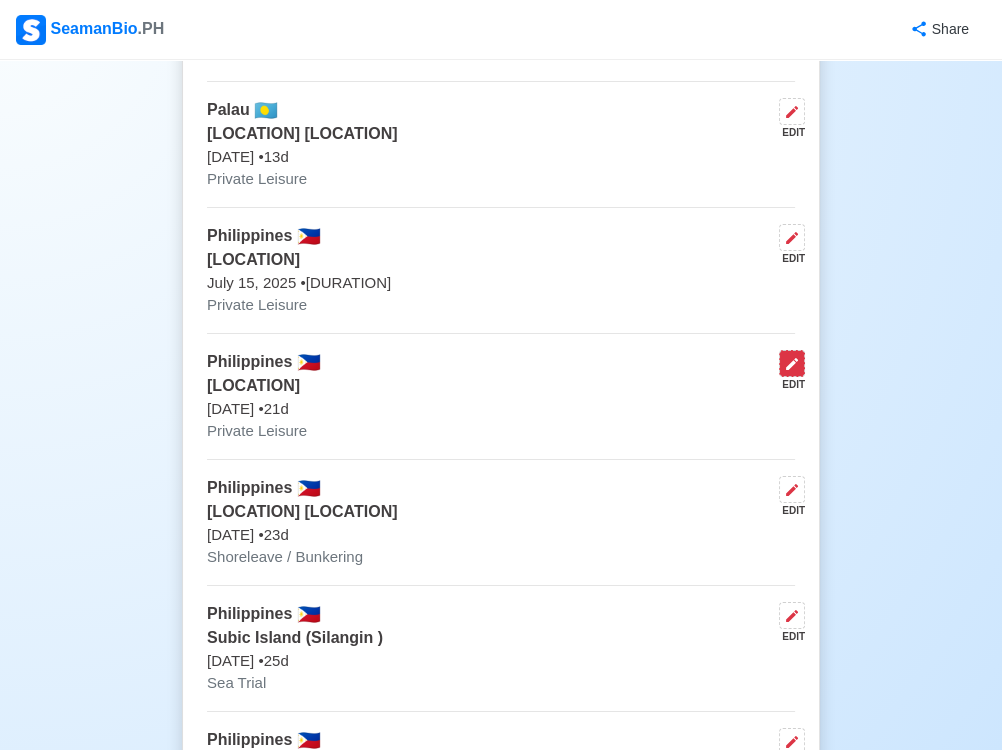 click 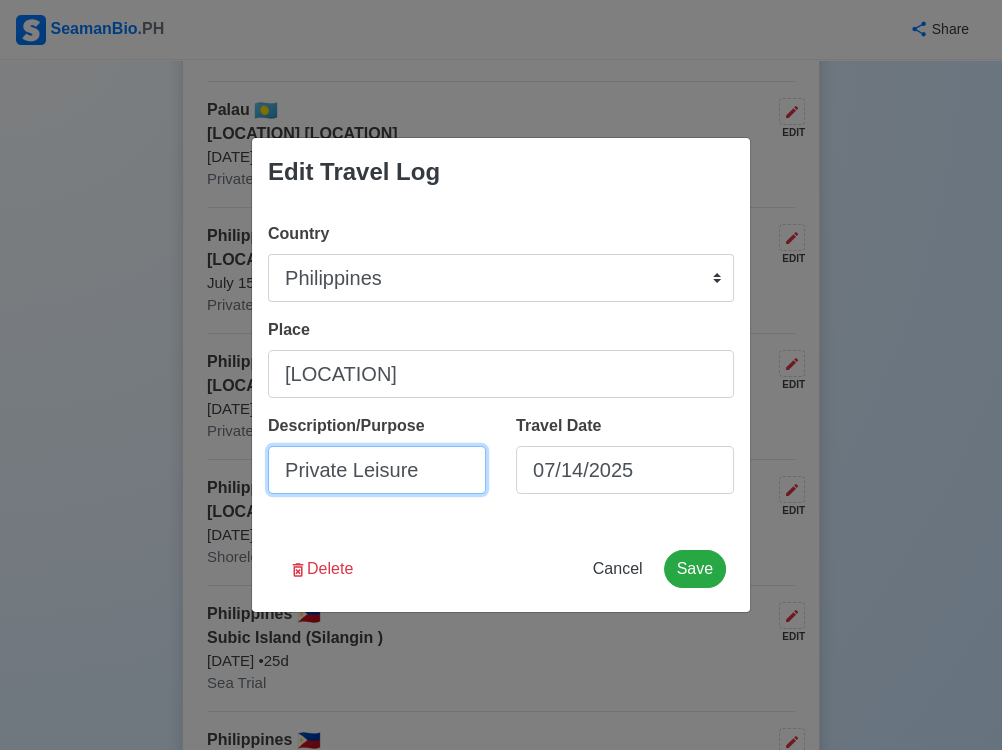 click on "Private Leisure" at bounding box center [377, 470] 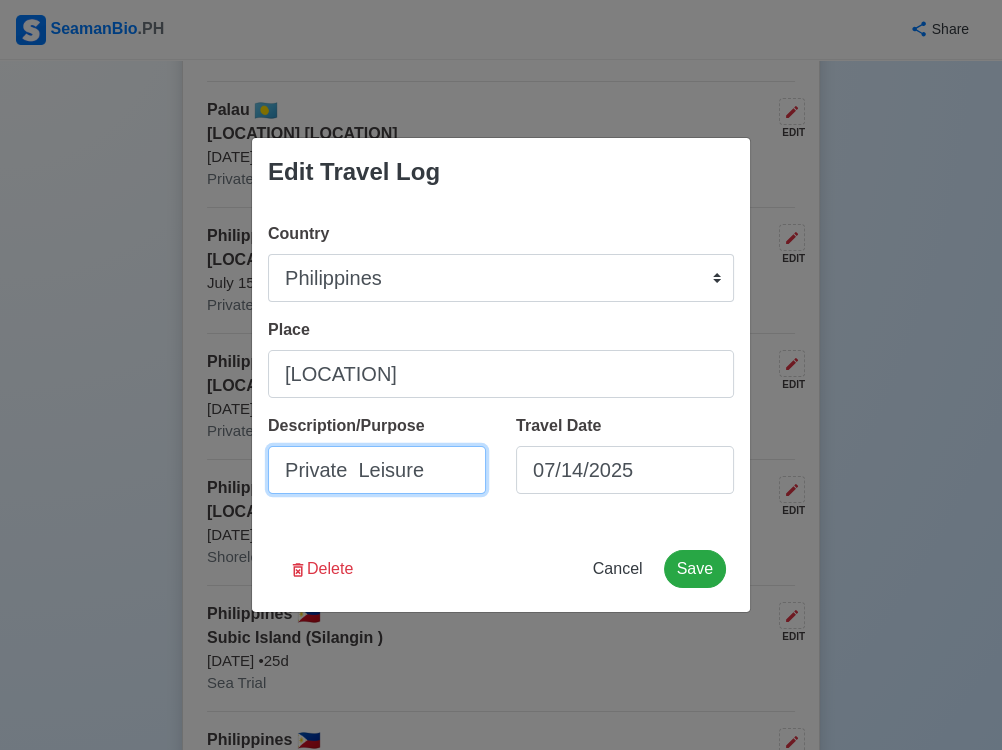 type on "Private Leisure" 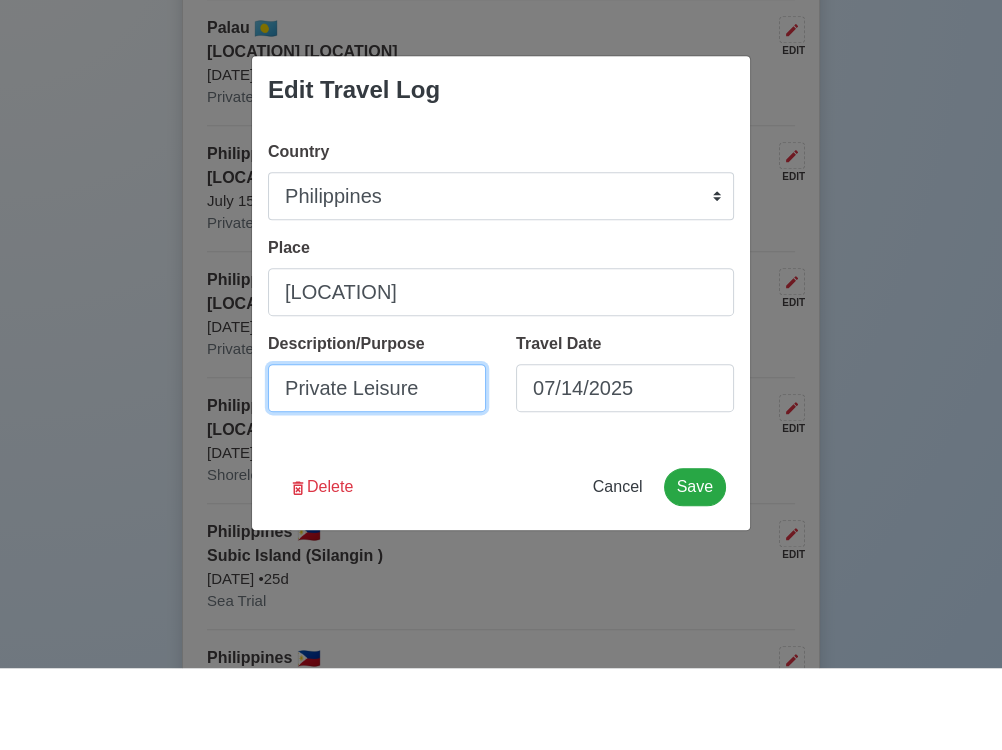 scroll, scrollTop: 683, scrollLeft: 0, axis: vertical 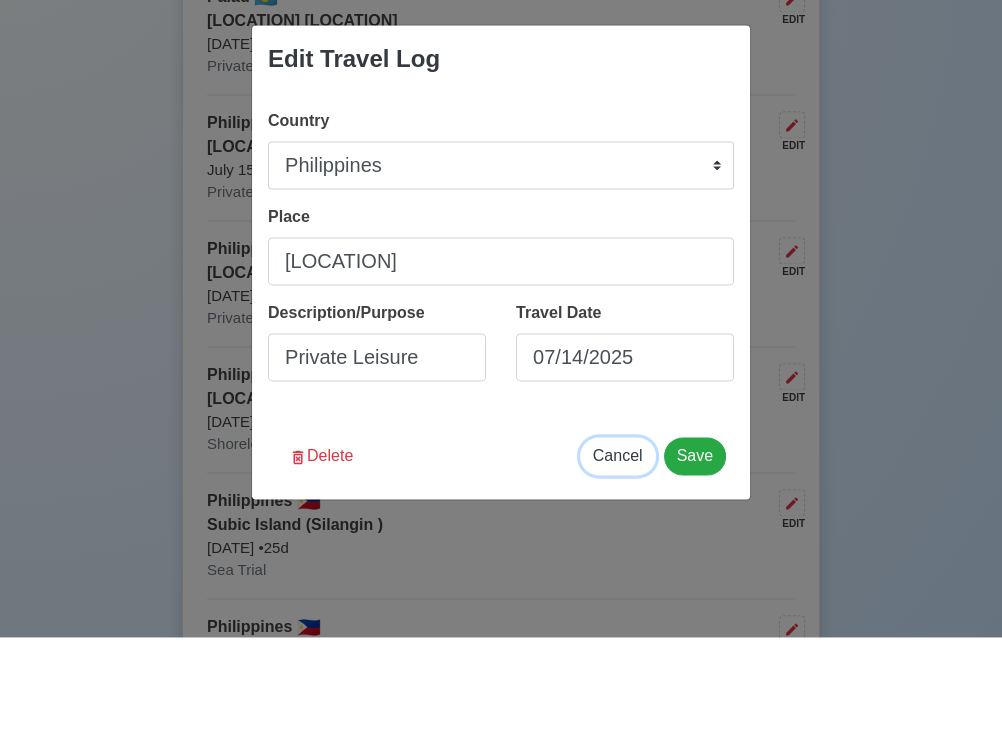 click on "Cancel" at bounding box center (618, 568) 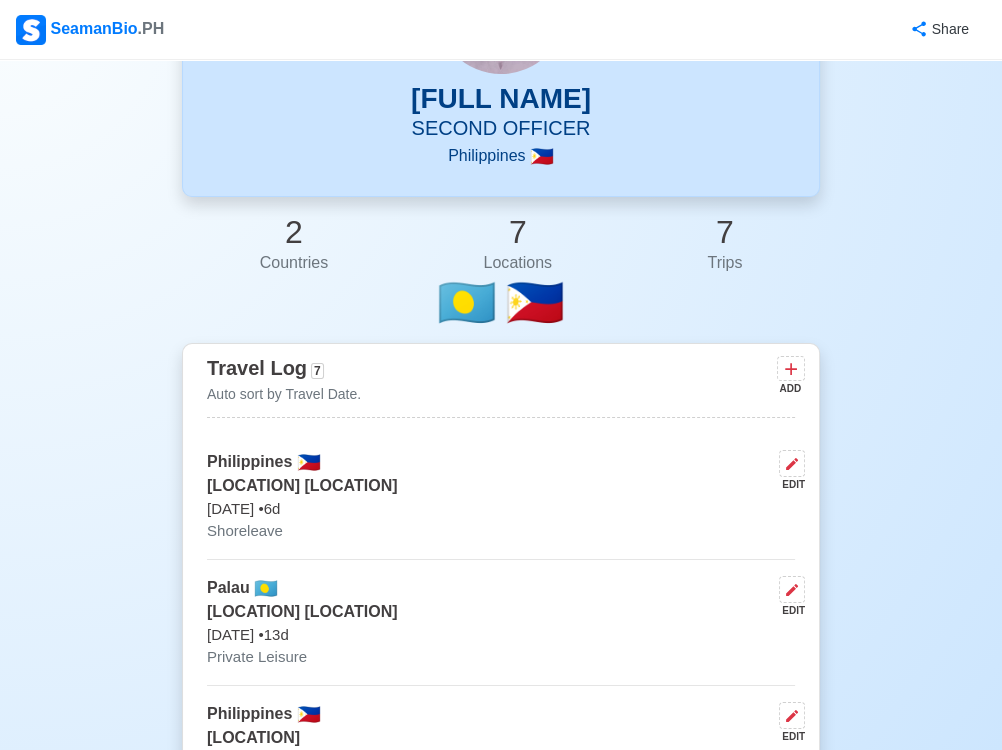 scroll, scrollTop: 0, scrollLeft: 0, axis: both 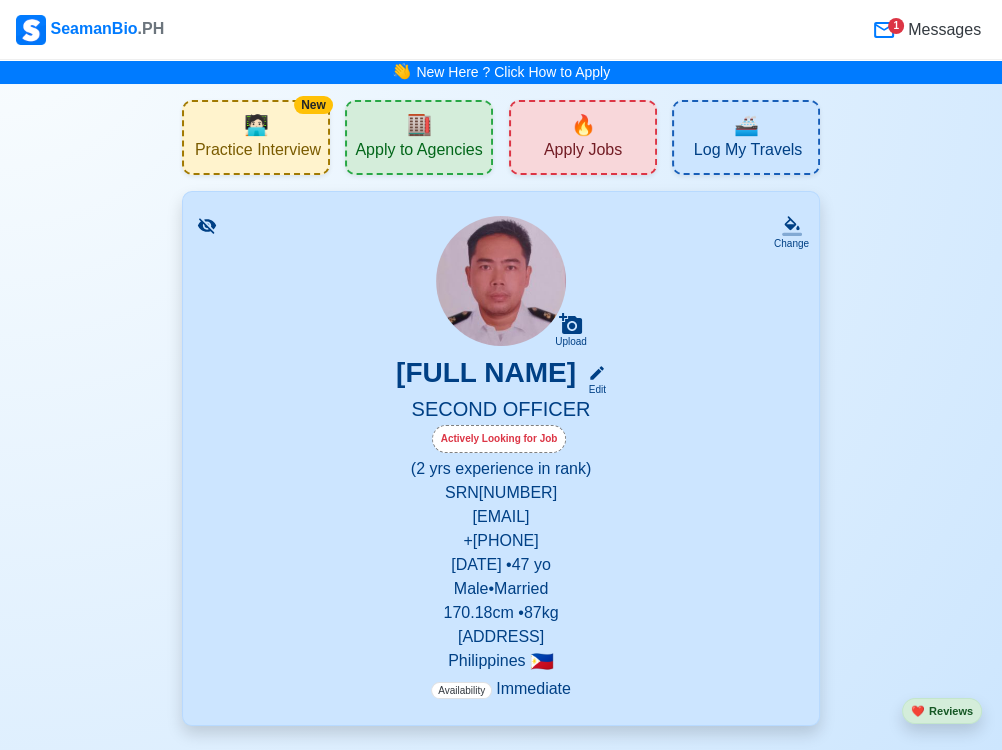 click 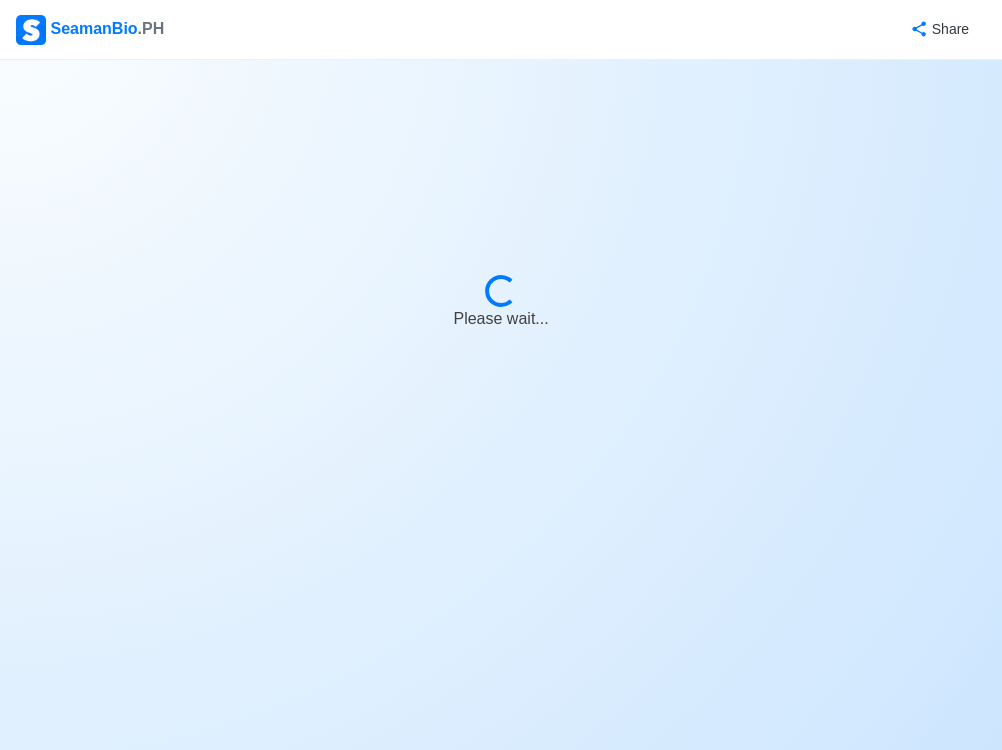 select on "Actively Looking for Job" 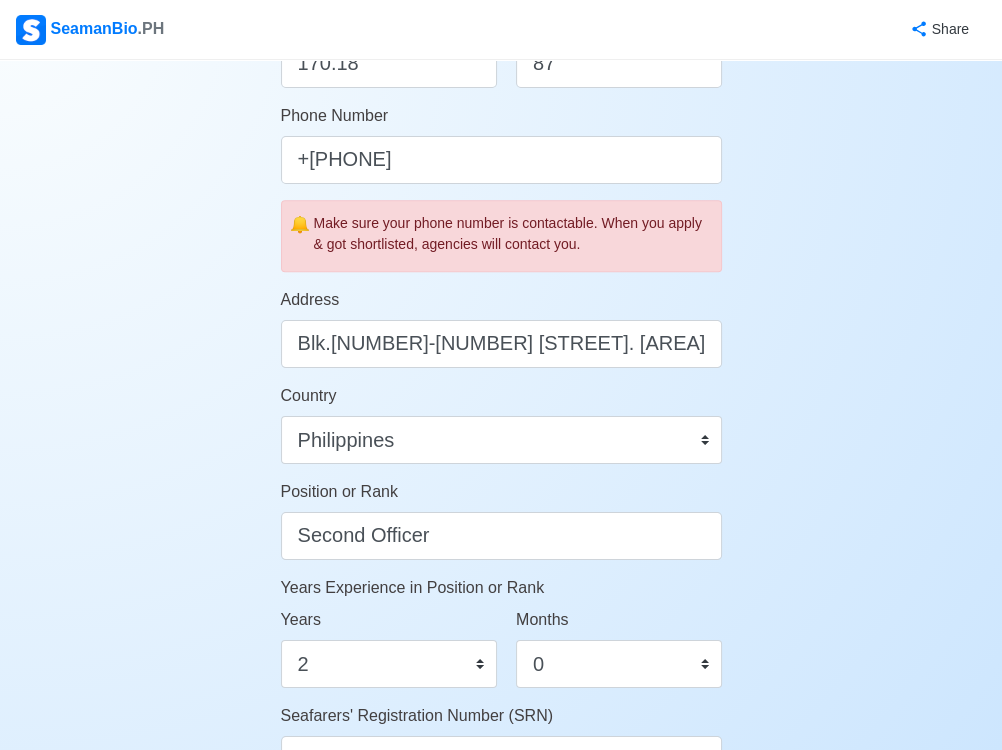 scroll, scrollTop: 623, scrollLeft: 0, axis: vertical 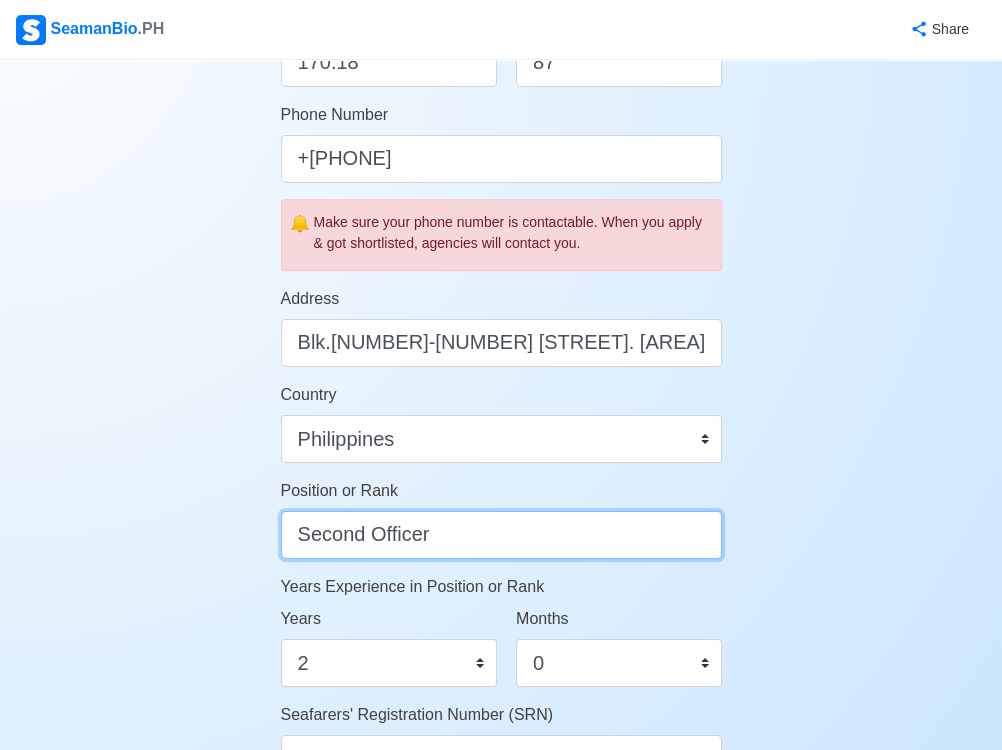 click on "Second Officer" at bounding box center (501, 535) 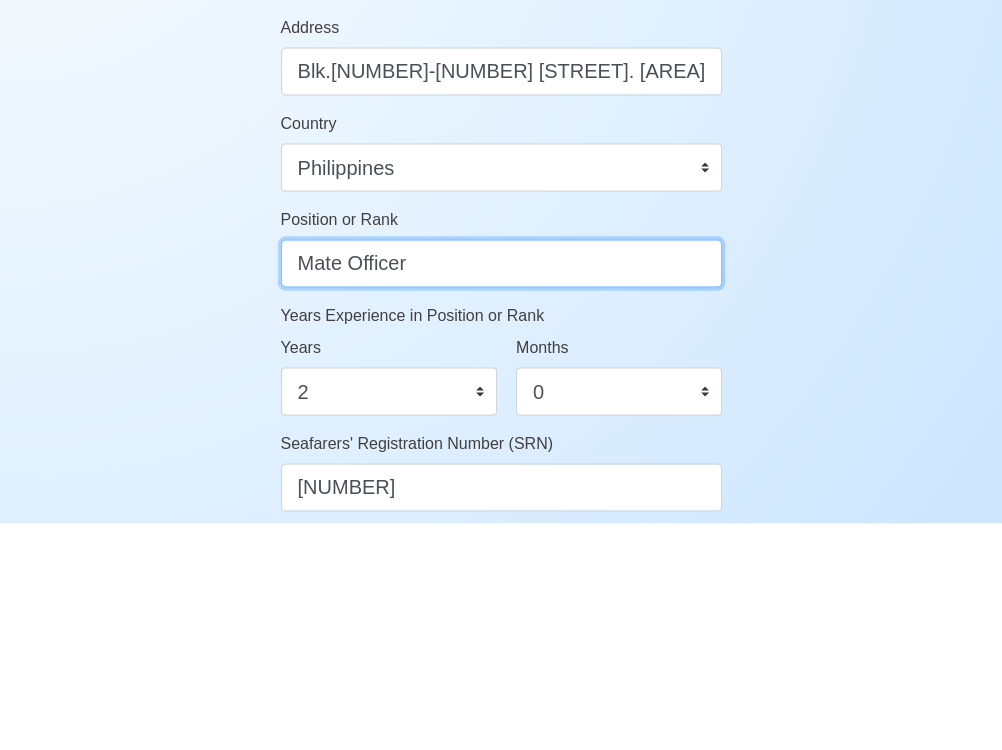 type on "Mate Officer" 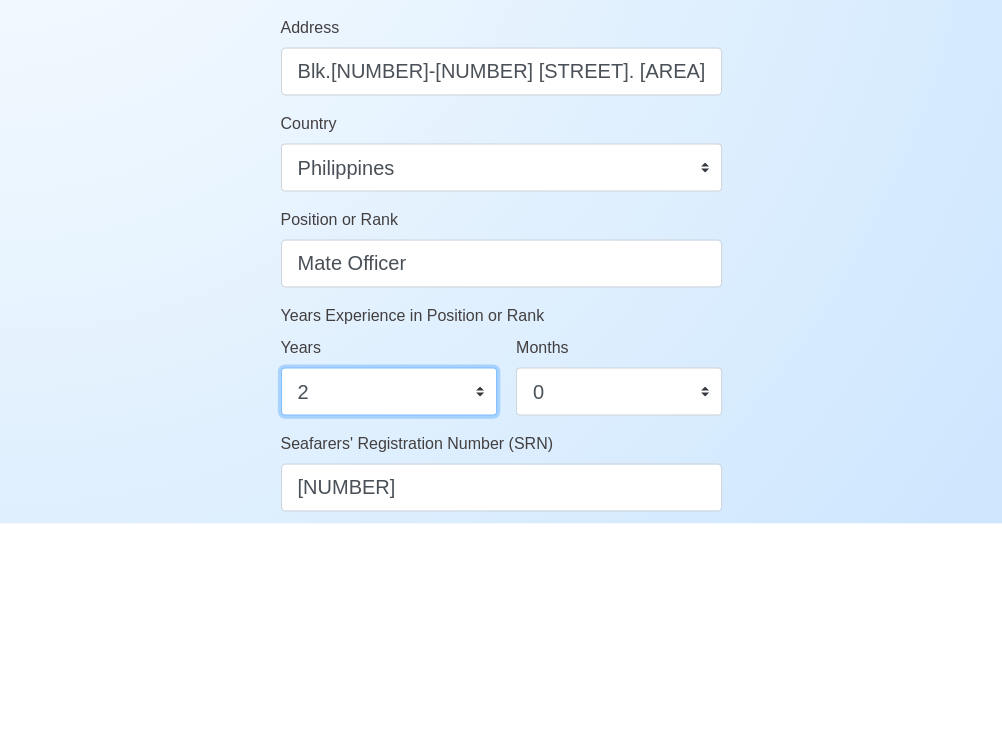 click on "0 1 2 3 4 5 6 7 8 9 10 11 12 13 14 15 16 17 18 19 20 21 22 23 24 25 26 27 28 29 30 31 32 33 34 35 36 37 38 39 40 41 42 43 44 45 46 47 48 49 50" at bounding box center (389, 618) 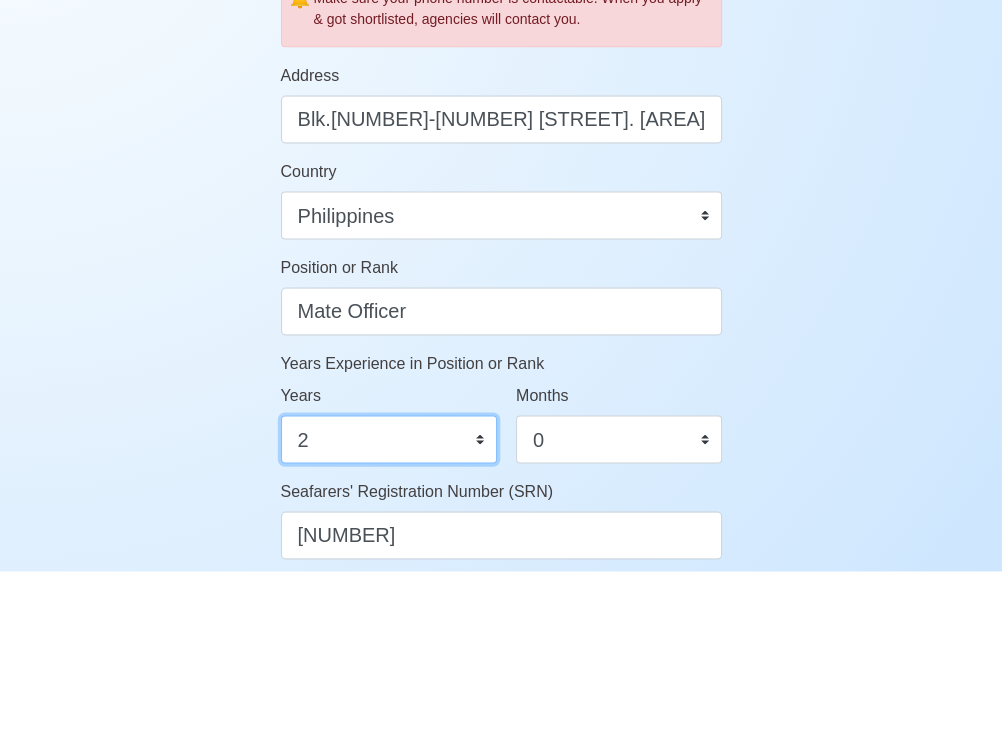 scroll, scrollTop: 668, scrollLeft: 0, axis: vertical 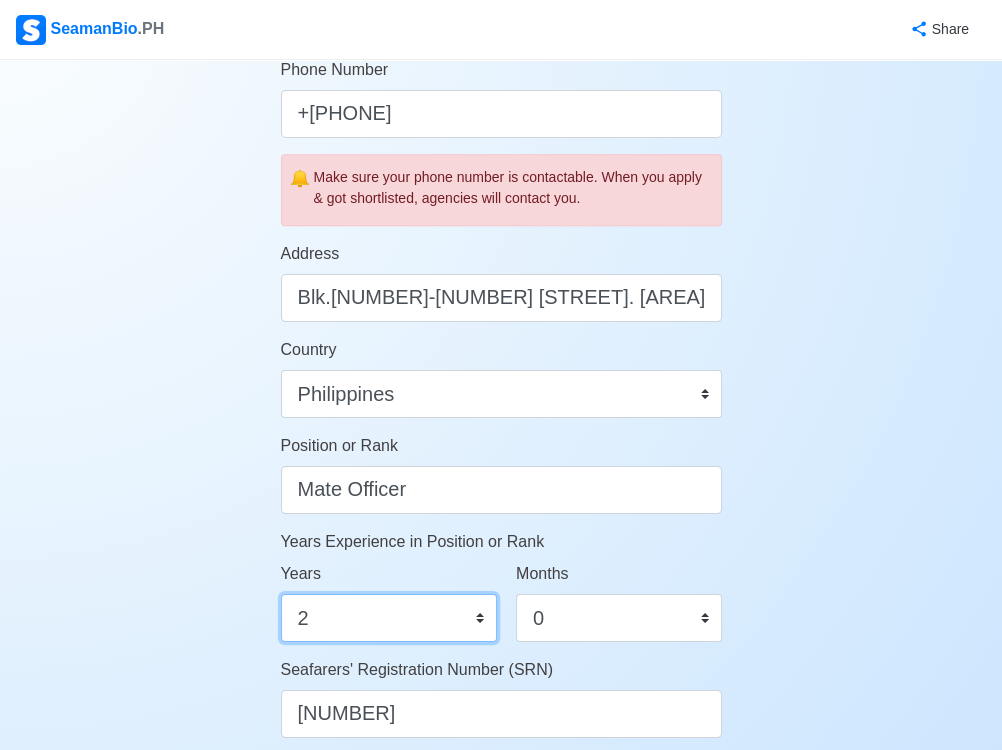 select on "3" 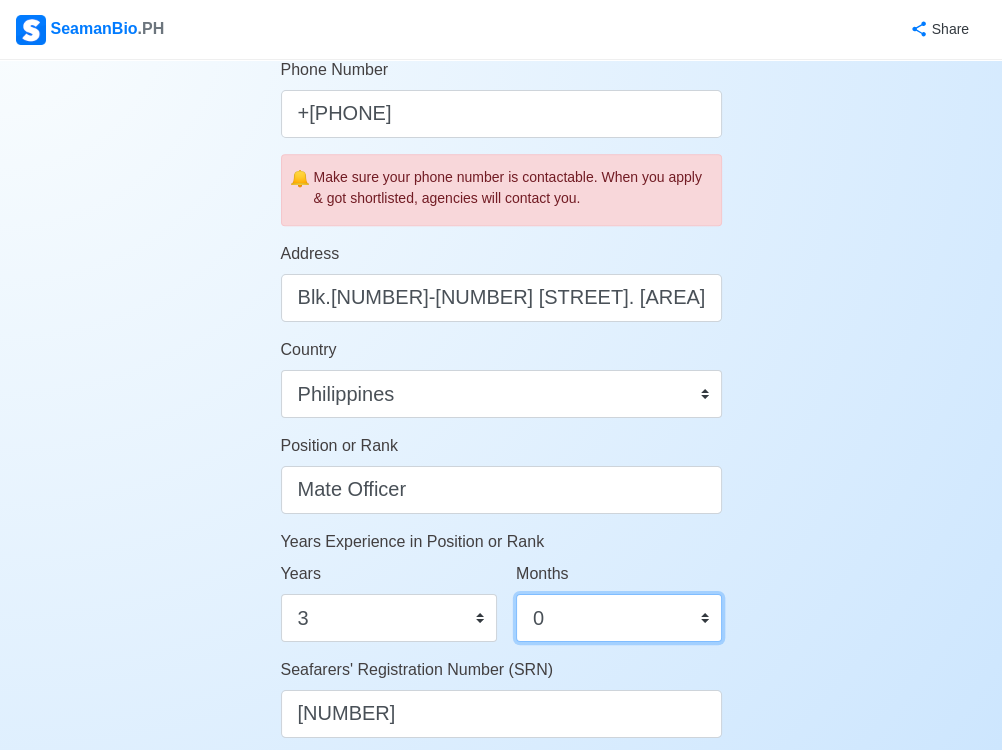 click on "0 1 2 3 4 5 6 7 8 9 10 11" at bounding box center [619, 618] 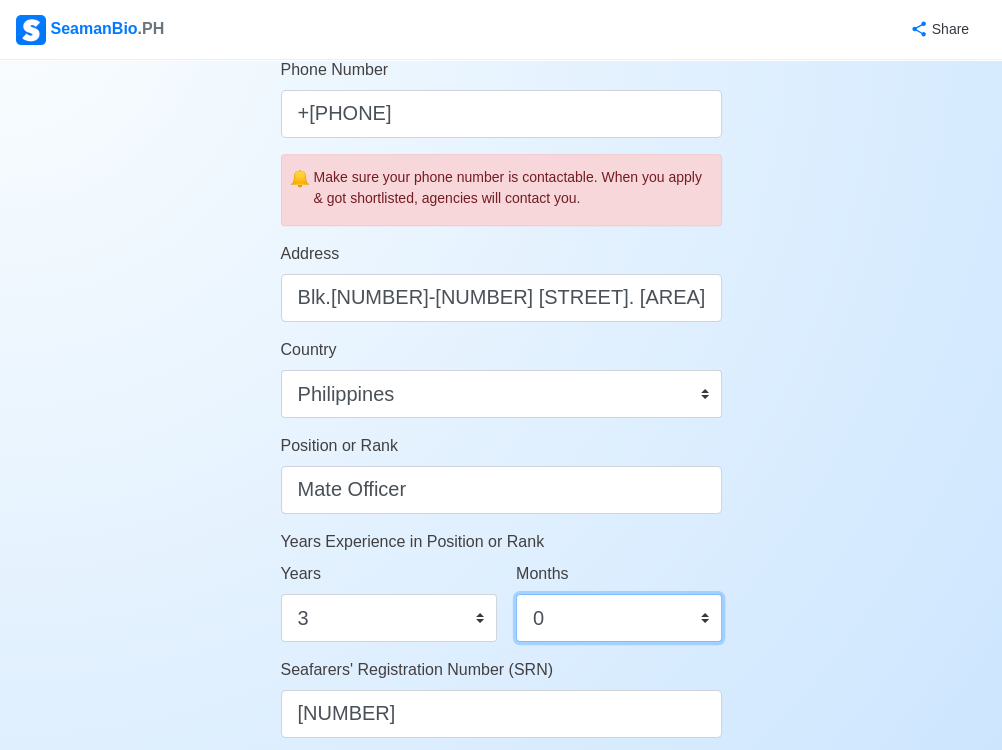 select on "4" 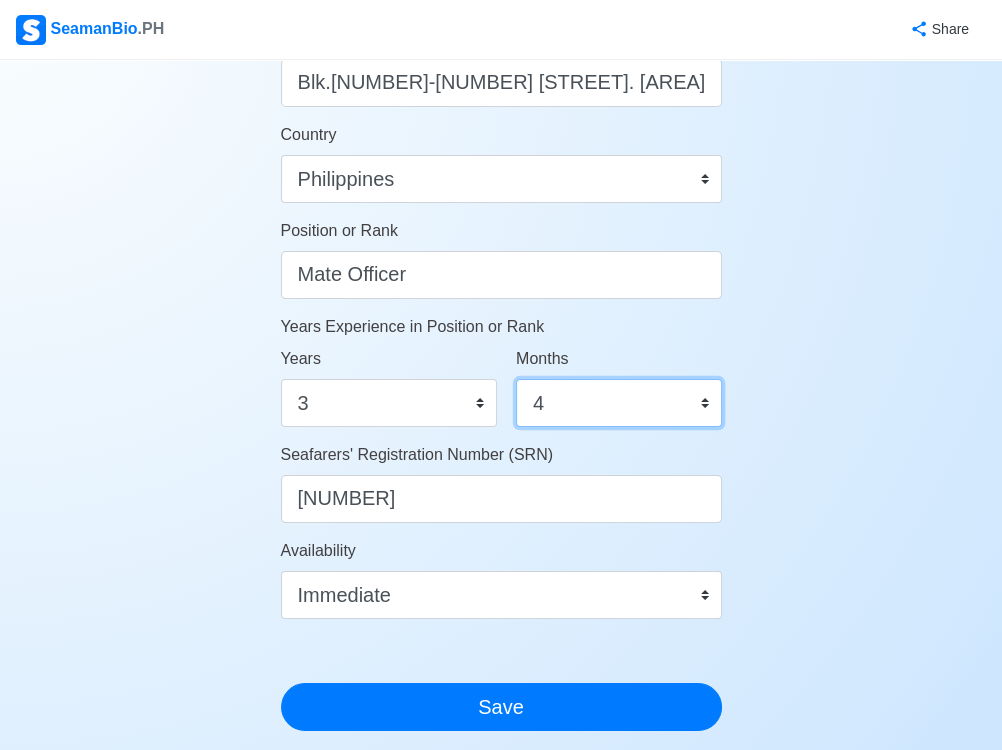 scroll, scrollTop: 886, scrollLeft: 0, axis: vertical 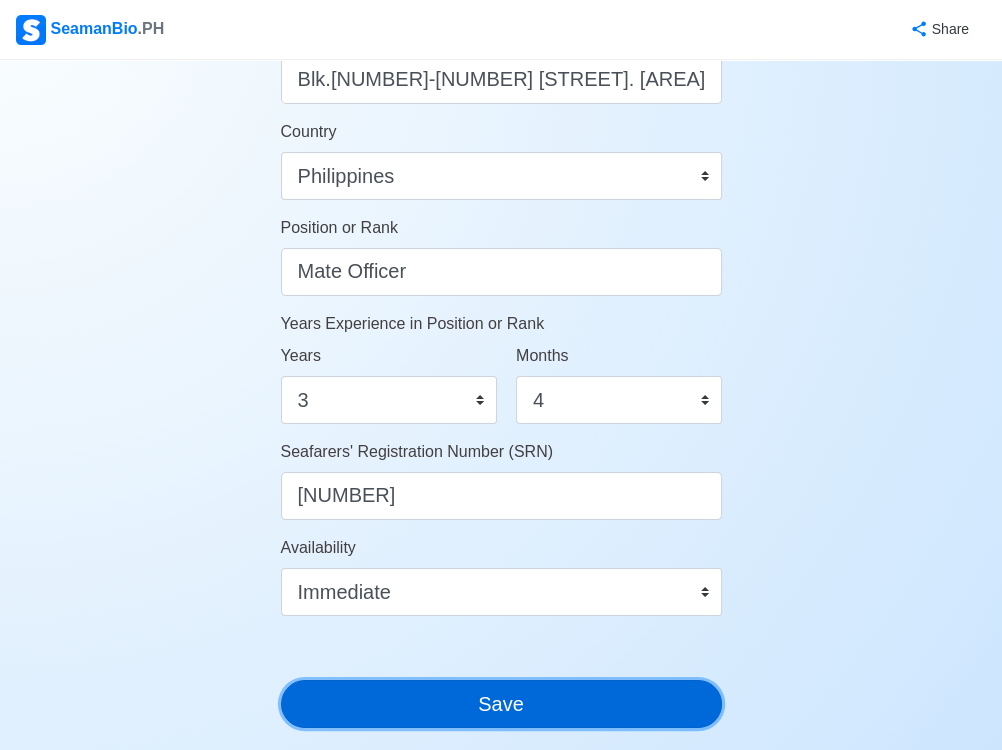 click on "Save" at bounding box center [501, 704] 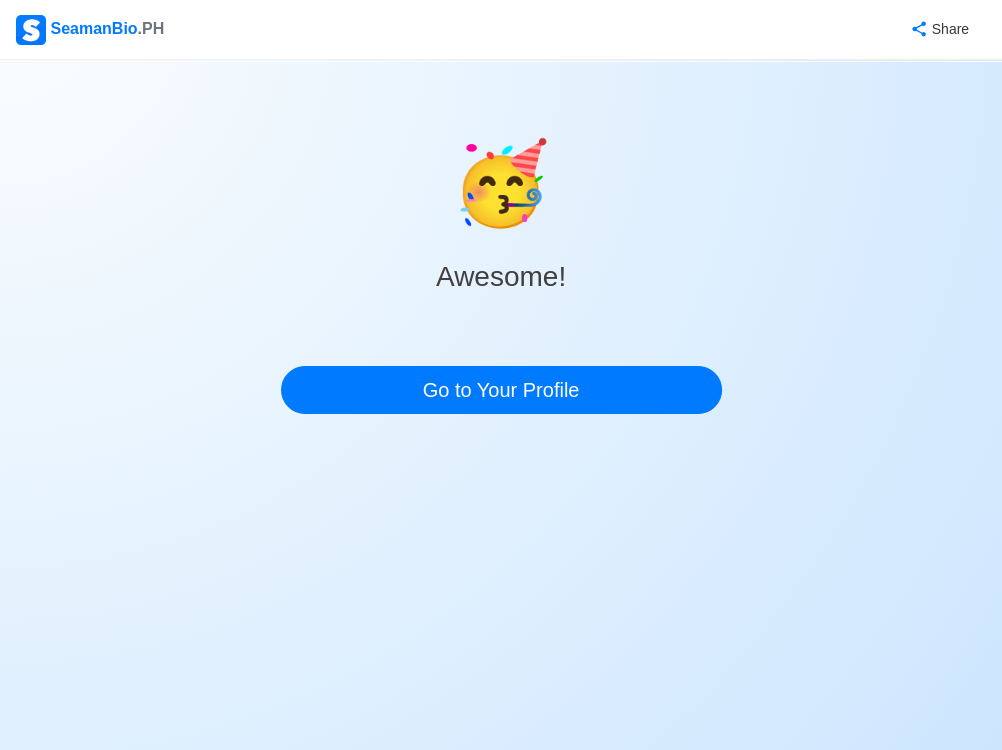 scroll, scrollTop: 0, scrollLeft: 0, axis: both 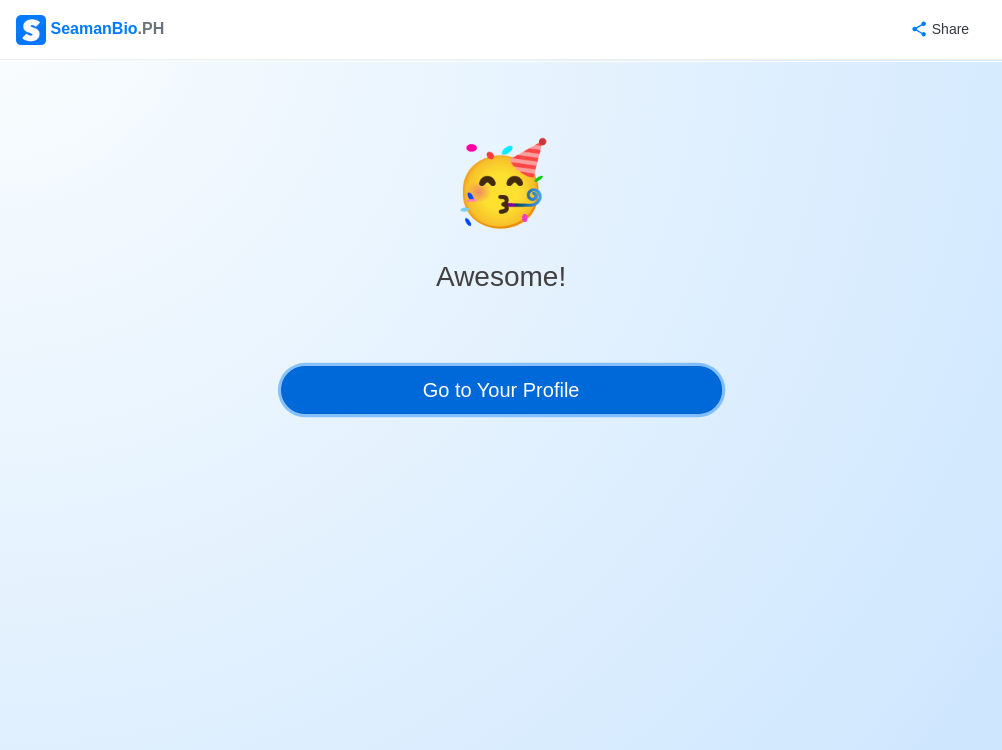 click on "Go to Your Profile" at bounding box center [501, 390] 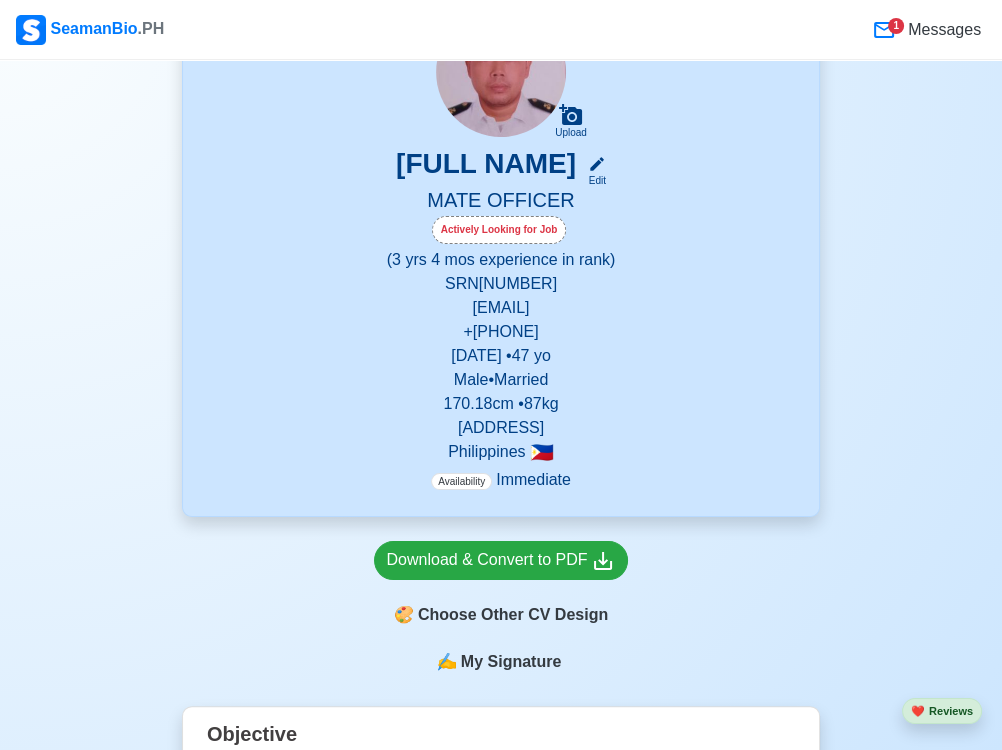 scroll, scrollTop: 212, scrollLeft: 0, axis: vertical 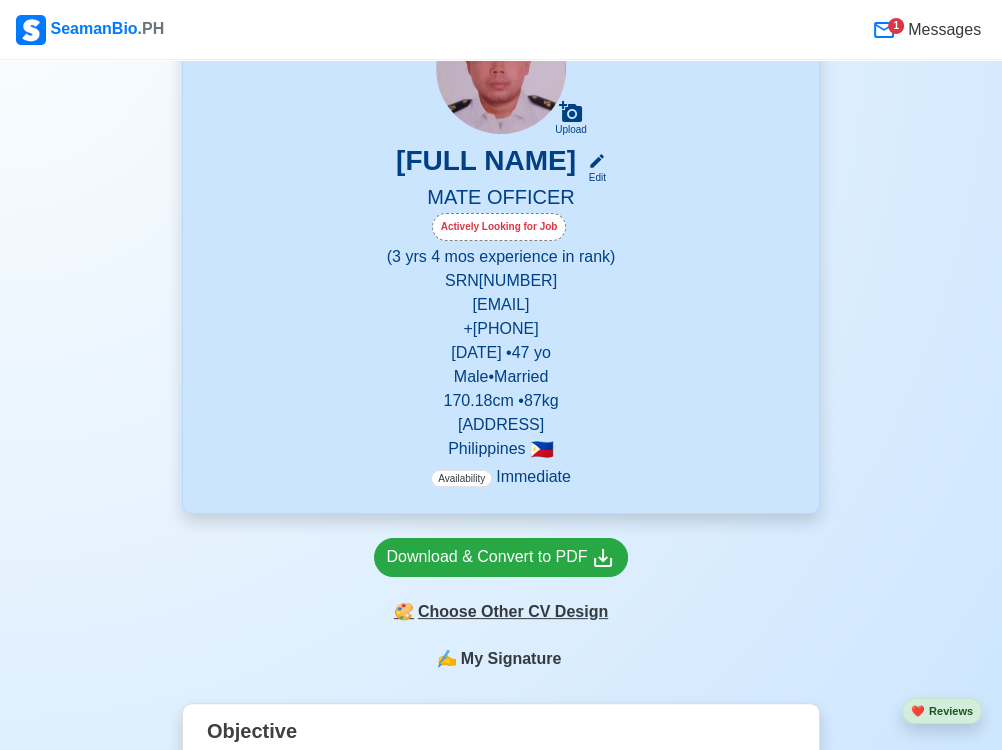 click on "🎨 Choose Other CV Design" at bounding box center [501, 612] 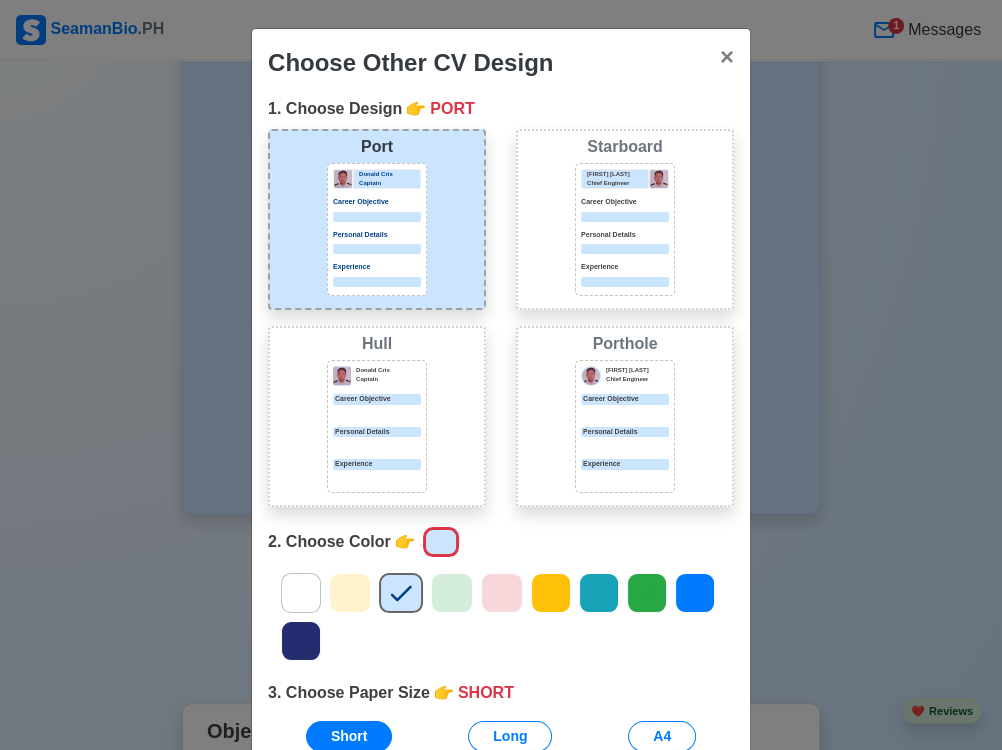 click at bounding box center (625, 446) 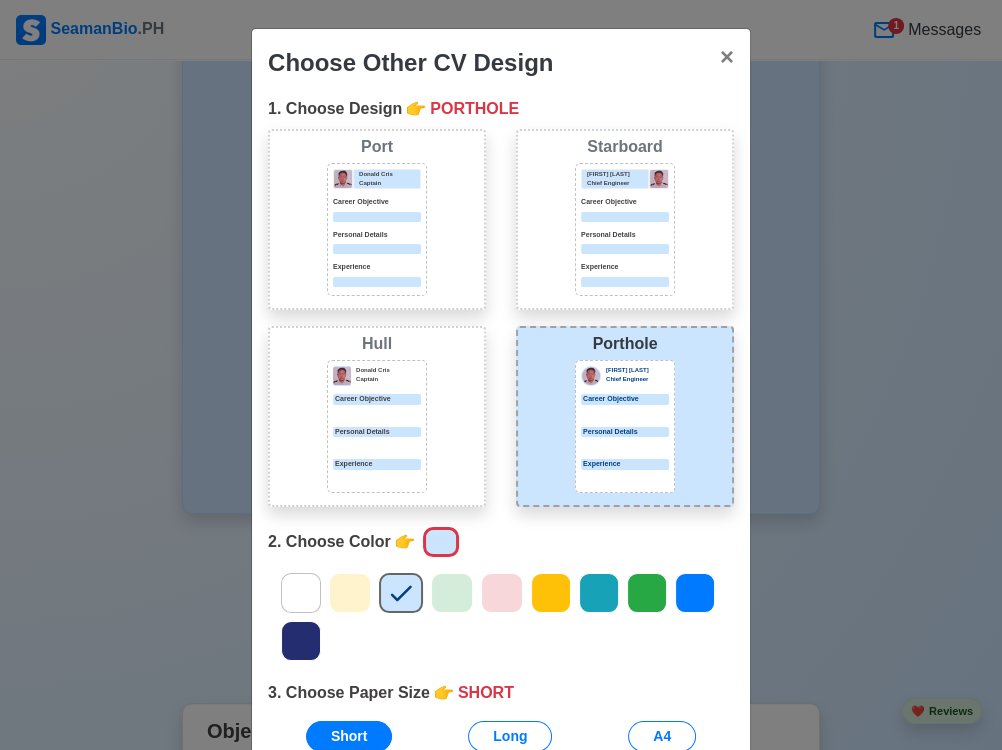 click 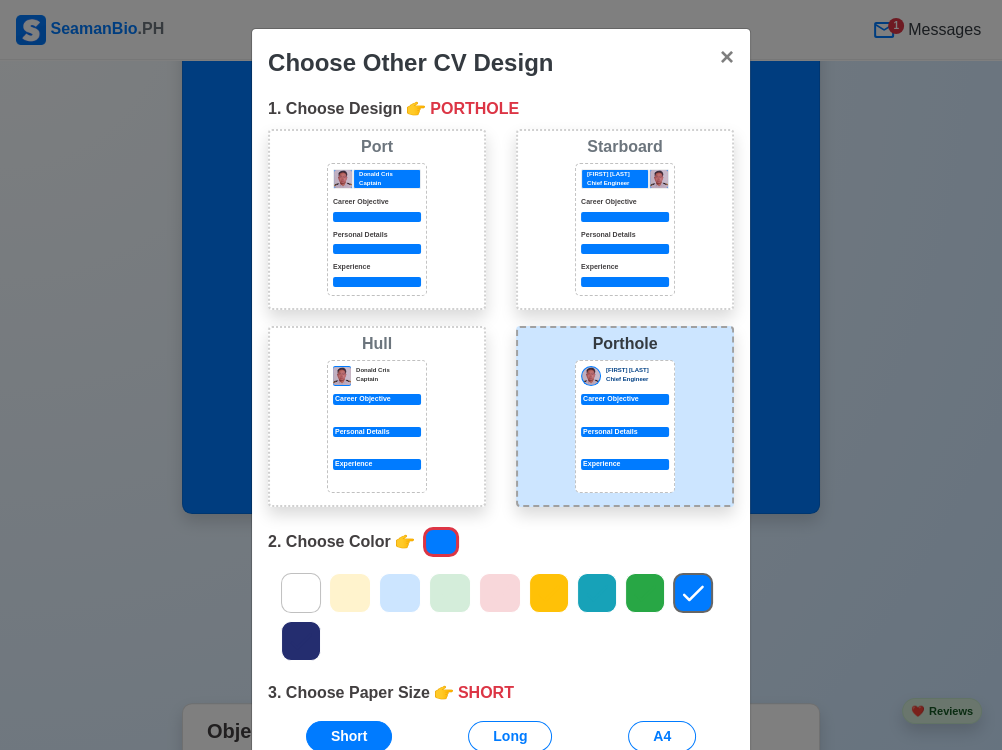 click 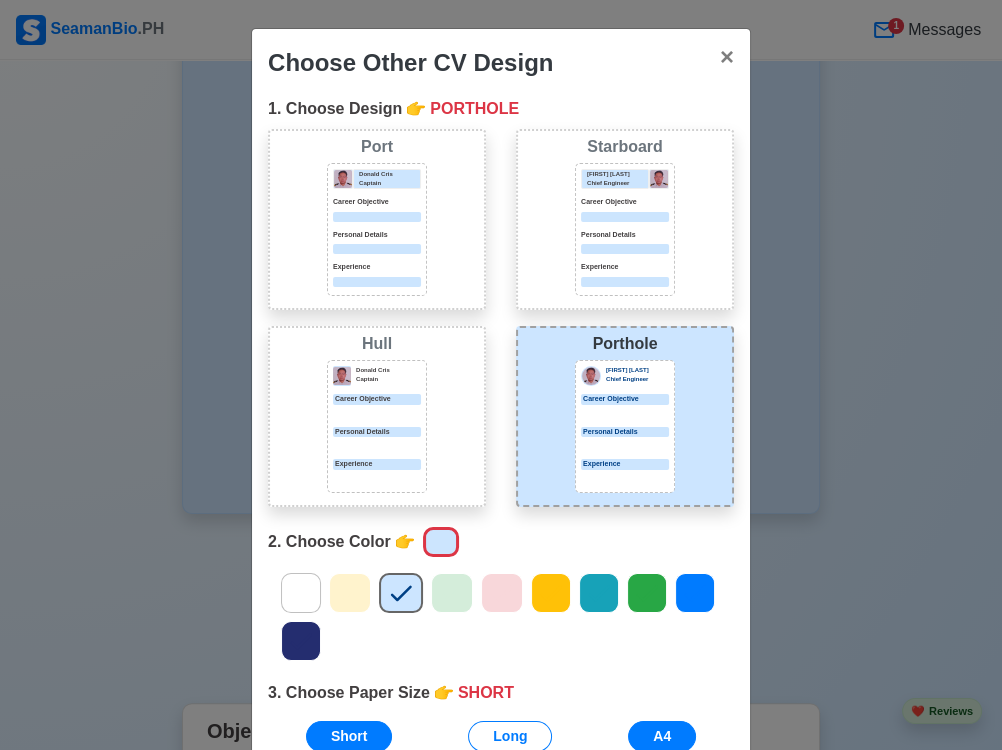 click on "A4" at bounding box center [662, 736] 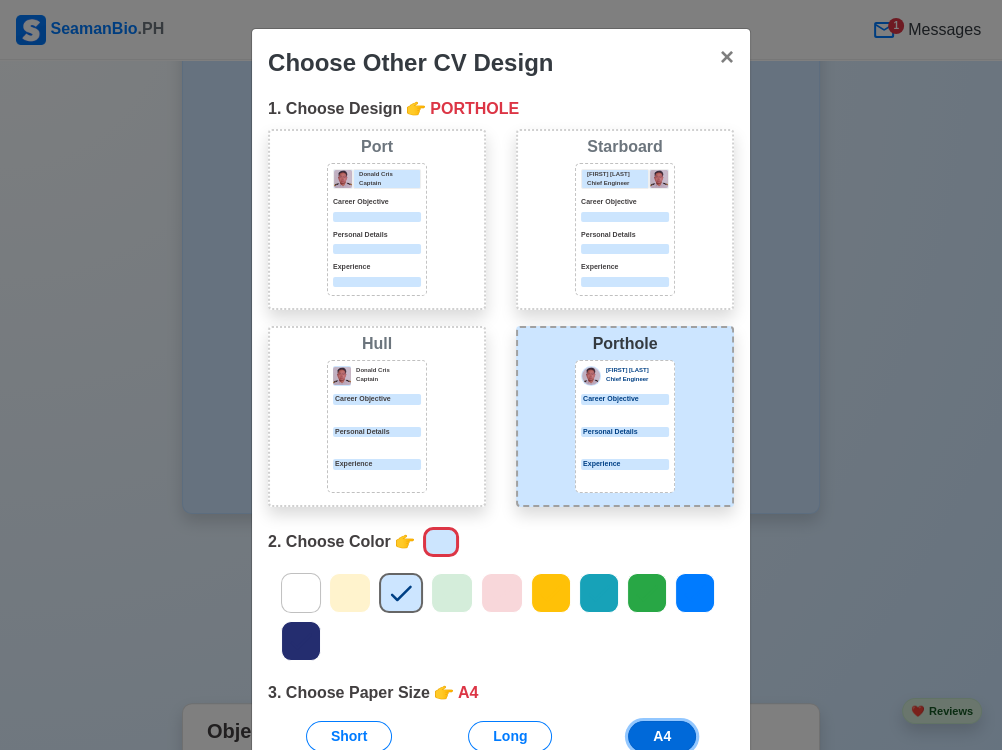 scroll, scrollTop: 167, scrollLeft: 0, axis: vertical 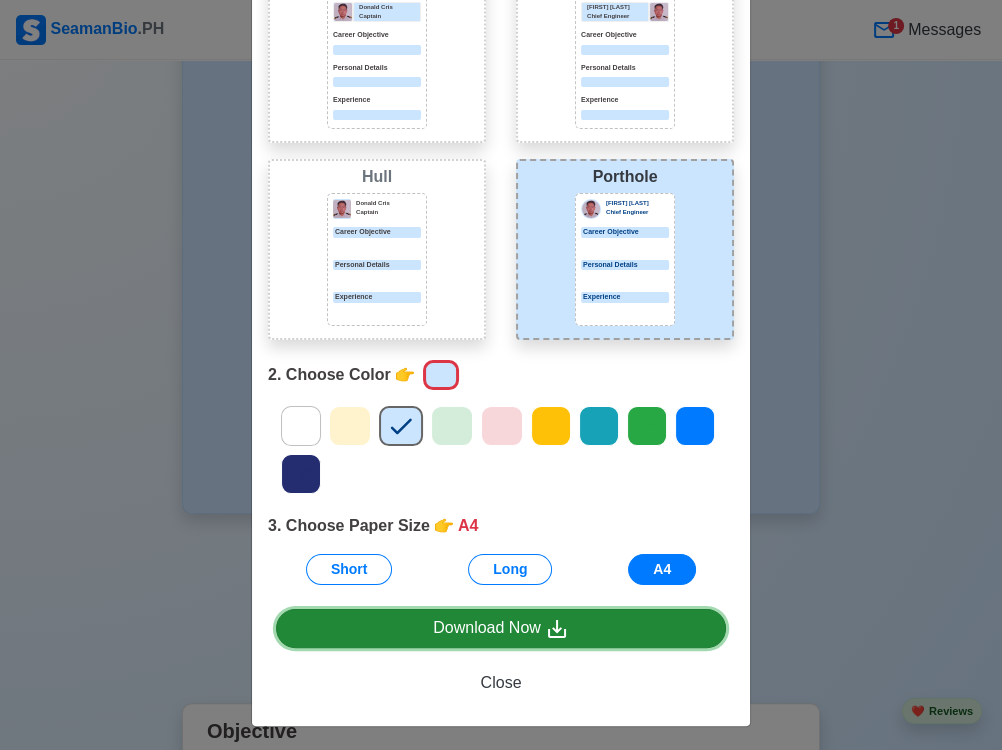 click on "Download Now" at bounding box center (501, 628) 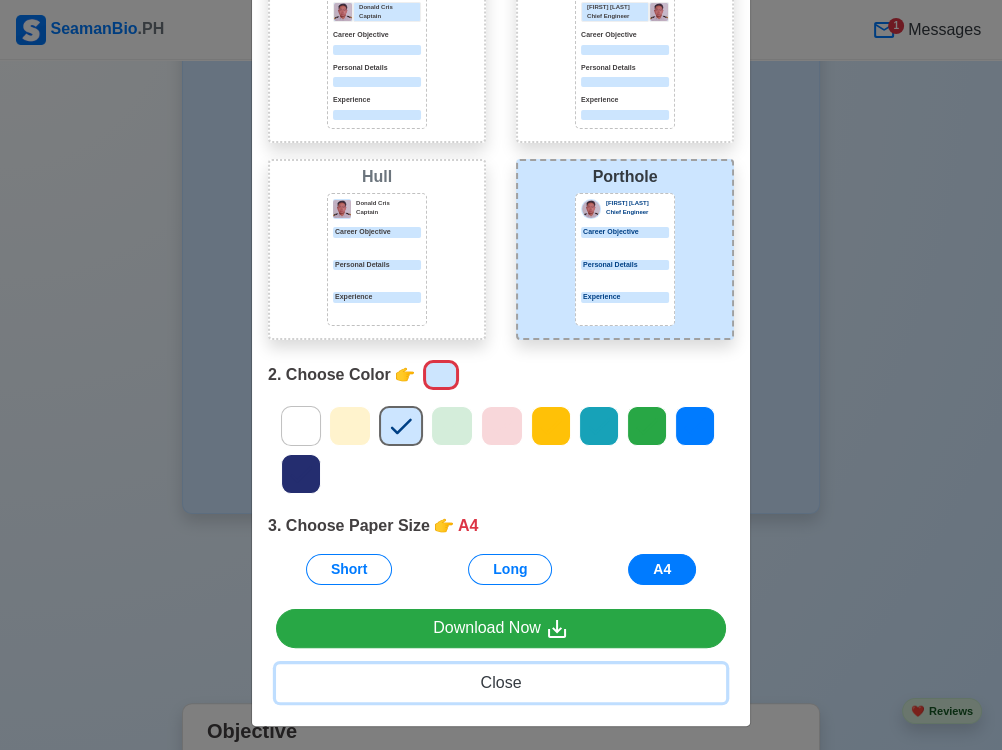 click on "Close" at bounding box center [501, 682] 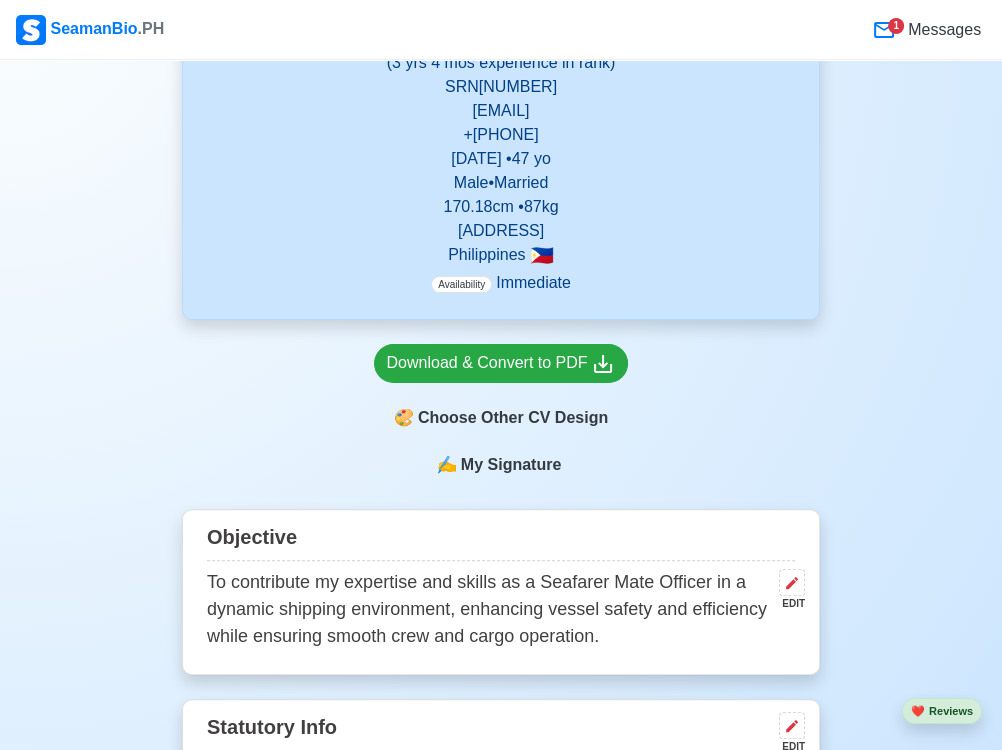scroll, scrollTop: 408, scrollLeft: 0, axis: vertical 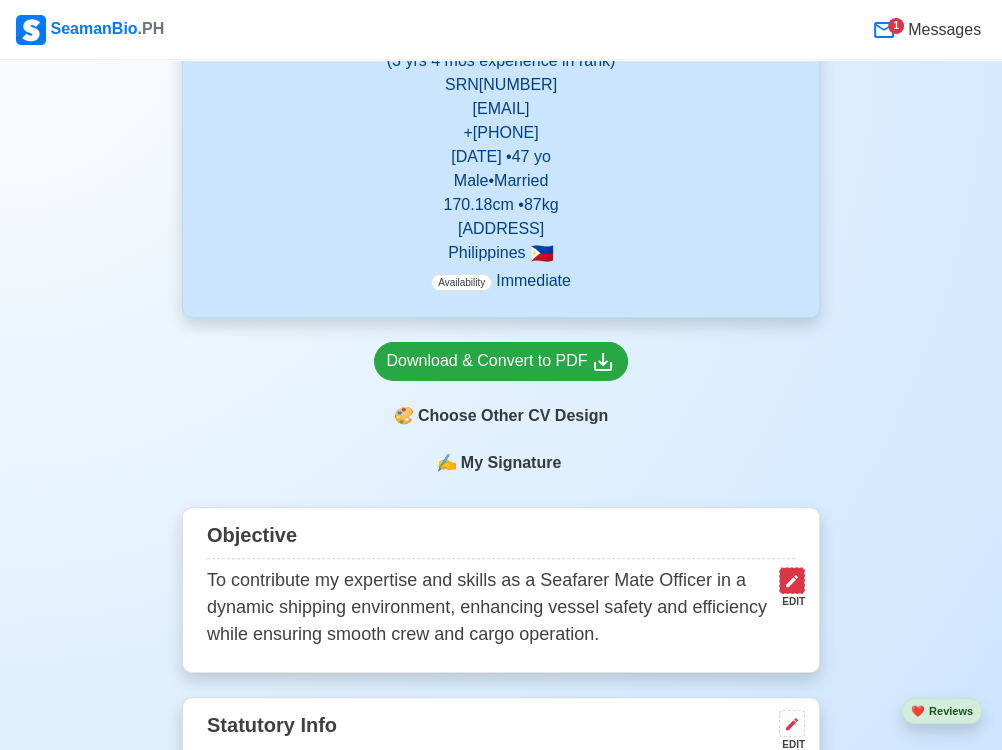 click at bounding box center (792, 580) 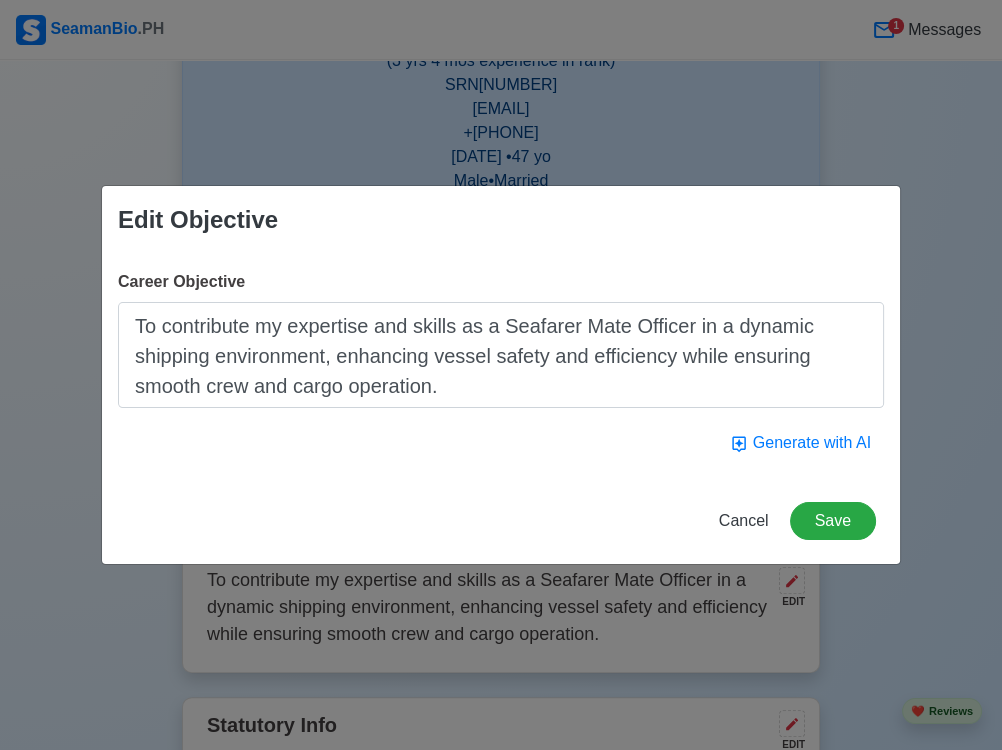 click on "To contribute my expertise and skills as a Seafarer Mate Officer in a dynamic shipping environment, enhancing vessel safety and efficiency while ensuring smooth crew and cargo operation." at bounding box center [501, 355] 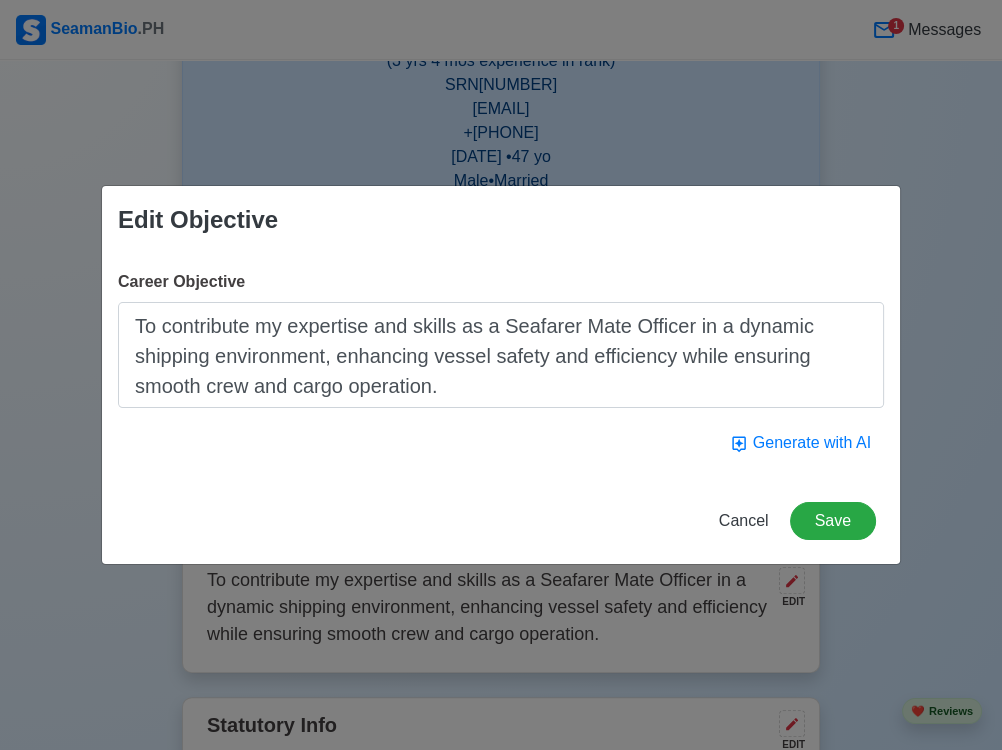click on "To contribute my expertise and skills as a Seafarer Mate Officer in a dynamic shipping environment, enhancing vessel safety and efficiency while ensuring smooth crew and cargo operation." at bounding box center [501, 355] 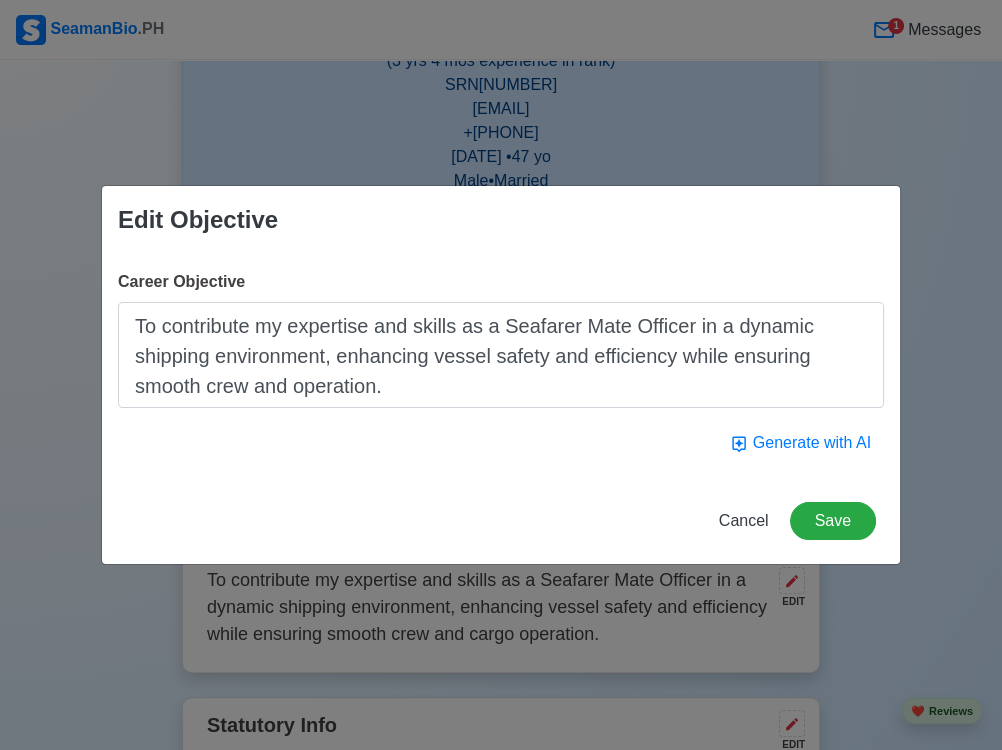 click on "To contribute my expertise and skills as a Seafarer Mate Officer in a dynamic shipping environment, enhancing vessel safety and efficiency while ensuring smooth crew and operation." at bounding box center [501, 355] 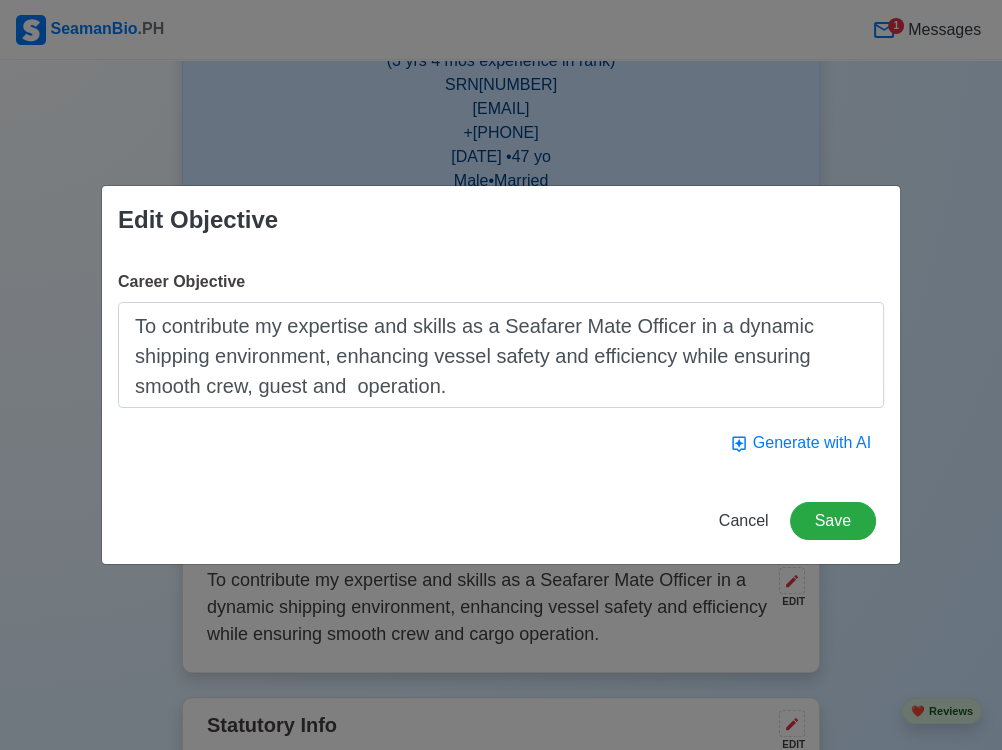 click on "Generate with AI" at bounding box center [800, 443] 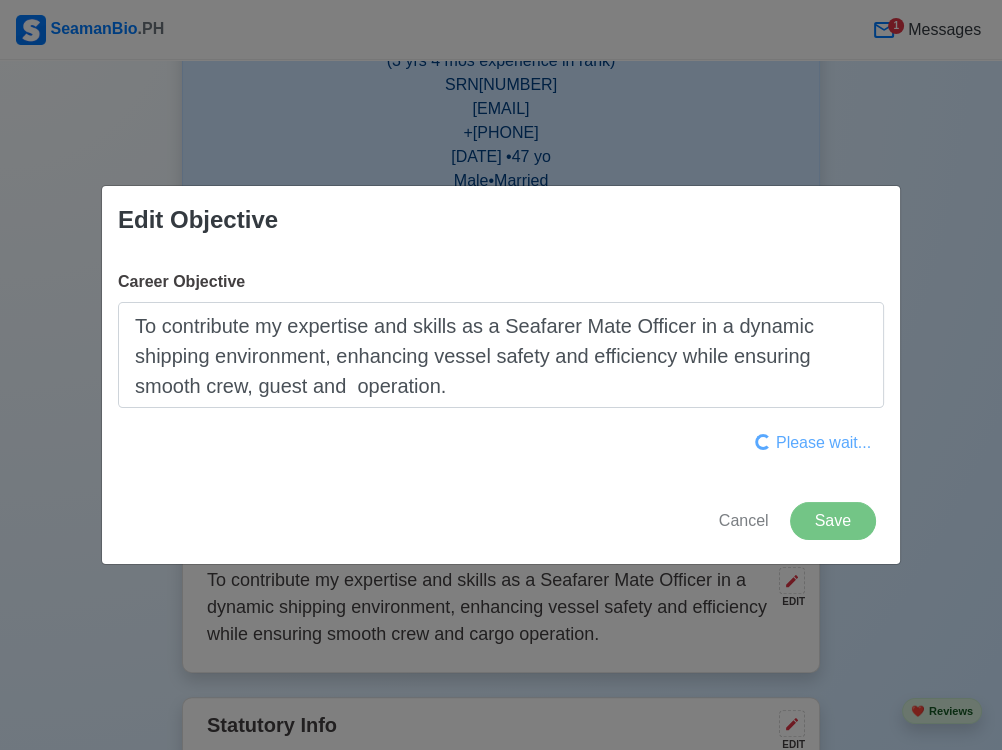 type on "To seek an entry-level Mate Officer position where I can utilize my seafaring skills, knowledge, and experience to contribute to a safe and efficient vessel operation." 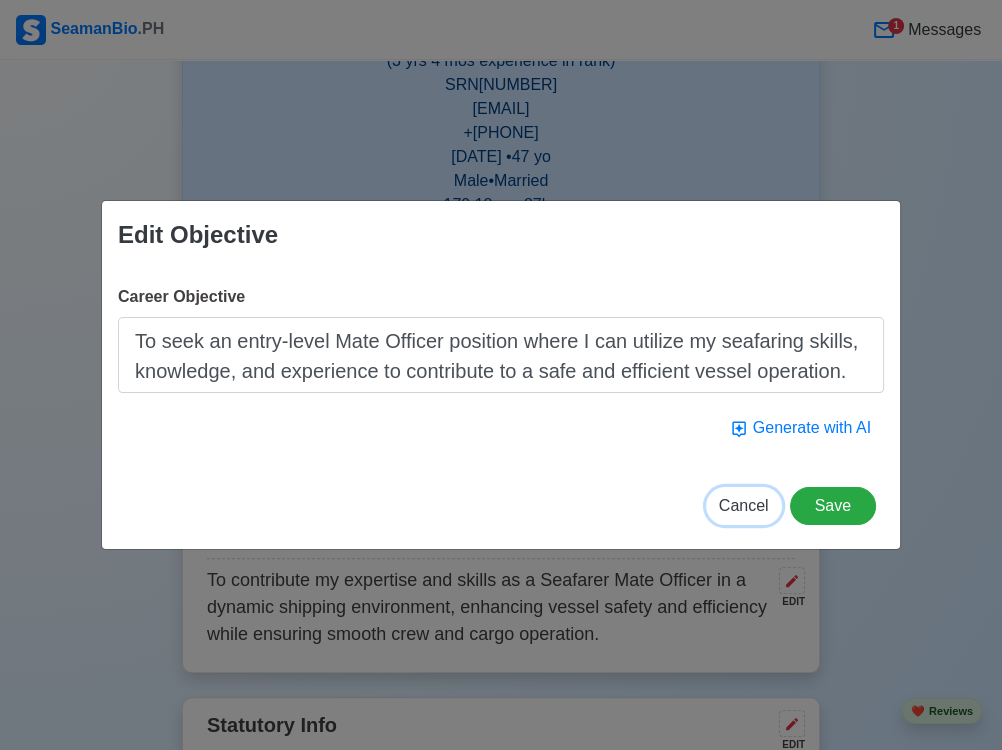 click on "Cancel" at bounding box center [744, 505] 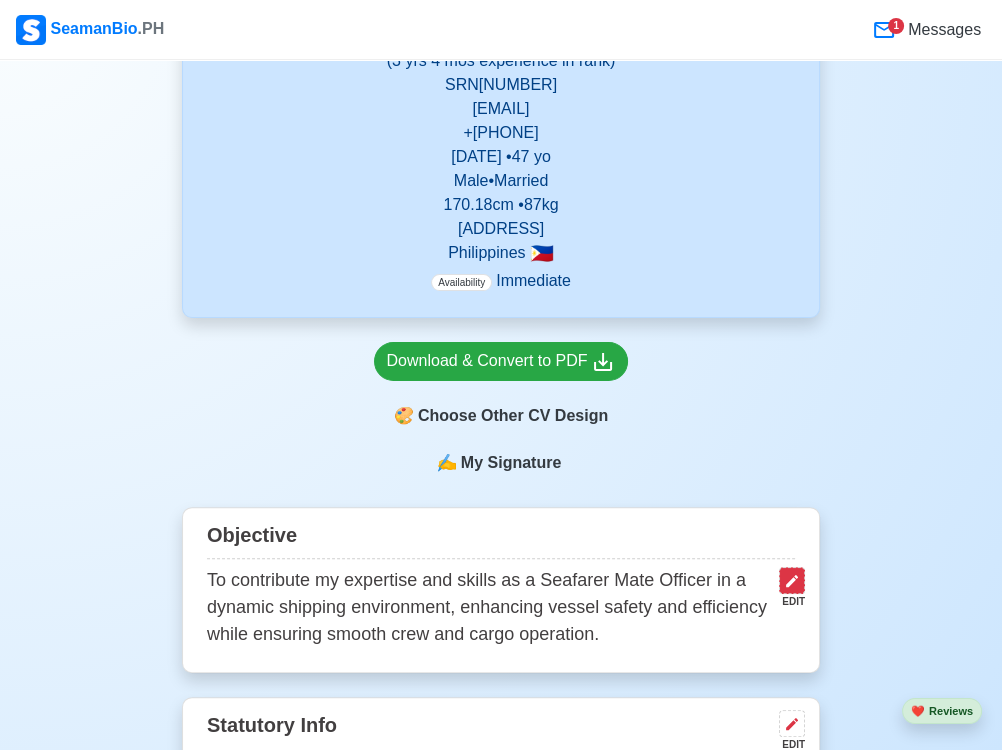 click 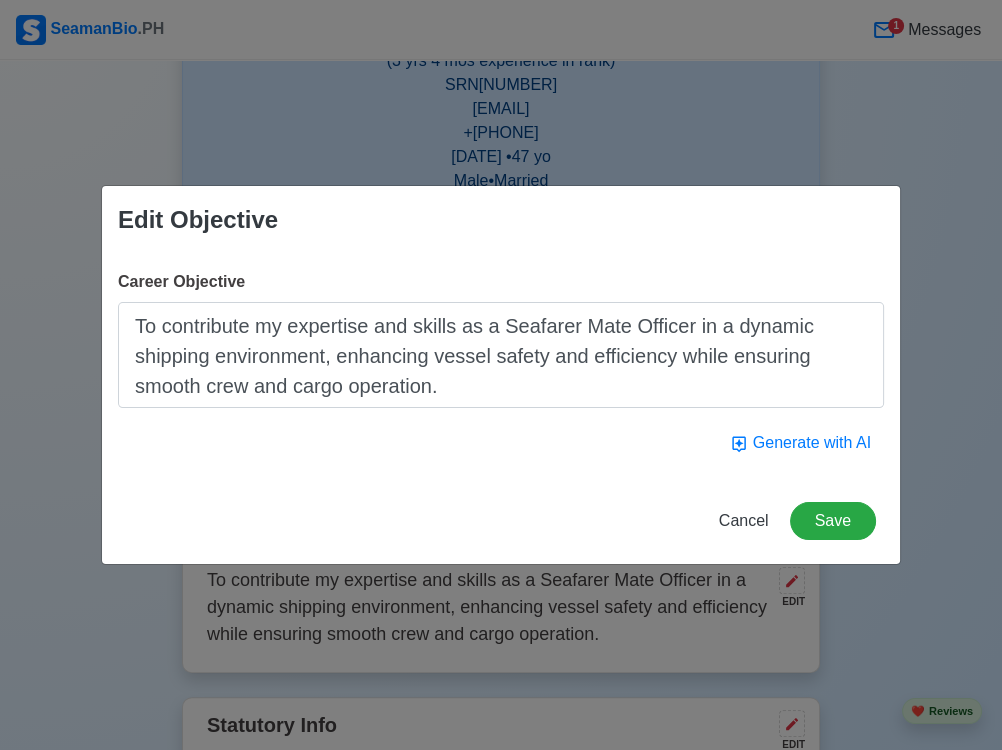 click on "To contribute my expertise and skills as a Seafarer Mate Officer in a dynamic shipping environment, enhancing vessel safety and efficiency while ensuring smooth crew and cargo operation." at bounding box center [501, 355] 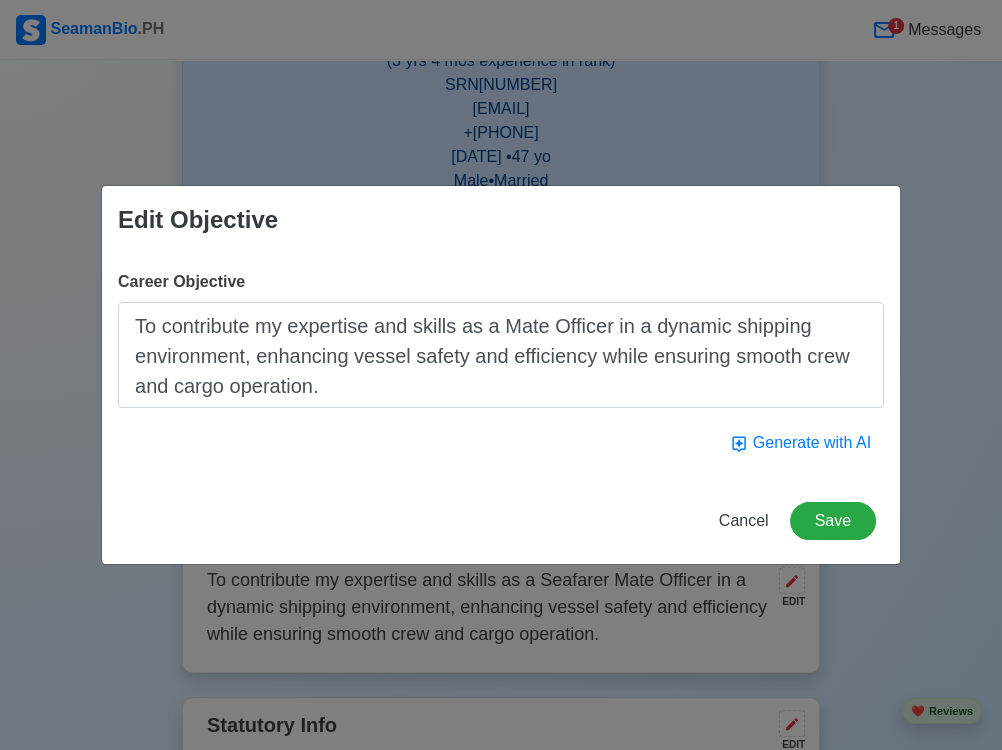 click on "To contribute my expertise and skills as a Mate Officer in a dynamic shipping environment, enhancing vessel safety and efficiency while ensuring smooth crew and cargo operation." at bounding box center [501, 355] 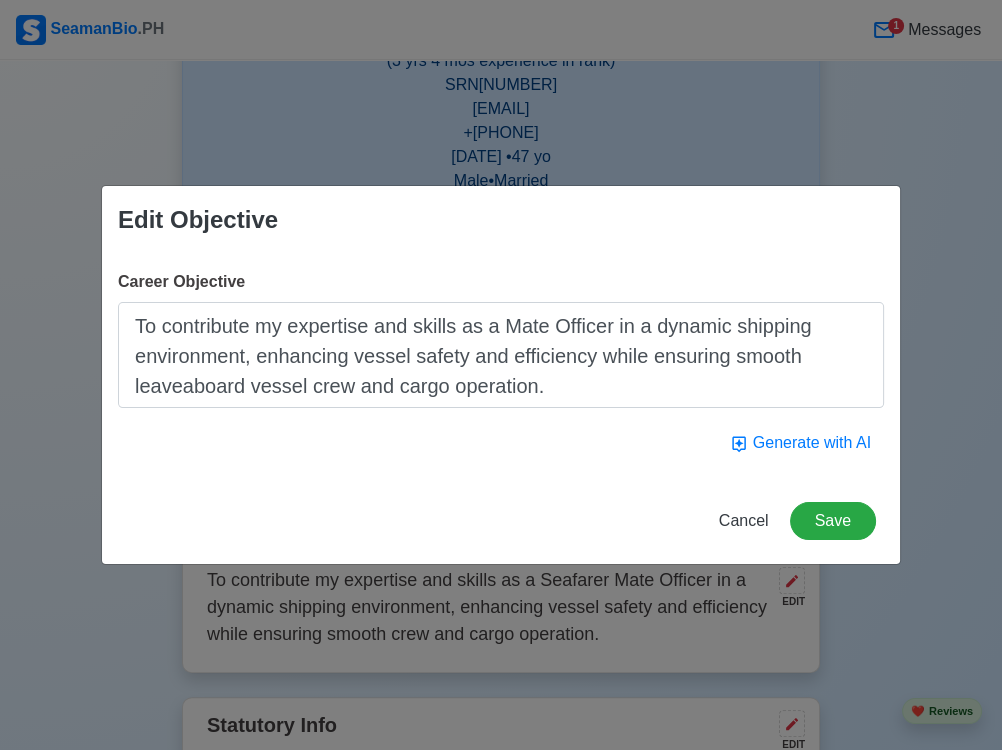 click on "To contribute my expertise and skills as a Mate Officer in a dynamic shipping environment, enhancing vessel safety and efficiency while ensuring smooth leaveaboard vessel crew and cargo operation." at bounding box center (501, 355) 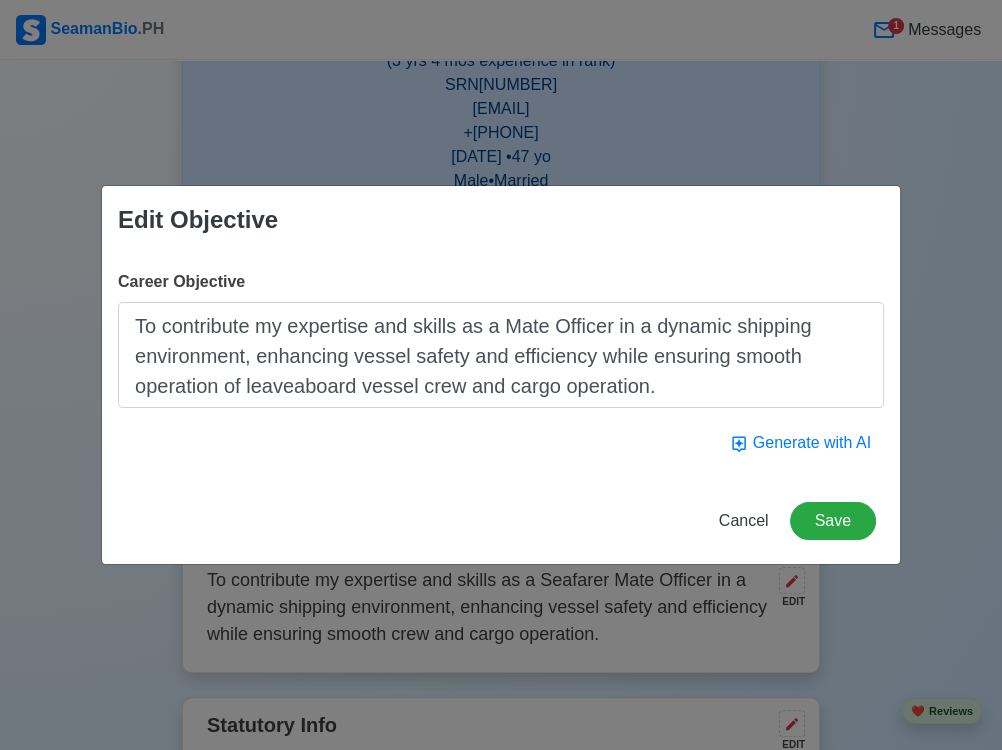 click on "To contribute my expertise and skills as a Mate Officer in a dynamic shipping environment, enhancing vessel safety and efficiency while ensuring smooth operation of leaveaboard vessel crew and cargo operation." at bounding box center (501, 355) 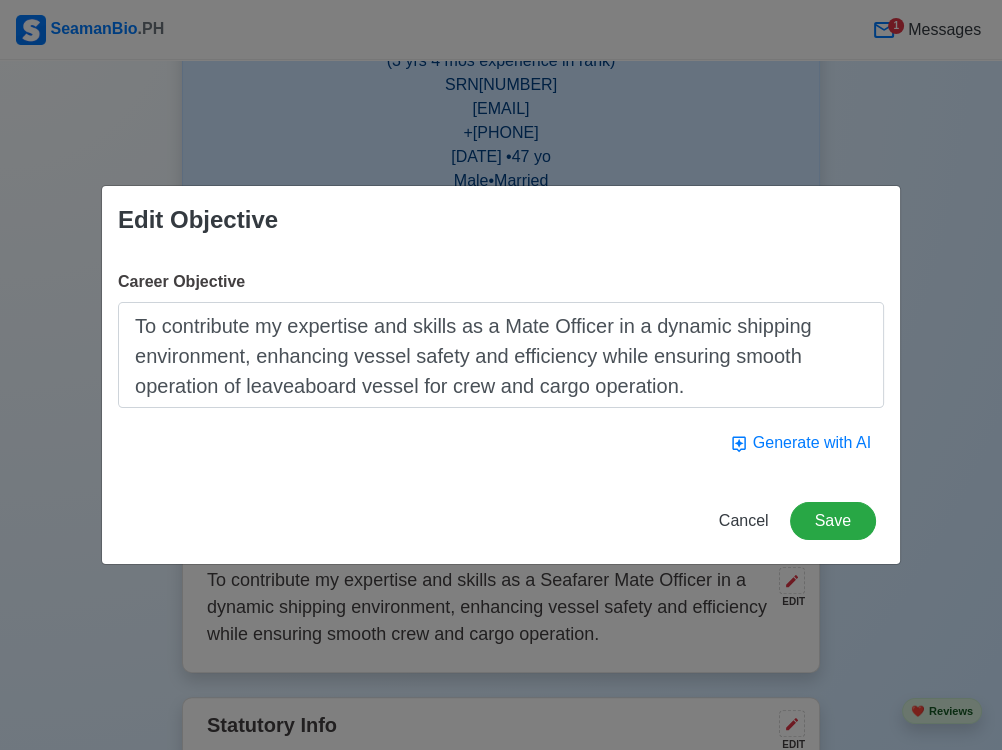 click on "To contribute my expertise and skills as a Mate Officer in a dynamic shipping environment, enhancing vessel safety and efficiency while ensuring smooth operation of leaveaboard vessel for crew and cargo operation." at bounding box center (501, 355) 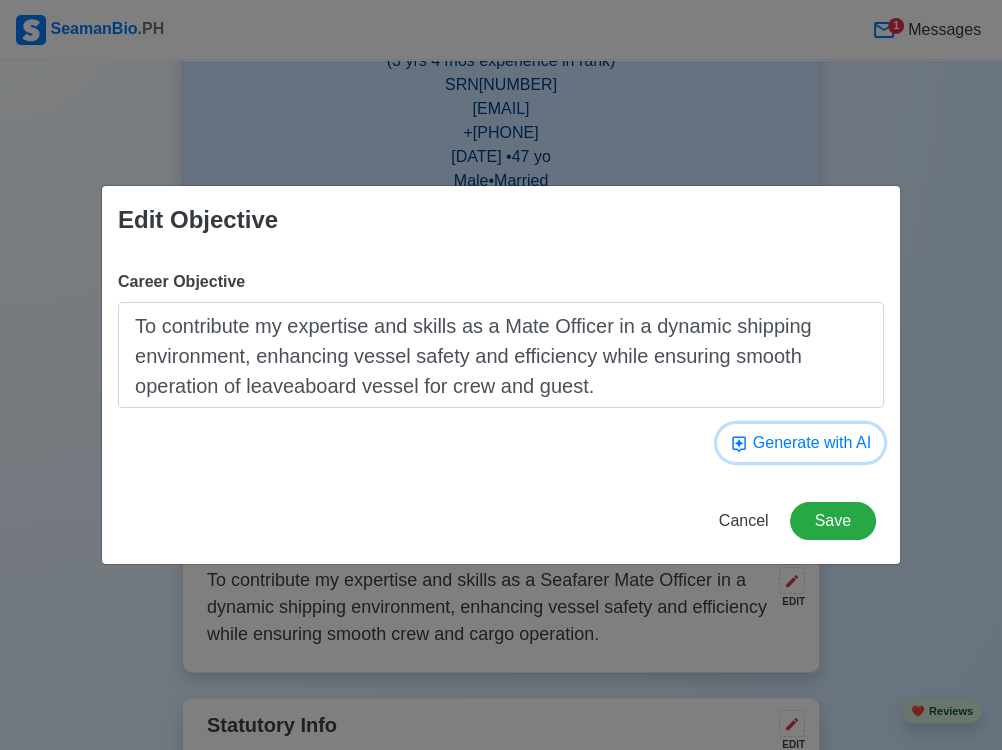 click on "Generate with AI" at bounding box center (800, 443) 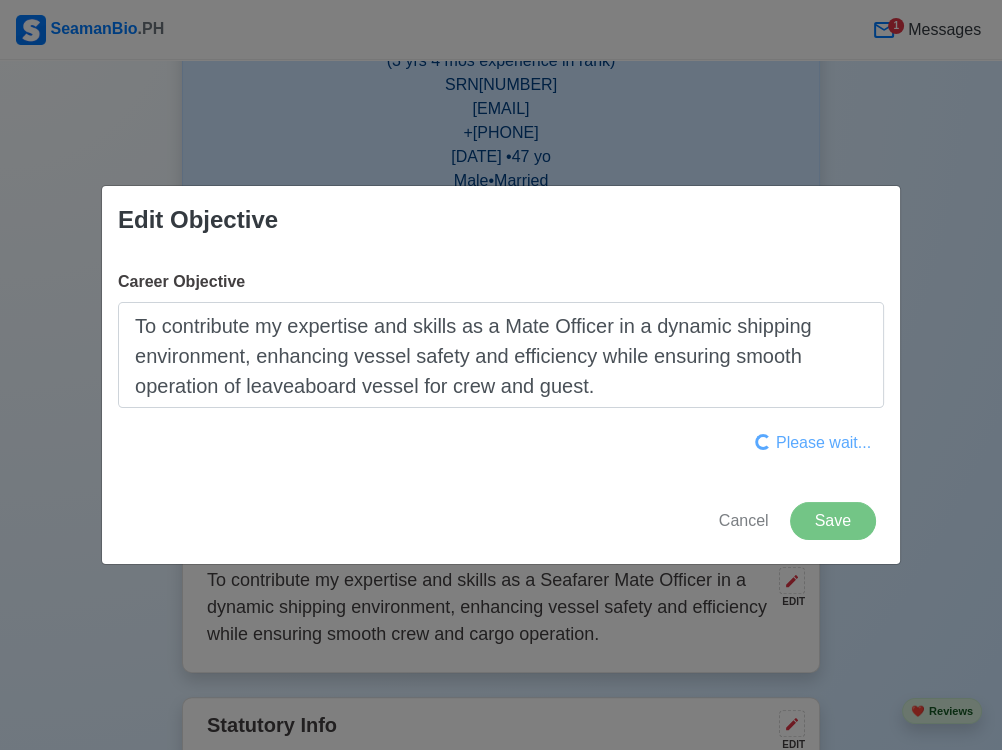 type on "To obtain a Mate Officer position in a reputable maritime company, utilizing experience in navigation, safety management, and team leadership to ensure vessel operations meet high standards." 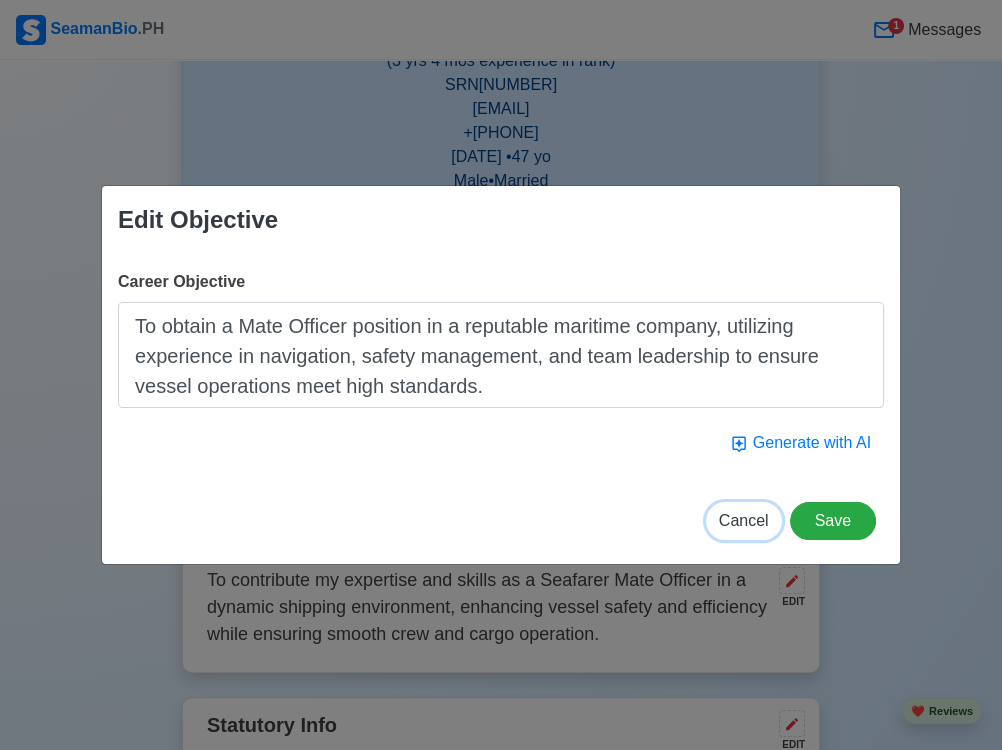 click on "Cancel" at bounding box center (744, 520) 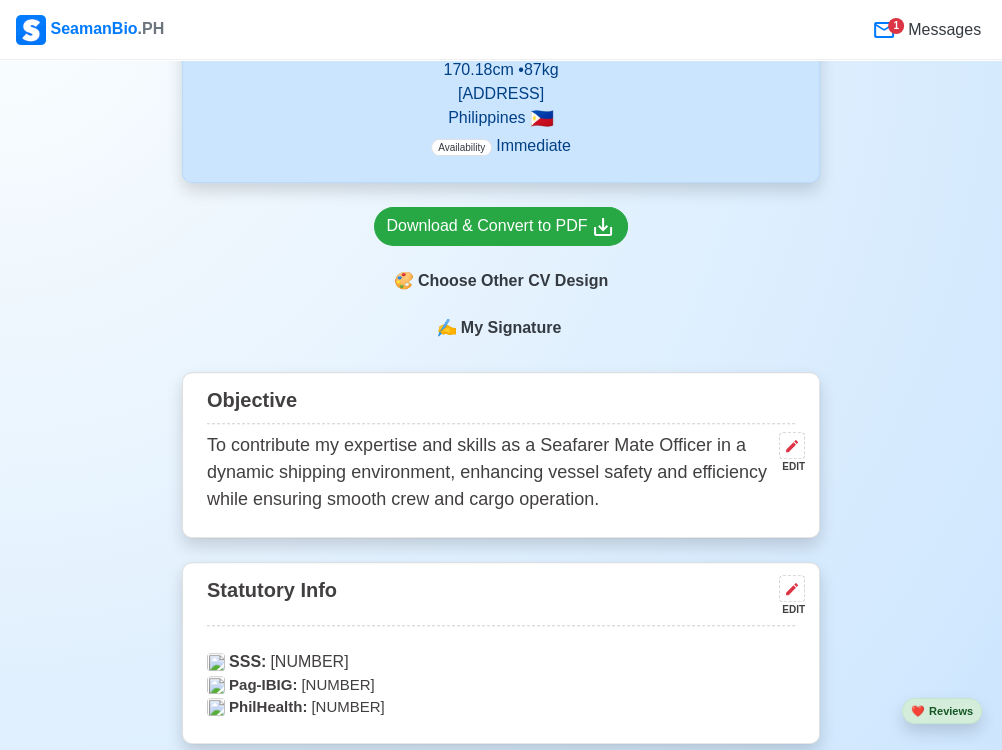 scroll, scrollTop: 548, scrollLeft: 0, axis: vertical 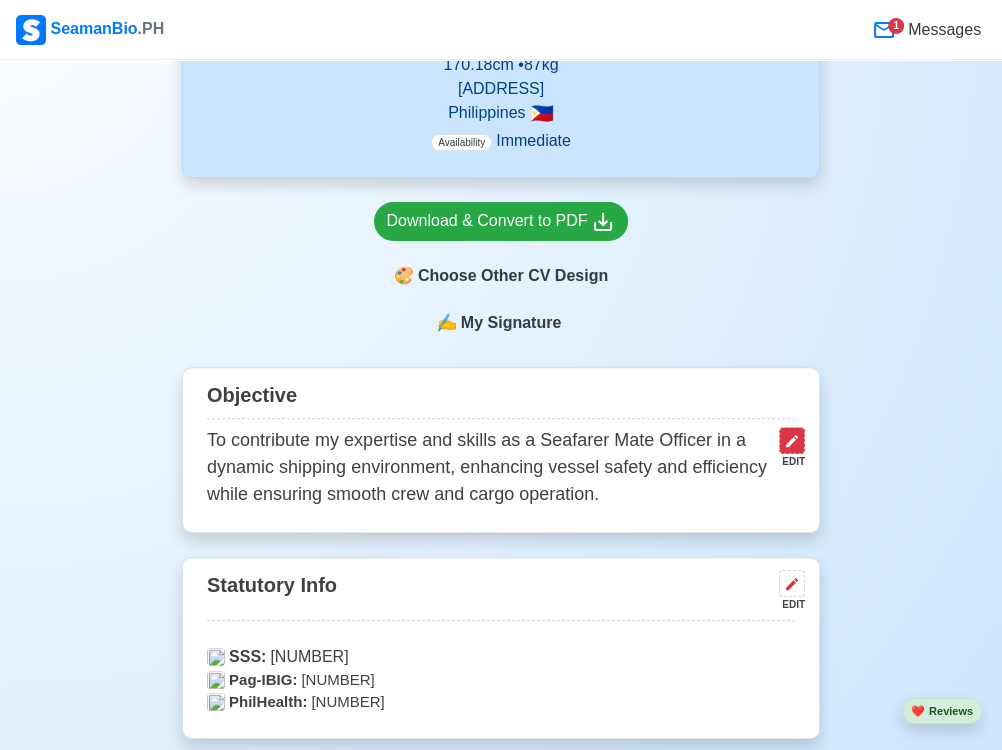 click 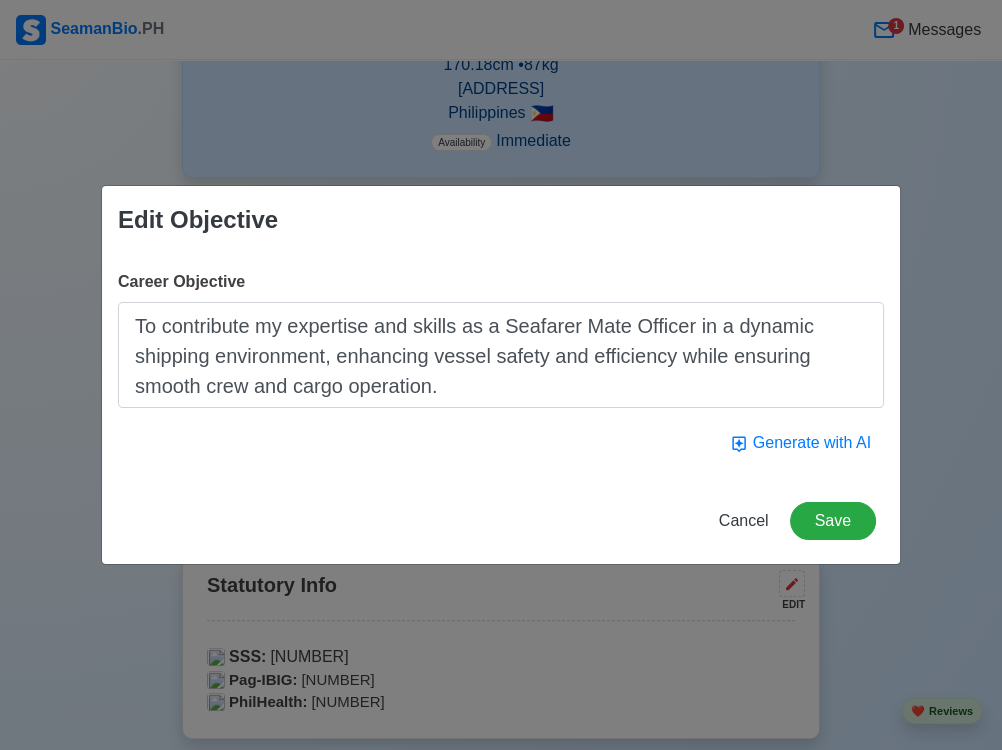 click on "To contribute my expertise and skills as a Seafarer Mate Officer in a dynamic shipping environment, enhancing vessel safety and efficiency while ensuring smooth crew and cargo operation." at bounding box center [501, 355] 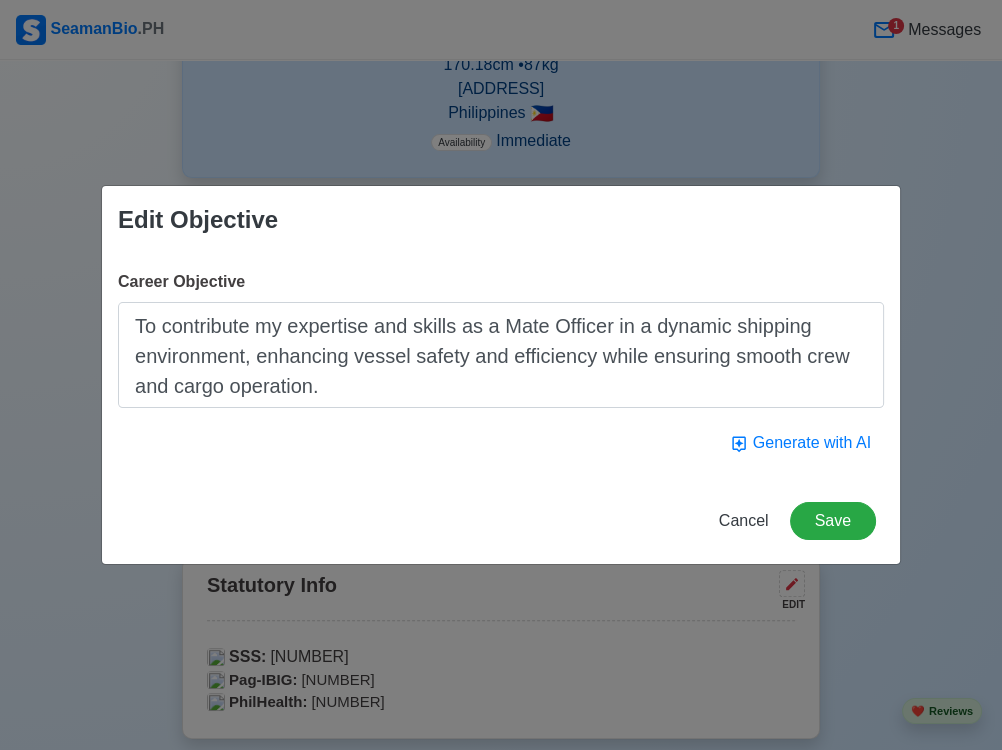 click on "To contribute my expertise and skills as a Mate Officer in a dynamic shipping environment, enhancing vessel safety and efficiency while ensuring smooth crew and cargo operation." at bounding box center [501, 355] 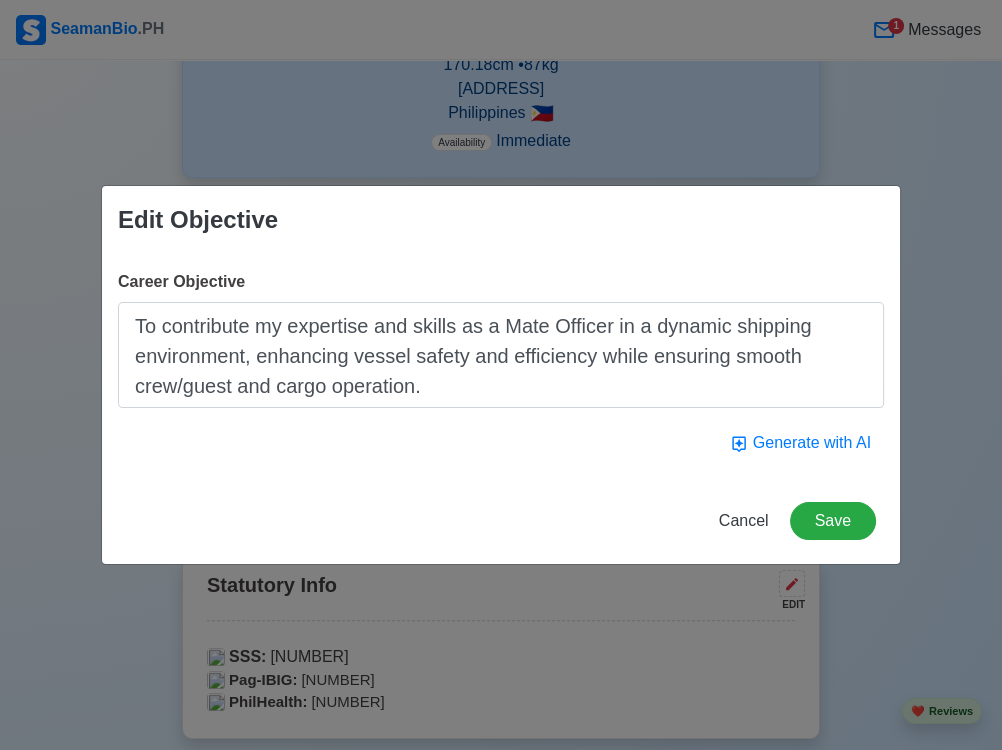 click on "To contribute my expertise and skills as a Mate Officer in a dynamic shipping environment, enhancing vessel safety and efficiency while ensuring smooth crew/guest and cargo operation." at bounding box center (501, 355) 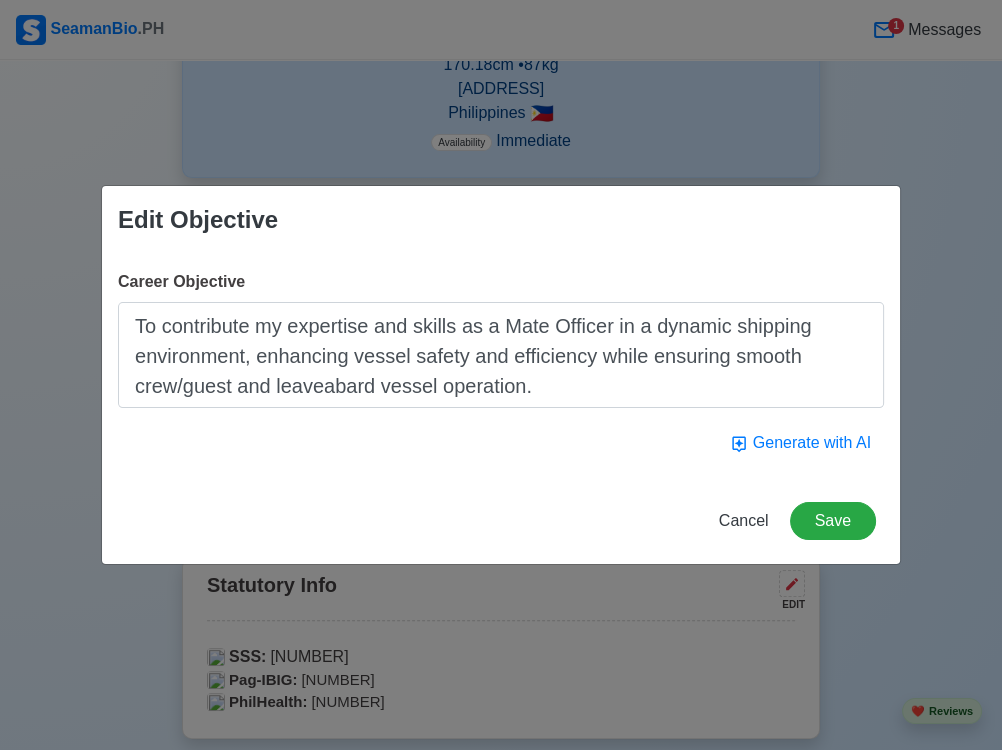 type on "To contribute my expertise and skills as a Mate Officer in a dynamic shipping environment, enhancing vessel safety and efficiency while ensuring smooth crew/guest and leaveabard vessel operation." 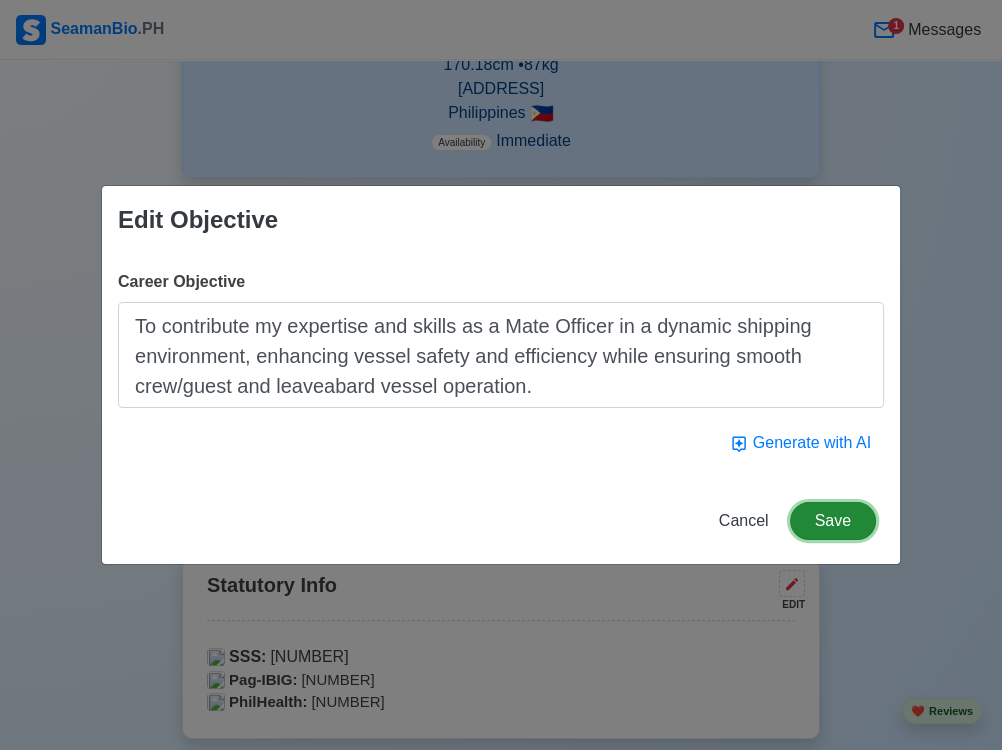 click on "Save" at bounding box center [833, 521] 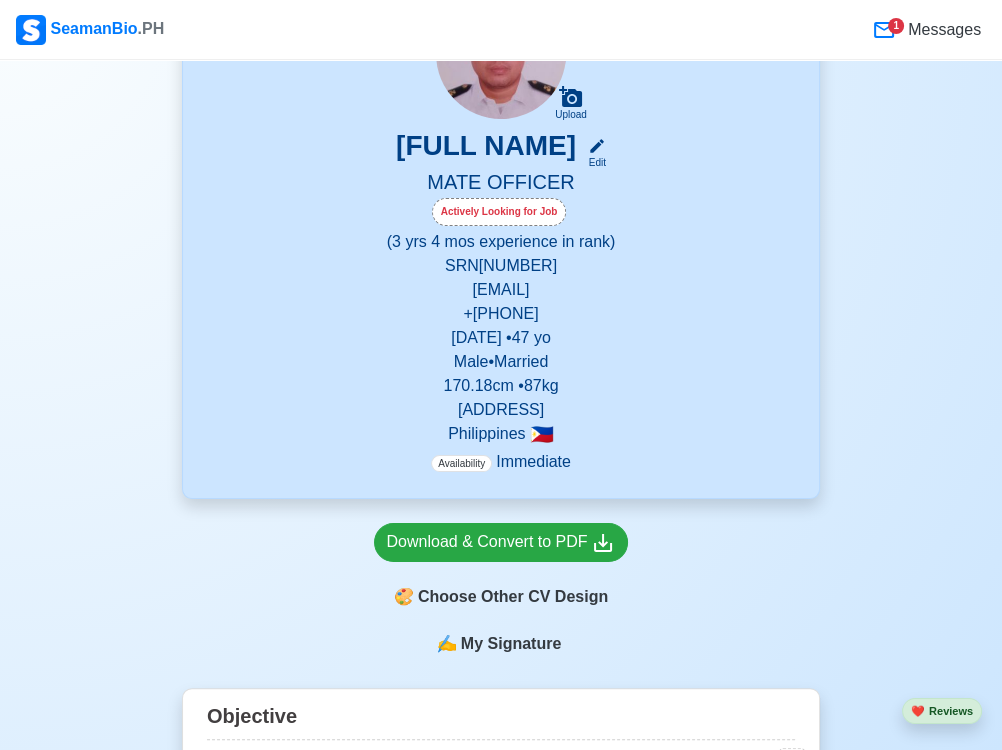 scroll, scrollTop: 0, scrollLeft: 0, axis: both 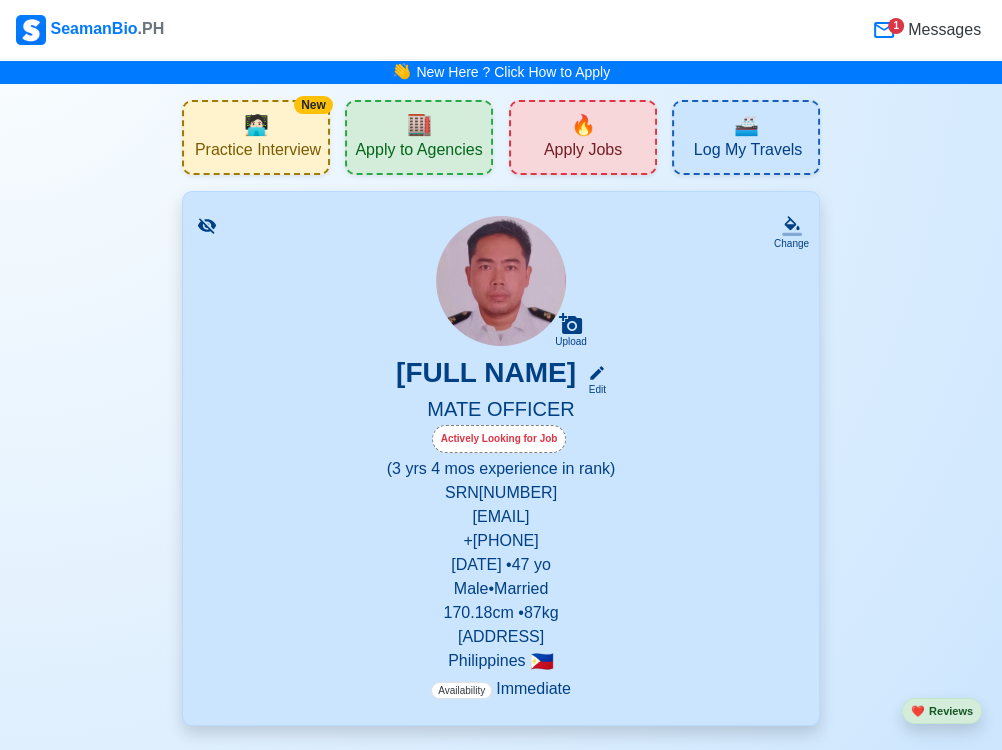 click on "Actively Looking for Job" at bounding box center [499, 439] 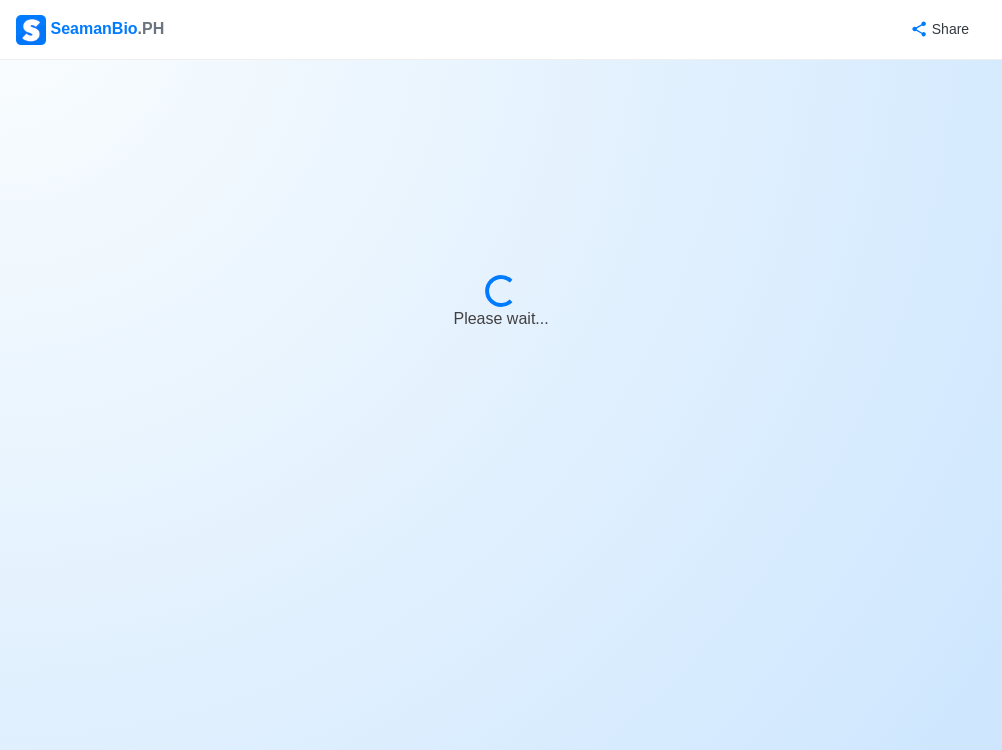 select on "Actively Looking for Job" 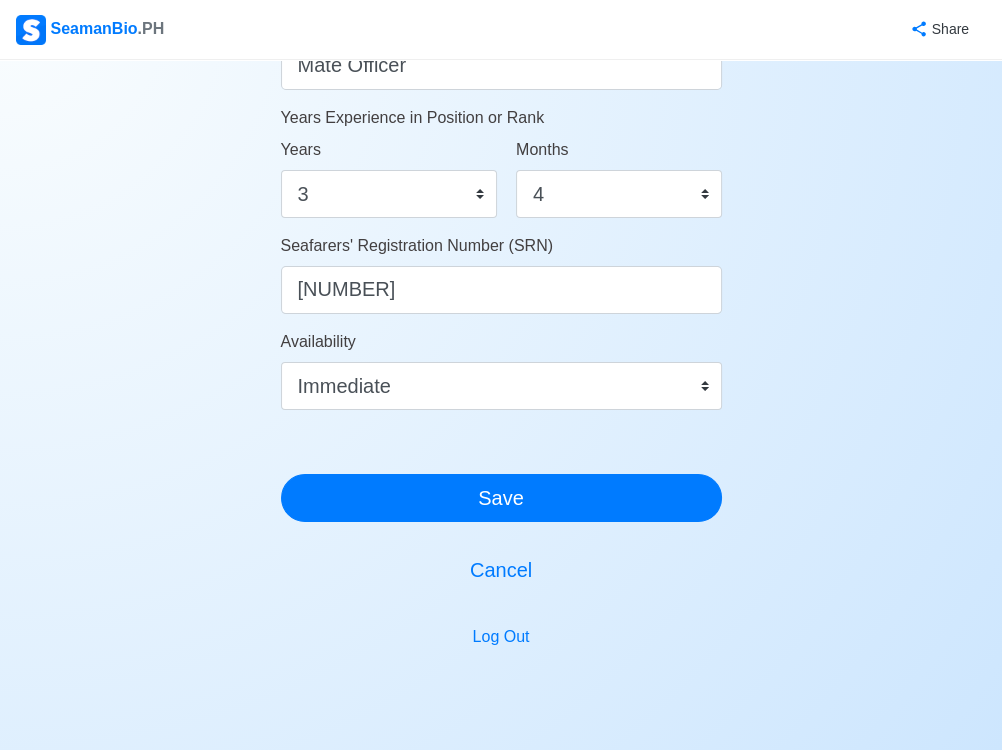 scroll, scrollTop: 1097, scrollLeft: 0, axis: vertical 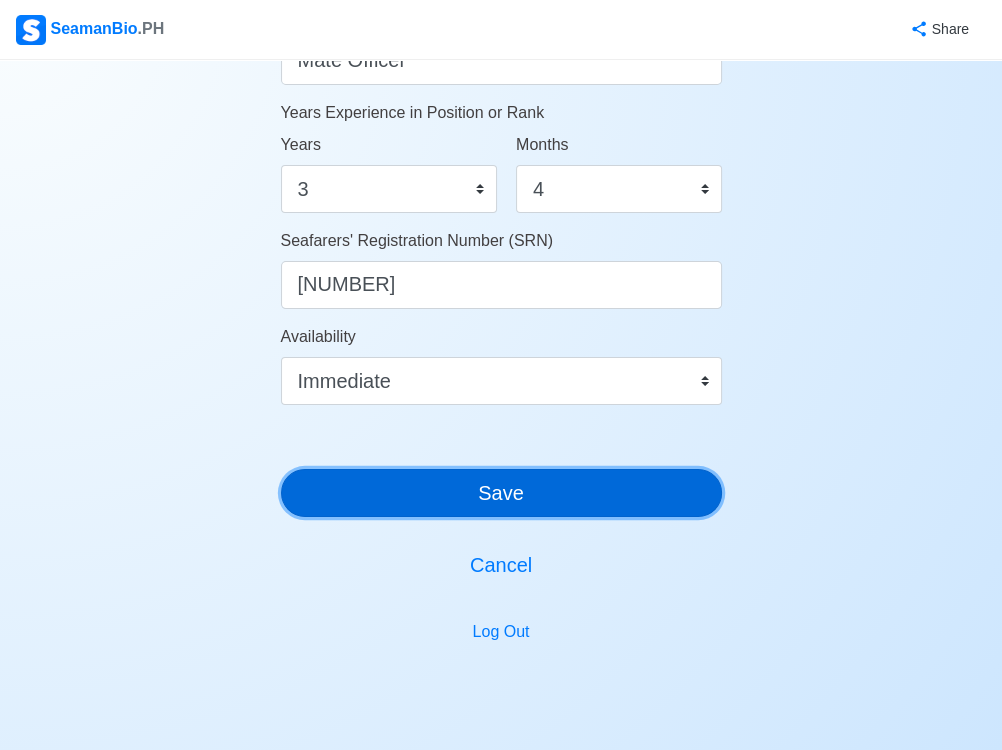 click on "Save" at bounding box center [501, 493] 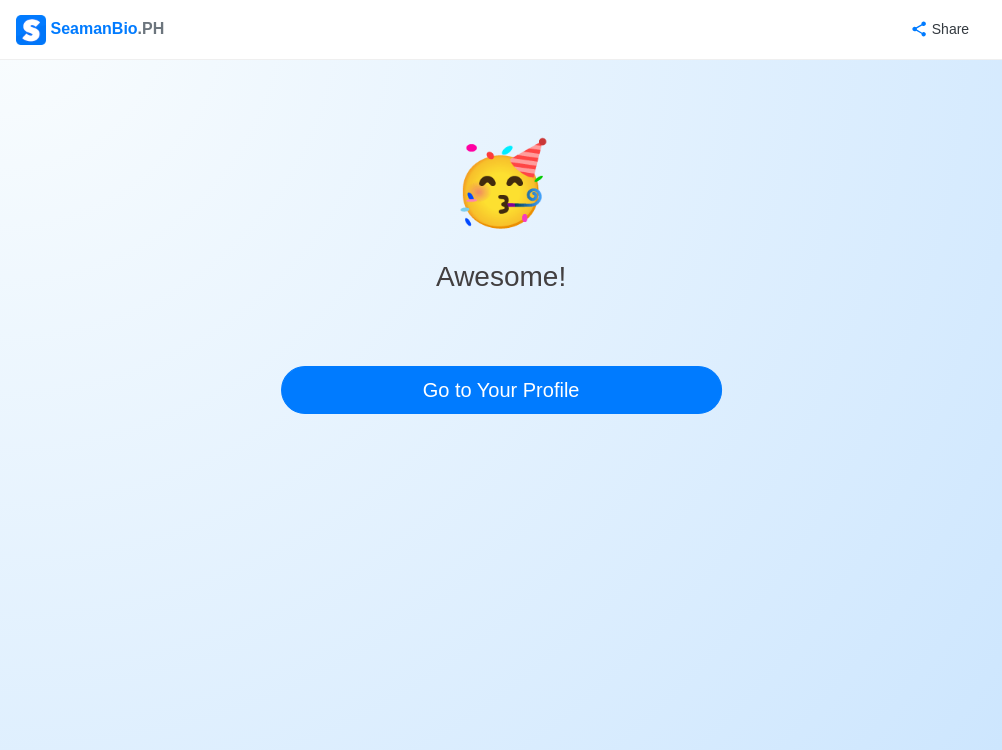 scroll, scrollTop: 0, scrollLeft: 0, axis: both 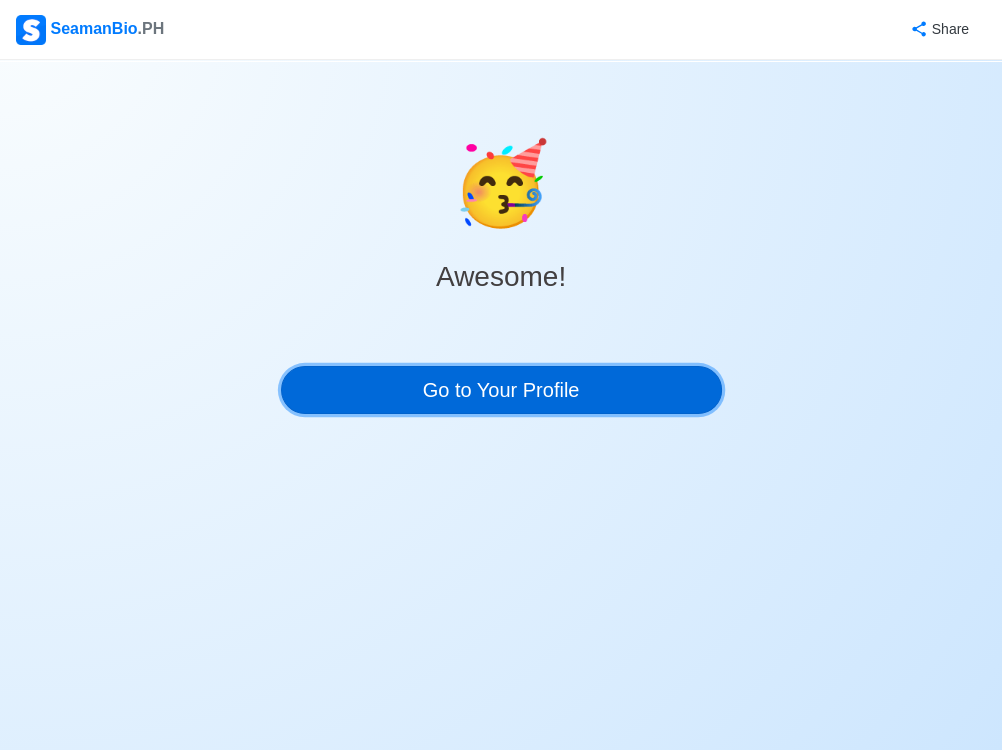 click on "Go to Your Profile" at bounding box center [501, 390] 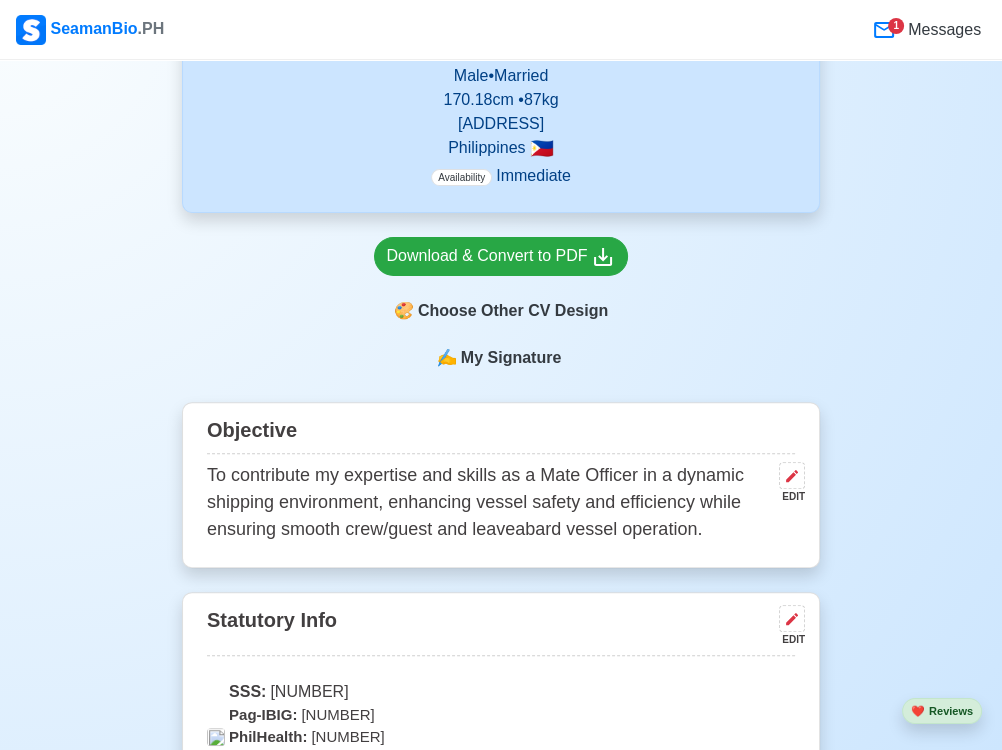 scroll, scrollTop: 523, scrollLeft: 0, axis: vertical 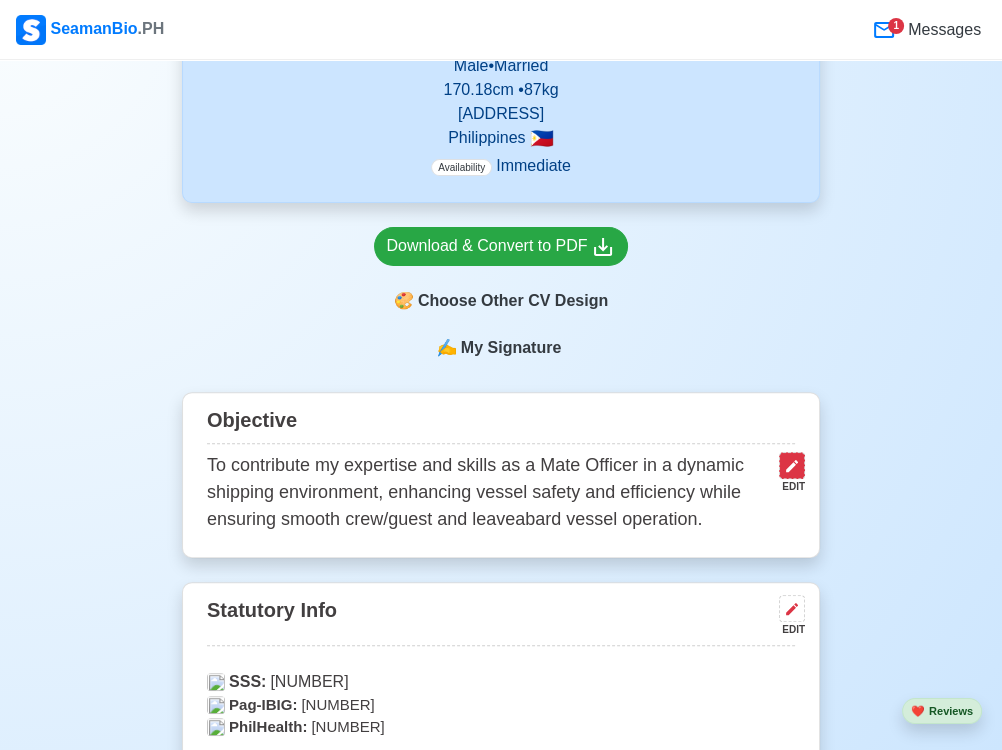 click 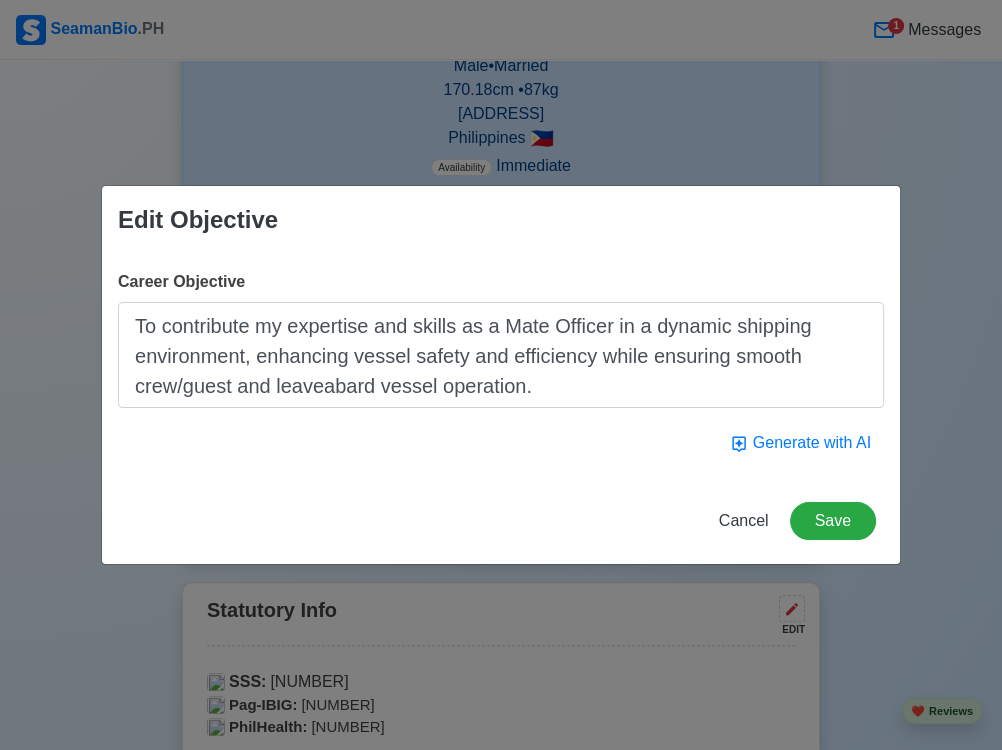 click on "To contribute my expertise and skills as a Mate Officer in a dynamic shipping environment, enhancing vessel safety and efficiency while ensuring smooth crew/guest and leaveabard vessel operation." at bounding box center (501, 355) 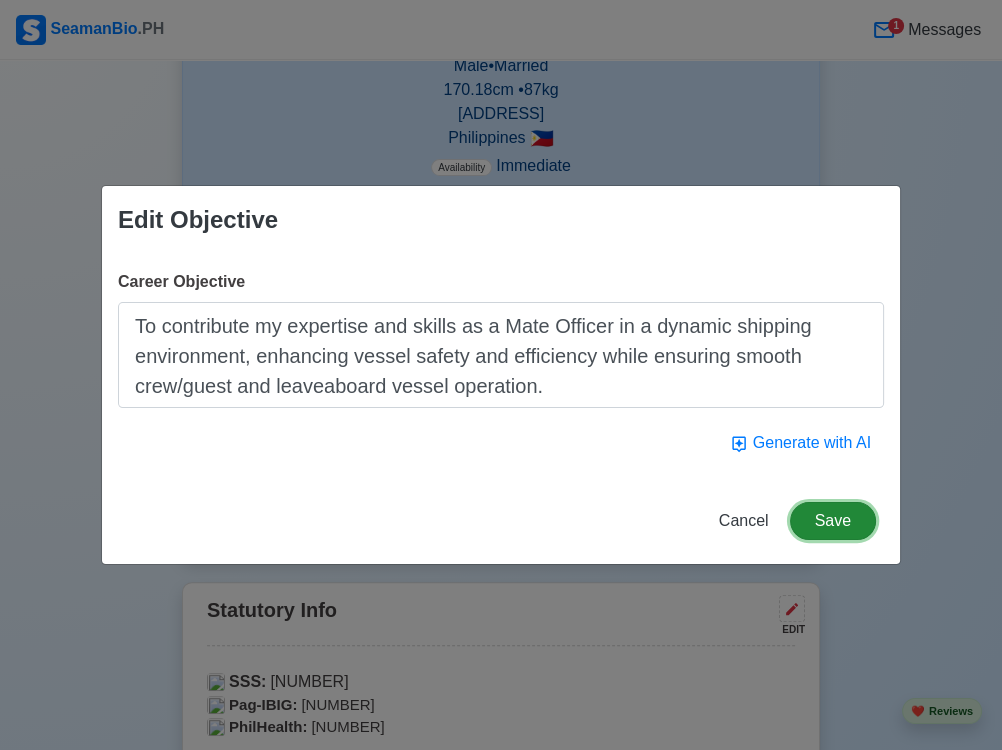 click on "Save" at bounding box center [833, 521] 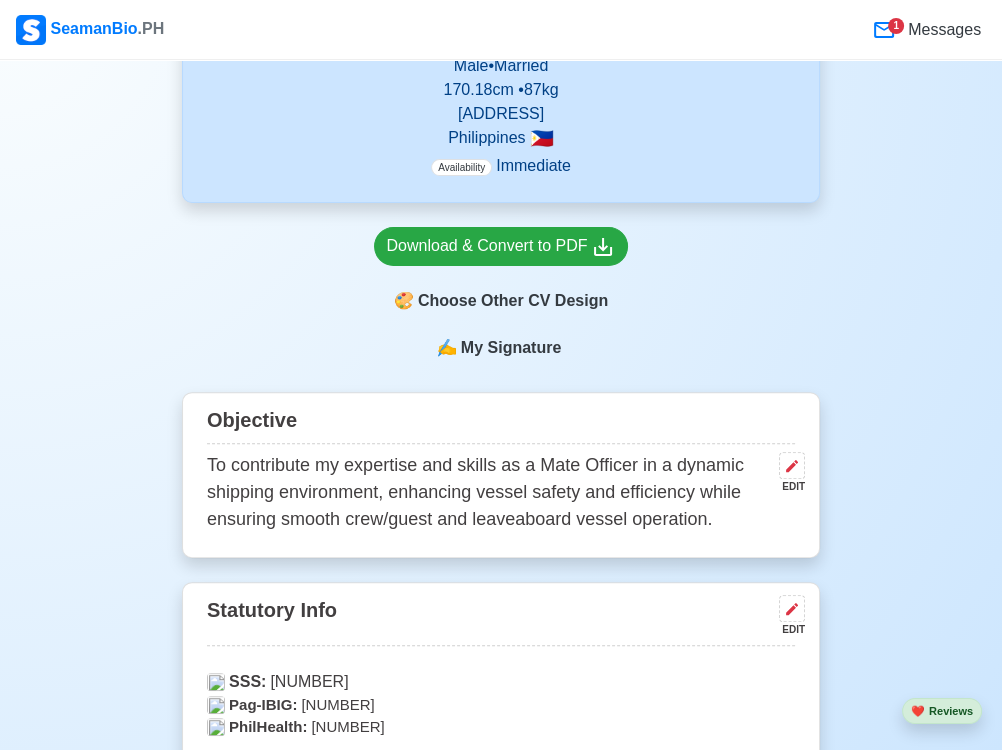 click on "EDIT" at bounding box center [783, 492] 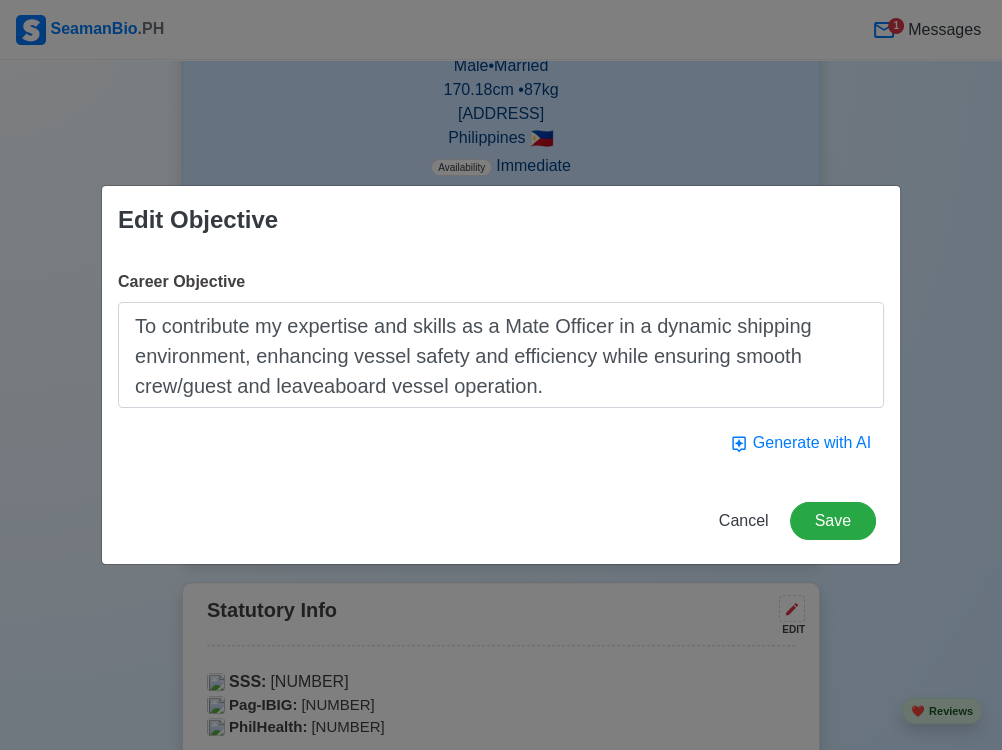 click on "To contribute my expertise and skills as a Mate Officer in a dynamic shipping environment, enhancing vessel safety and efficiency while ensuring smooth crew/guest and leaveaboard vessel operation." at bounding box center (501, 355) 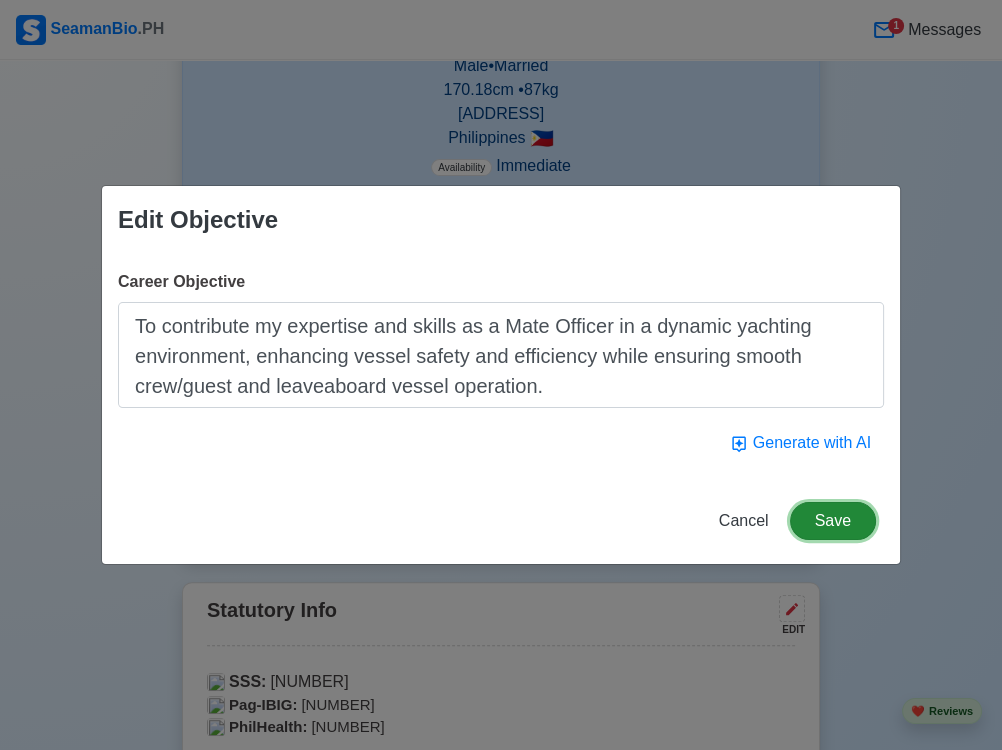 click on "Save" at bounding box center (833, 521) 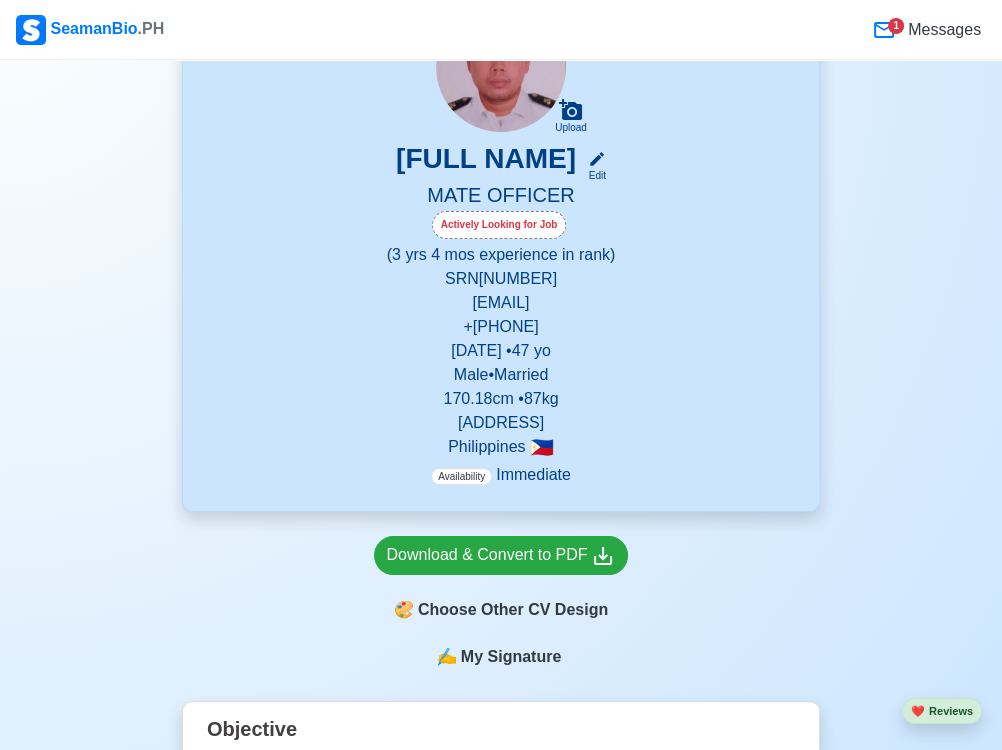 scroll, scrollTop: 215, scrollLeft: 0, axis: vertical 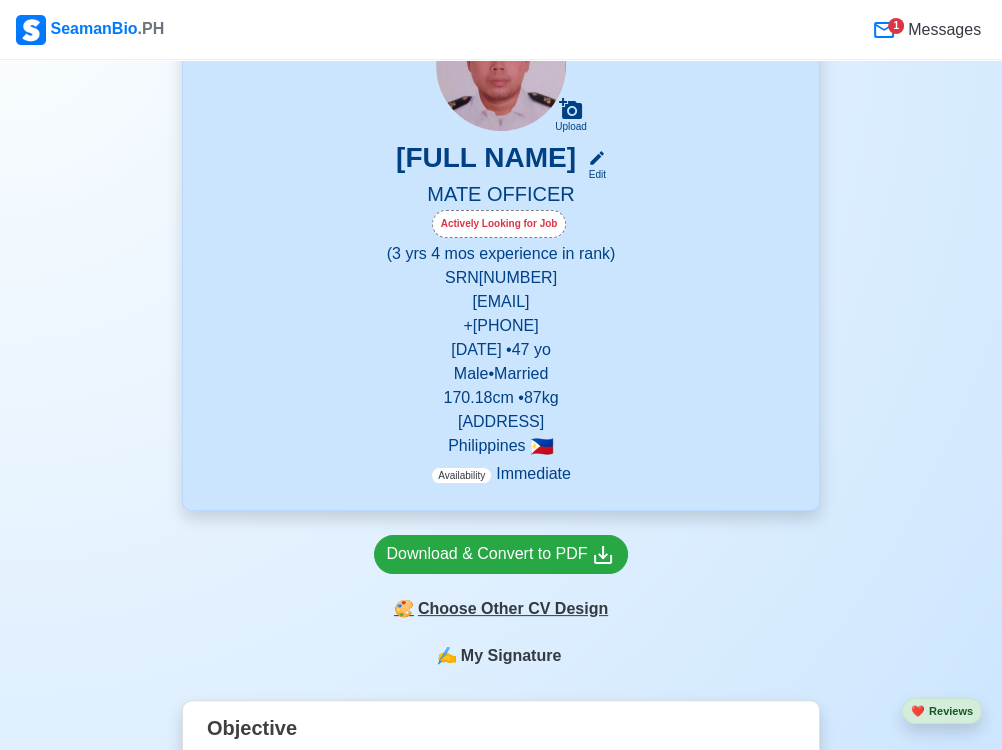 click on "🎨 Choose Other CV Design" at bounding box center (501, 609) 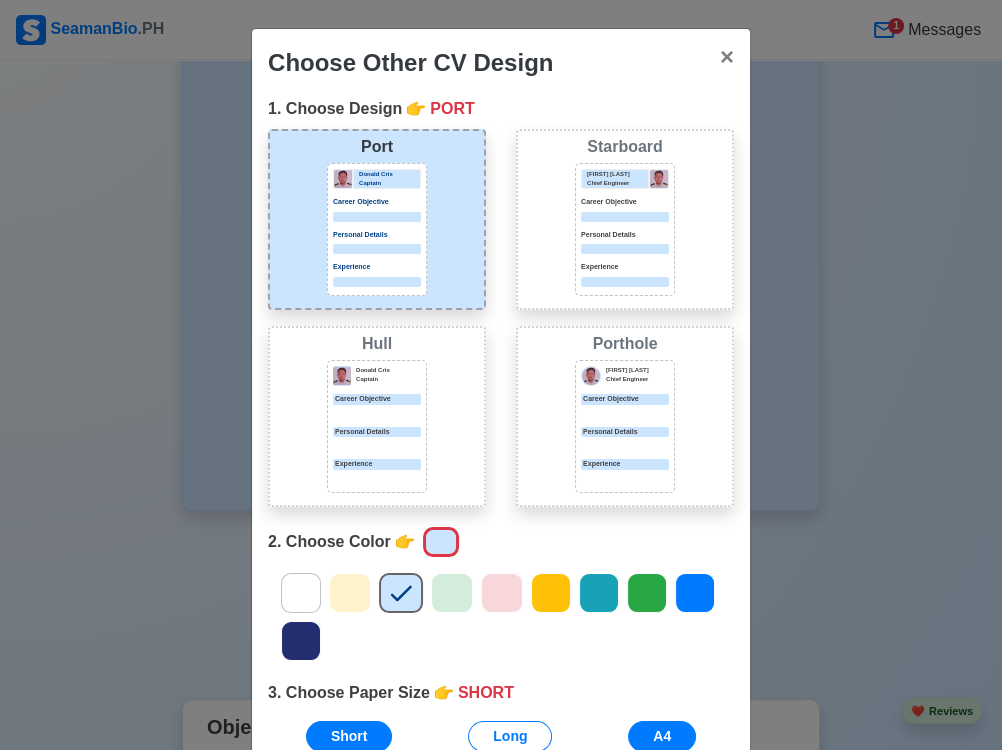 click on "A4" at bounding box center (662, 736) 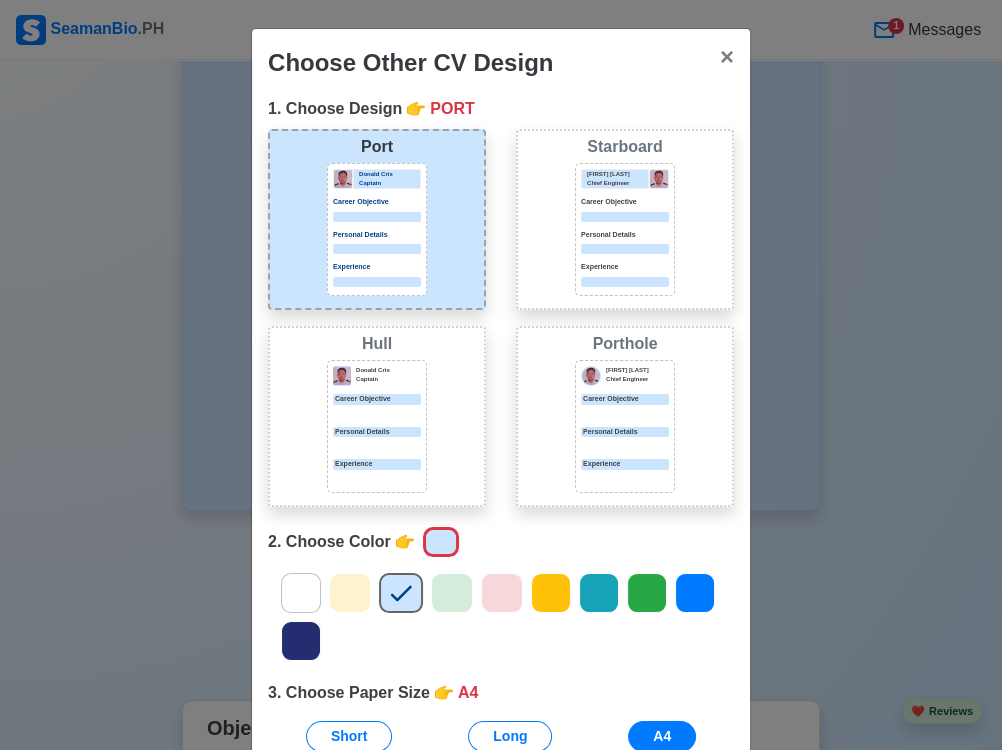 click on "Personal Details" at bounding box center (625, 432) 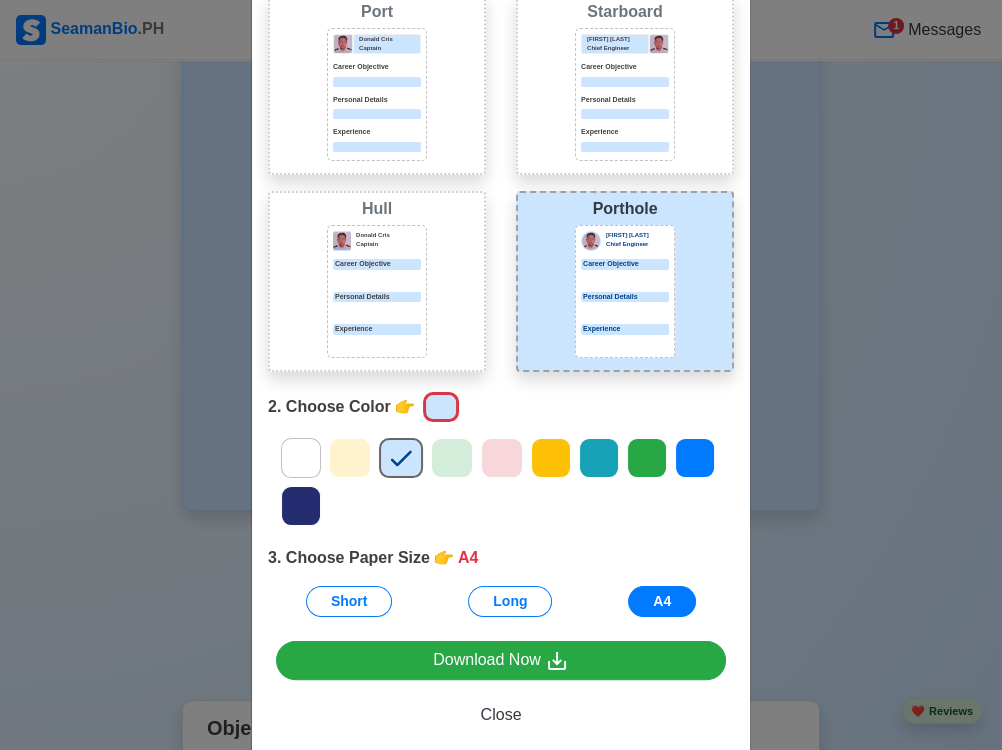 scroll, scrollTop: 167, scrollLeft: 0, axis: vertical 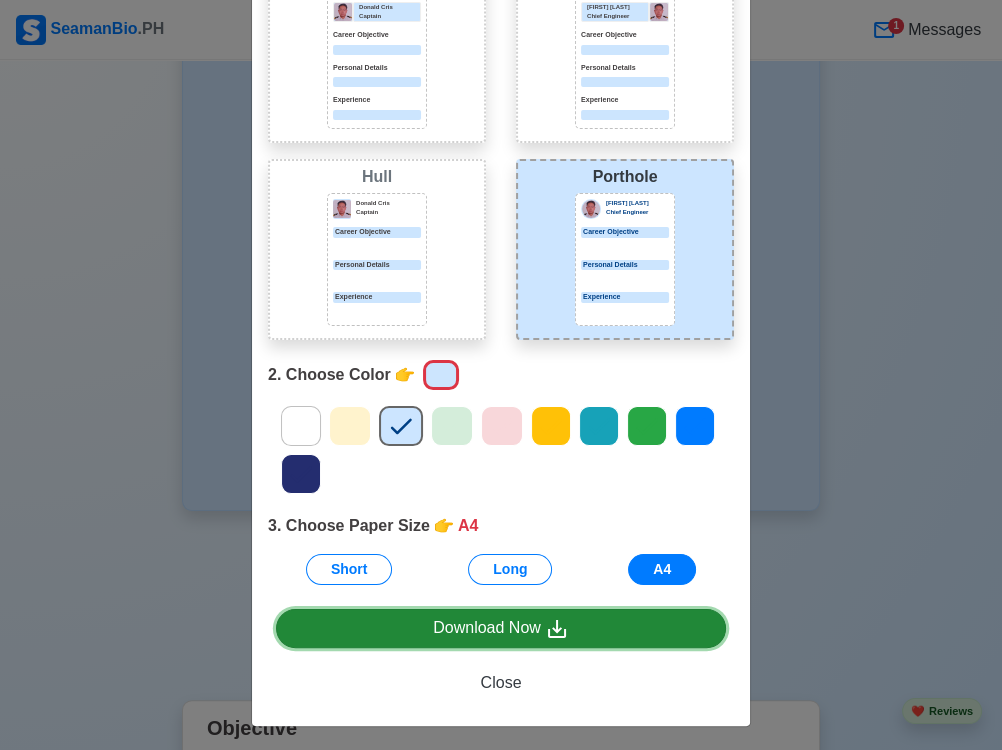 click on "Download Now" at bounding box center [501, 628] 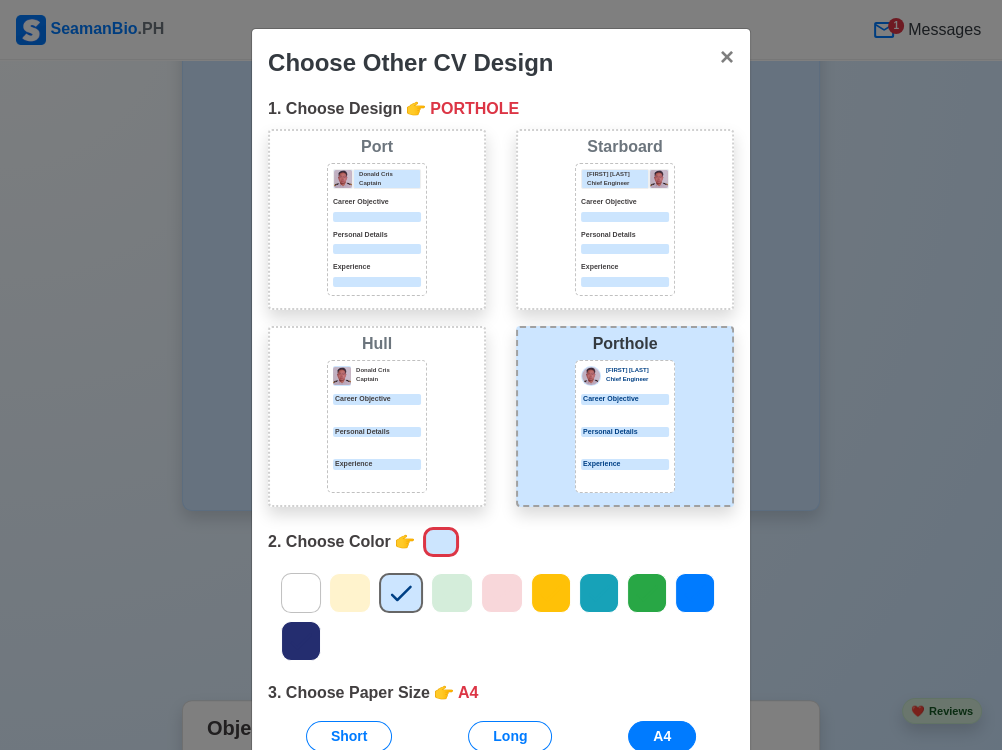 scroll, scrollTop: 167, scrollLeft: 0, axis: vertical 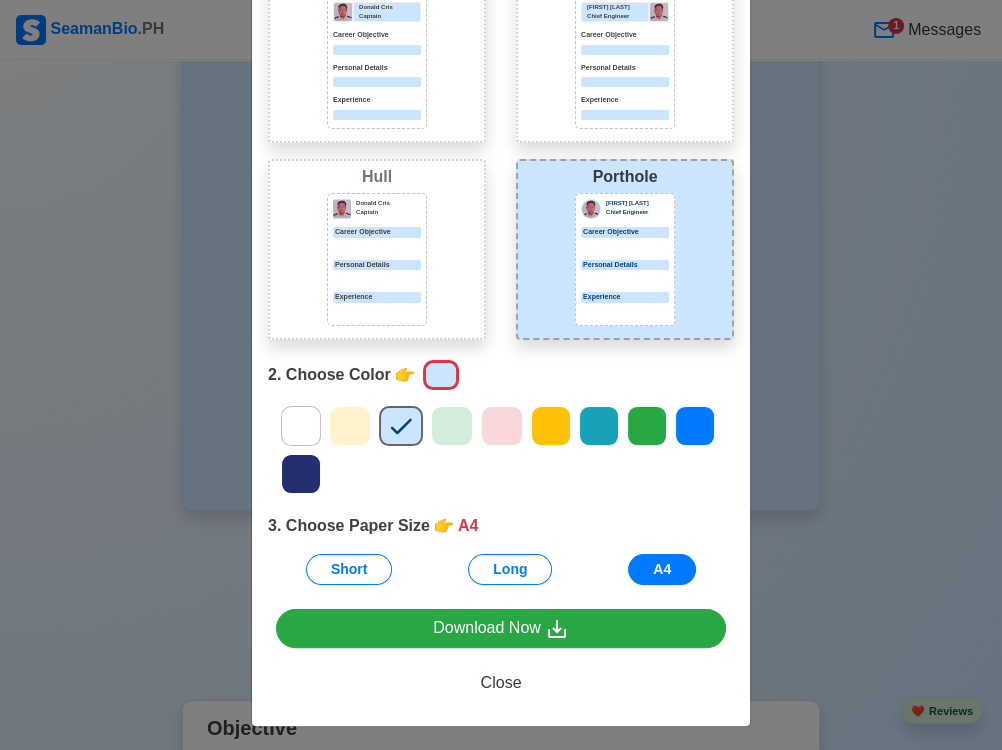 click on "Close" at bounding box center (501, 682) 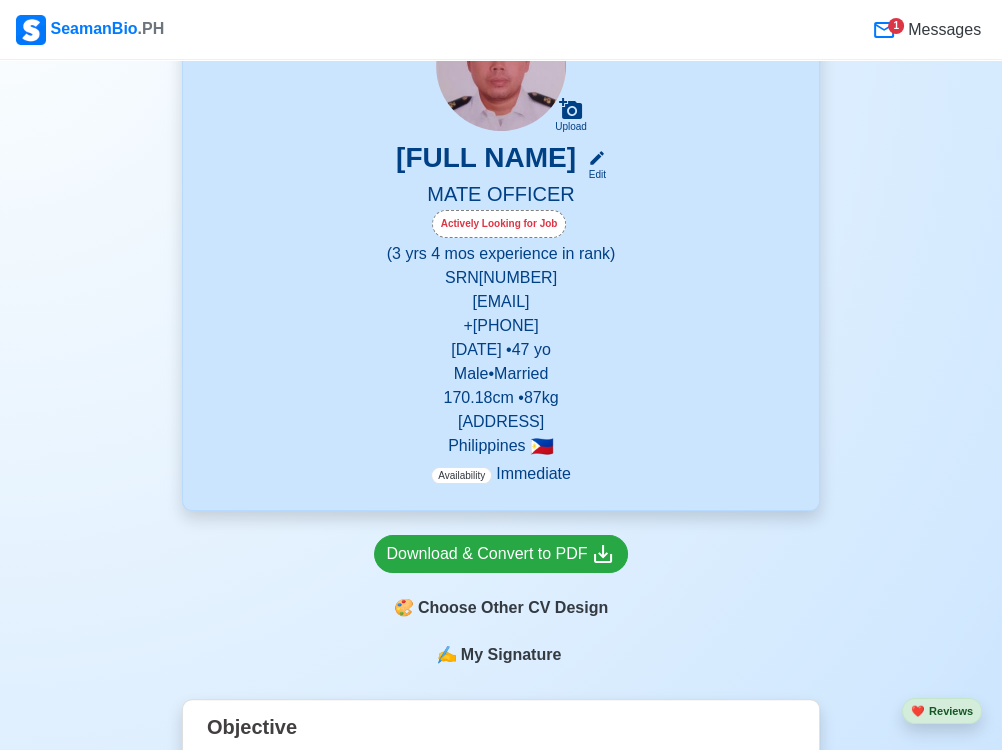 click on "✍️ My Signature" at bounding box center [501, 667] 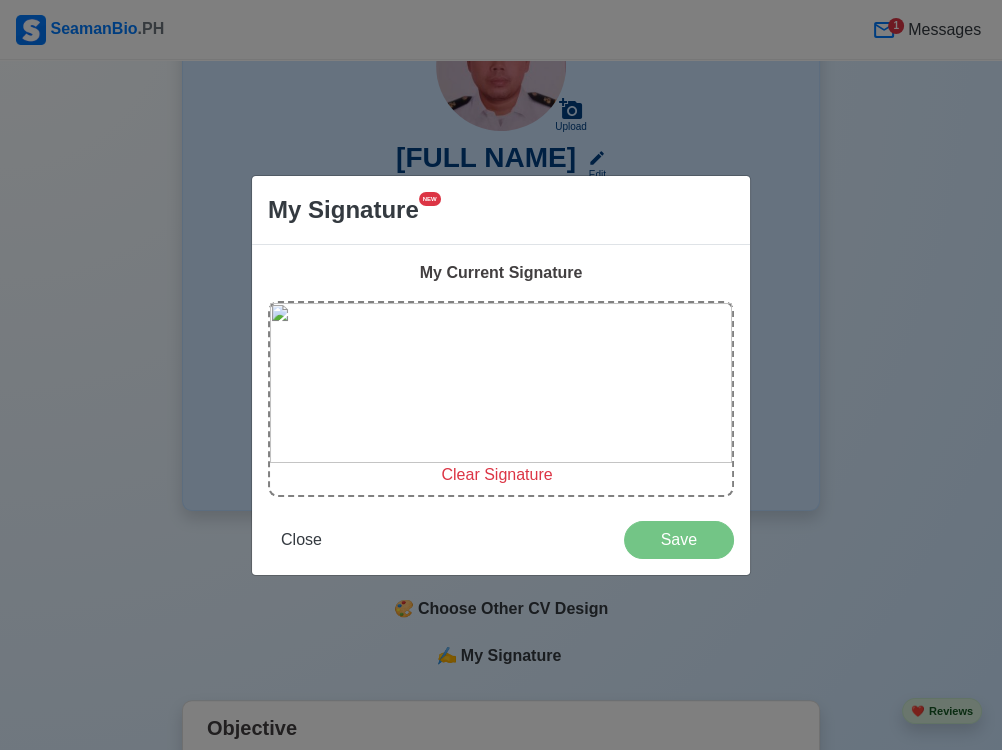 click on "Close" at bounding box center [301, 539] 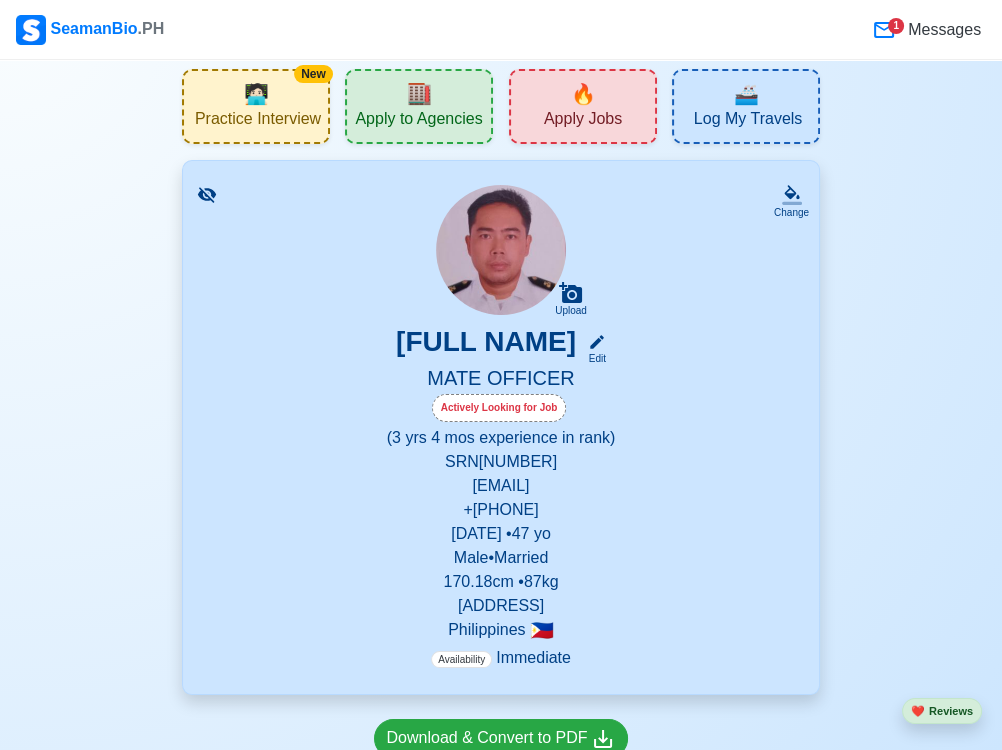 scroll, scrollTop: 0, scrollLeft: 0, axis: both 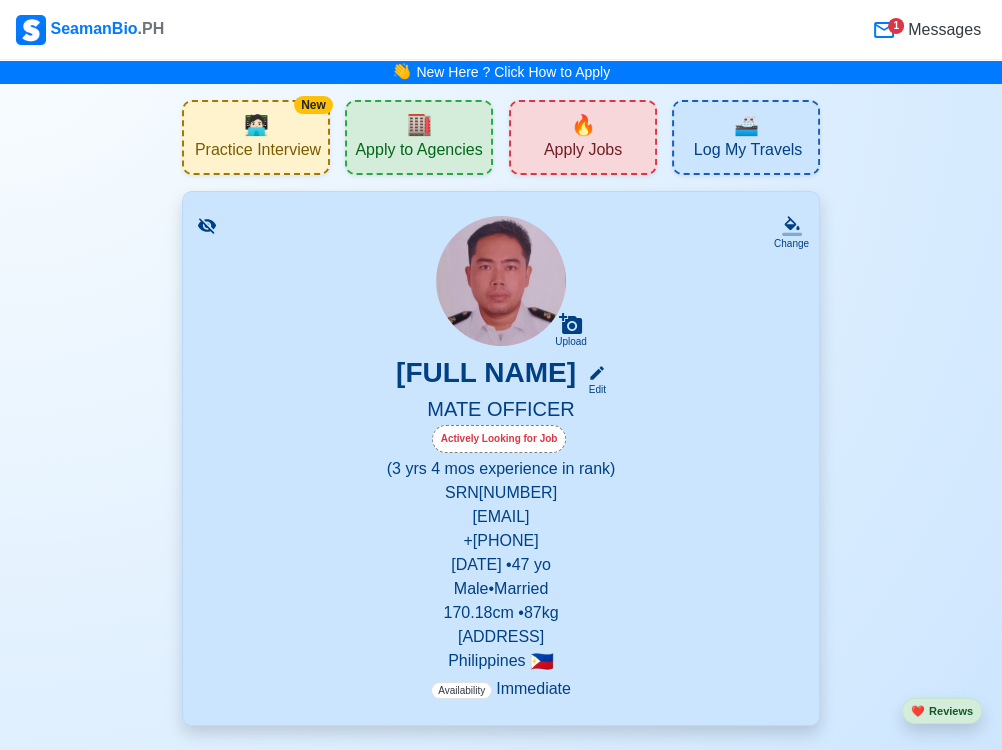 click on "🚢   Log My Travels" at bounding box center (746, 137) 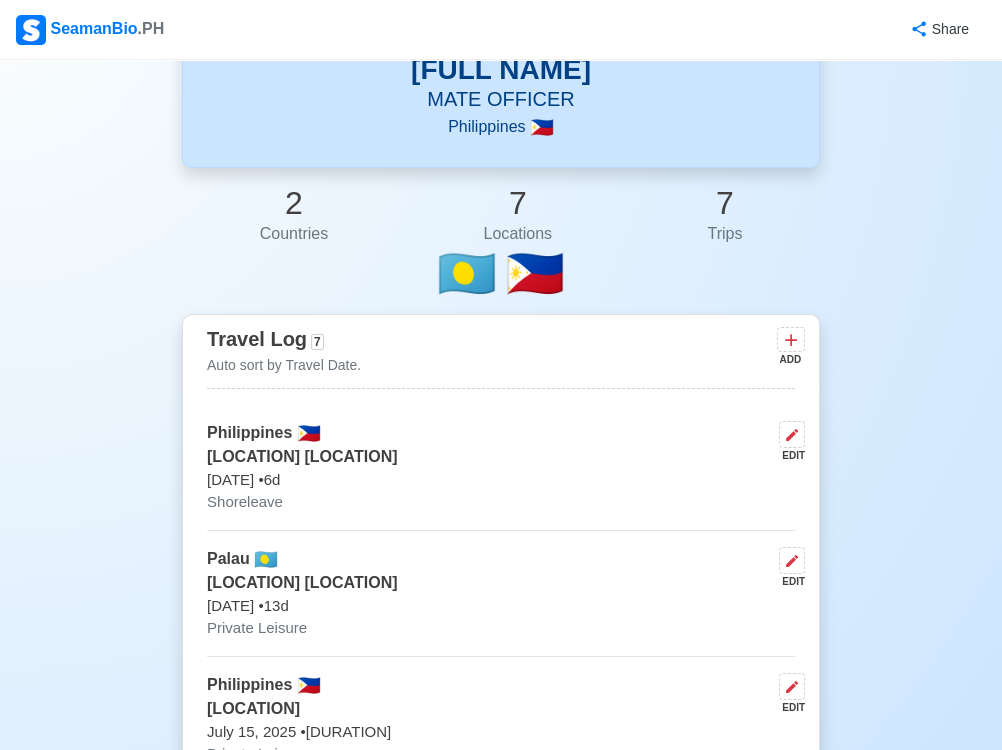 scroll, scrollTop: 0, scrollLeft: 0, axis: both 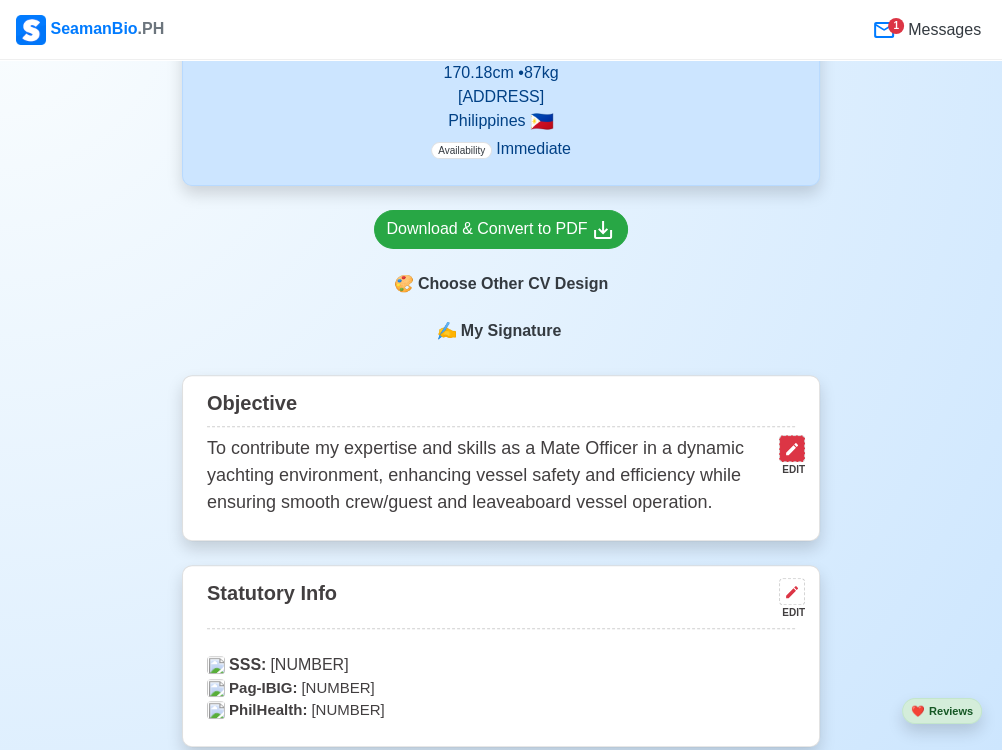 click 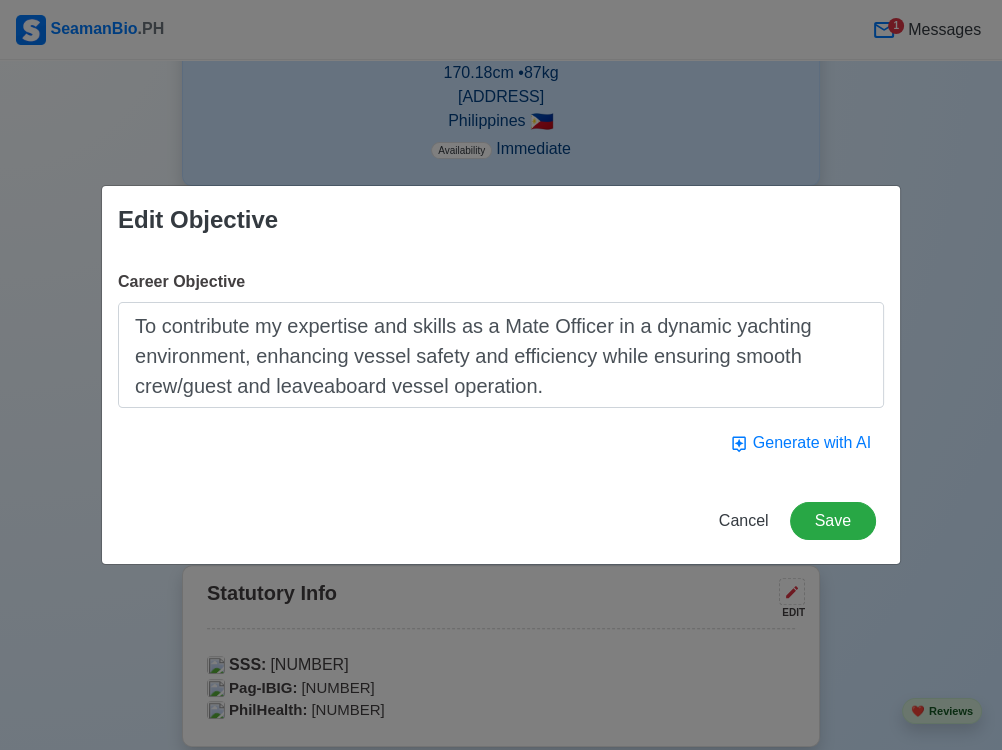 click on "To contribute my expertise and skills as a Mate Officer in a dynamic yachting environment, enhancing vessel safety and efficiency while ensuring smooth crew/guest and leaveaboard vessel operation." at bounding box center [501, 355] 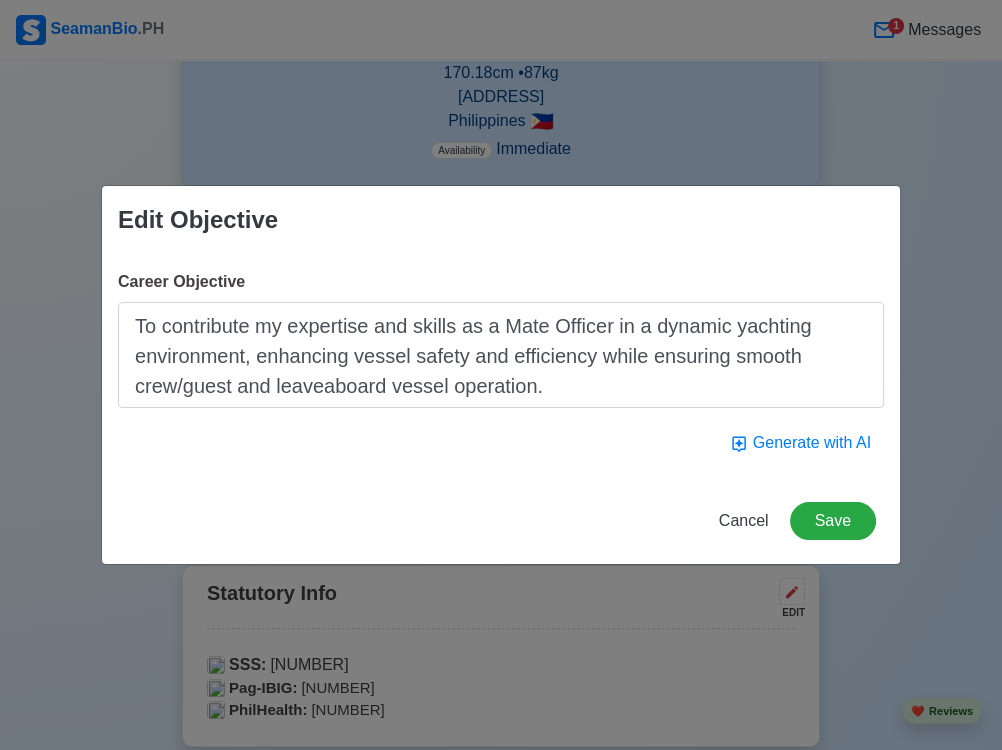 click on "To contribute my expertise and skills as a Mate Officer in a dynamic yachting environment, enhancing vessel safety and efficiency while ensuring smooth crew/guest and leaveaboard vessel operation." at bounding box center [501, 355] 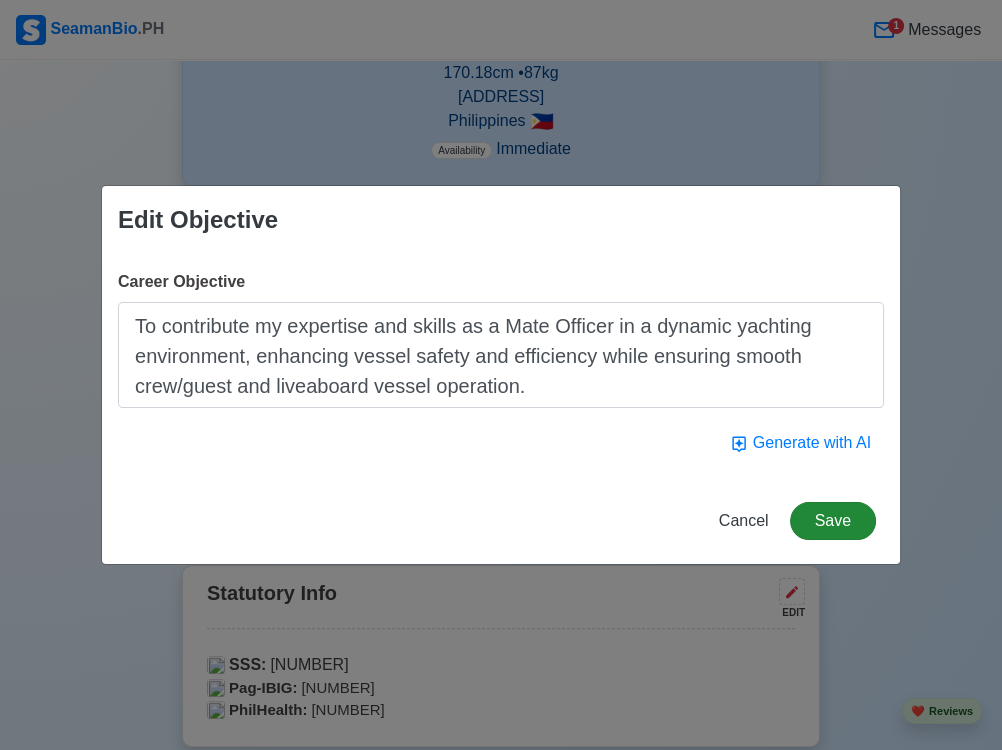 type on "To contribute my expertise and skills as a Mate Officer in a dynamic yachting environment, enhancing vessel safety and efficiency while ensuring smooth crew/guest and liveaboard vessel operation." 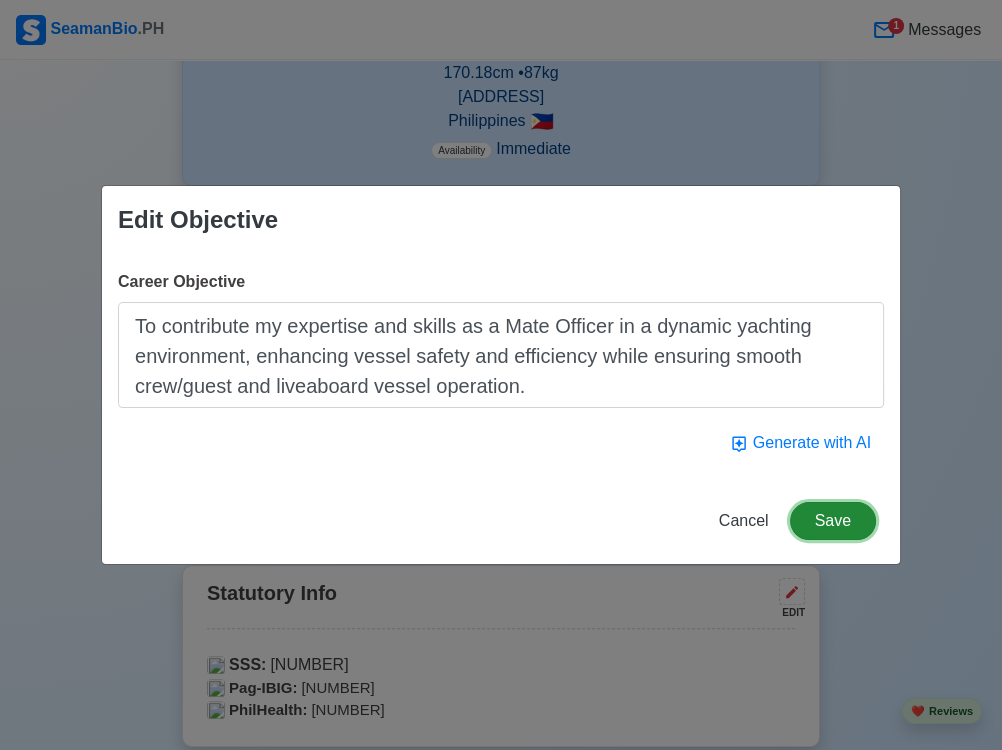 click on "Save" at bounding box center [833, 521] 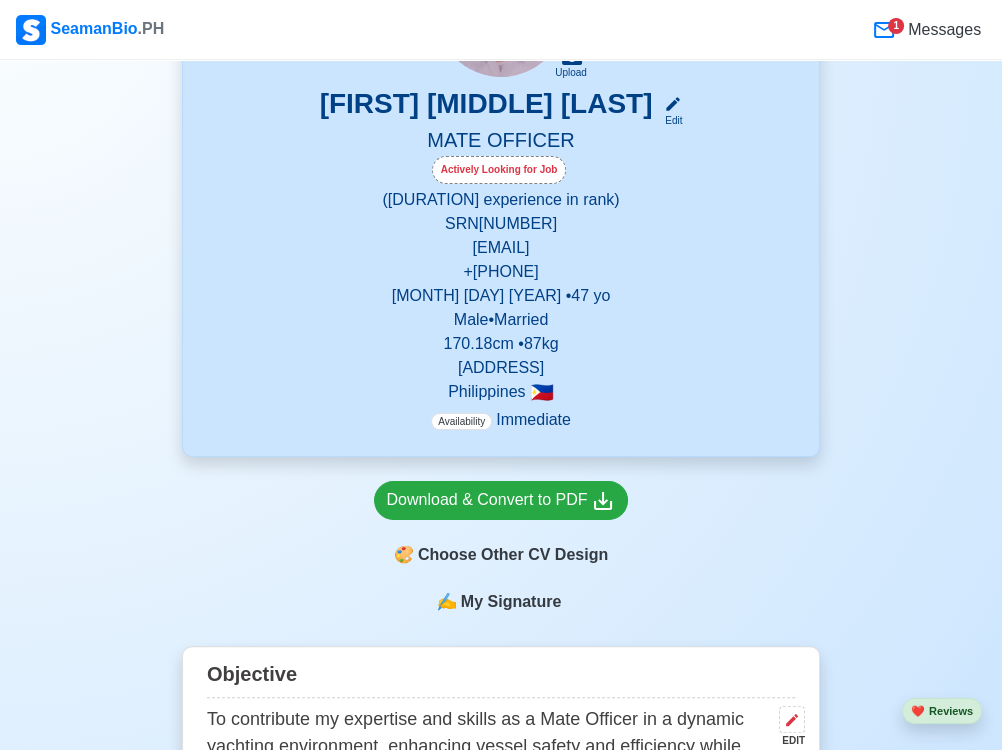 scroll, scrollTop: 270, scrollLeft: 0, axis: vertical 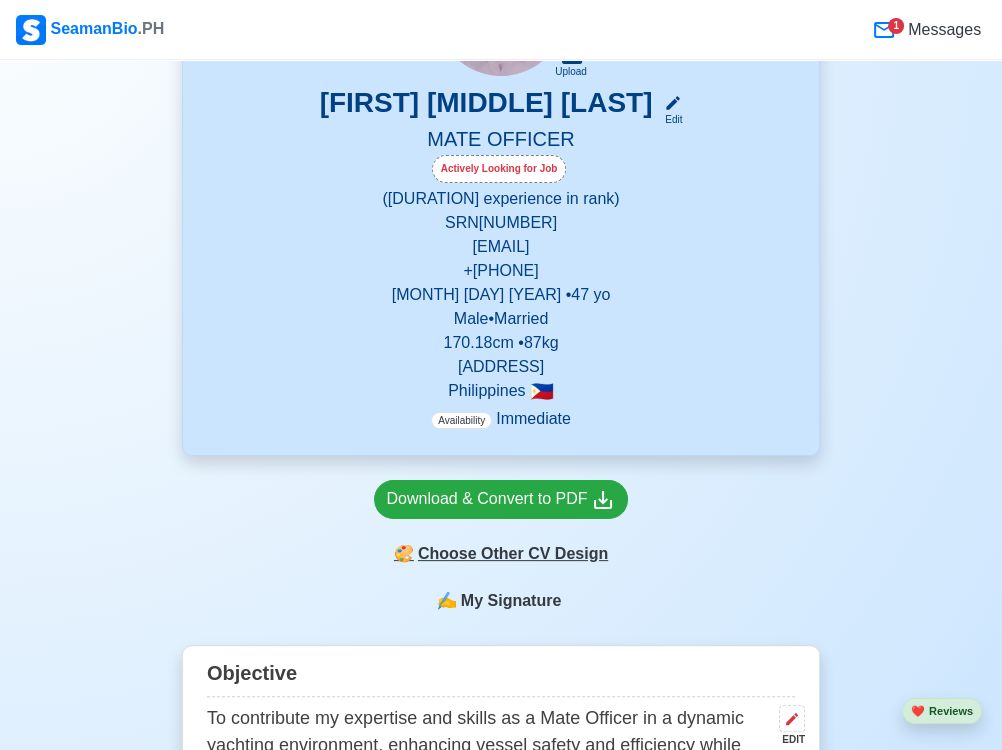 click on "🎨 Choose Other CV Design" at bounding box center (501, 554) 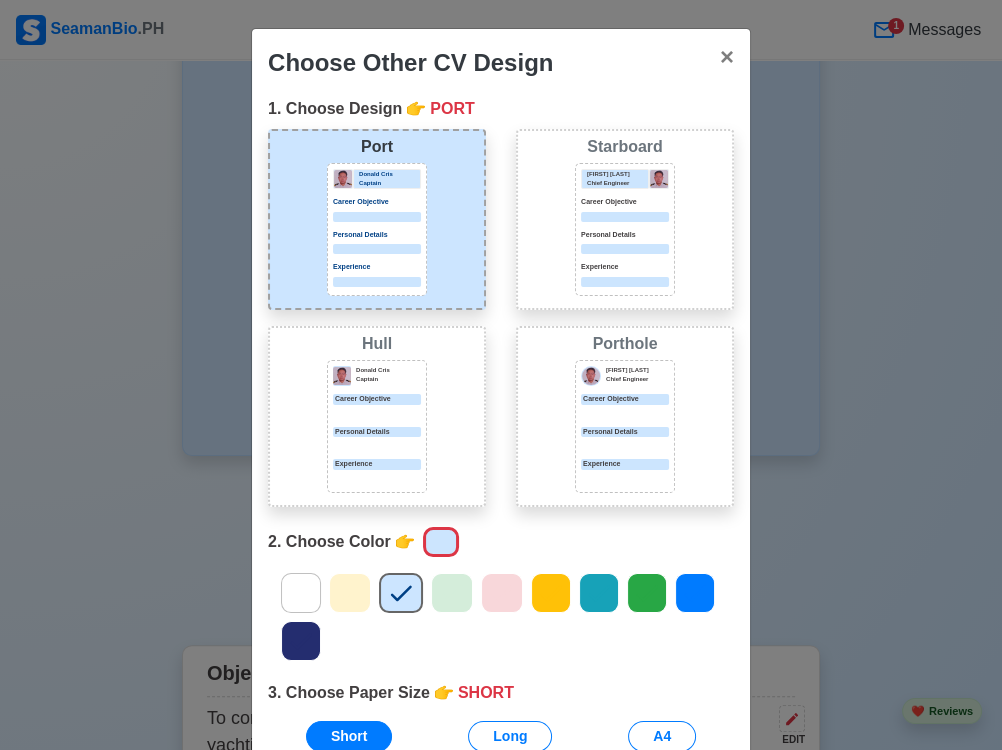 scroll, scrollTop: 64, scrollLeft: 0, axis: vertical 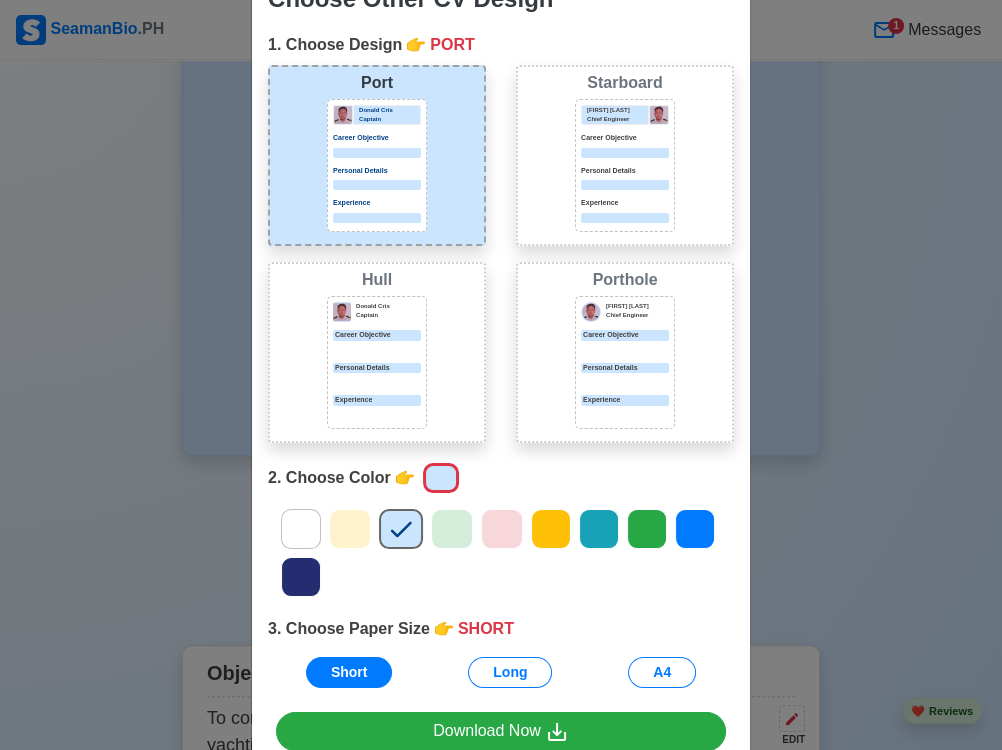 click at bounding box center (625, 350) 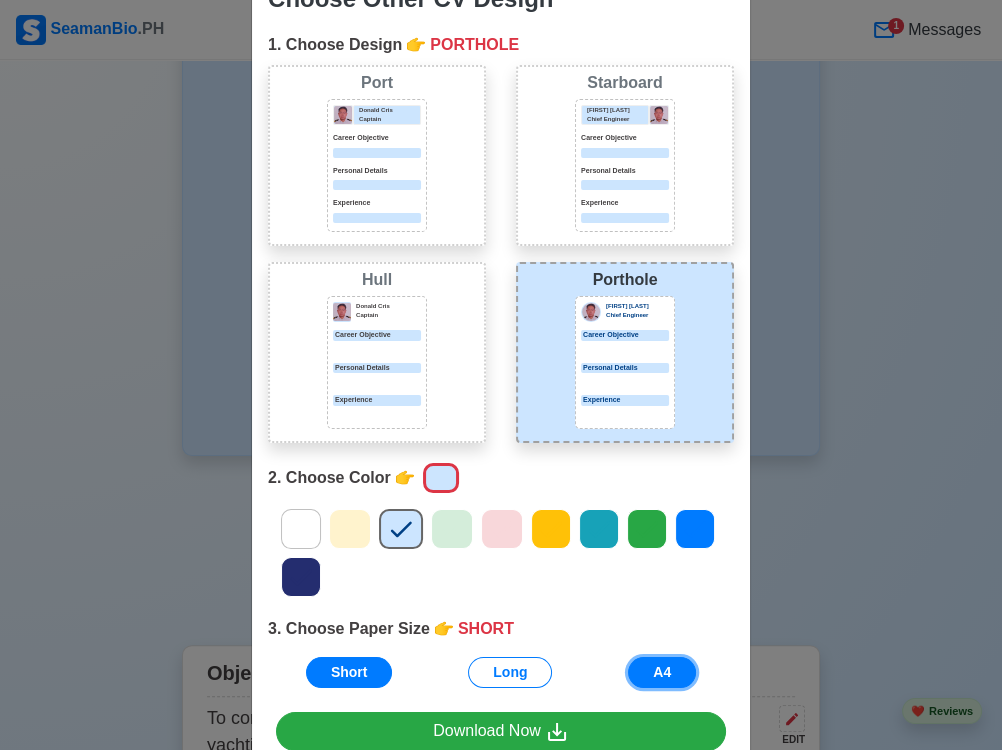 click on "A4" at bounding box center (662, 672) 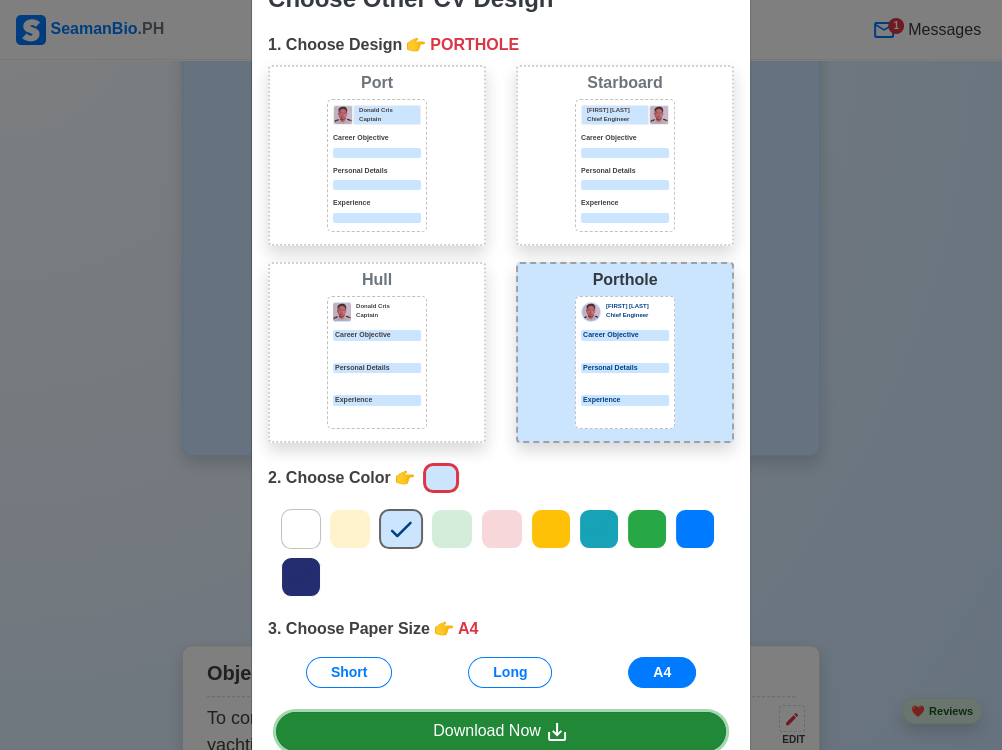 click on "Download Now" at bounding box center [501, 731] 